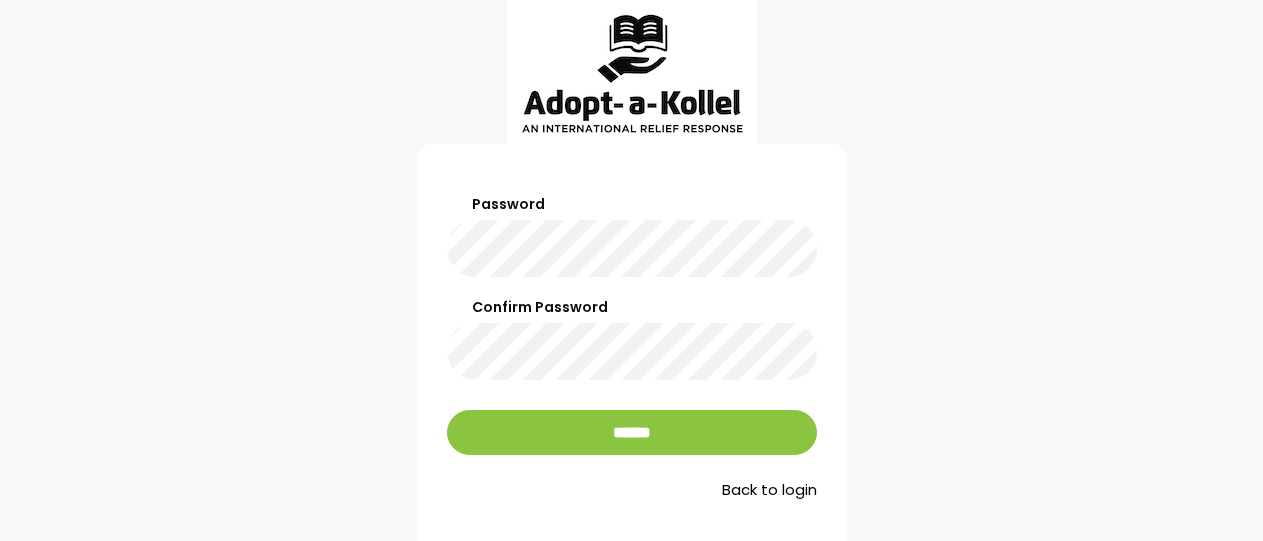 scroll, scrollTop: 0, scrollLeft: 0, axis: both 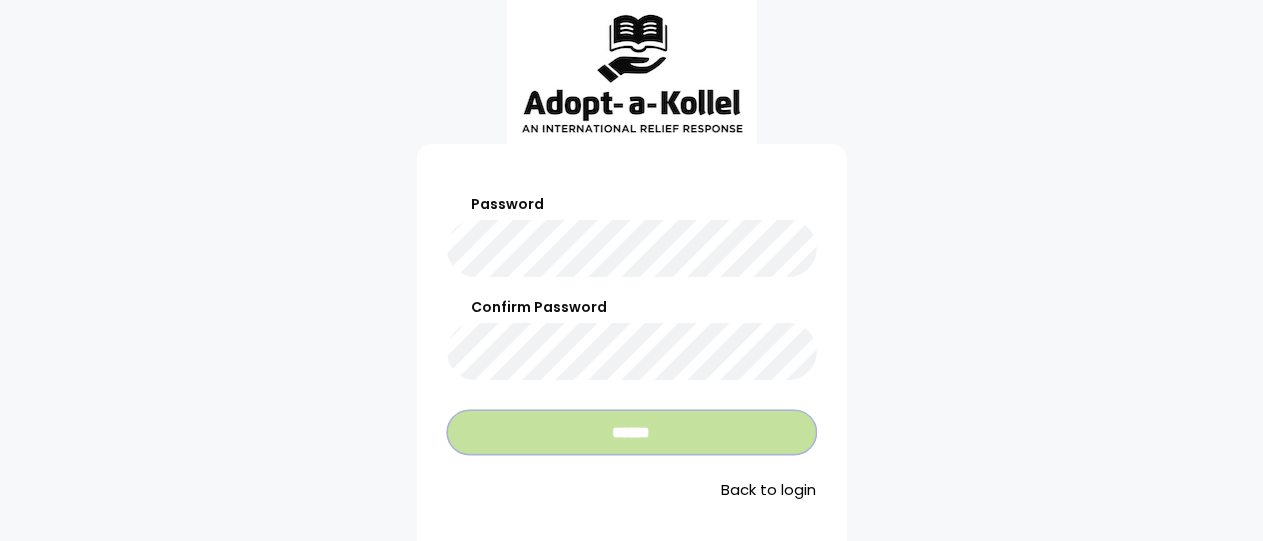 click on "******" at bounding box center (632, 432) 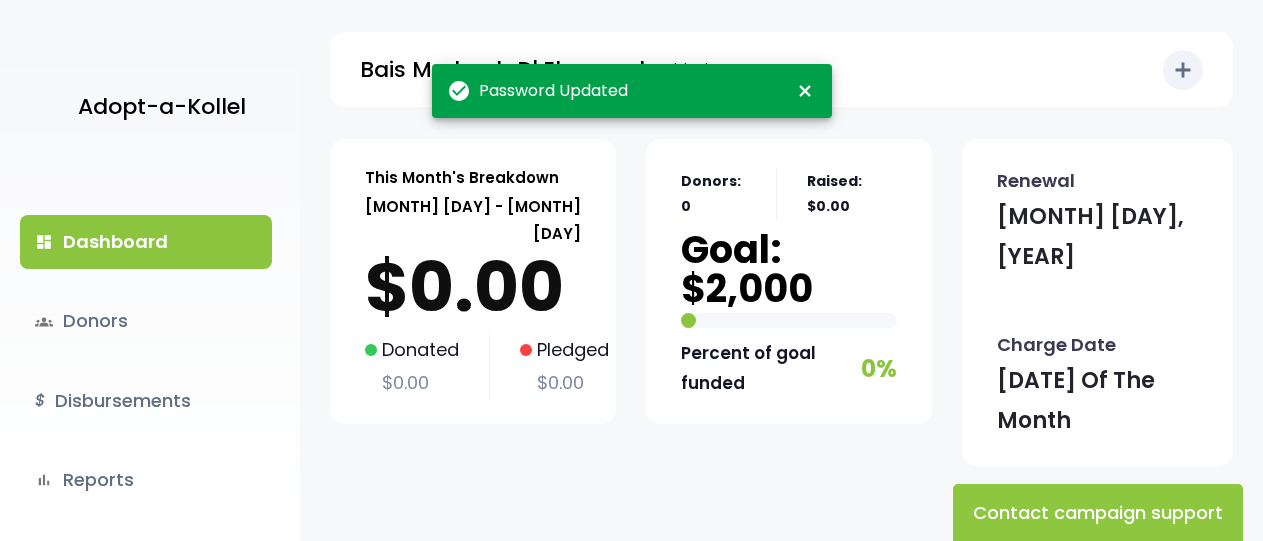 scroll, scrollTop: 0, scrollLeft: 0, axis: both 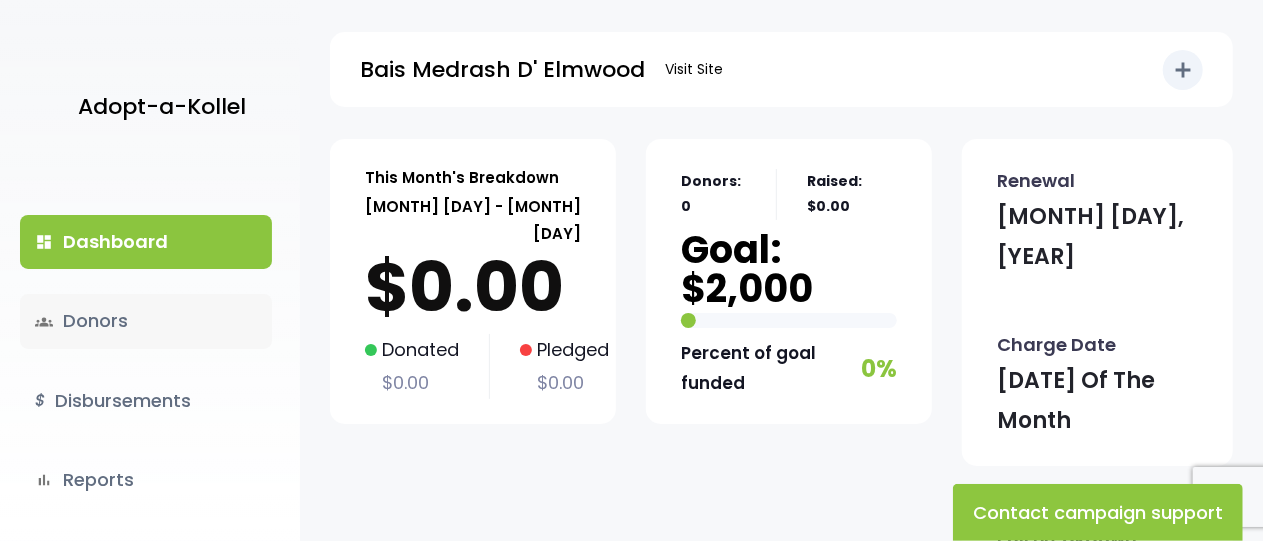 click on "groups Donors" at bounding box center (146, 321) 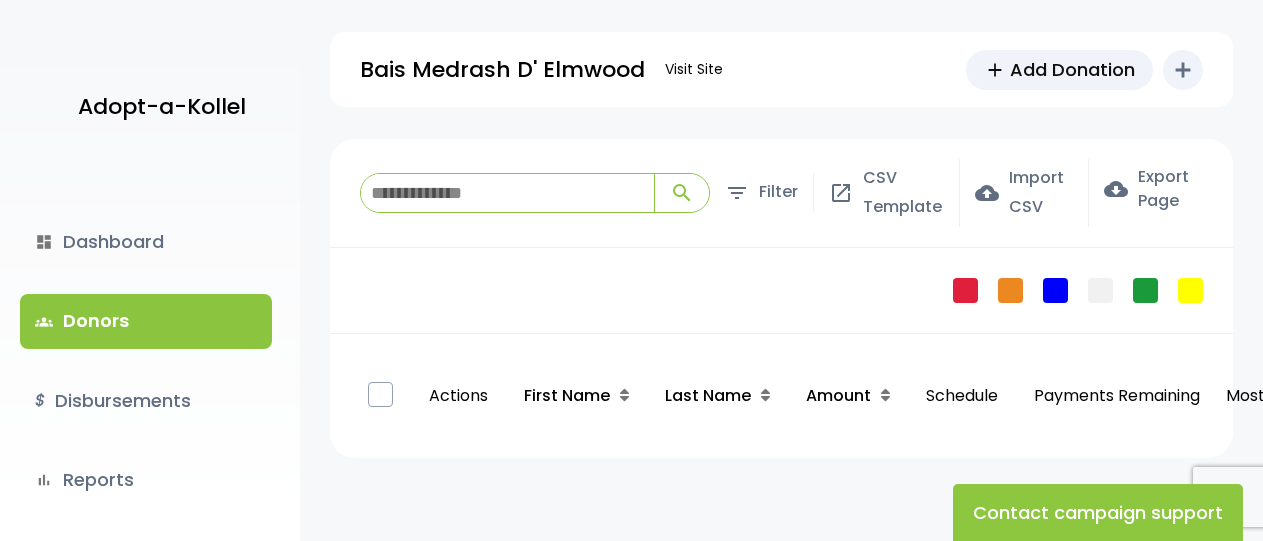 scroll, scrollTop: 0, scrollLeft: 0, axis: both 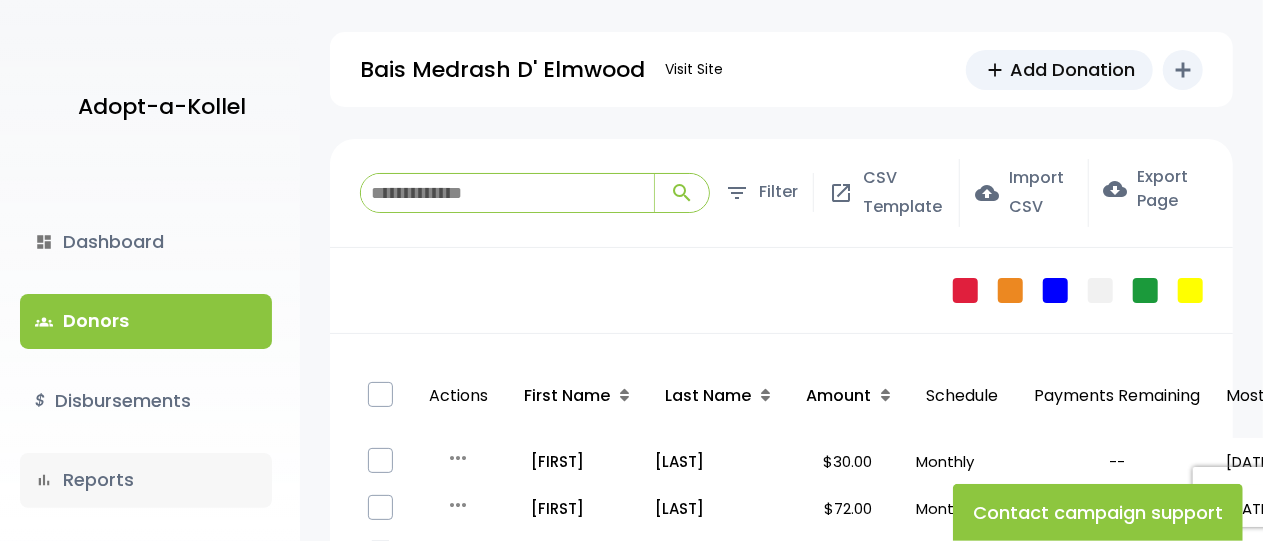 click on "bar_chart Reports" at bounding box center [146, 480] 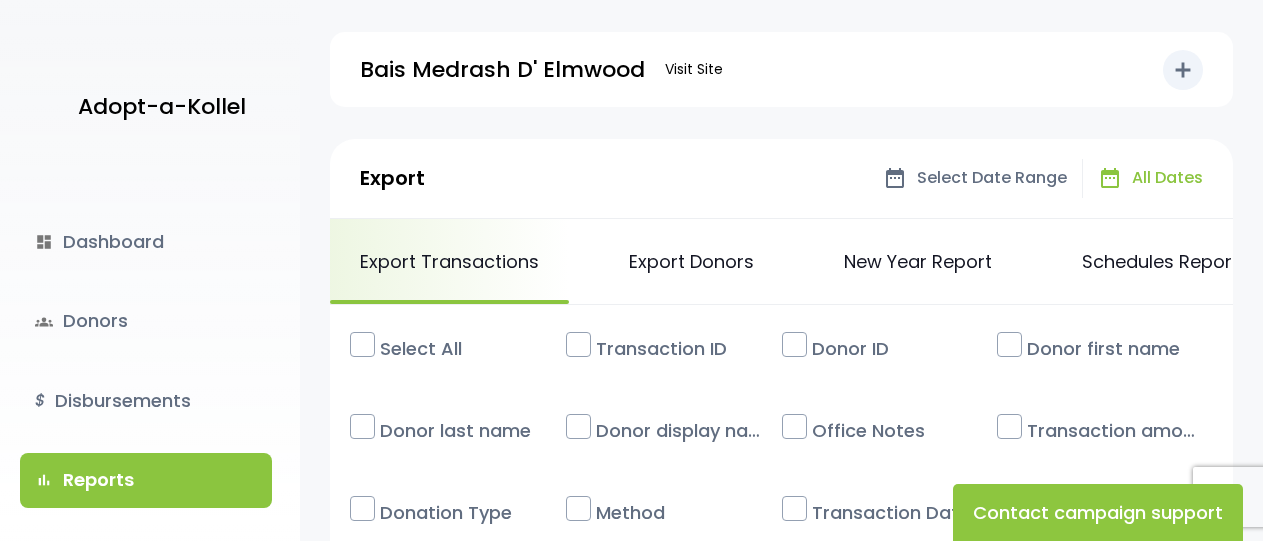 scroll, scrollTop: 0, scrollLeft: 0, axis: both 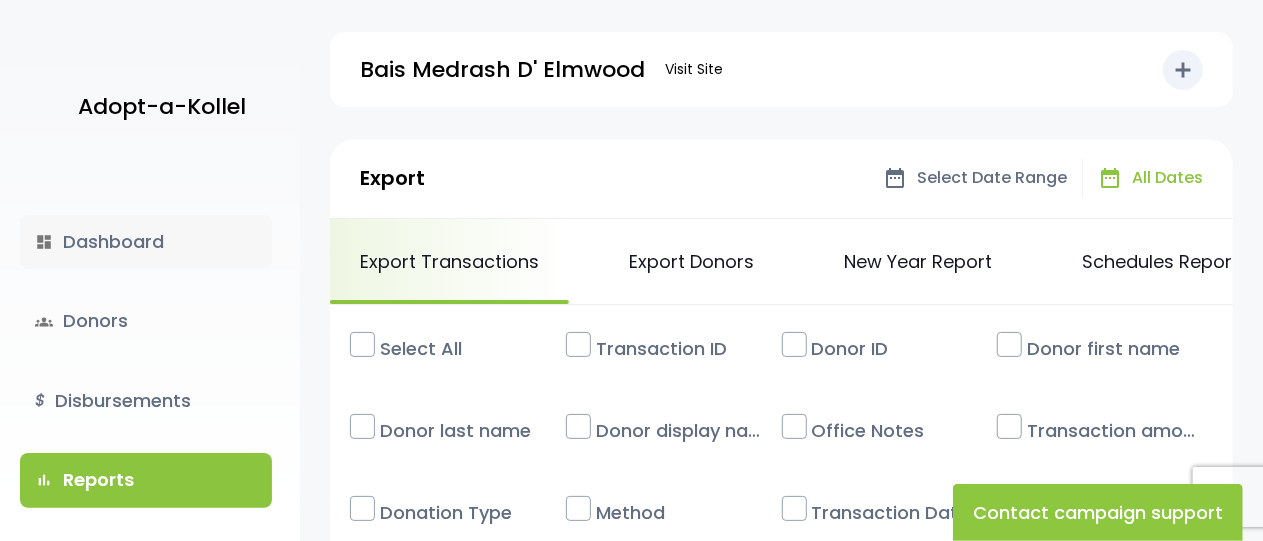 click on "dashboard Dashboard" at bounding box center (146, 242) 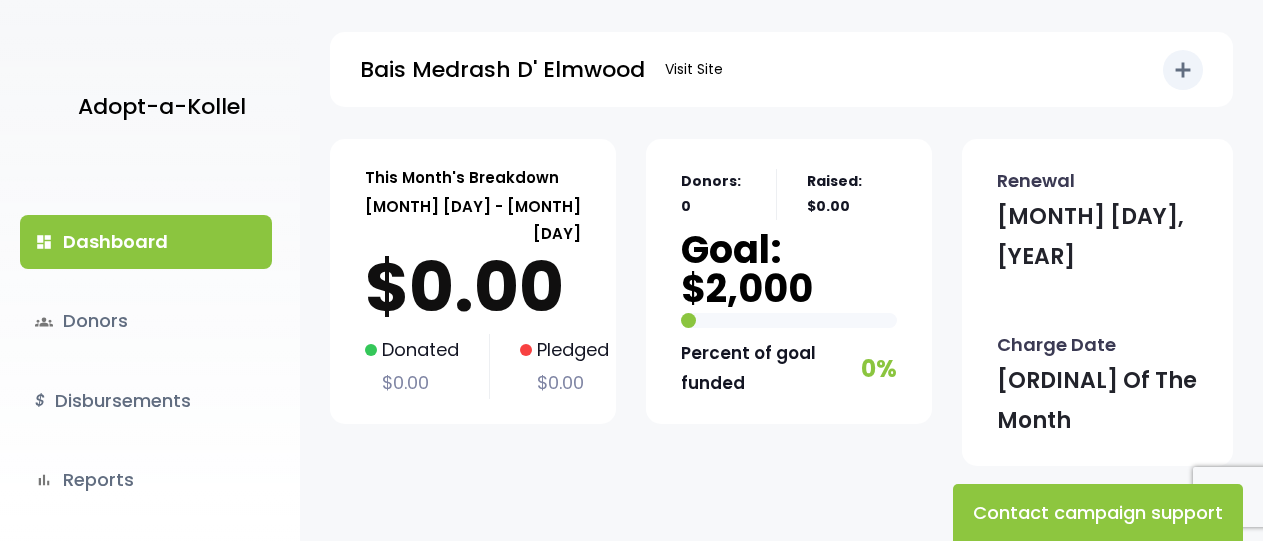 scroll, scrollTop: 0, scrollLeft: 0, axis: both 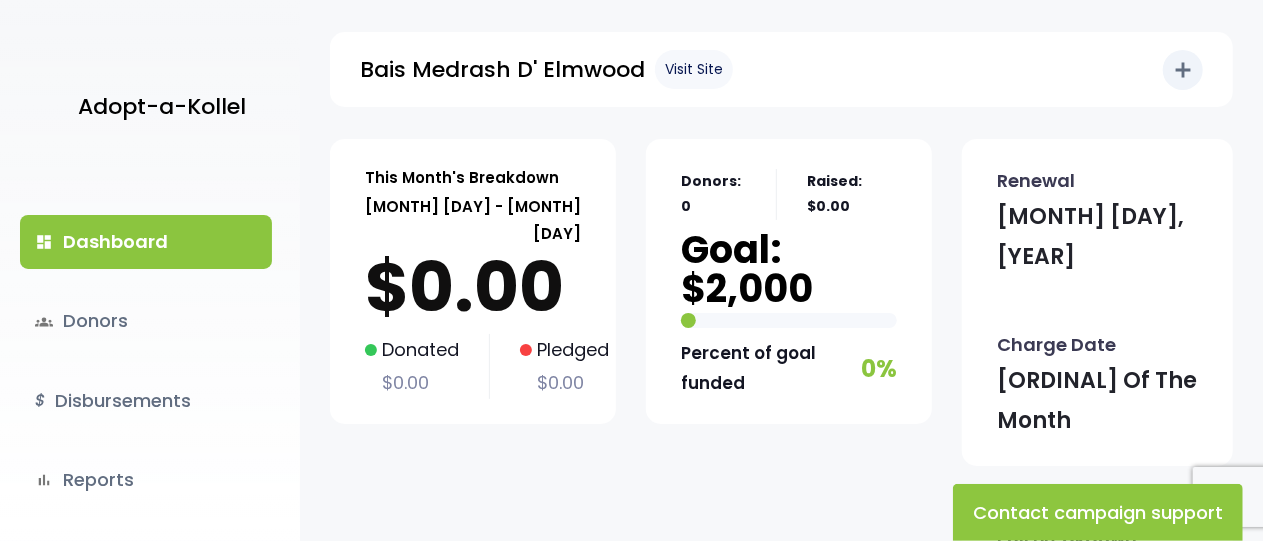 click on "Visit Site" at bounding box center [694, 69] 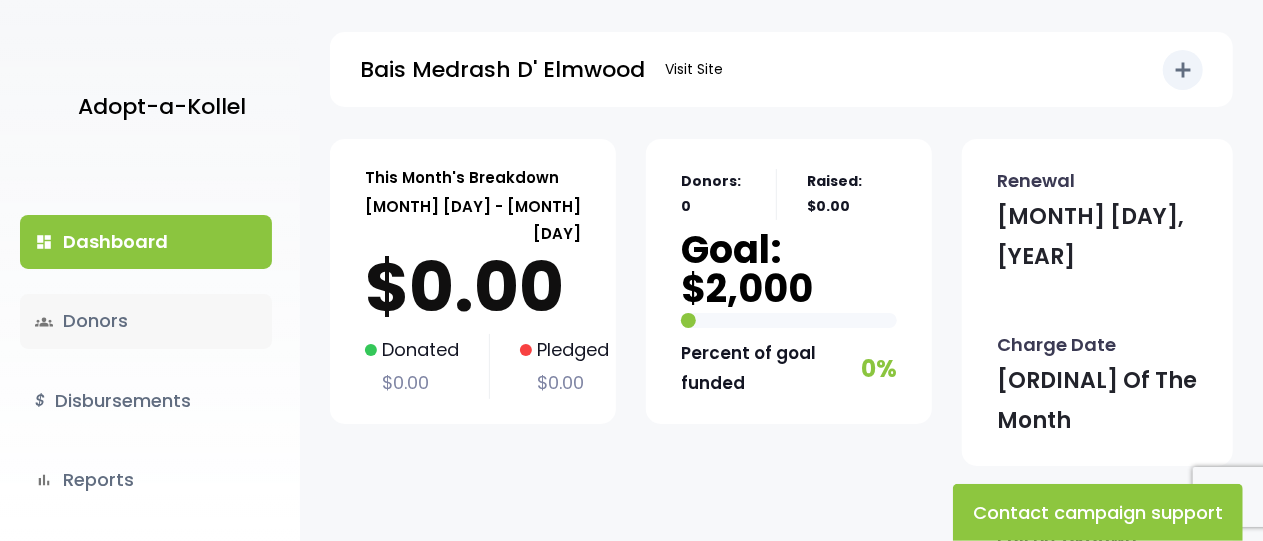 click on "groups Donors" at bounding box center [146, 321] 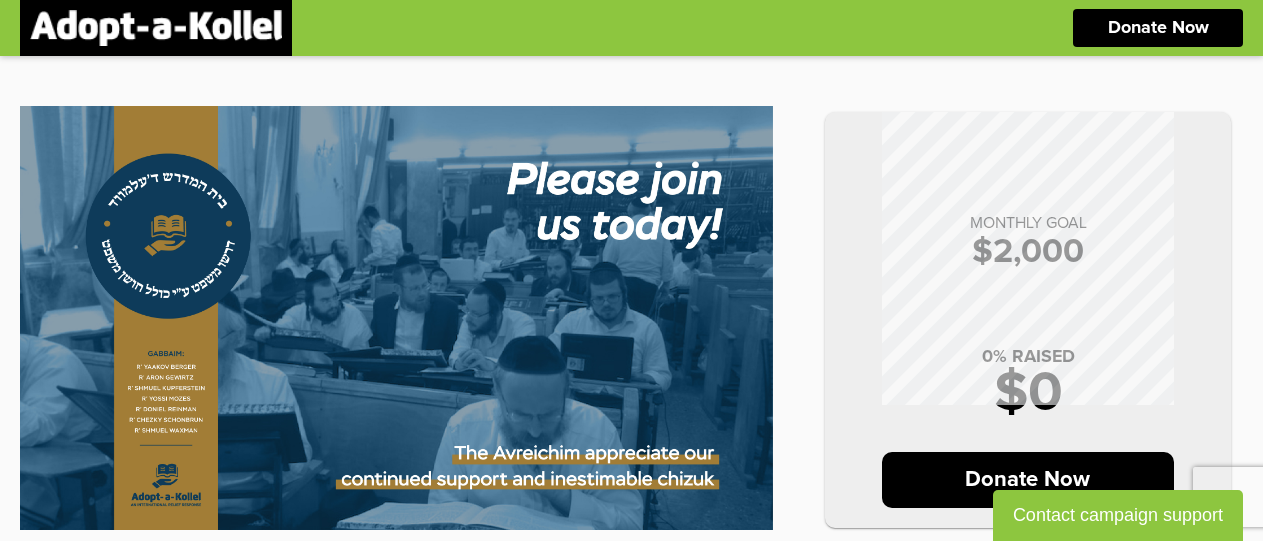 scroll, scrollTop: 0, scrollLeft: 0, axis: both 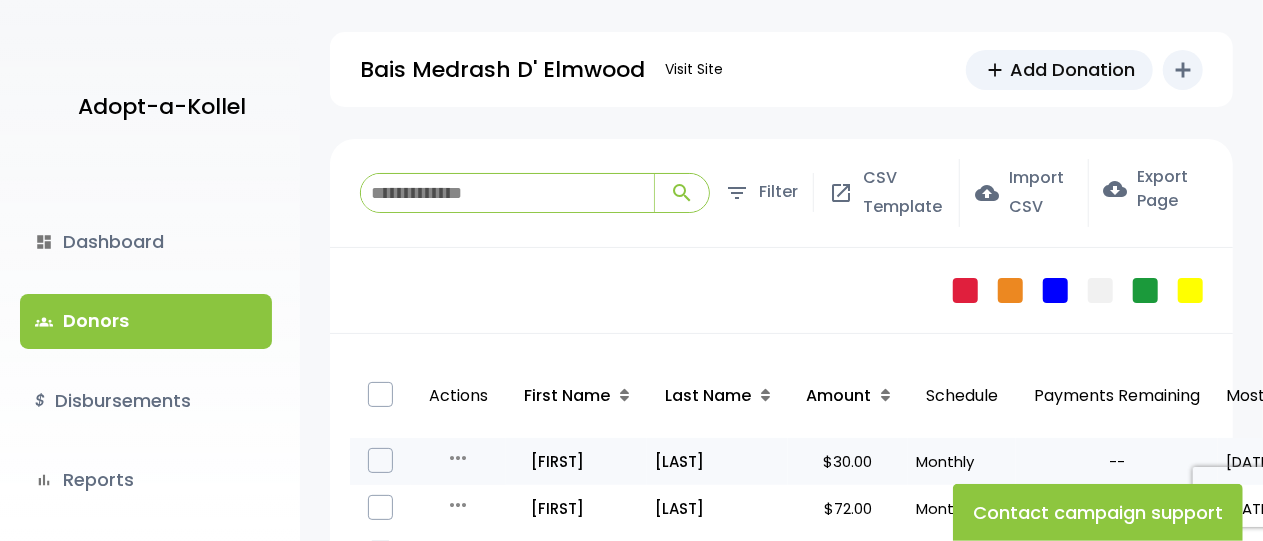 click on "more_horiz" at bounding box center (459, 458) 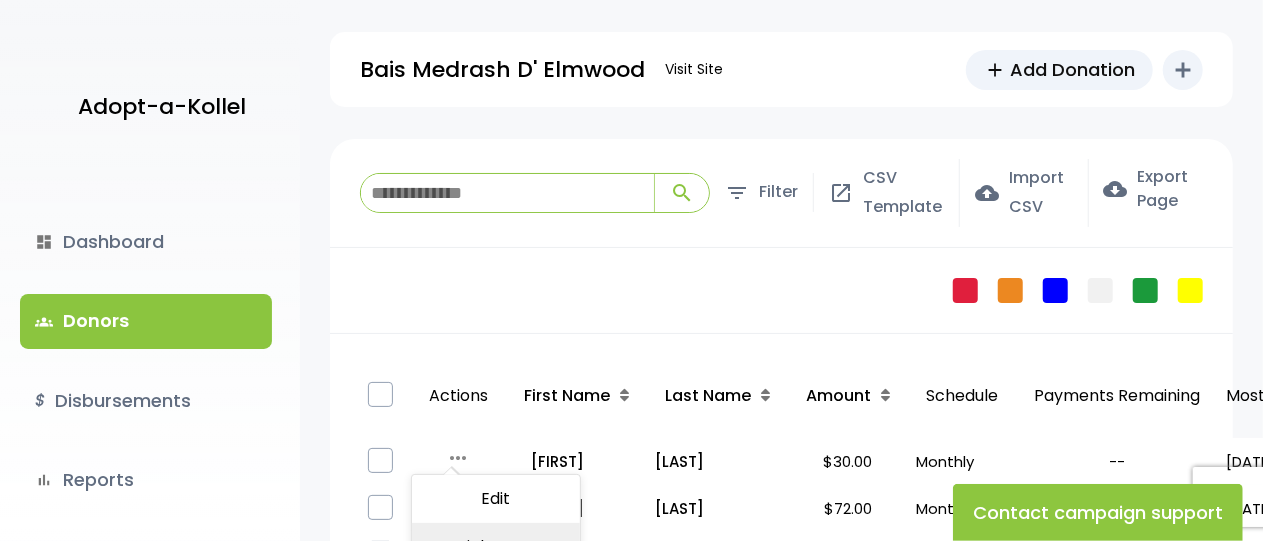 drag, startPoint x: 451, startPoint y: 455, endPoint x: 667, endPoint y: 343, distance: 243.3105 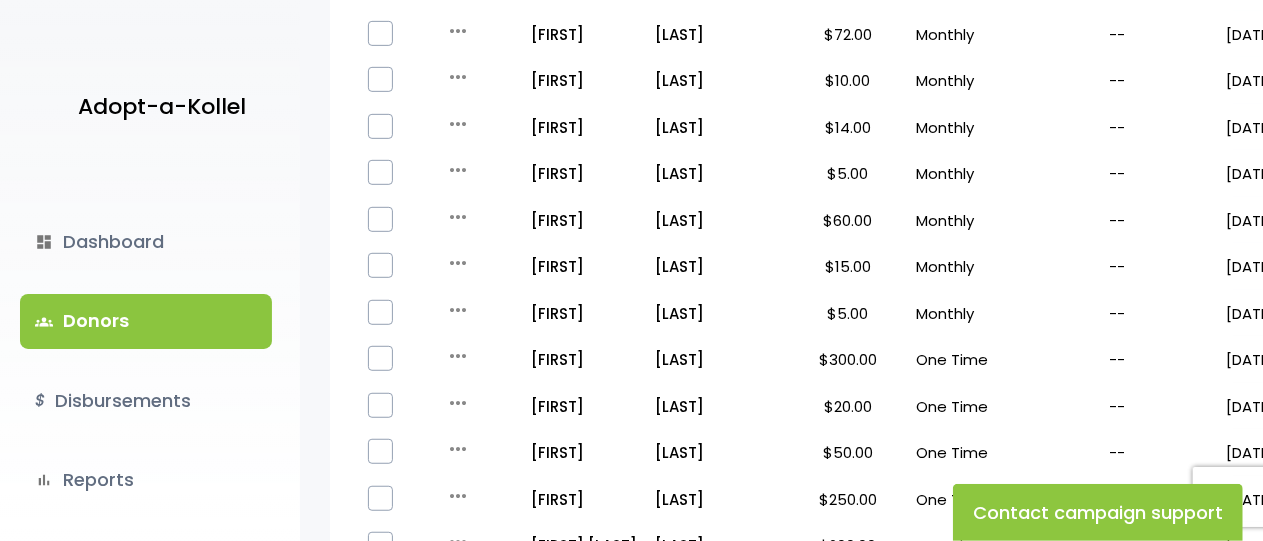 scroll, scrollTop: 472, scrollLeft: 0, axis: vertical 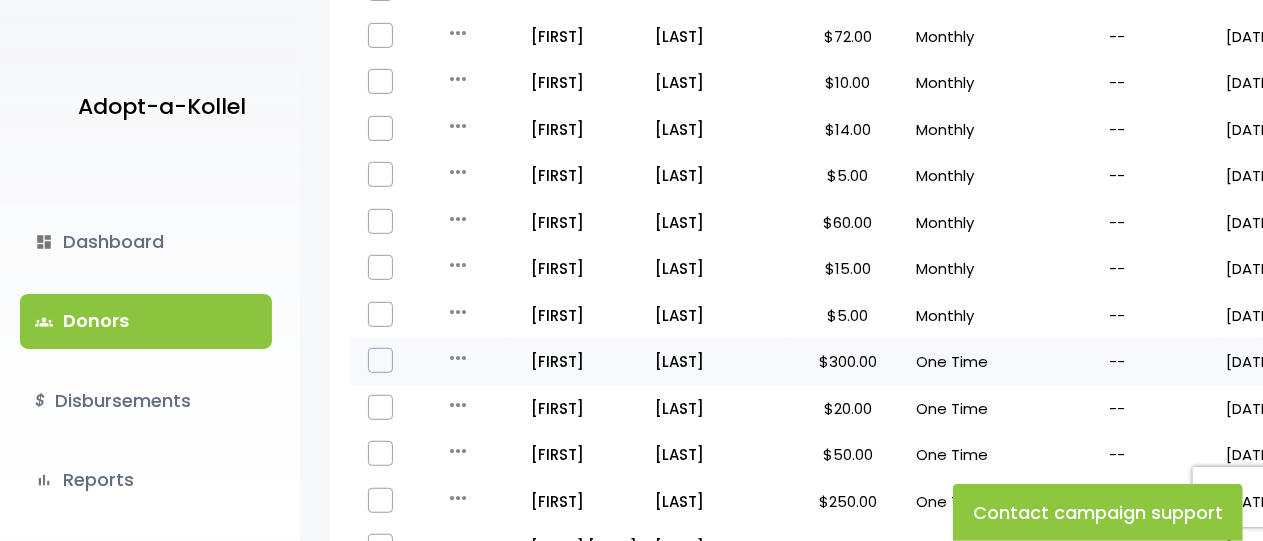 click on "more_horiz" at bounding box center (459, 358) 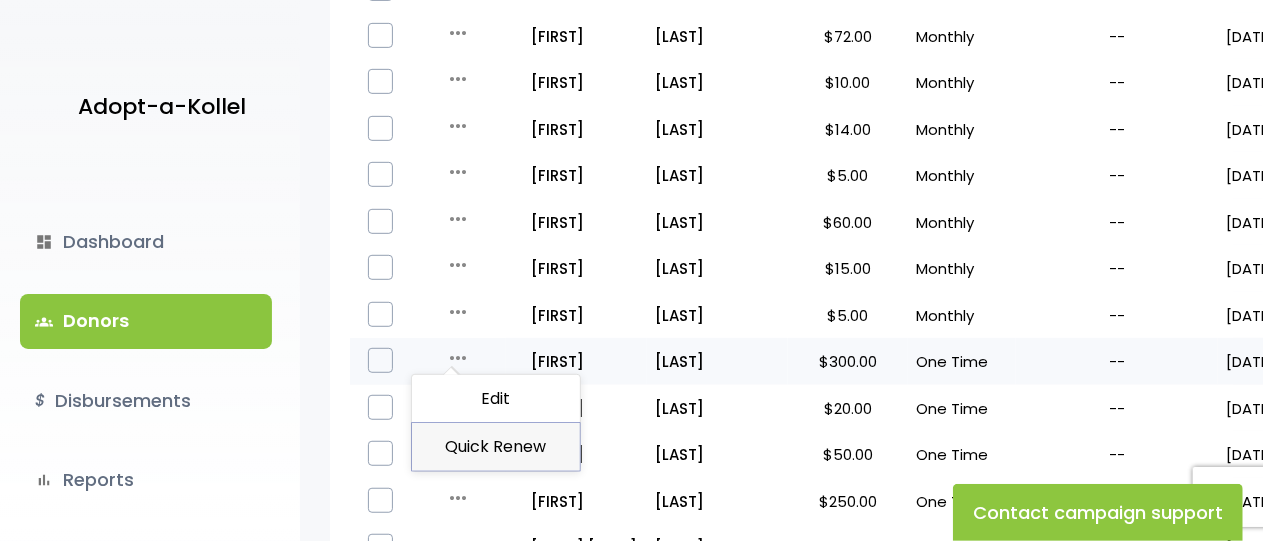 click on "Quick Renew" at bounding box center [496, 447] 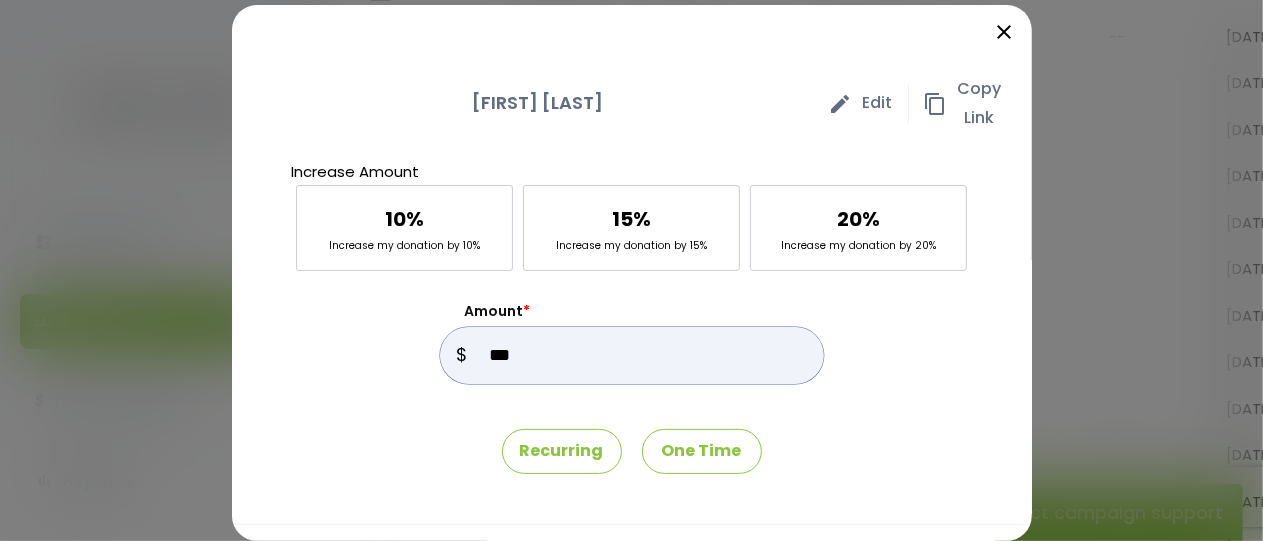 click on "Amount  *" at bounding box center [632, 355] 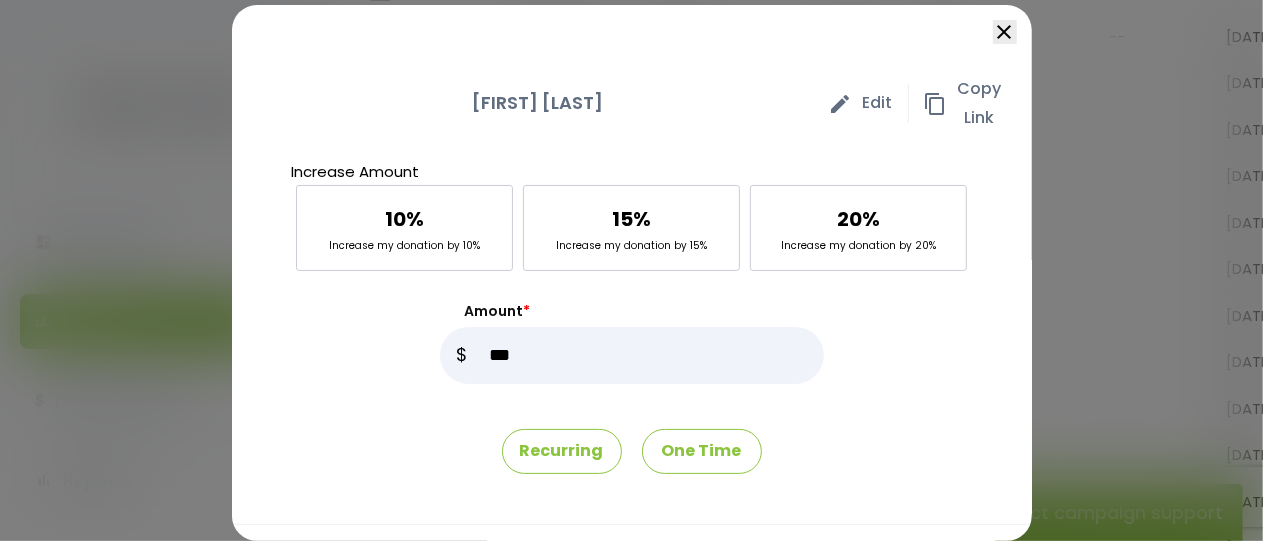 click on "close" at bounding box center (1005, 32) 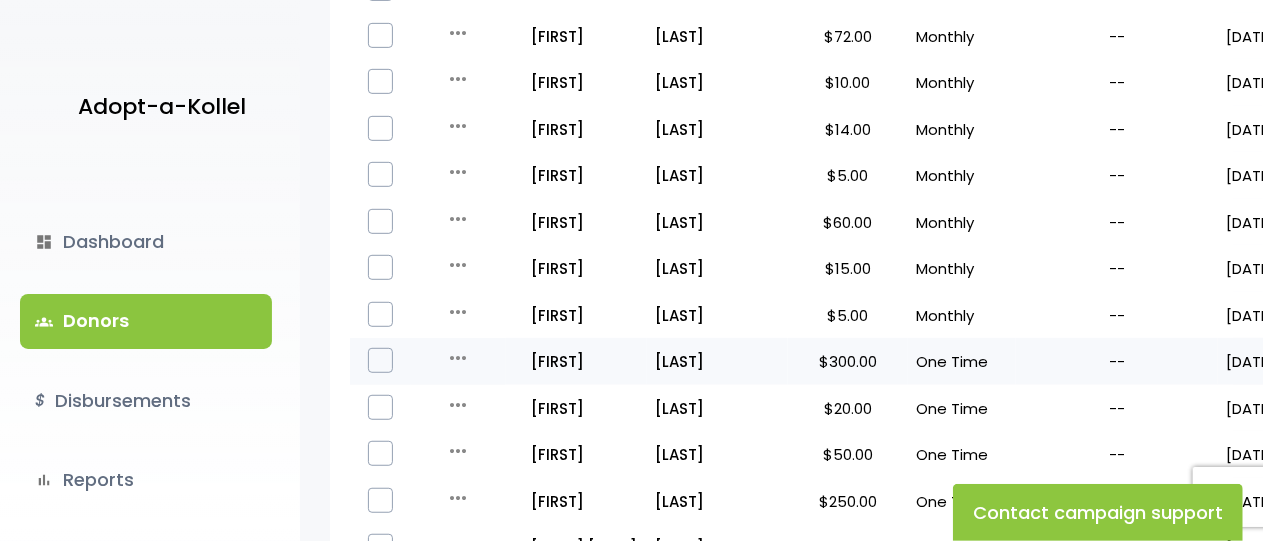 click on "more_horiz" at bounding box center (459, 358) 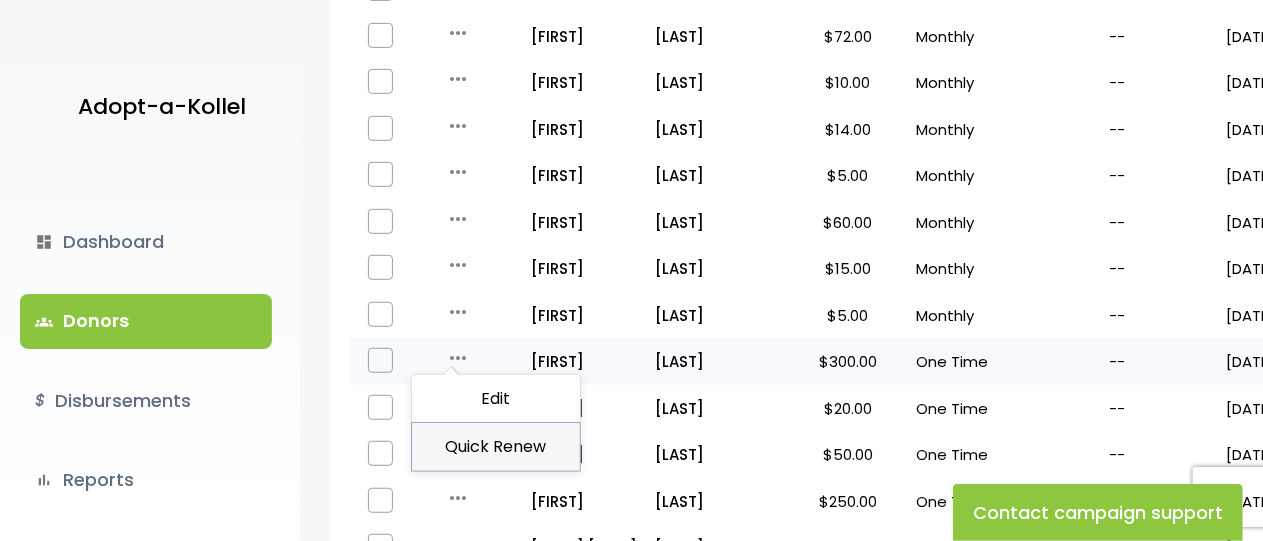 click on "Quick Renew" at bounding box center (496, 447) 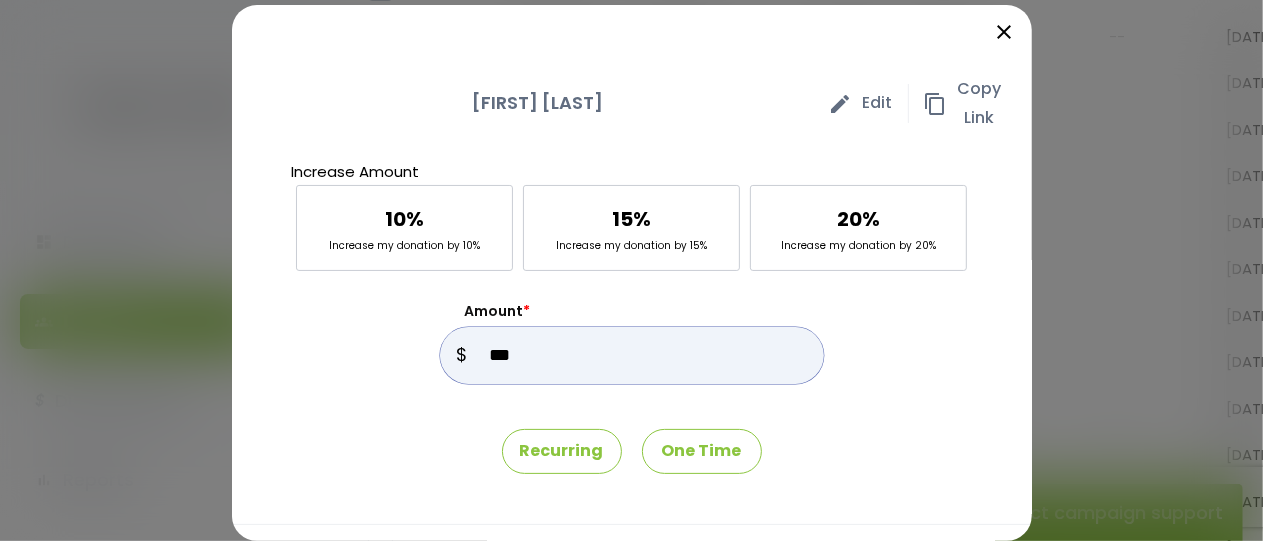 click on "Amount  *" at bounding box center [632, 355] 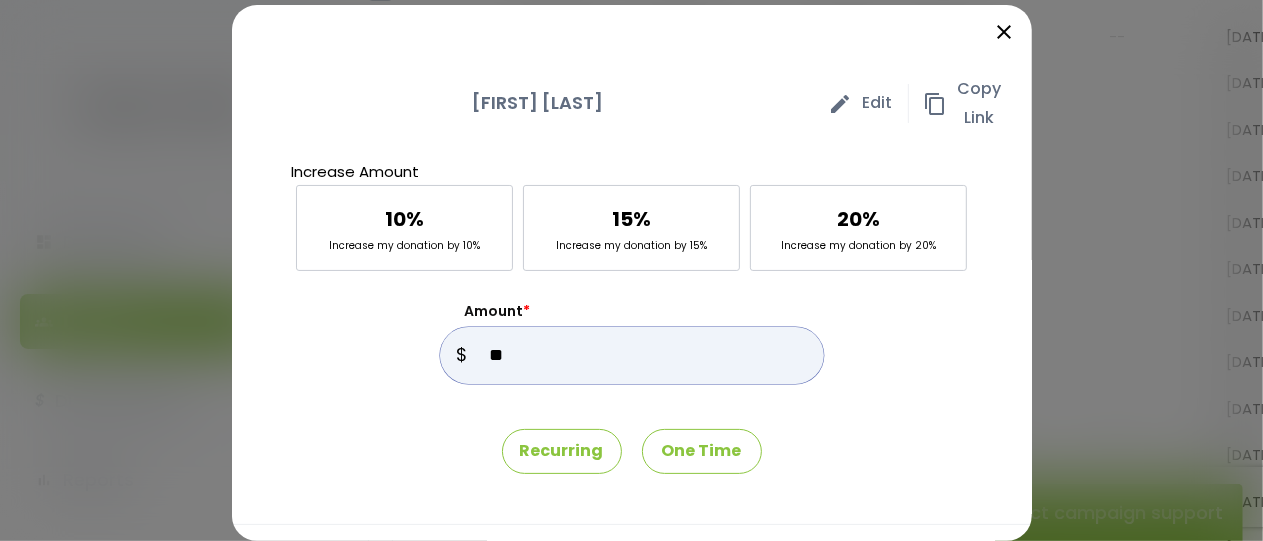 type on "*" 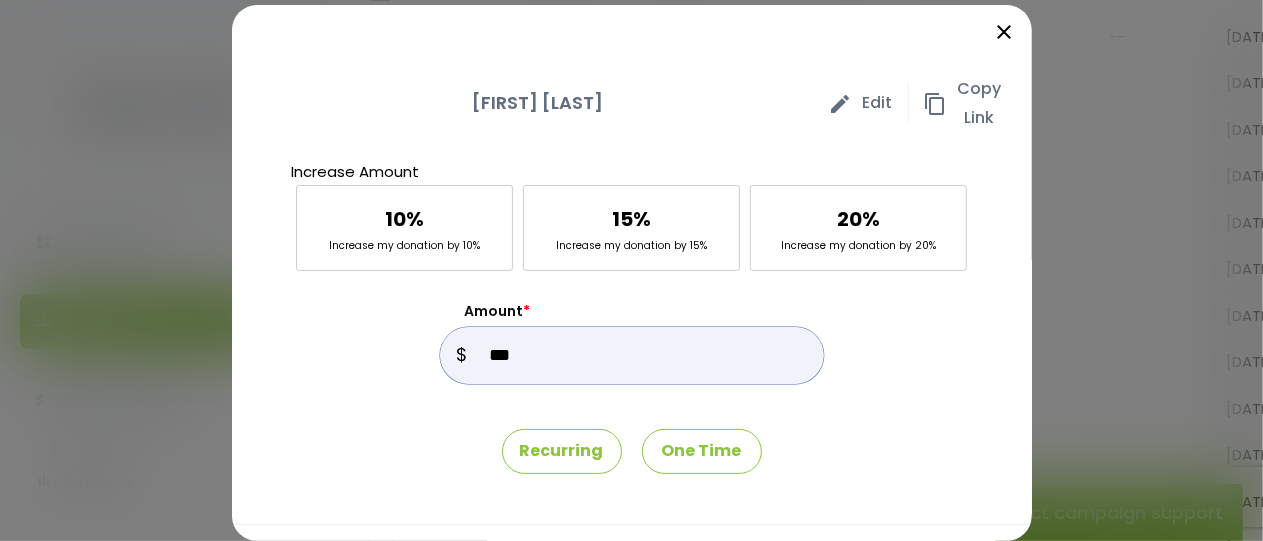 type on "***" 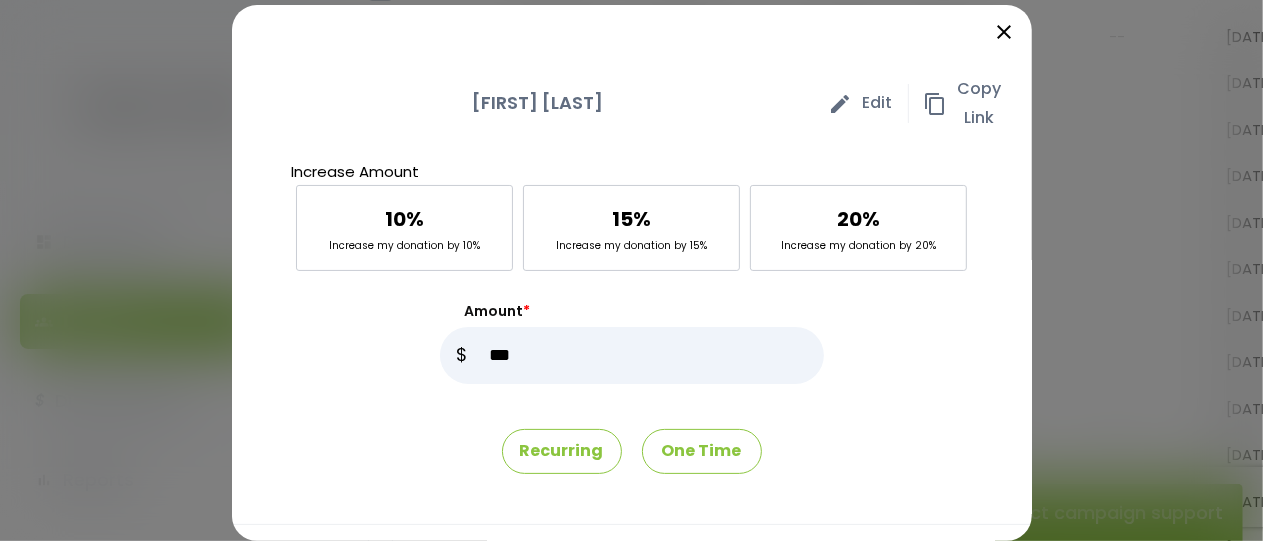 scroll, scrollTop: 304, scrollLeft: 0, axis: vertical 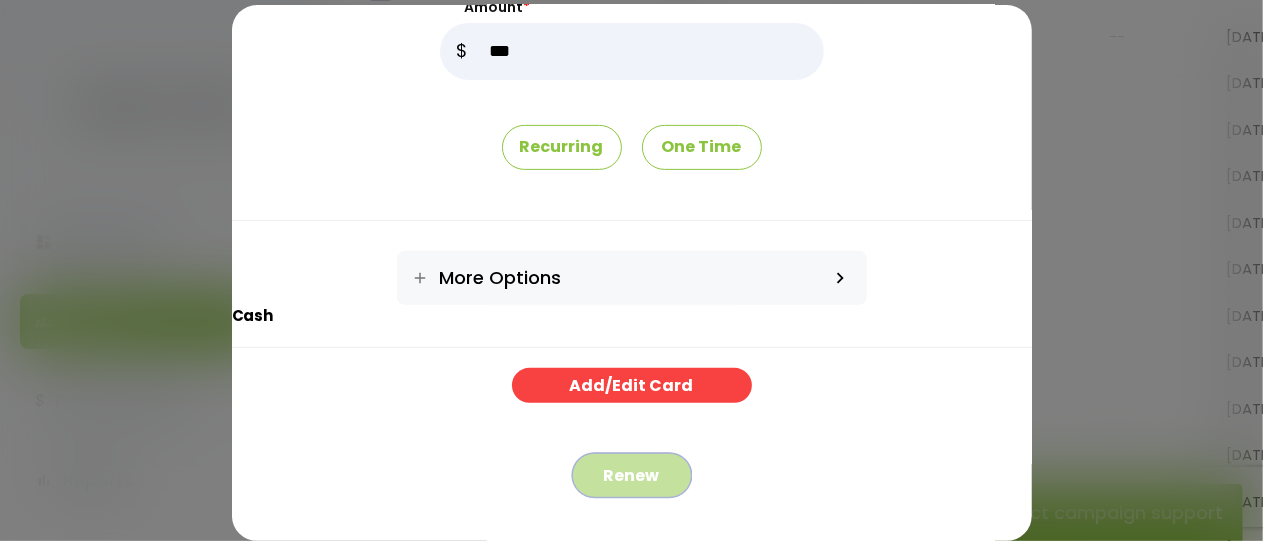 click on "Renew" at bounding box center [632, 475] 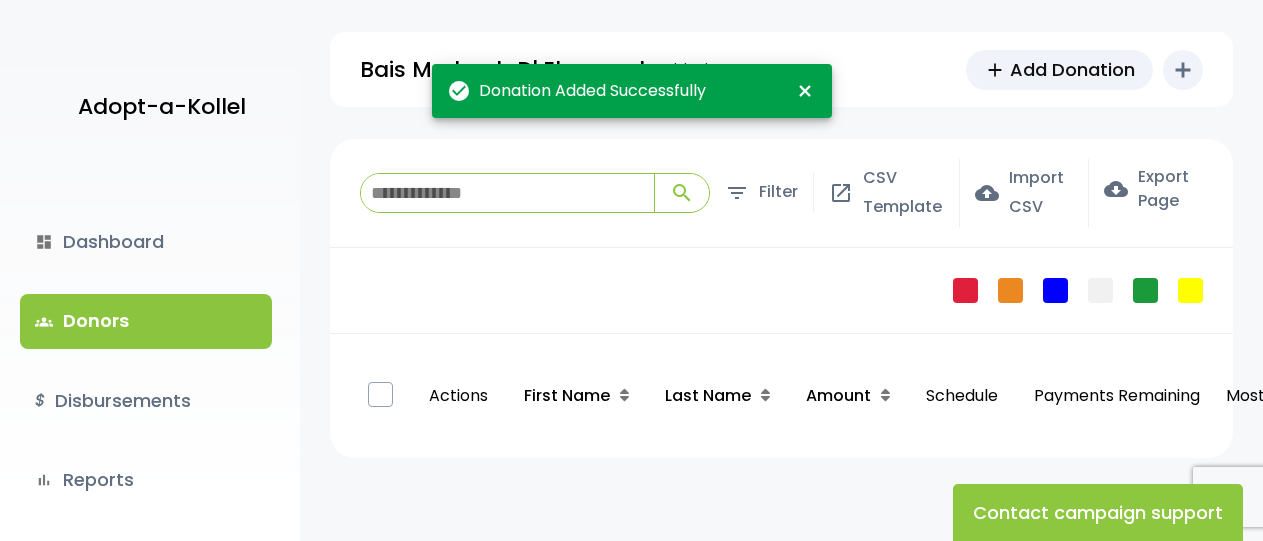scroll, scrollTop: 0, scrollLeft: 0, axis: both 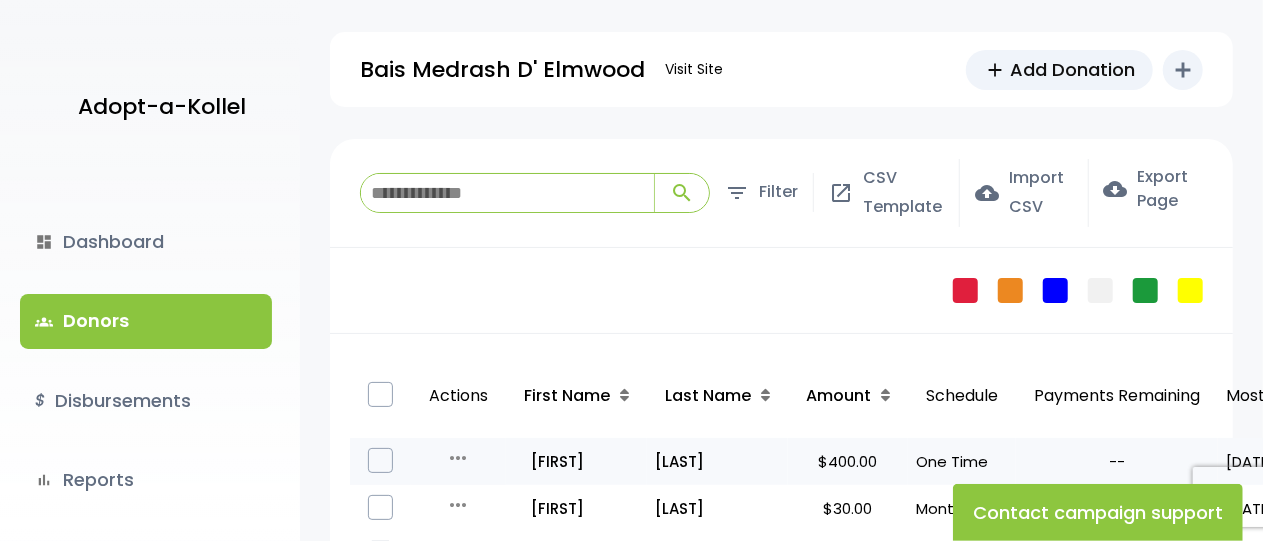 click on "more_horiz" at bounding box center [459, 458] 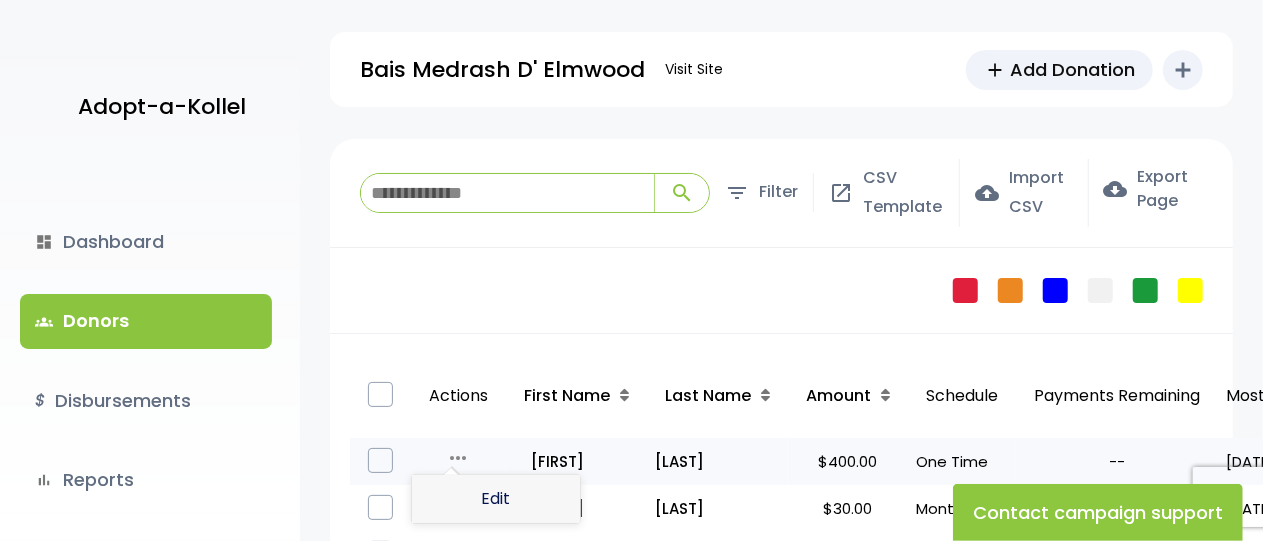 click on "Edit" at bounding box center [496, 499] 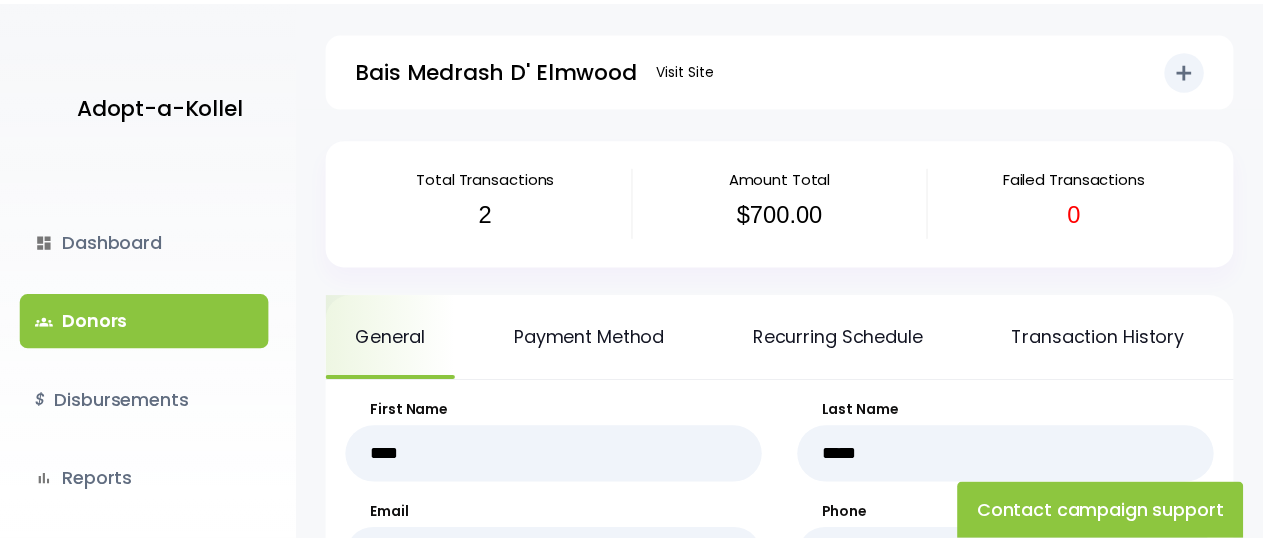 scroll, scrollTop: 0, scrollLeft: 0, axis: both 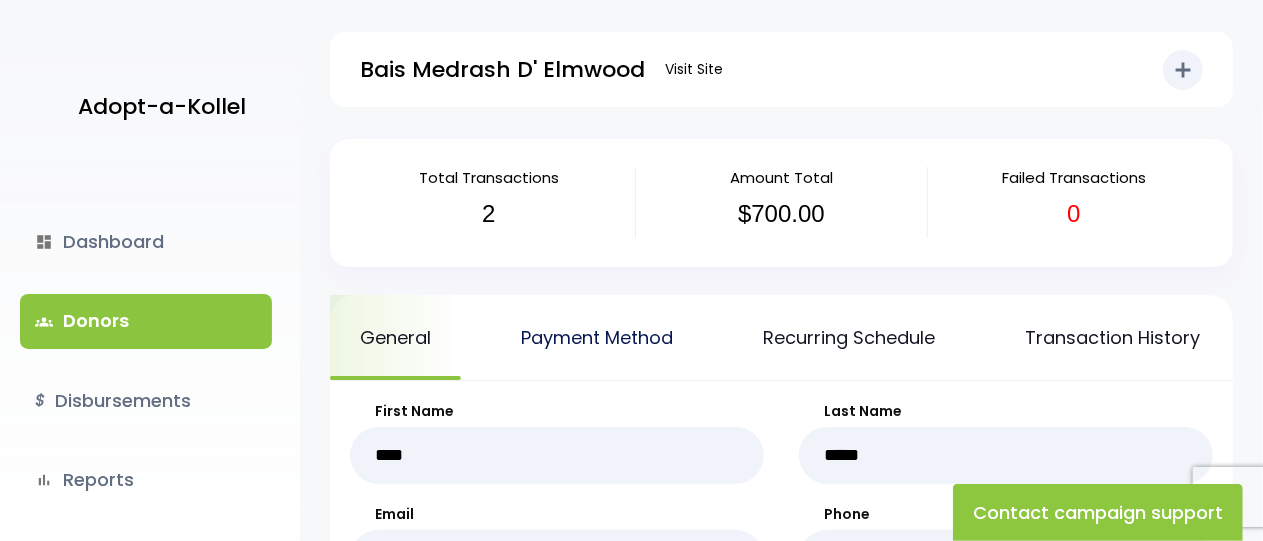 click on "Payment Method" at bounding box center [597, 337] 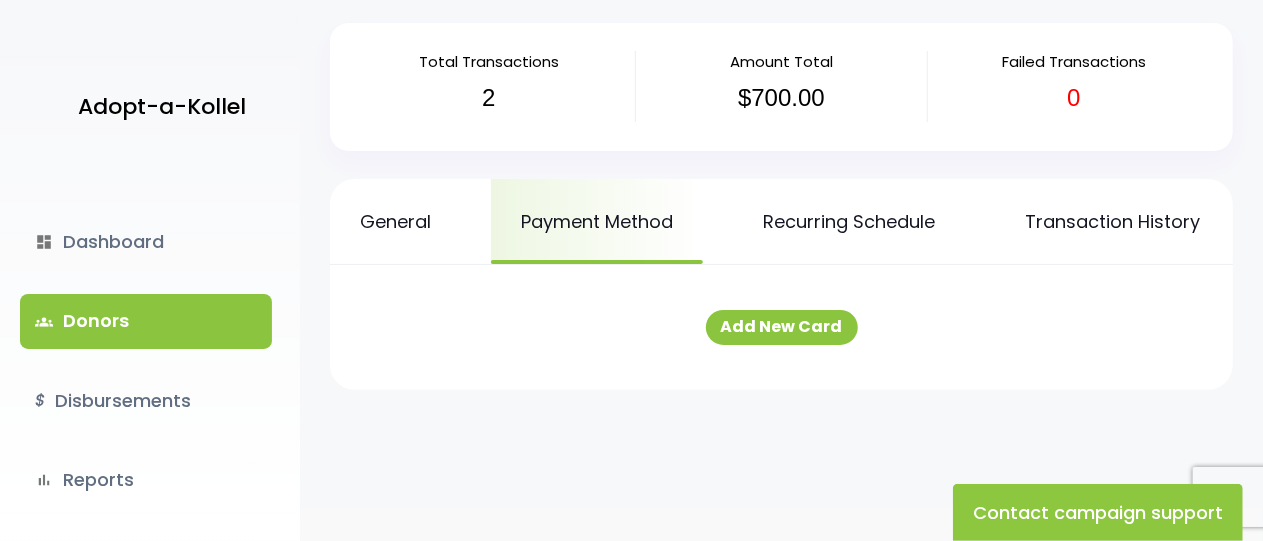 scroll, scrollTop: 120, scrollLeft: 0, axis: vertical 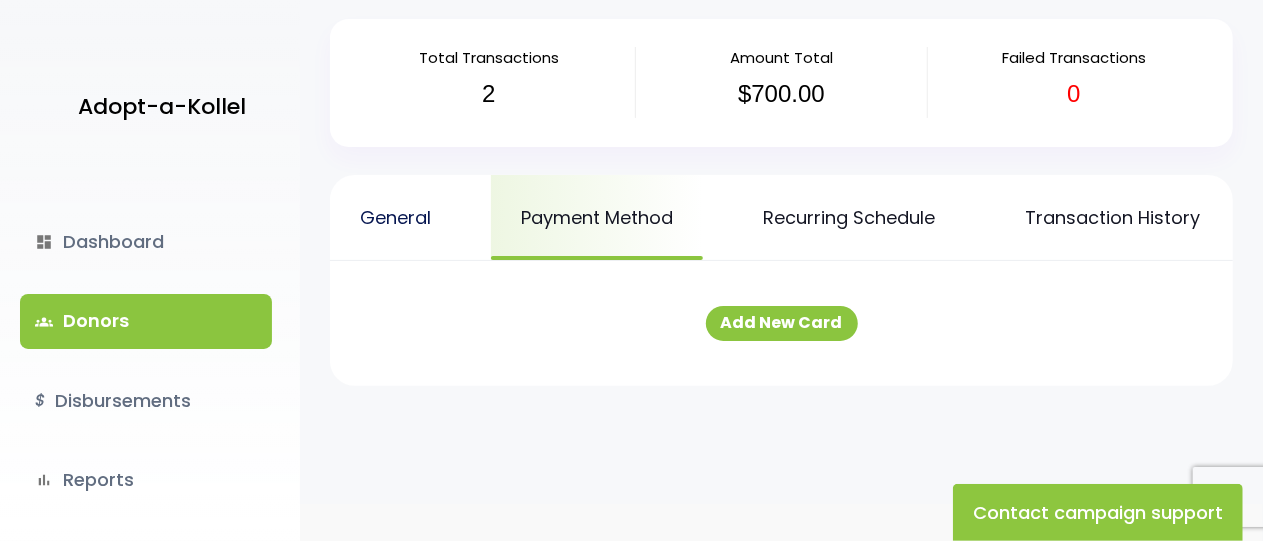 click on "General" at bounding box center [395, 217] 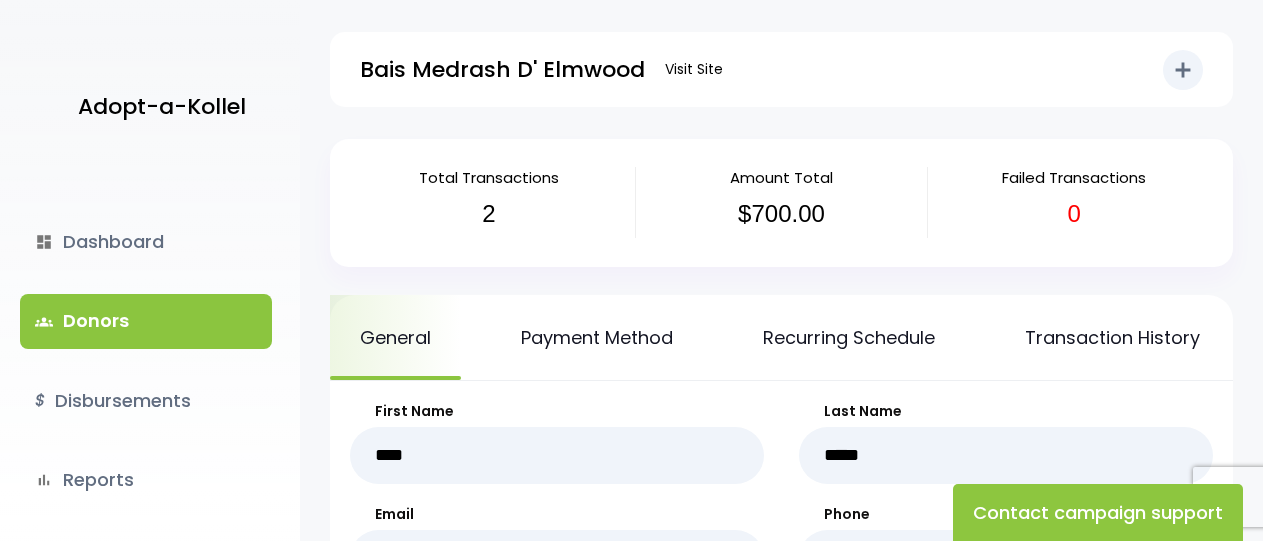 scroll, scrollTop: 0, scrollLeft: 0, axis: both 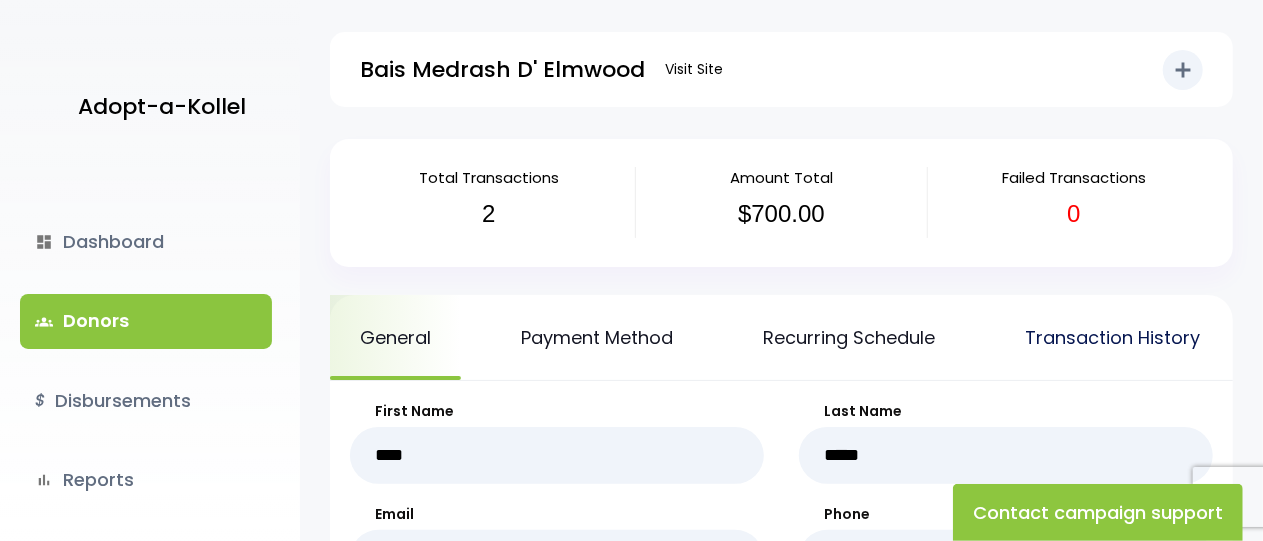 click on "Transaction History" at bounding box center (1112, 337) 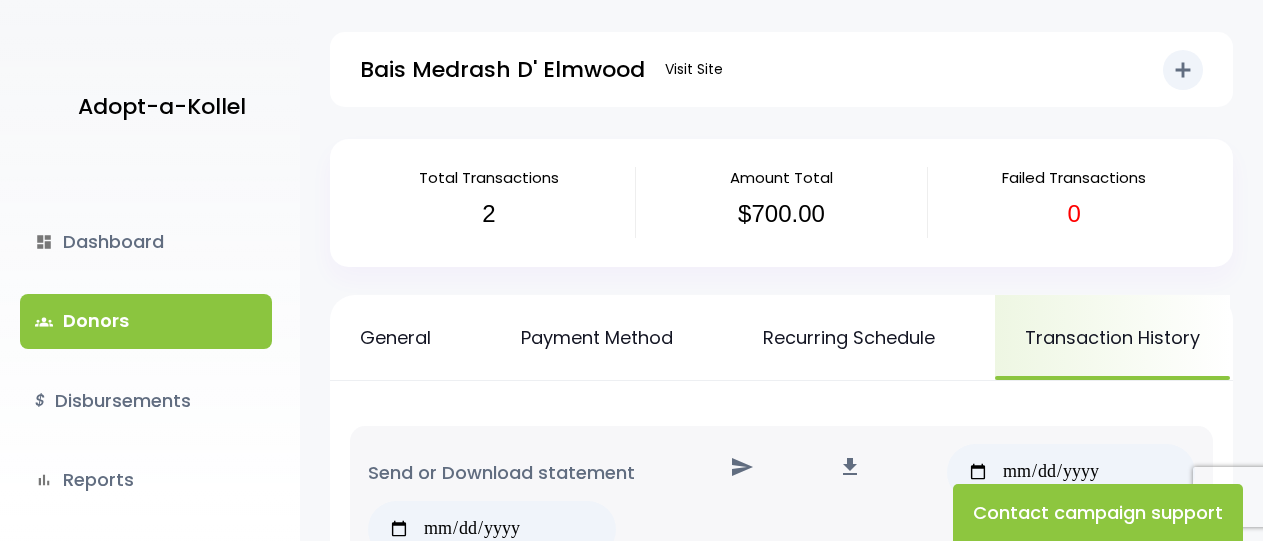 scroll, scrollTop: 0, scrollLeft: 0, axis: both 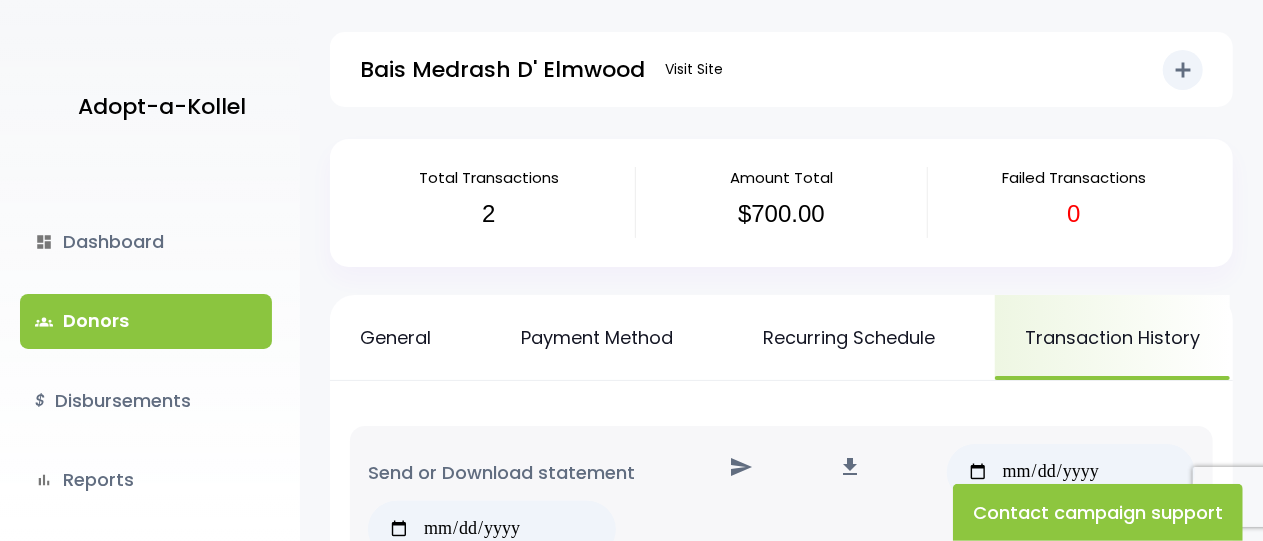 click on "Send or Download statement
send
file_download
Amount
Due Date
Status
Type
Card Number
send
file_download
Refresh
$300.00
[MONTH] 9, [YEAR]
[MM]/[DD]/[YY]
Approved Cash send file_download delete" at bounding box center [781, 644] 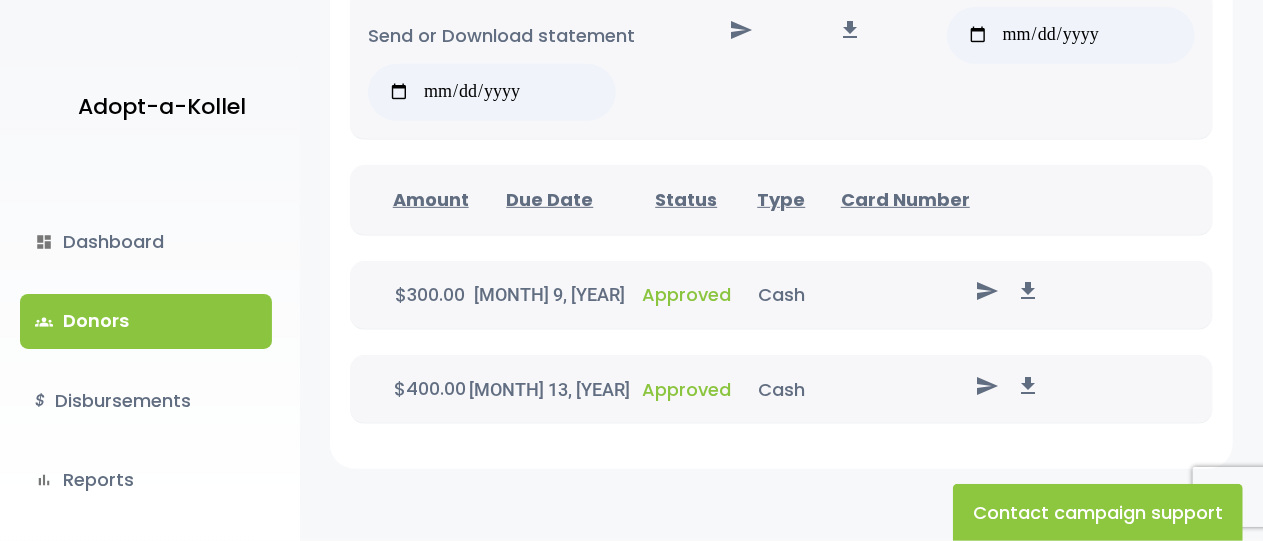 scroll, scrollTop: 440, scrollLeft: 0, axis: vertical 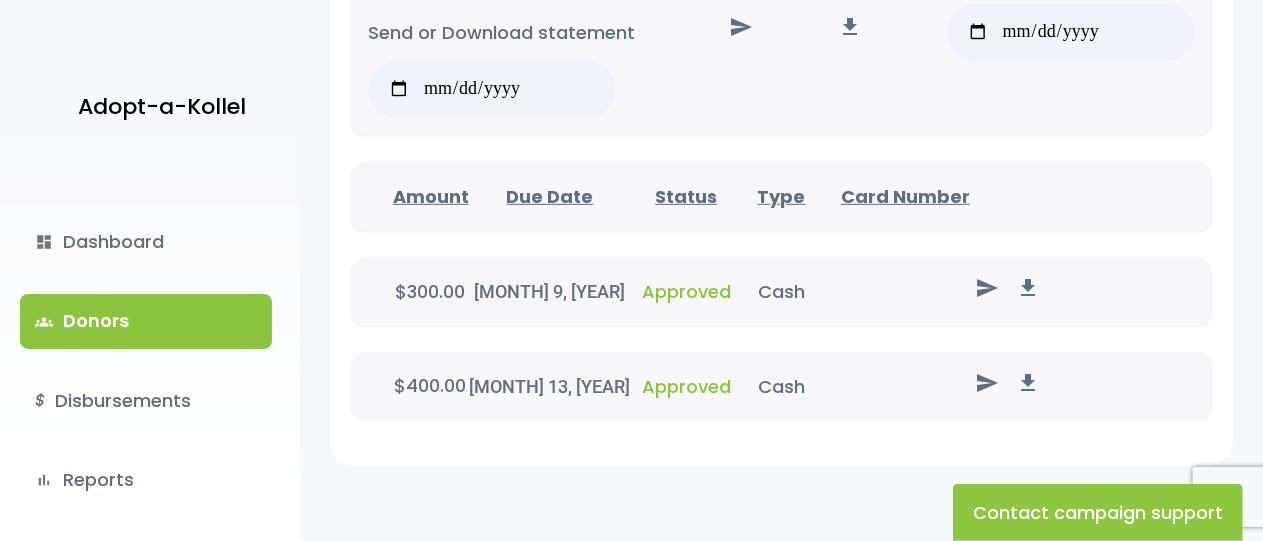click on "groups Donors" at bounding box center (146, 321) 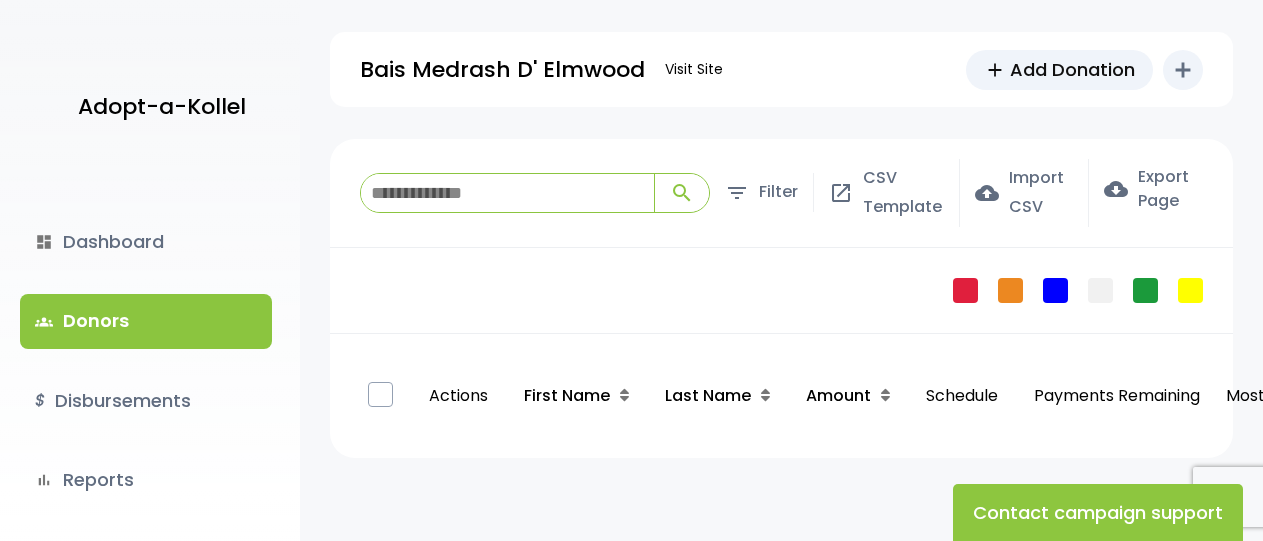 scroll, scrollTop: 0, scrollLeft: 0, axis: both 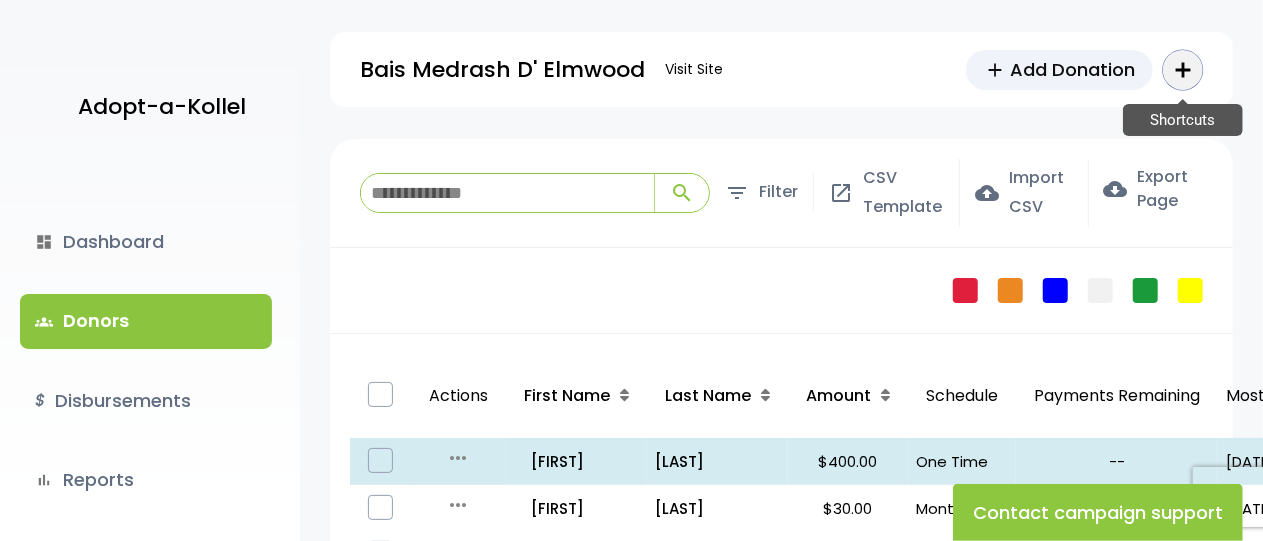 click on "add" at bounding box center [1183, 70] 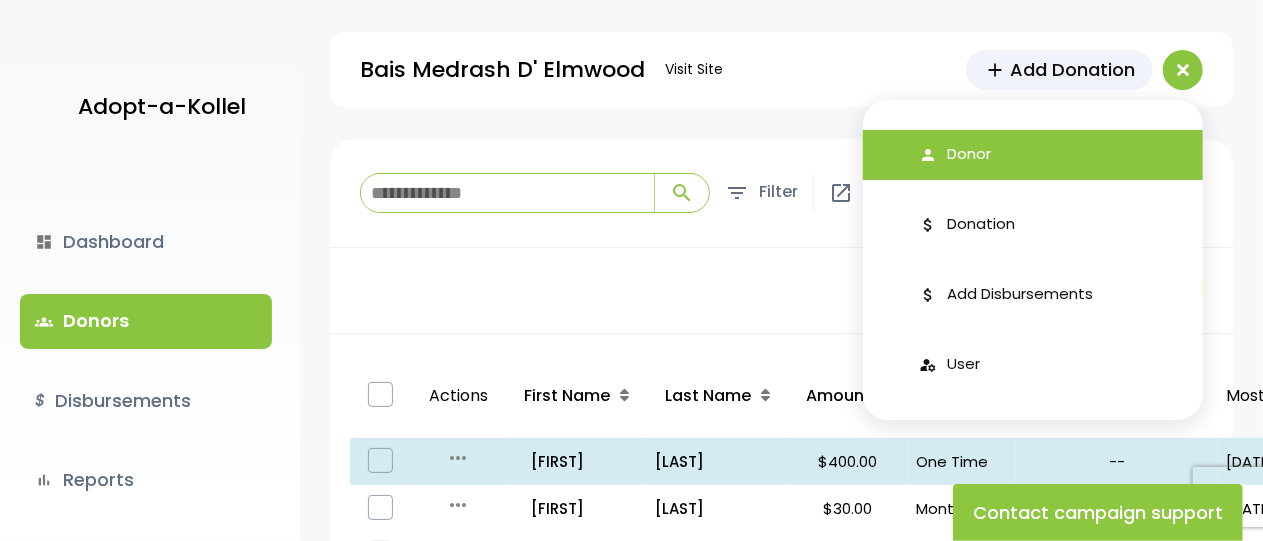 click on "person
Donor" at bounding box center [1033, 155] 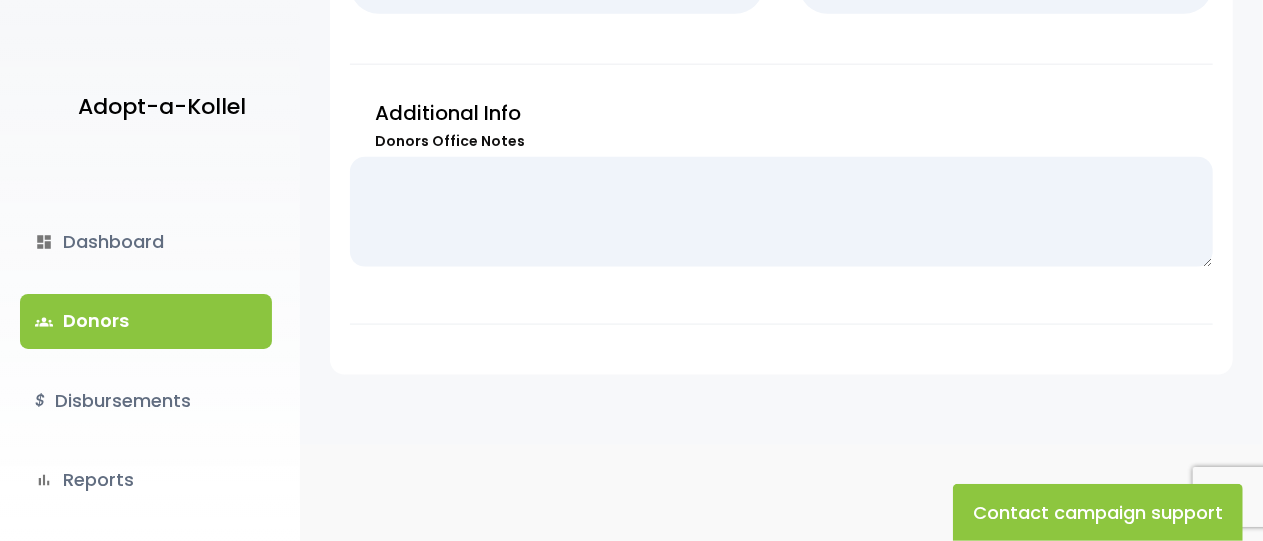 scroll, scrollTop: 1266, scrollLeft: 0, axis: vertical 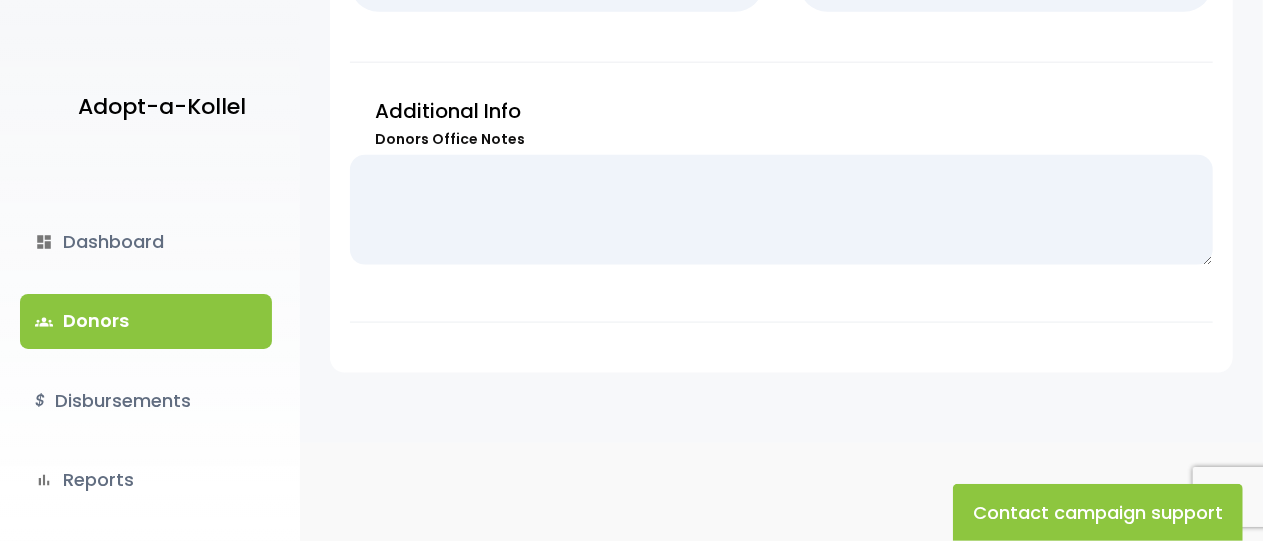 click on "groups Donors" at bounding box center (146, 321) 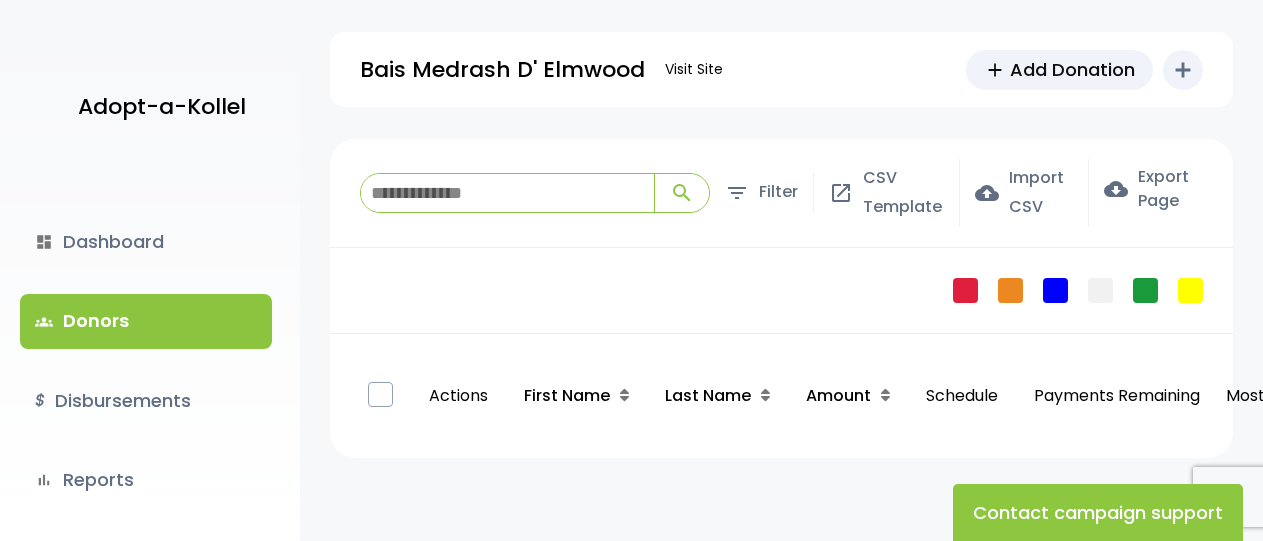 scroll, scrollTop: 0, scrollLeft: 0, axis: both 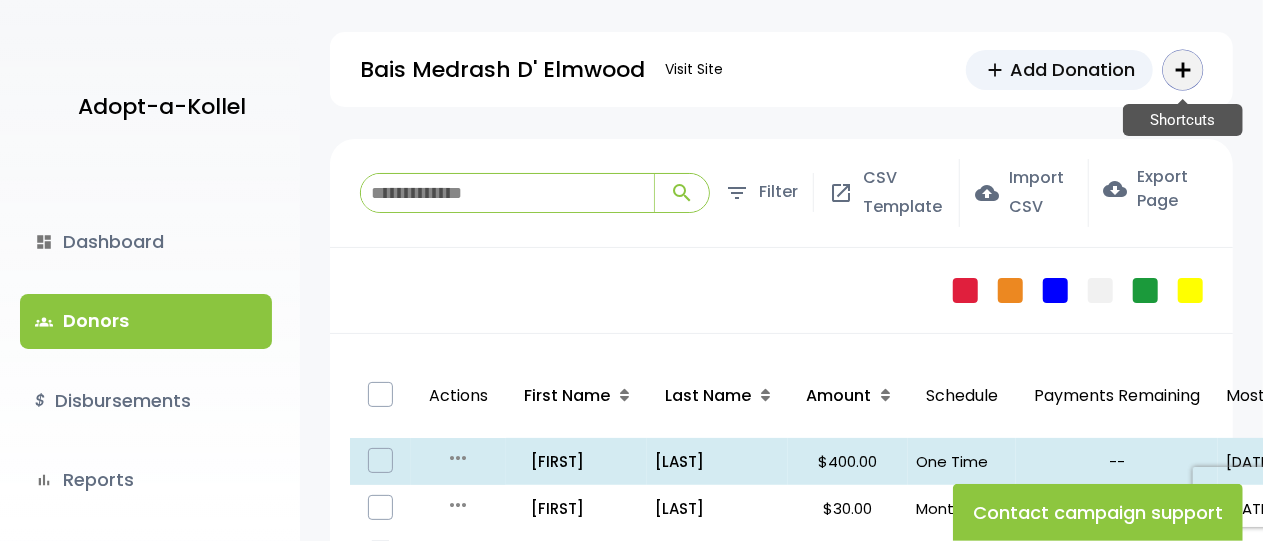 click on "add" at bounding box center [1183, 70] 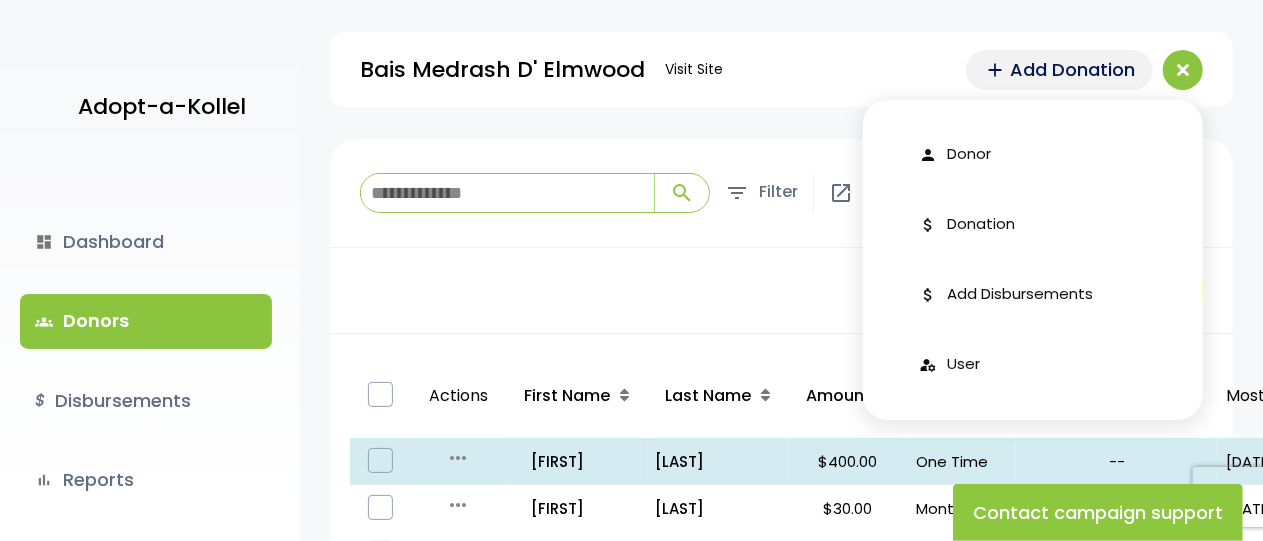 click on "Add Donation" at bounding box center (1072, 69) 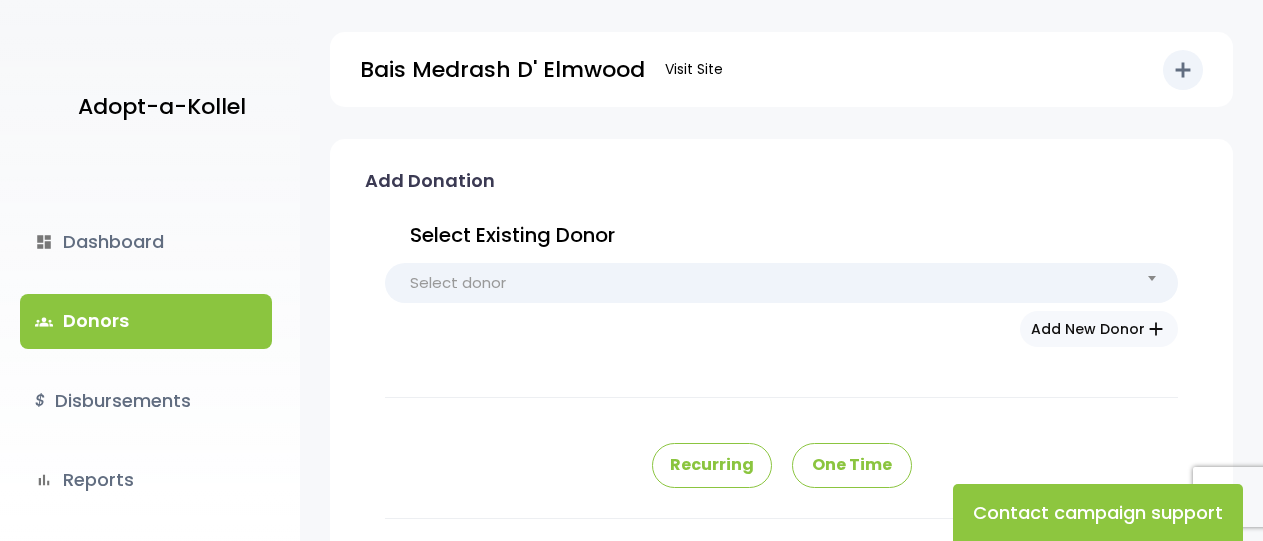 scroll, scrollTop: 0, scrollLeft: 0, axis: both 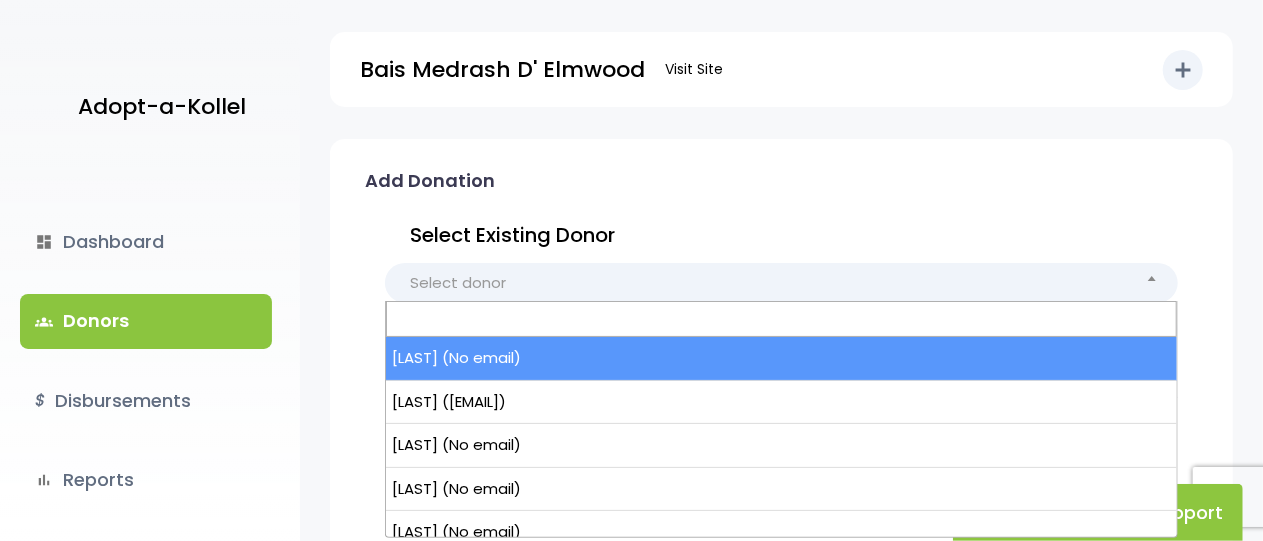 click on "Select donor" at bounding box center (781, 283) 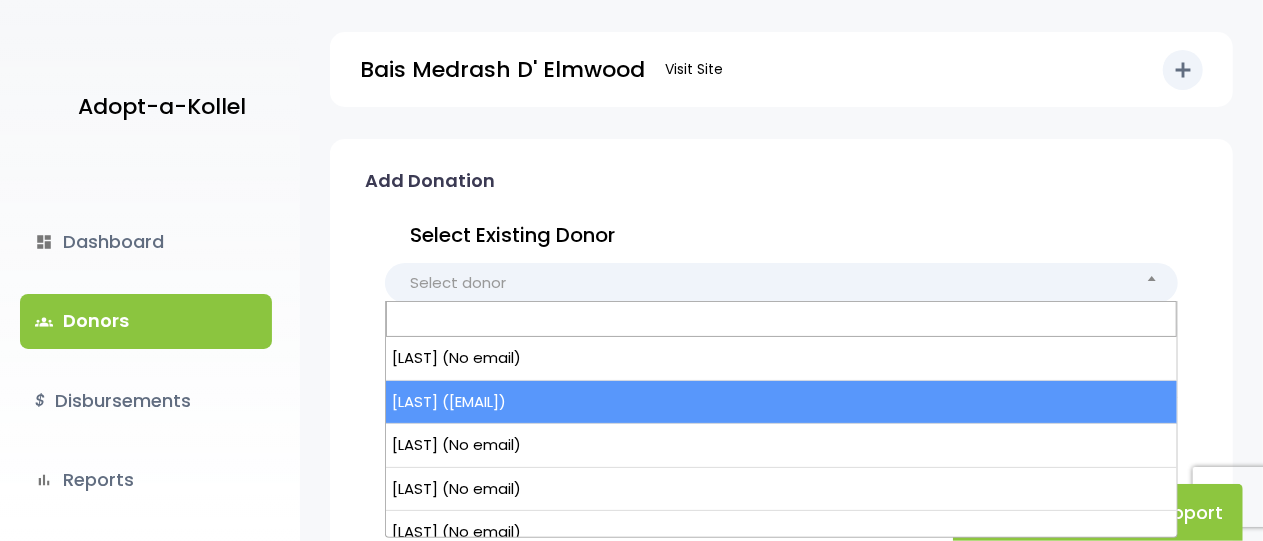 select on "****" 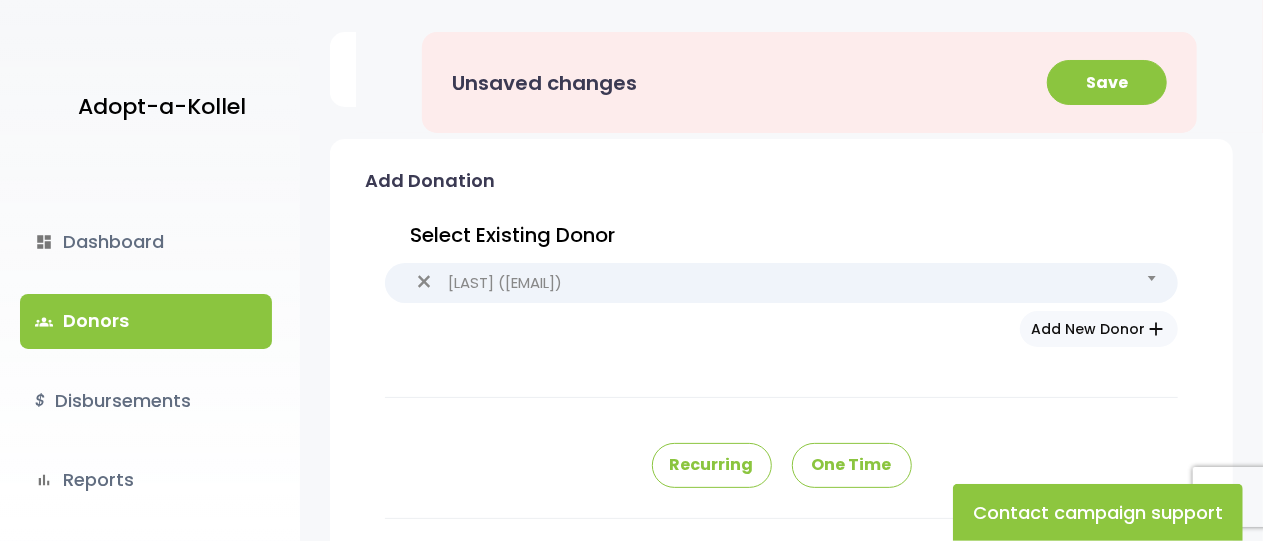 type on "*********" 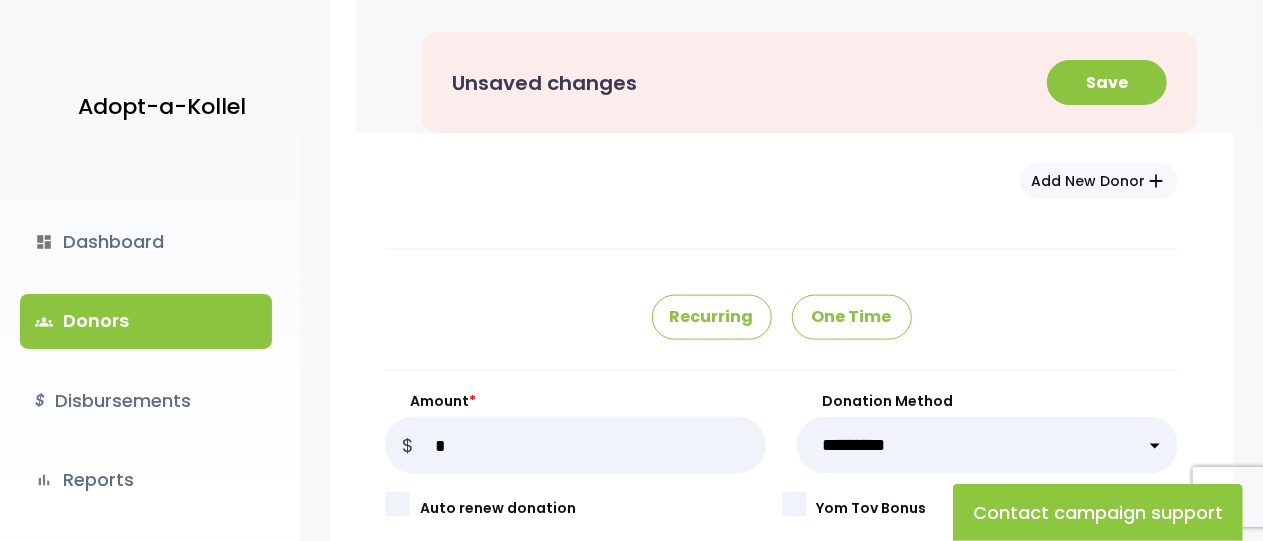 scroll, scrollTop: 1120, scrollLeft: 0, axis: vertical 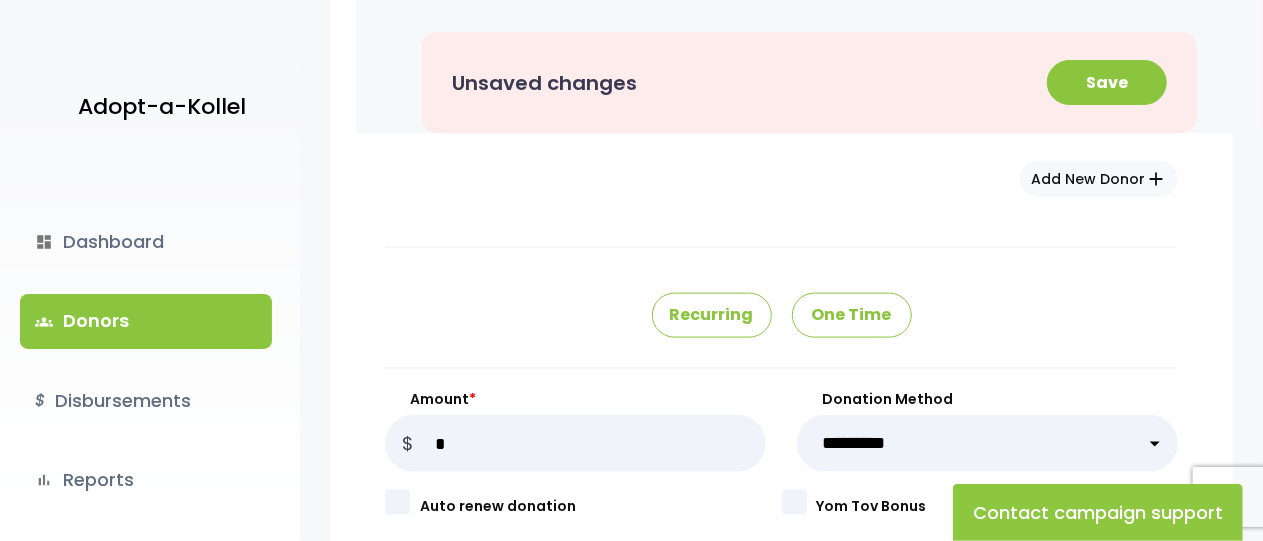 click on "**********" at bounding box center [987, 443] 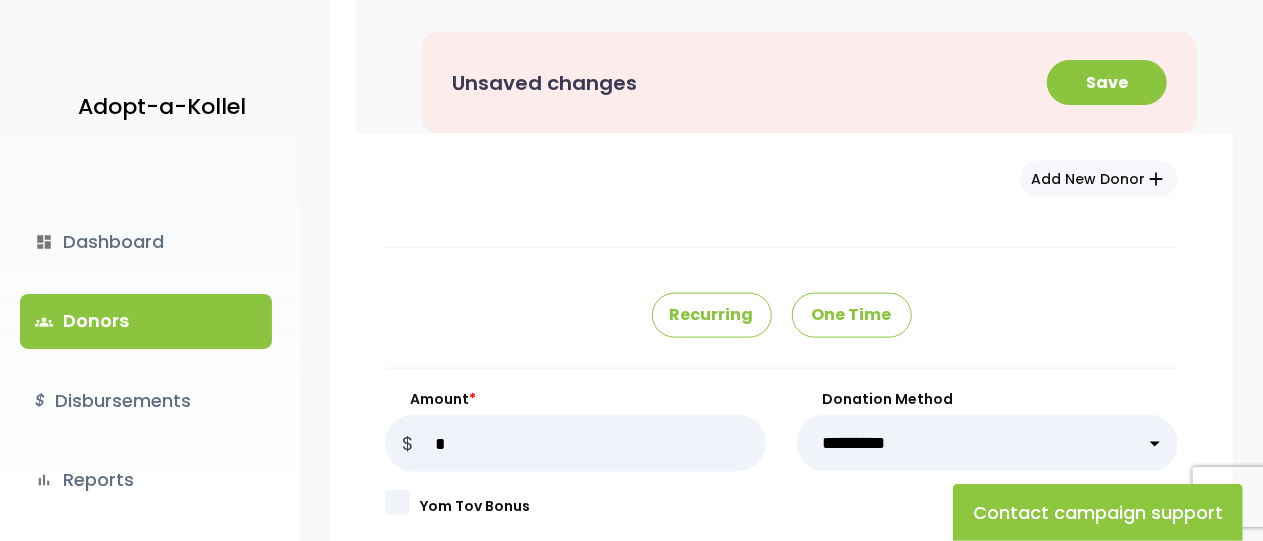 click on "**********" at bounding box center (987, 443) 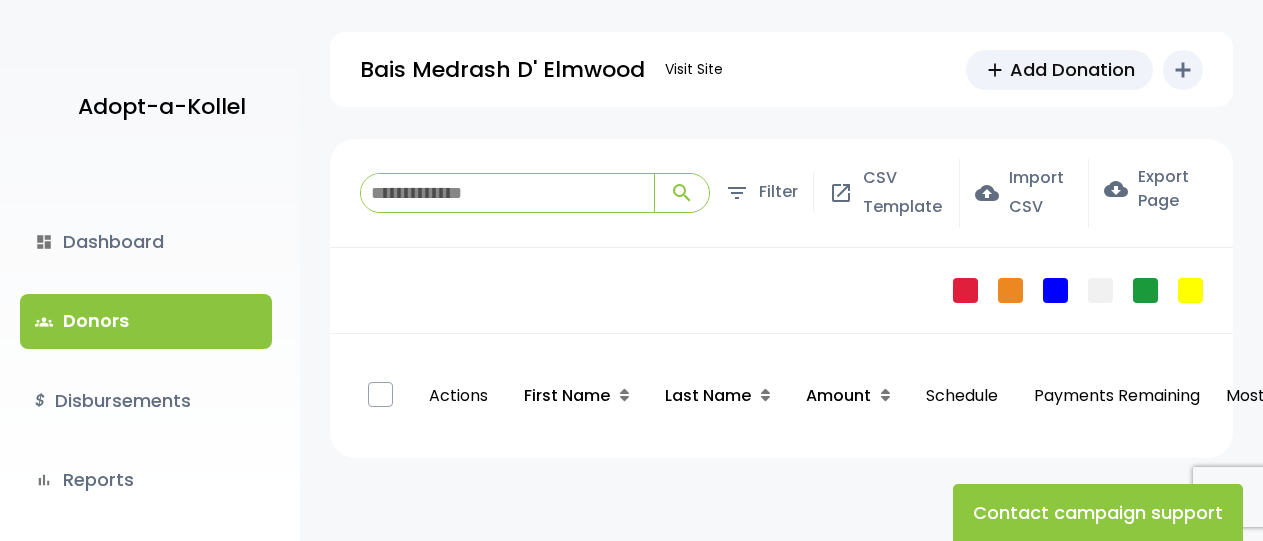 scroll, scrollTop: 0, scrollLeft: 0, axis: both 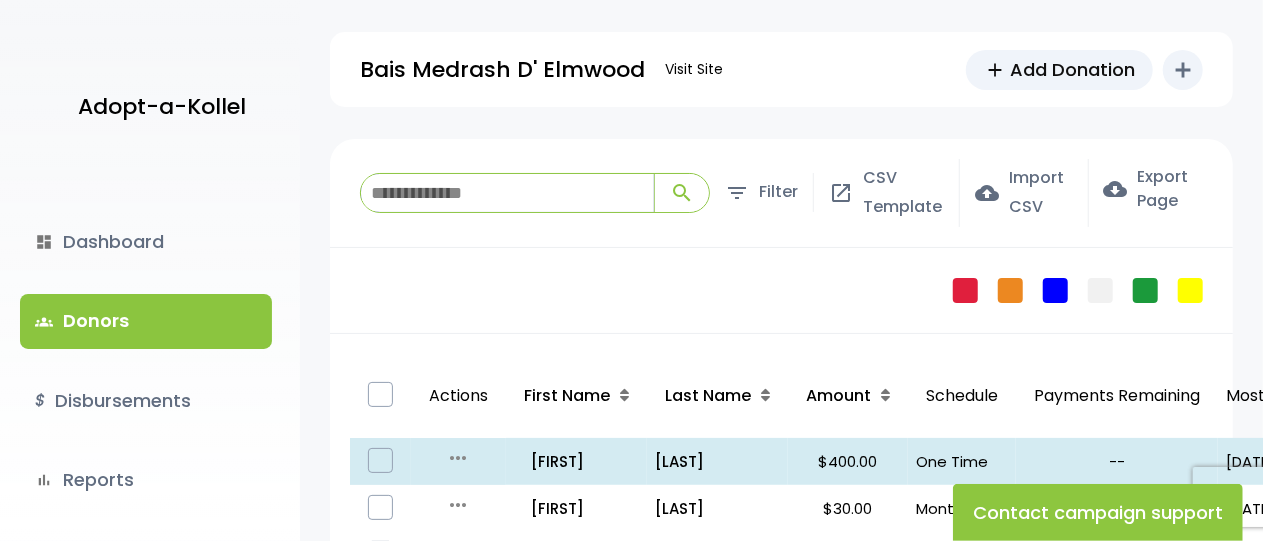 click at bounding box center (507, 193) 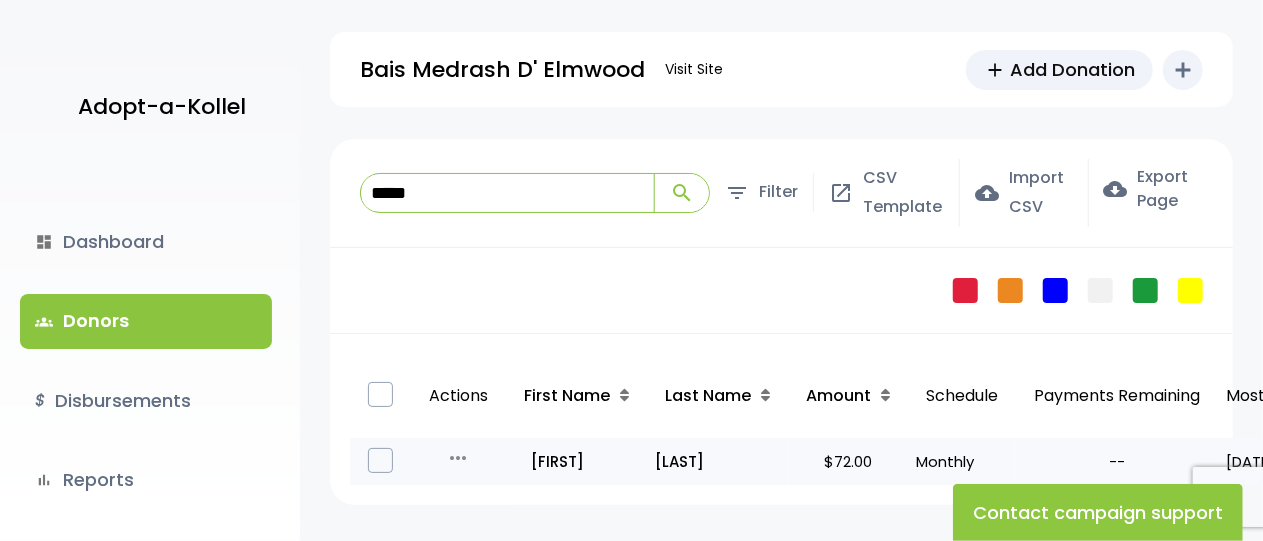 type on "*****" 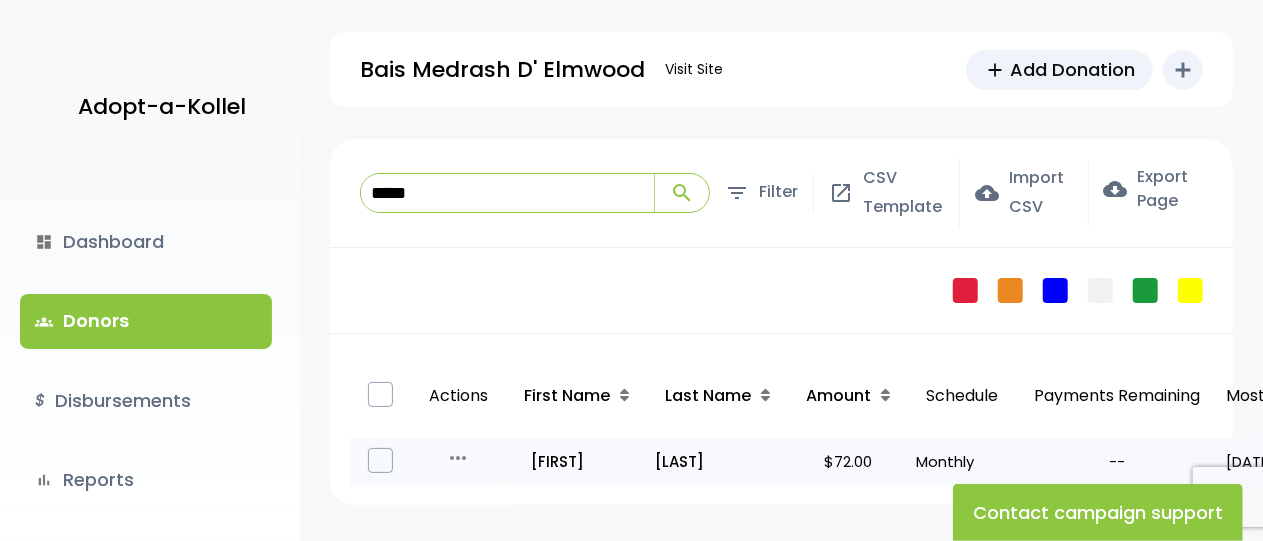 click on "more_horiz" at bounding box center [459, 458] 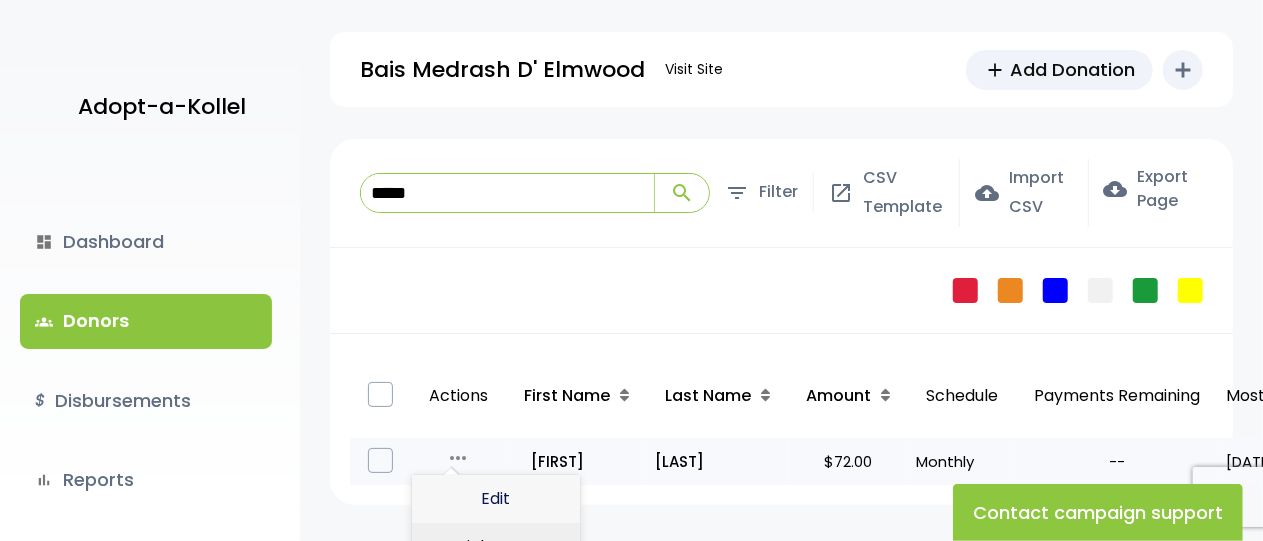 click on "Edit" at bounding box center [496, 499] 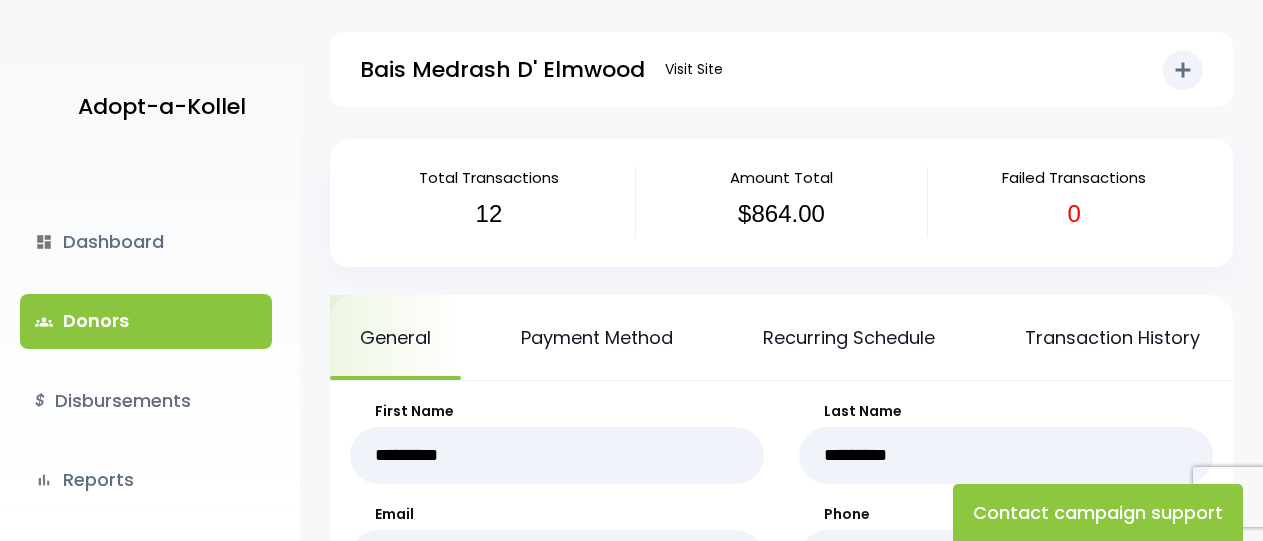 scroll, scrollTop: 0, scrollLeft: 0, axis: both 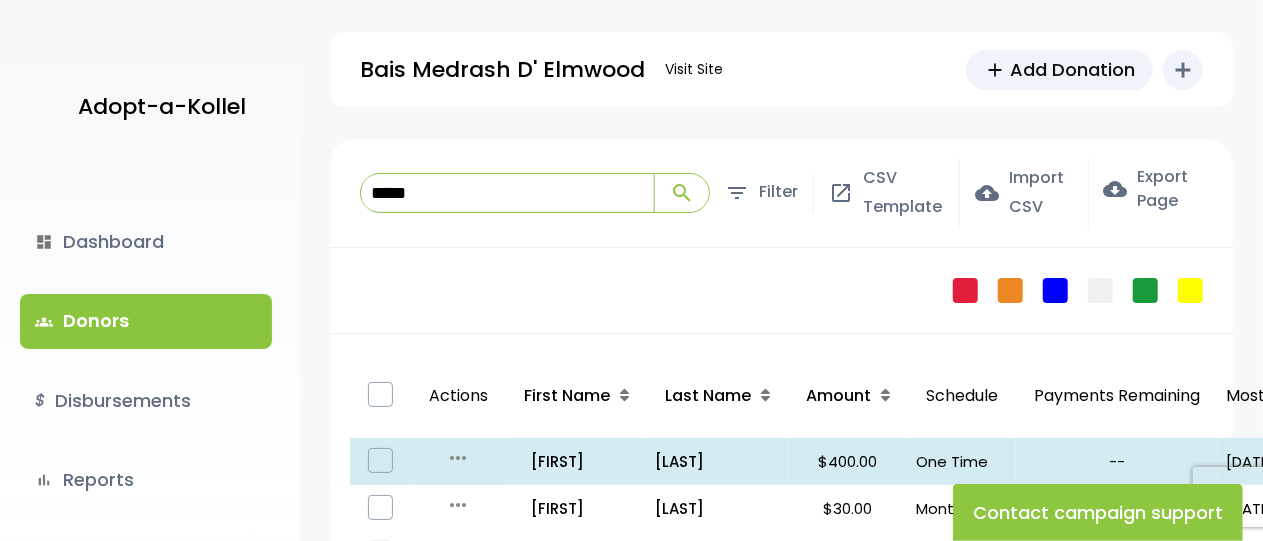 click on "*****" at bounding box center [507, 193] 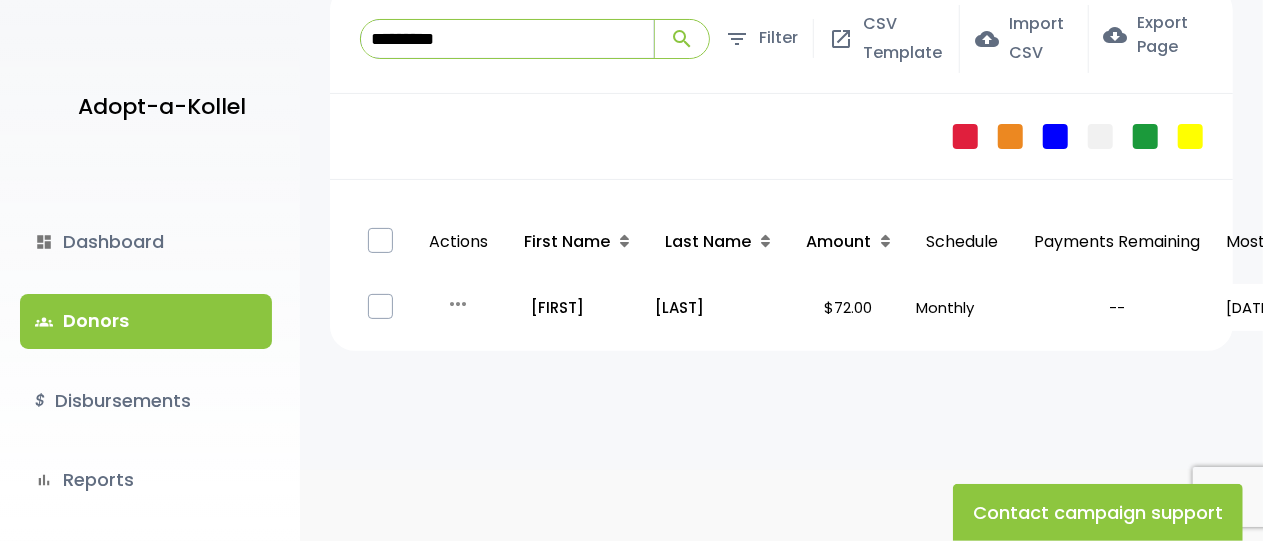 scroll, scrollTop: 183, scrollLeft: 0, axis: vertical 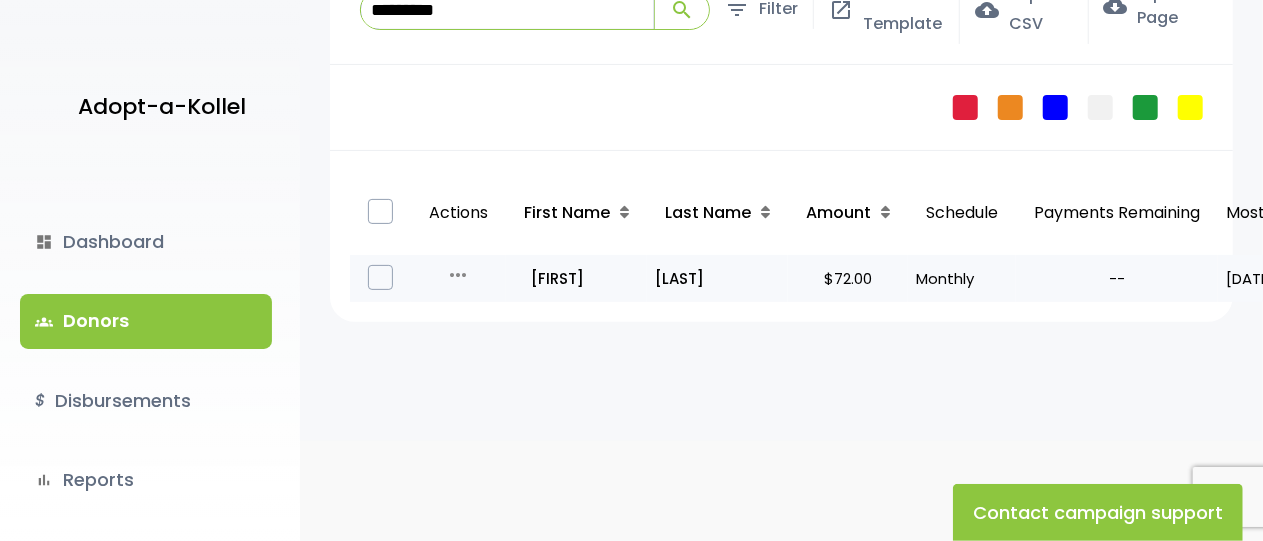 type on "*********" 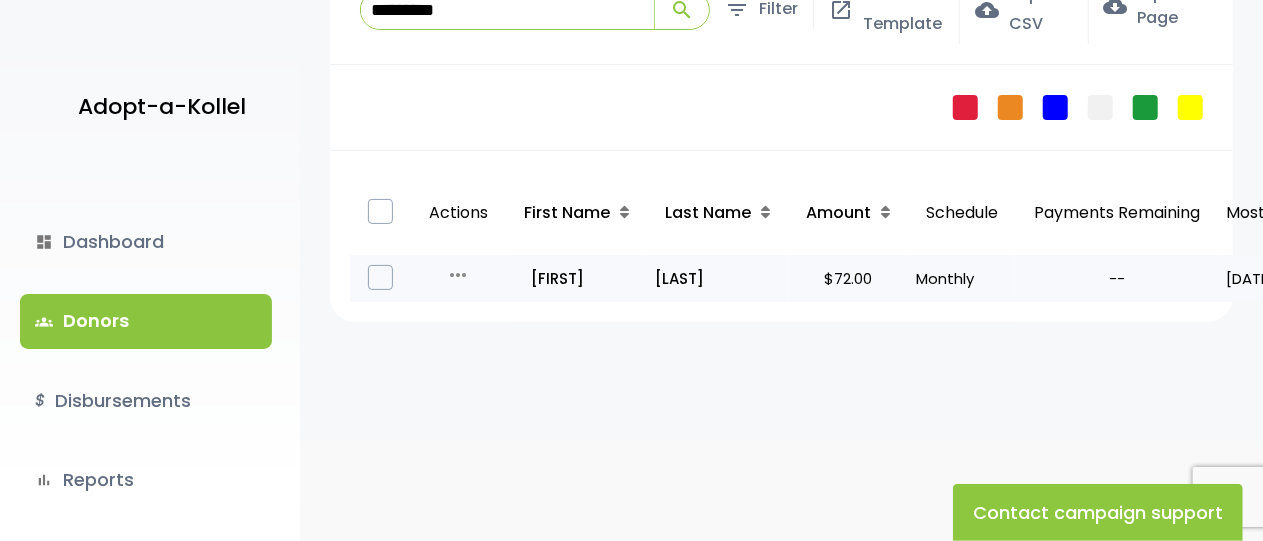 click on "more_horiz" at bounding box center [459, 275] 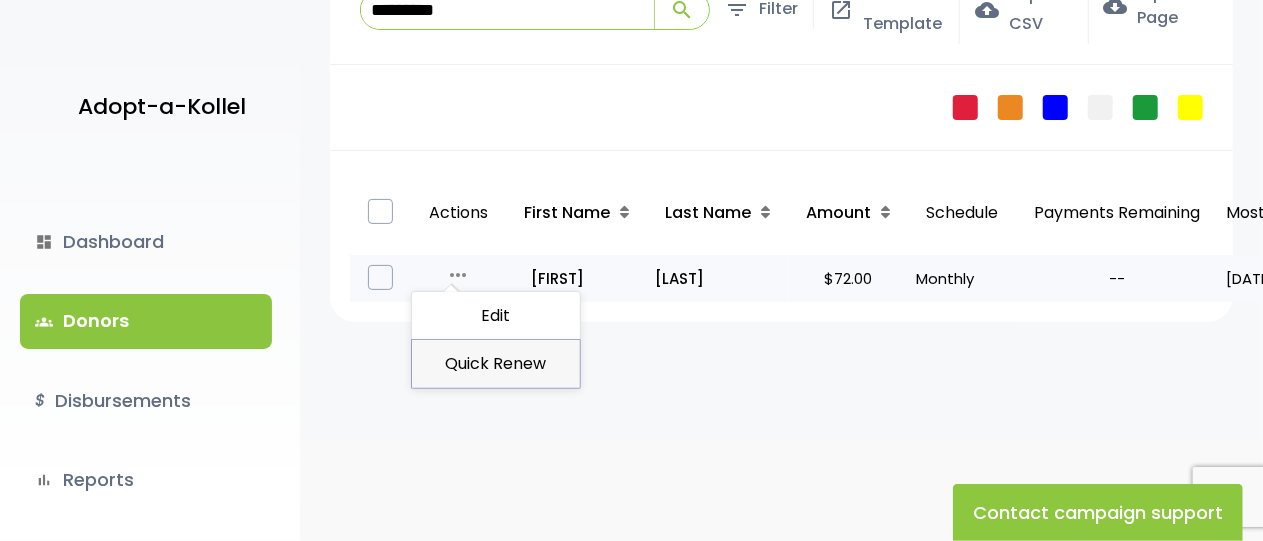 click on "Quick Renew" at bounding box center (496, 364) 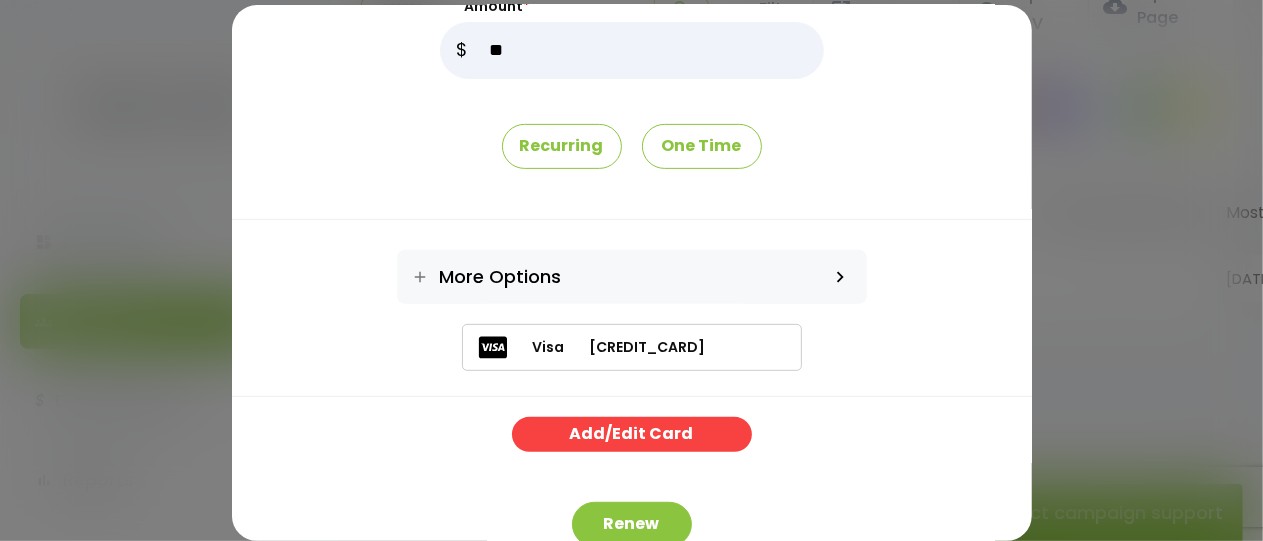 scroll, scrollTop: 306, scrollLeft: 0, axis: vertical 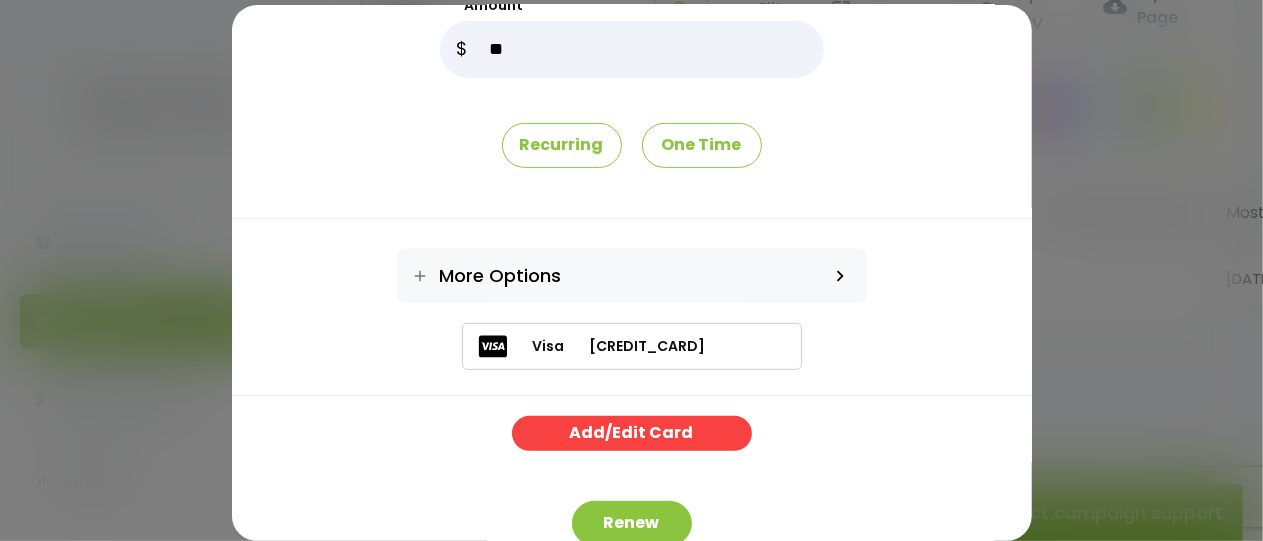 click on "keyboard_arrow_right" at bounding box center [840, 276] 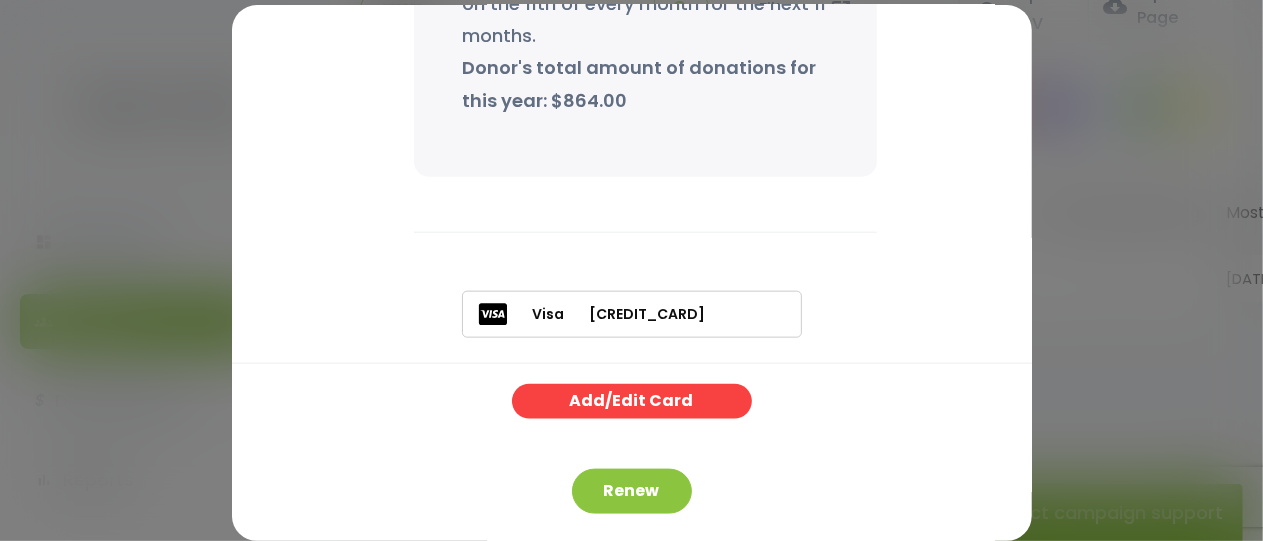 scroll, scrollTop: 1052, scrollLeft: 0, axis: vertical 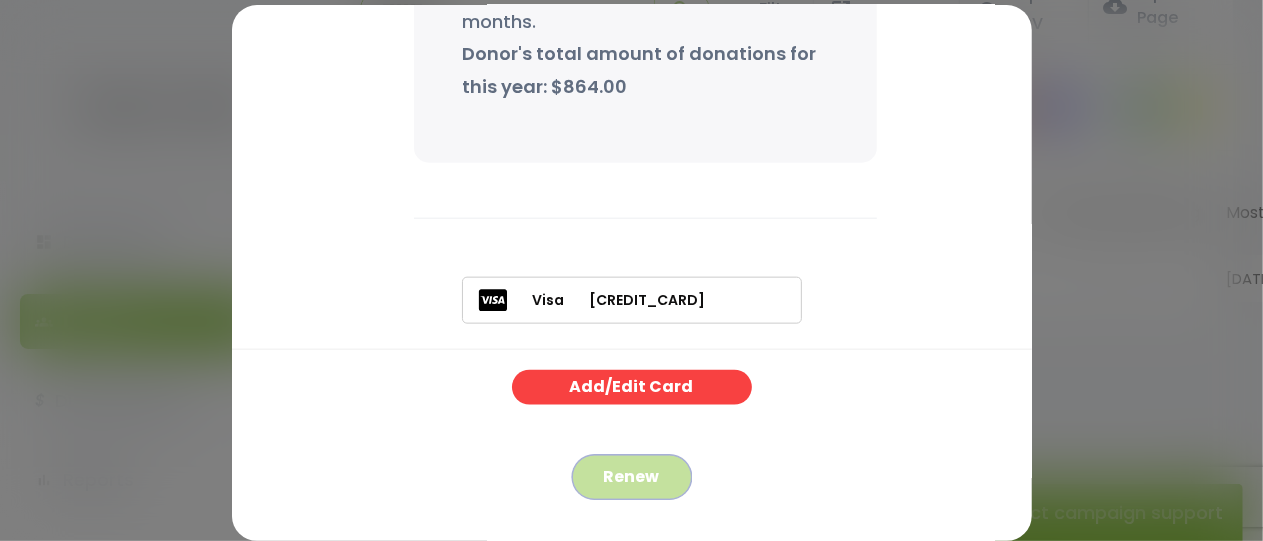 click on "Renew" at bounding box center (632, 477) 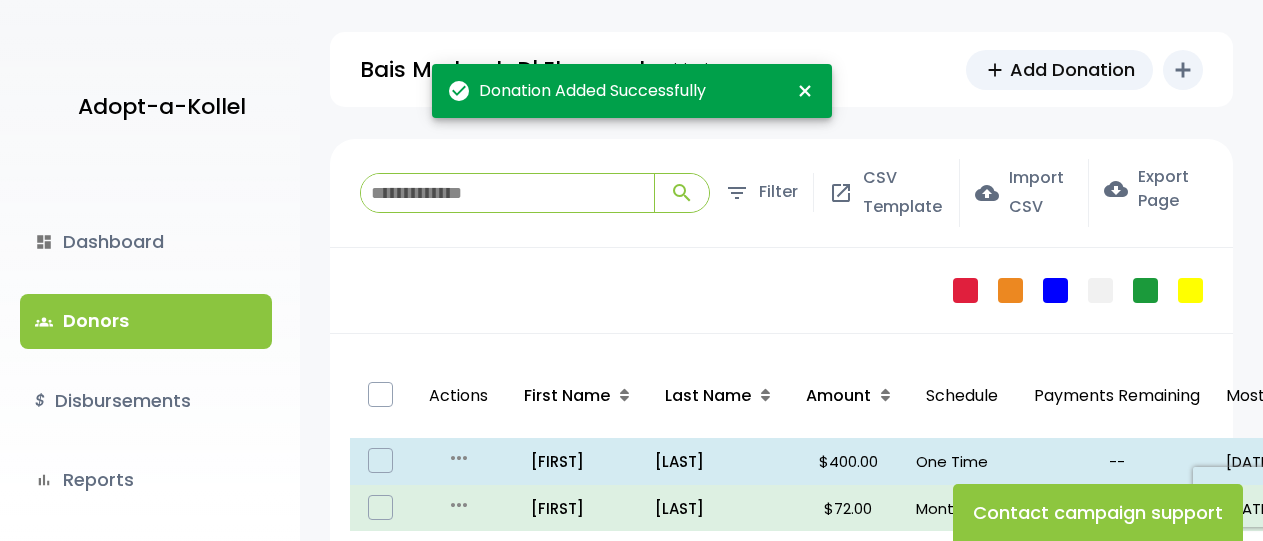 scroll, scrollTop: 0, scrollLeft: 0, axis: both 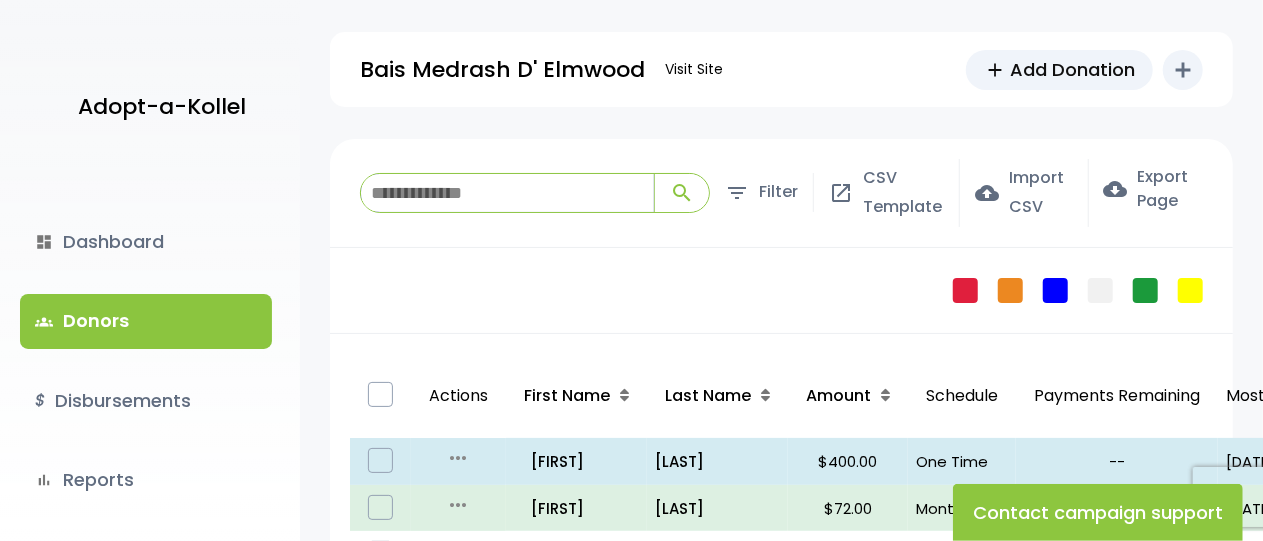 click at bounding box center [507, 193] 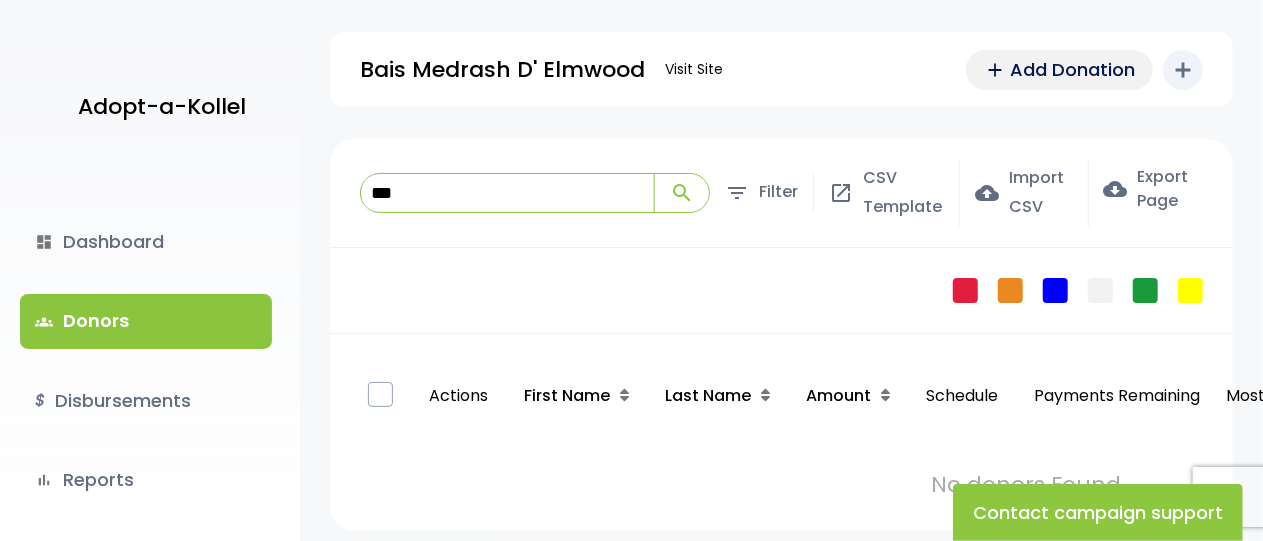 type on "***" 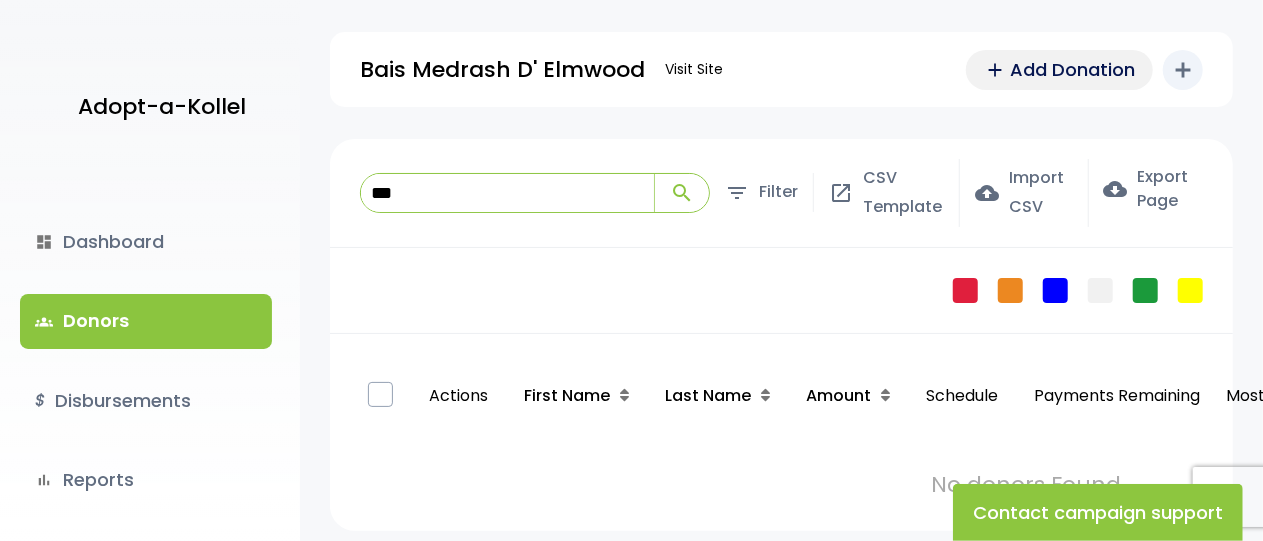 click on "Add Donation" at bounding box center [1072, 69] 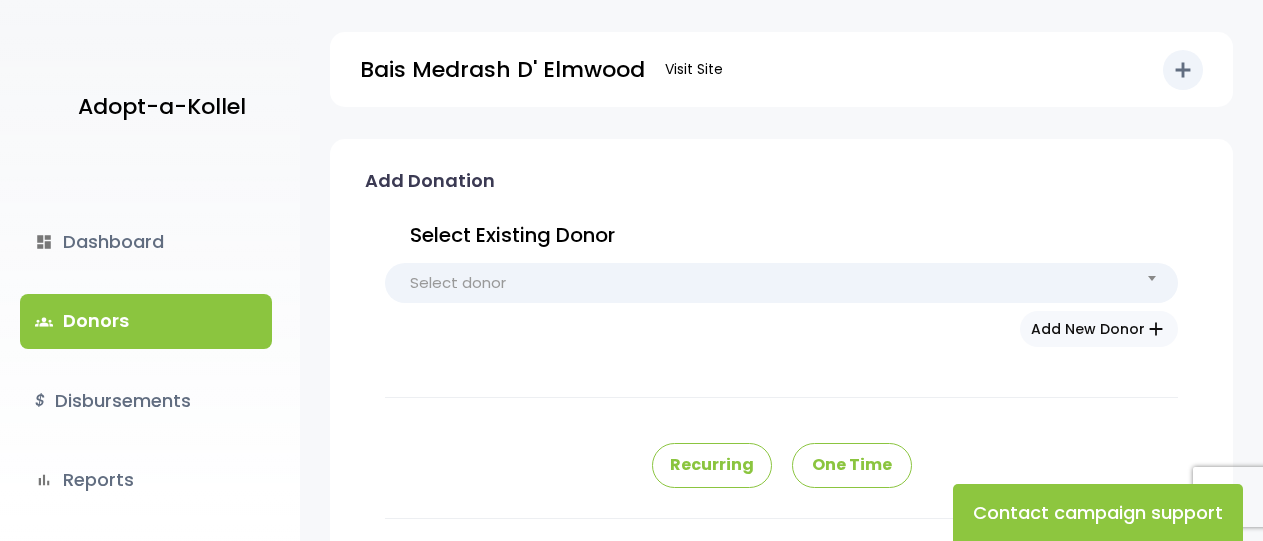 scroll, scrollTop: 0, scrollLeft: 0, axis: both 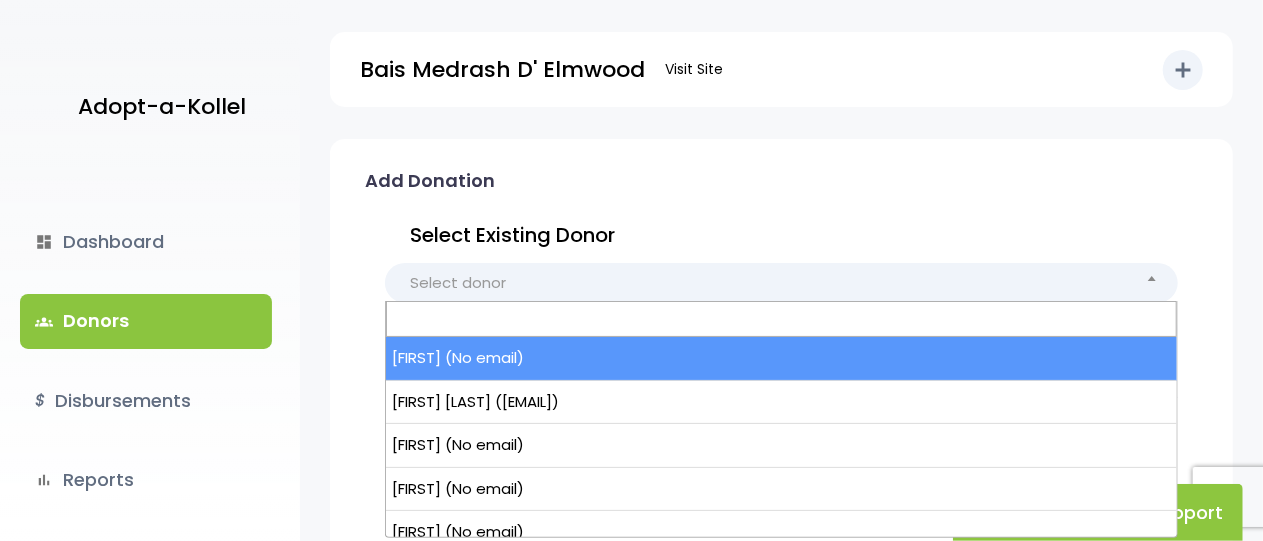 click on "Select donor" at bounding box center (781, 283) 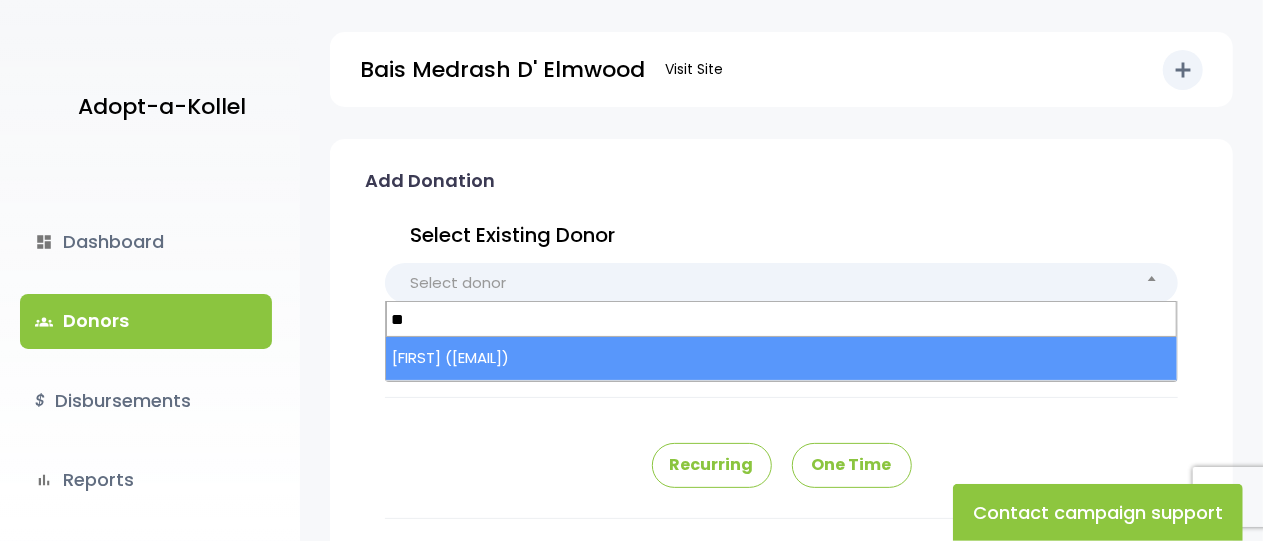 type on "*" 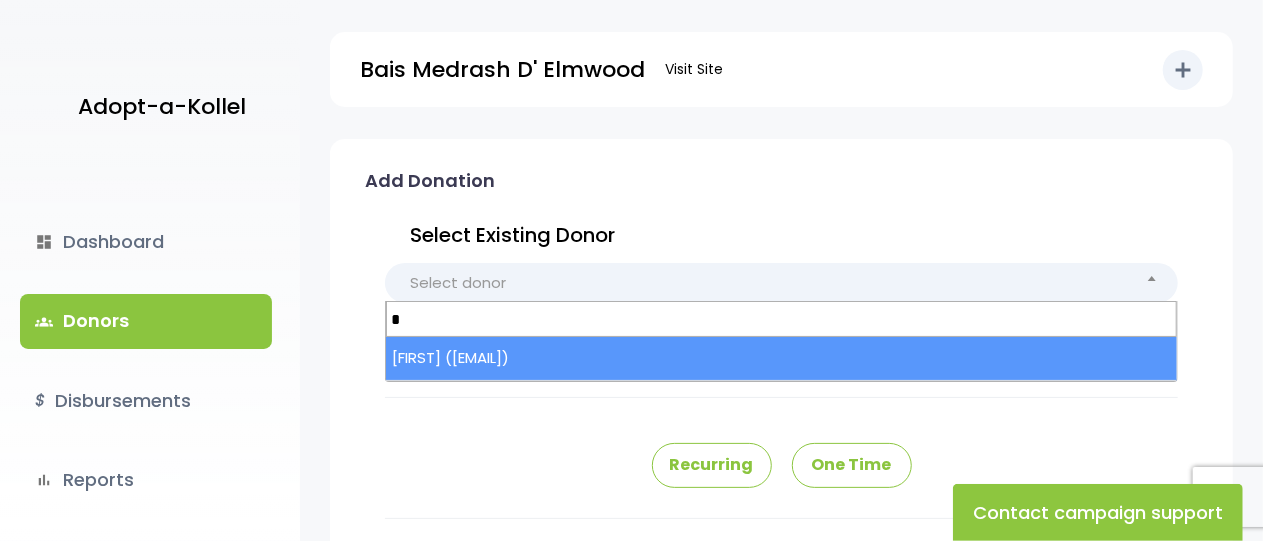 type 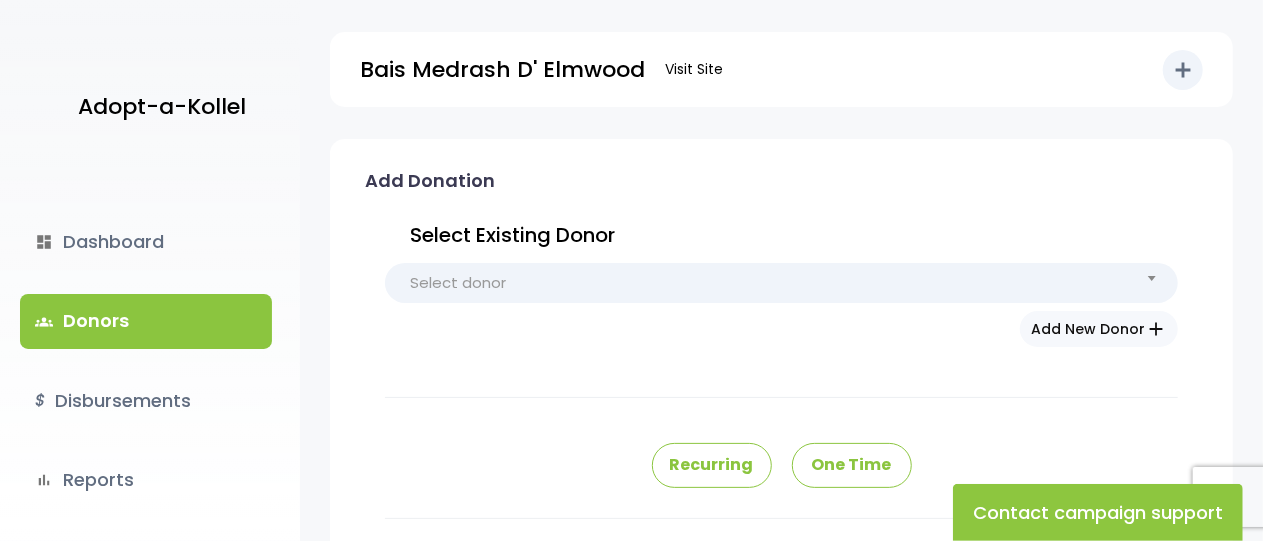 click on "Select Existing Donor" at bounding box center [781, 235] 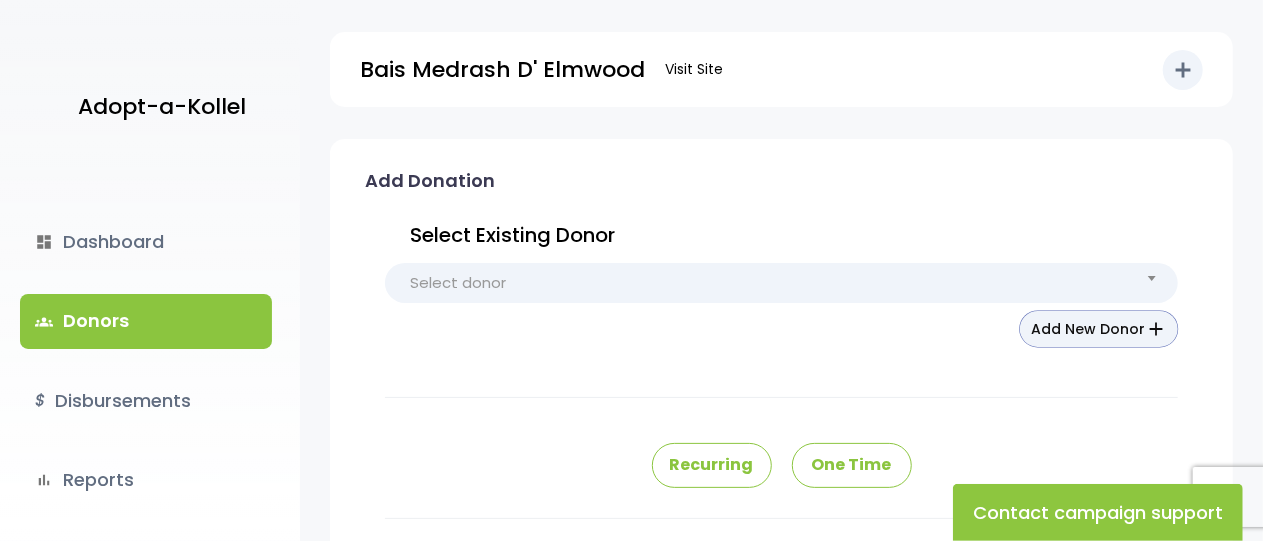 click on "Add New Donor add" at bounding box center (1099, 329) 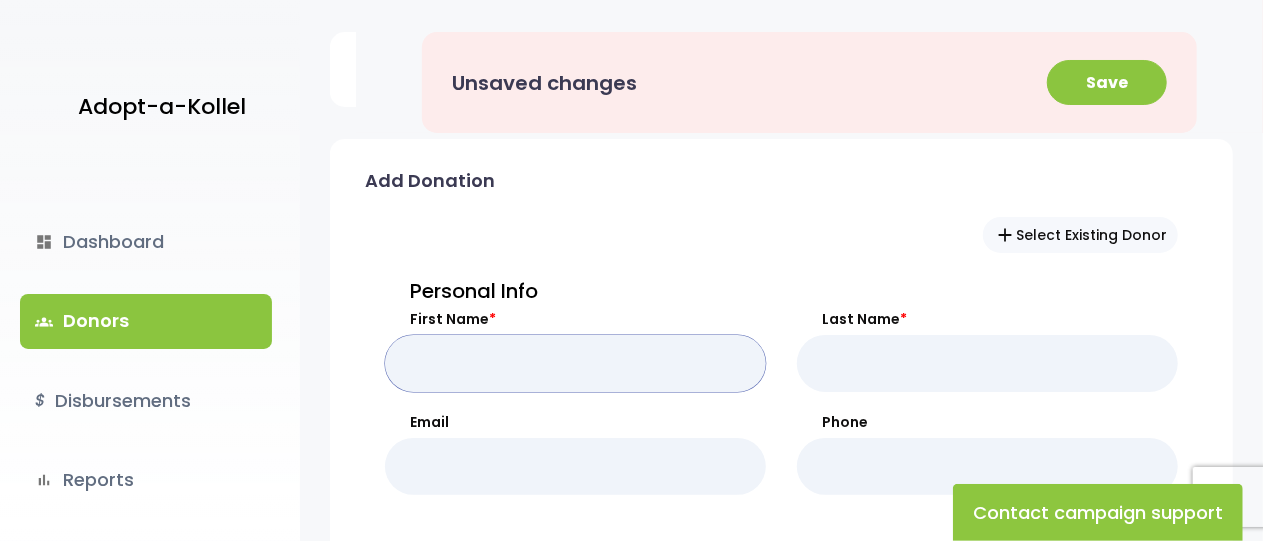 click on "First Name  *" at bounding box center [575, 363] 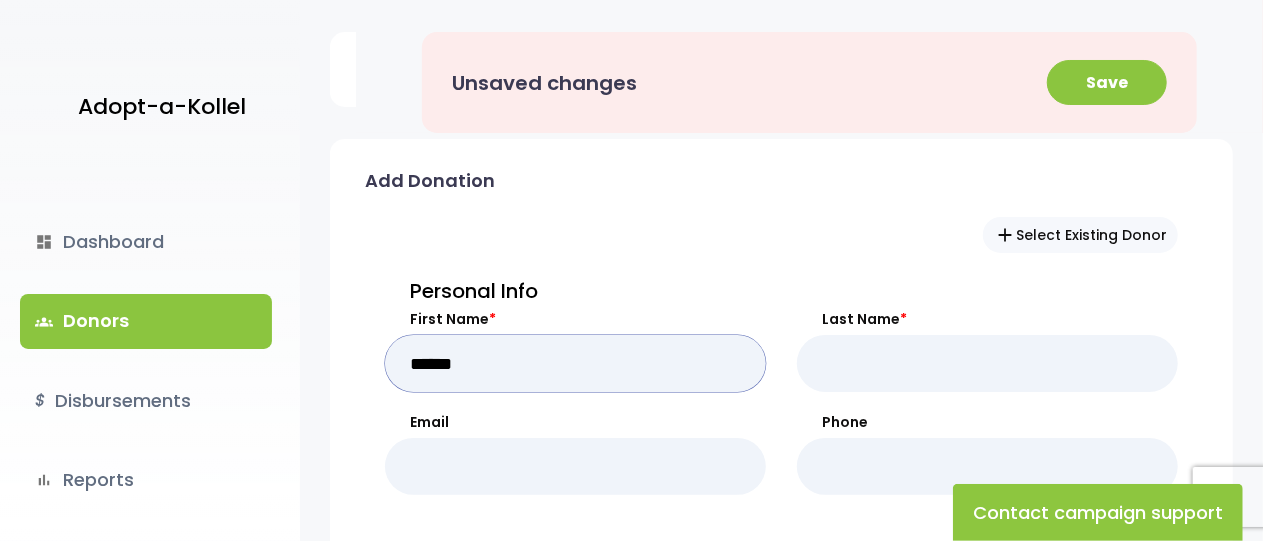 type on "******" 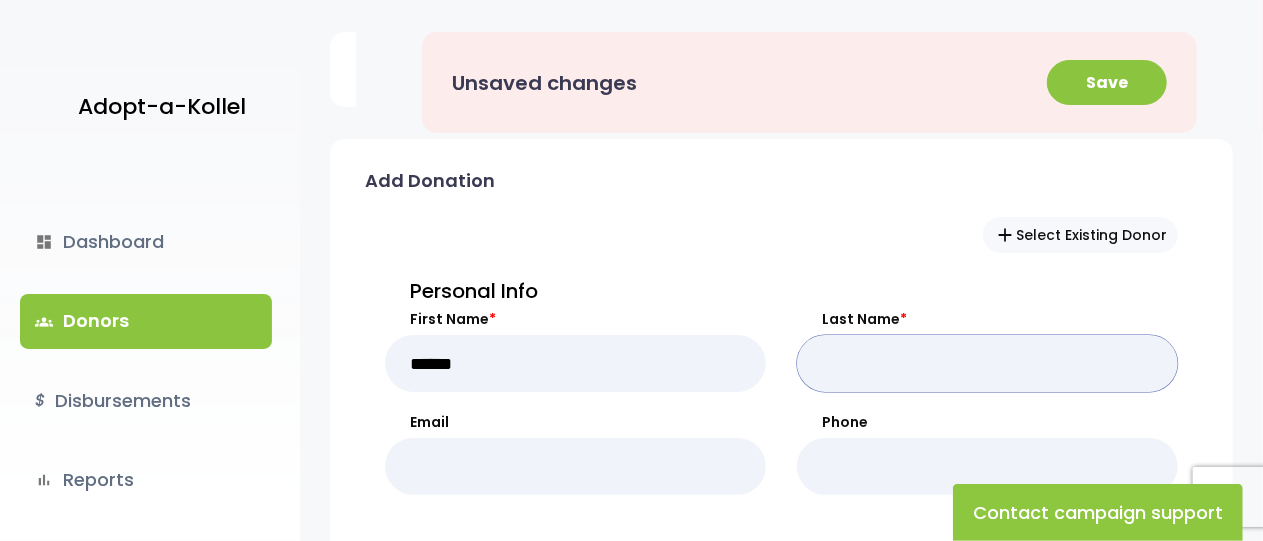 click on "Last Name  *" at bounding box center [987, 363] 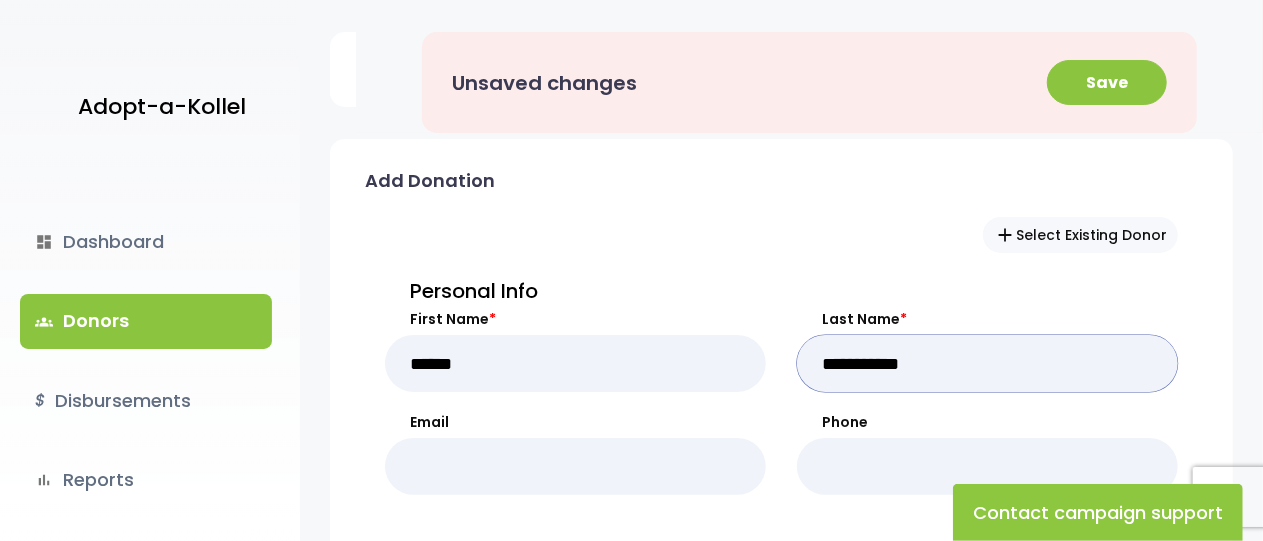type on "**********" 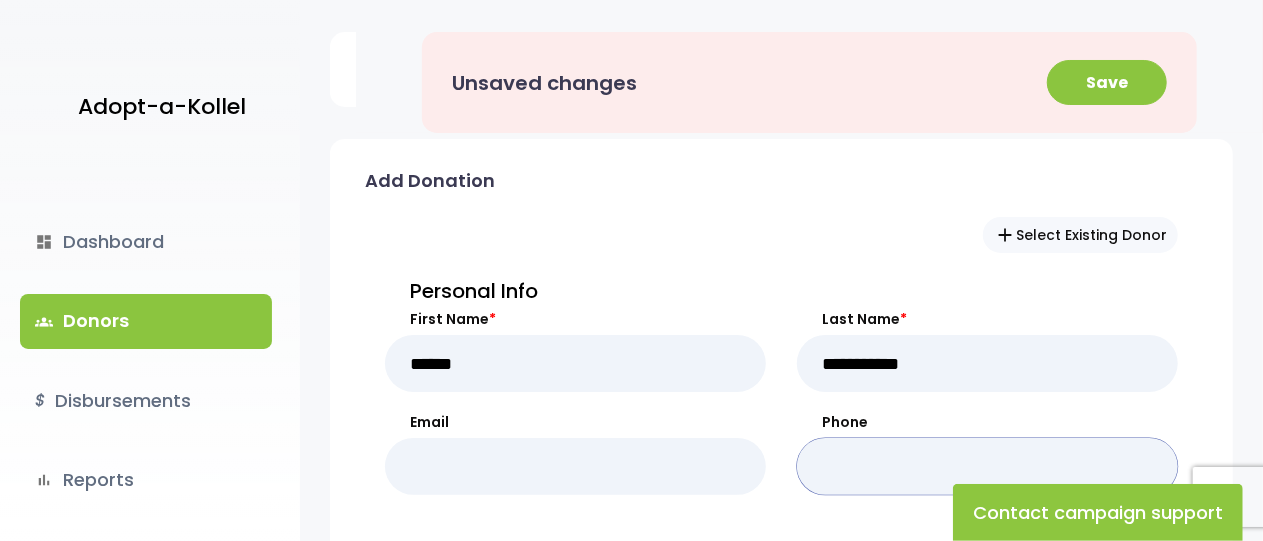 click on "Phone" at bounding box center (987, 466) 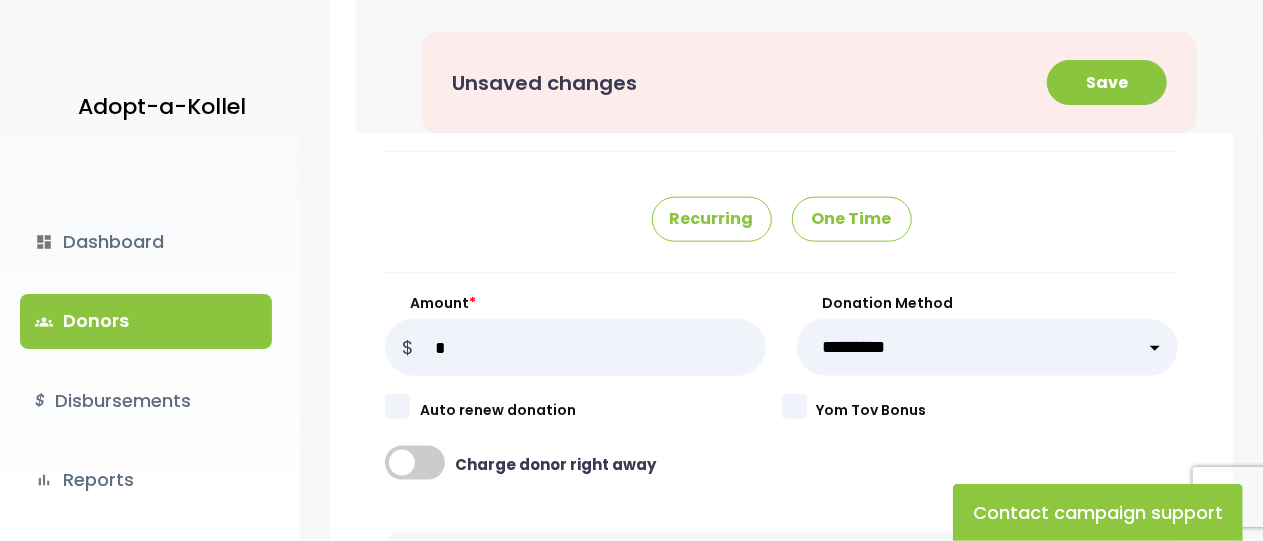 scroll, scrollTop: 1040, scrollLeft: 0, axis: vertical 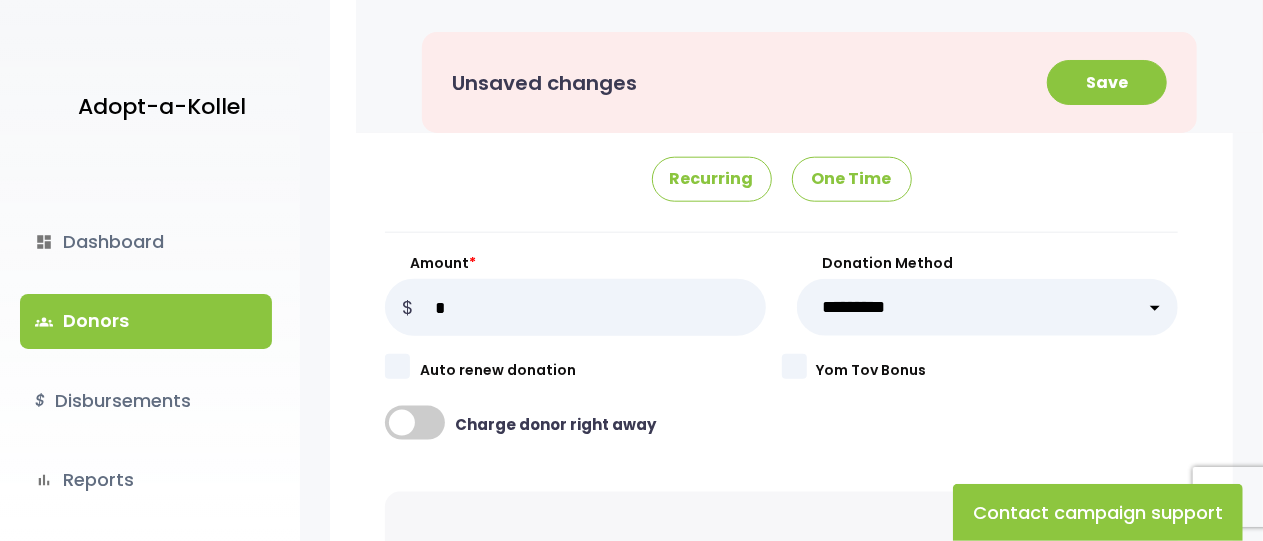 type on "**********" 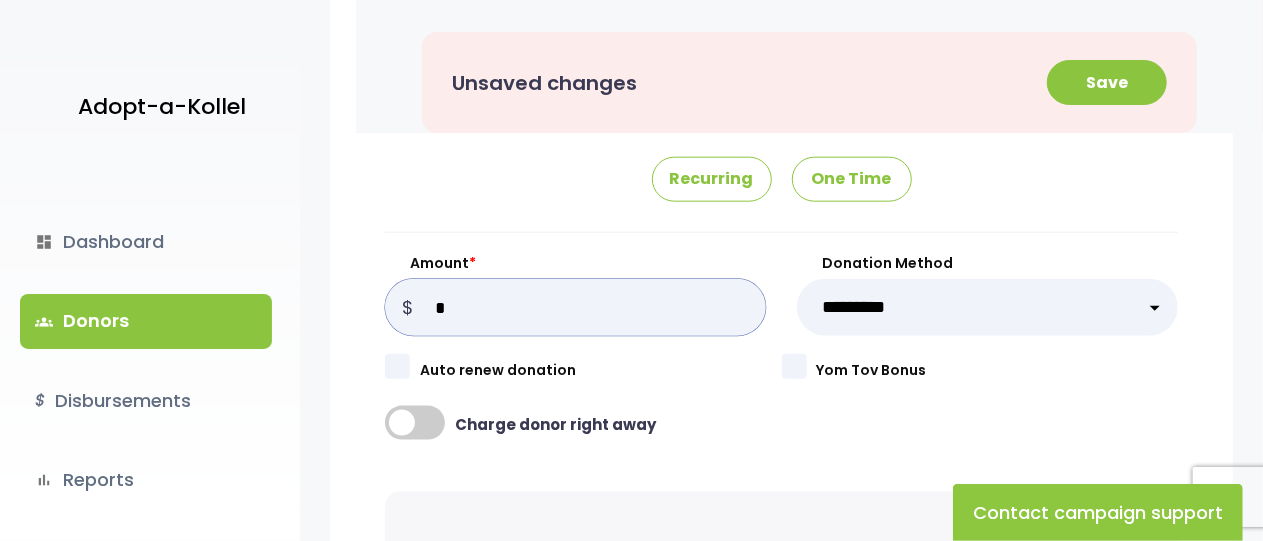 click on "Amount  *" at bounding box center (575, 307) 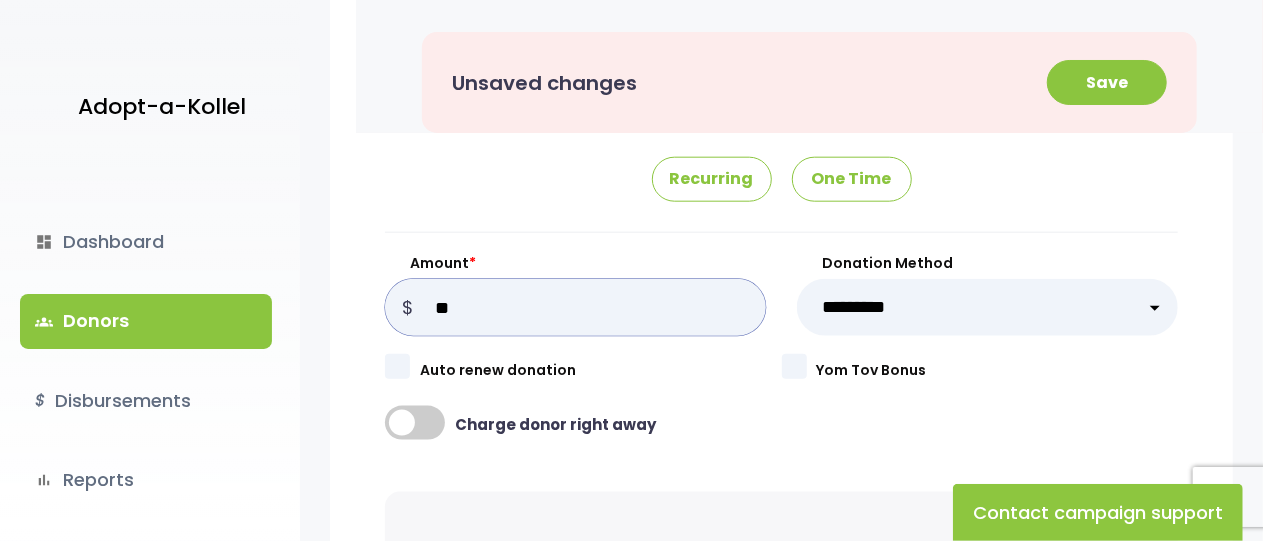 type on "**" 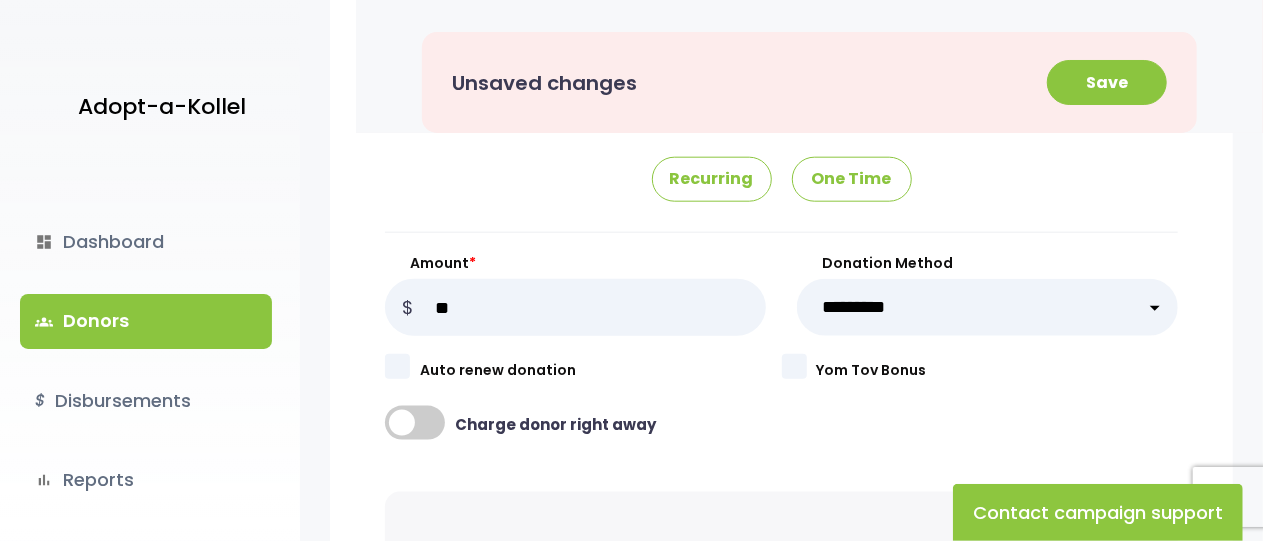 click on "**********" at bounding box center [987, 307] 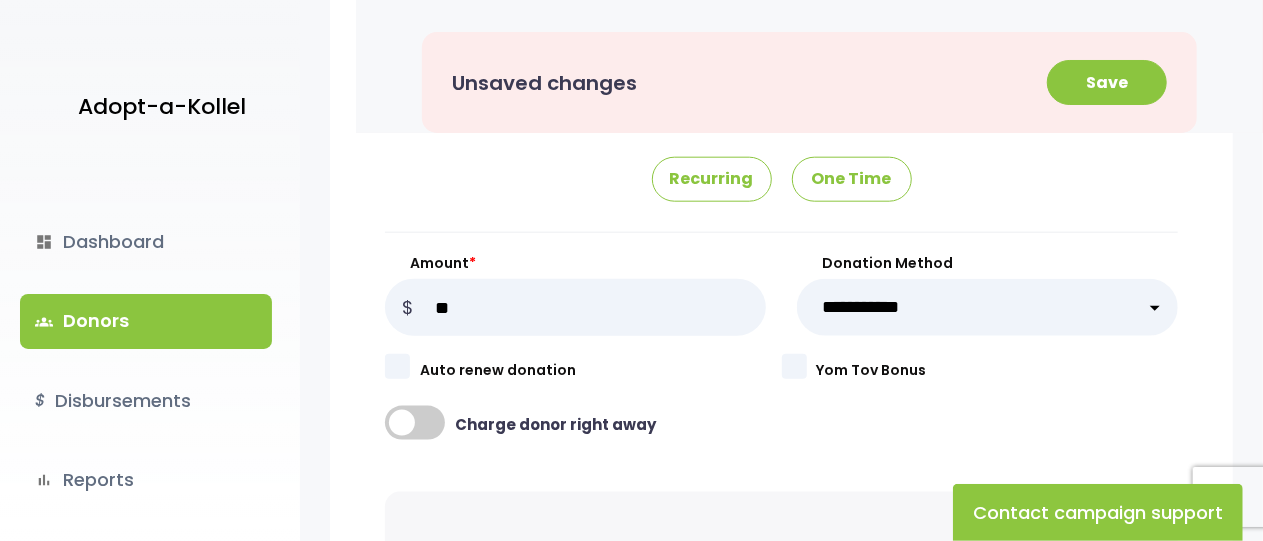 click on "**********" at bounding box center (987, 307) 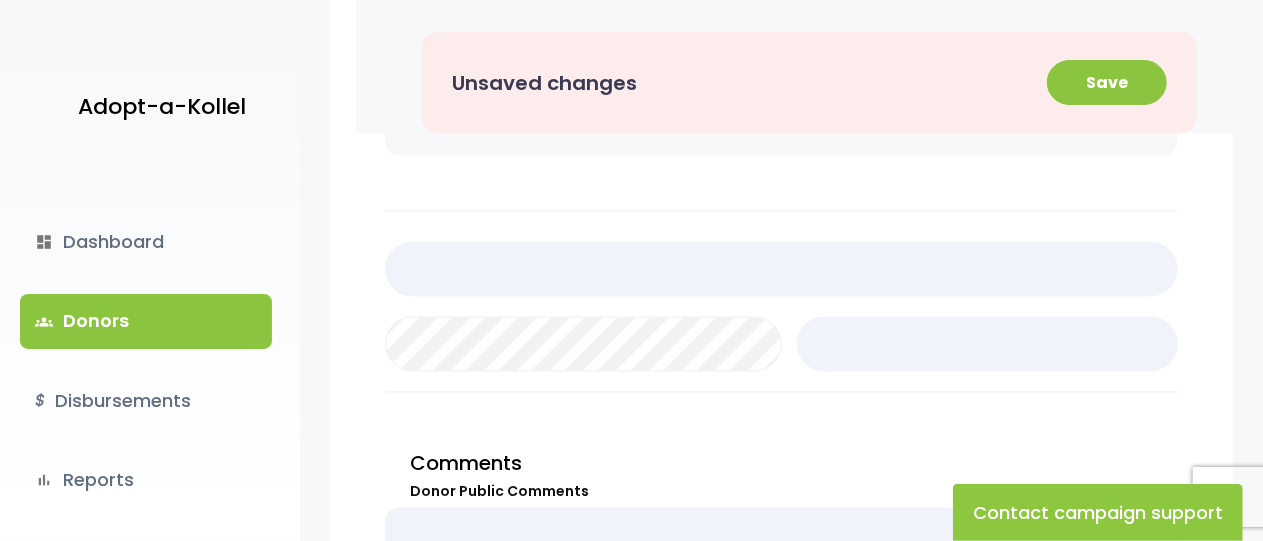 scroll, scrollTop: 1680, scrollLeft: 0, axis: vertical 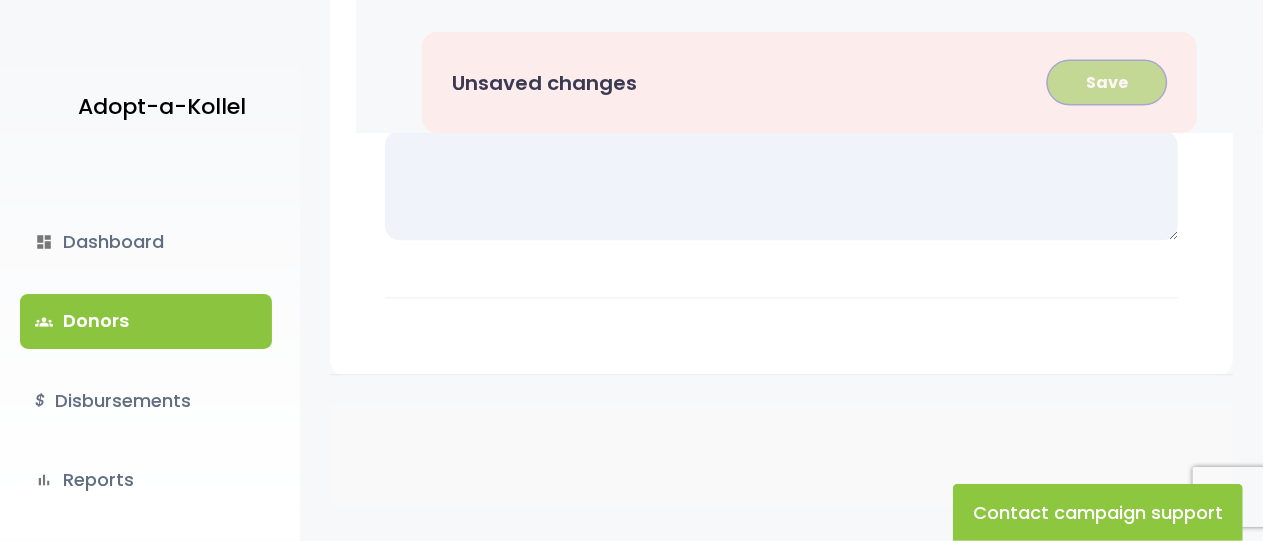 click on "Save" at bounding box center (1107, 82) 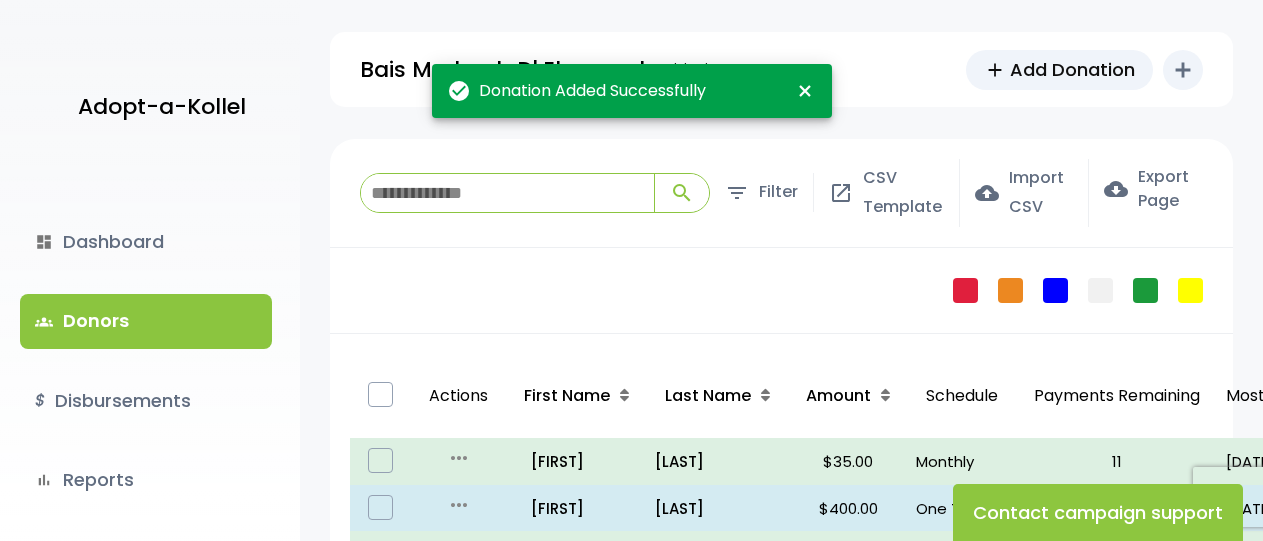 scroll, scrollTop: 0, scrollLeft: 0, axis: both 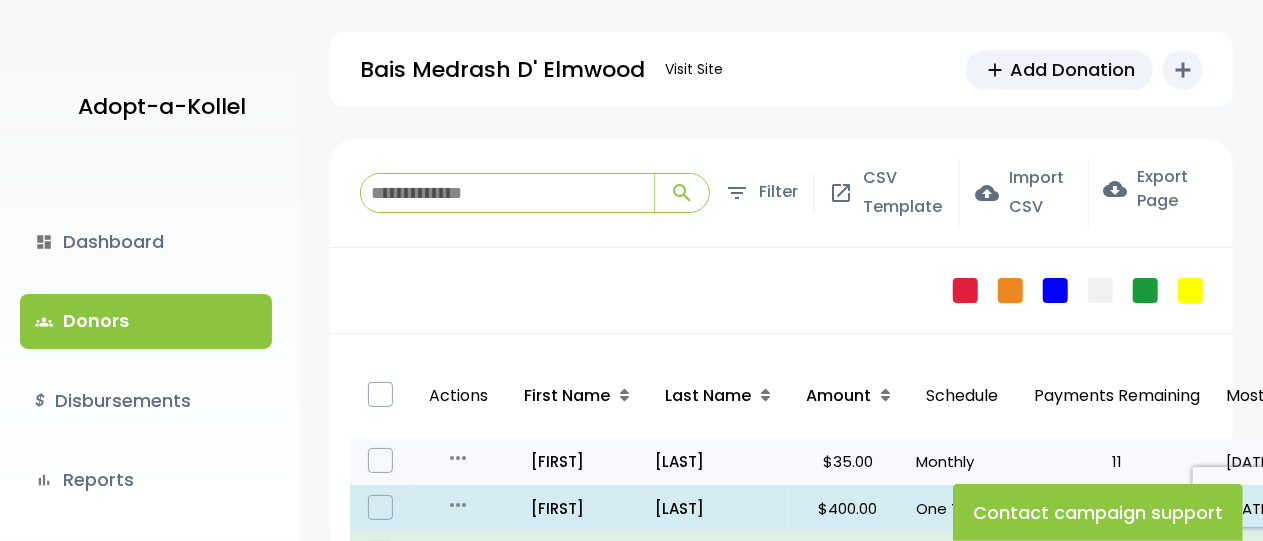 click on "more_horiz" at bounding box center [459, 458] 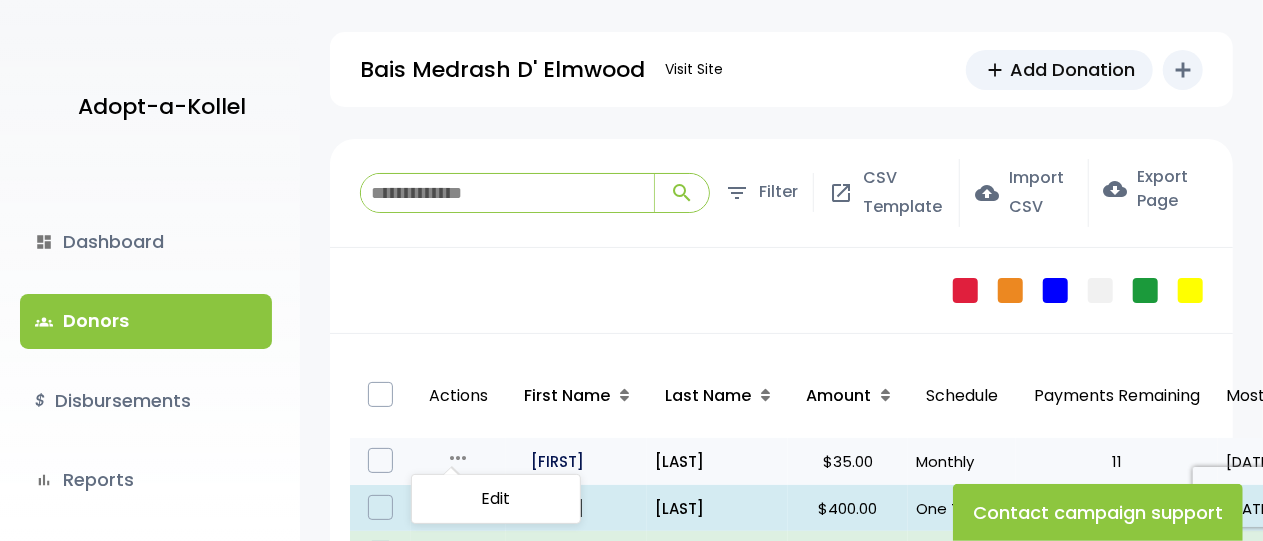 click on "all_inclusive Yaakov" at bounding box center (577, 461) 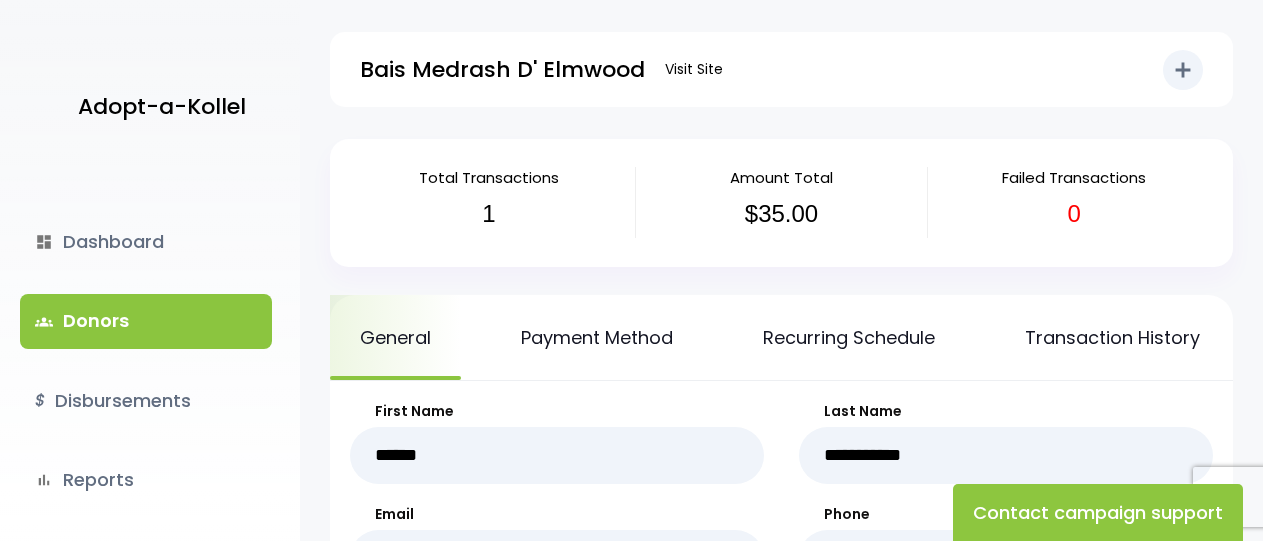 scroll, scrollTop: 0, scrollLeft: 0, axis: both 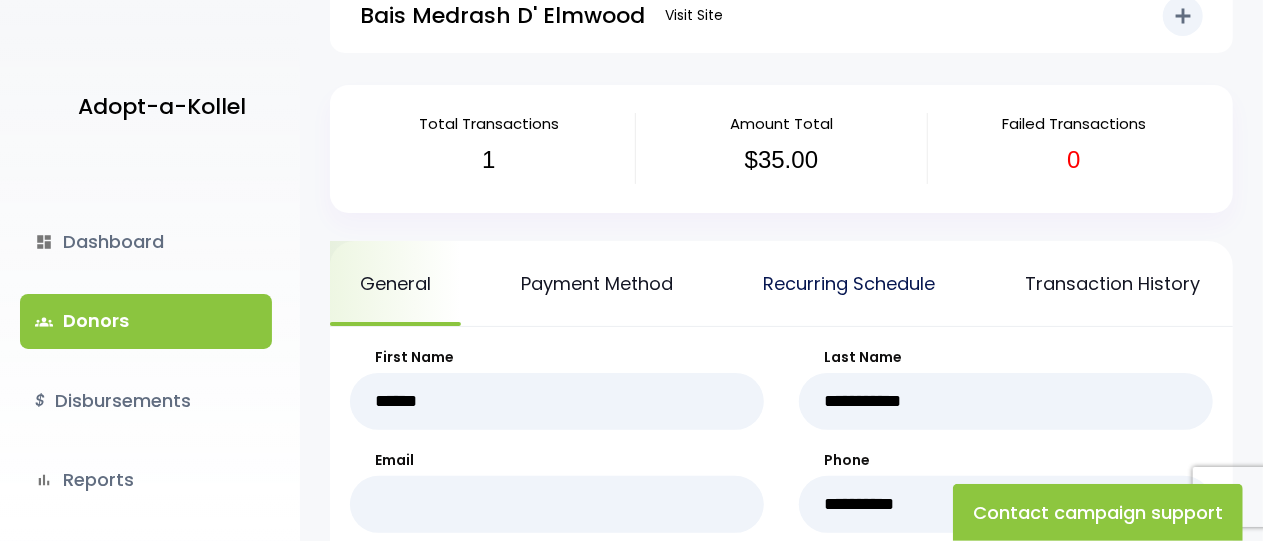 click on "Recurring Schedule" at bounding box center (849, 283) 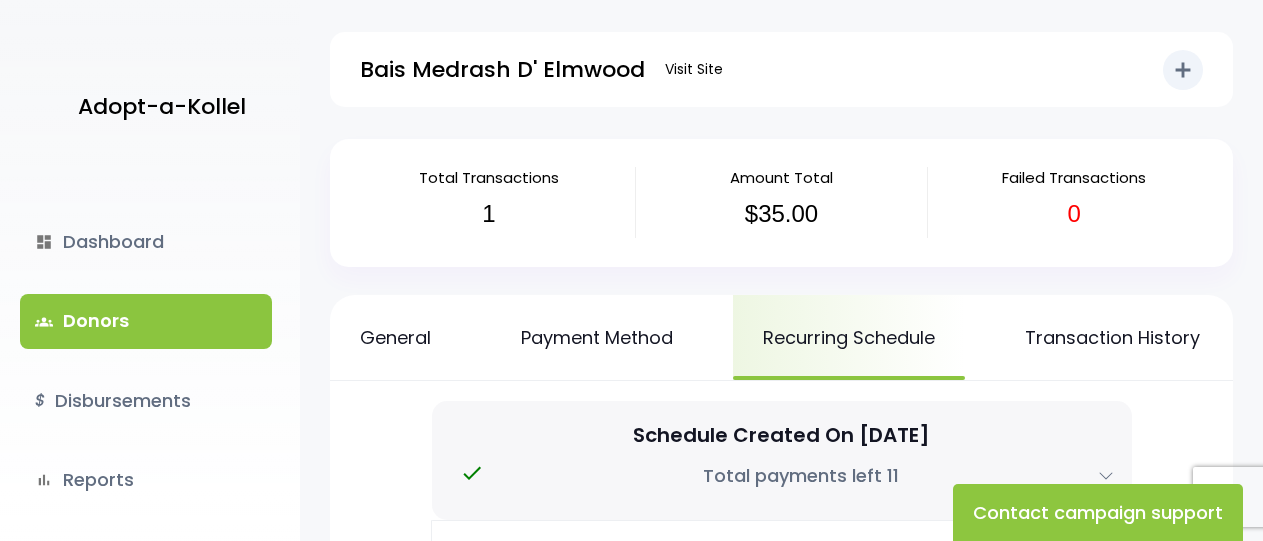 scroll, scrollTop: 0, scrollLeft: 0, axis: both 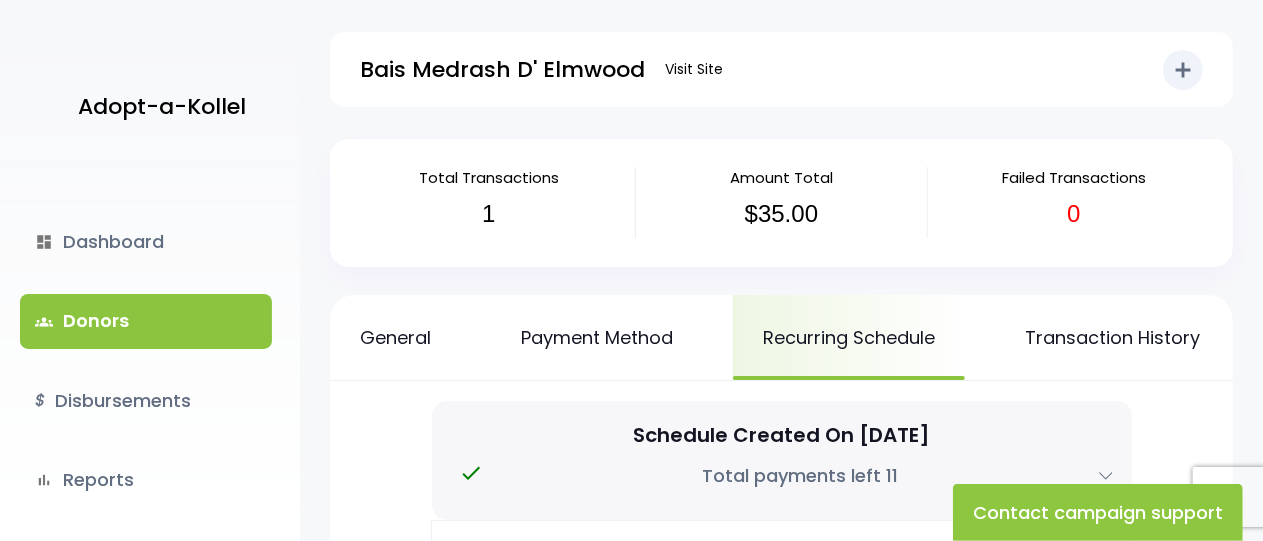 click on "groups Donors" at bounding box center [146, 321] 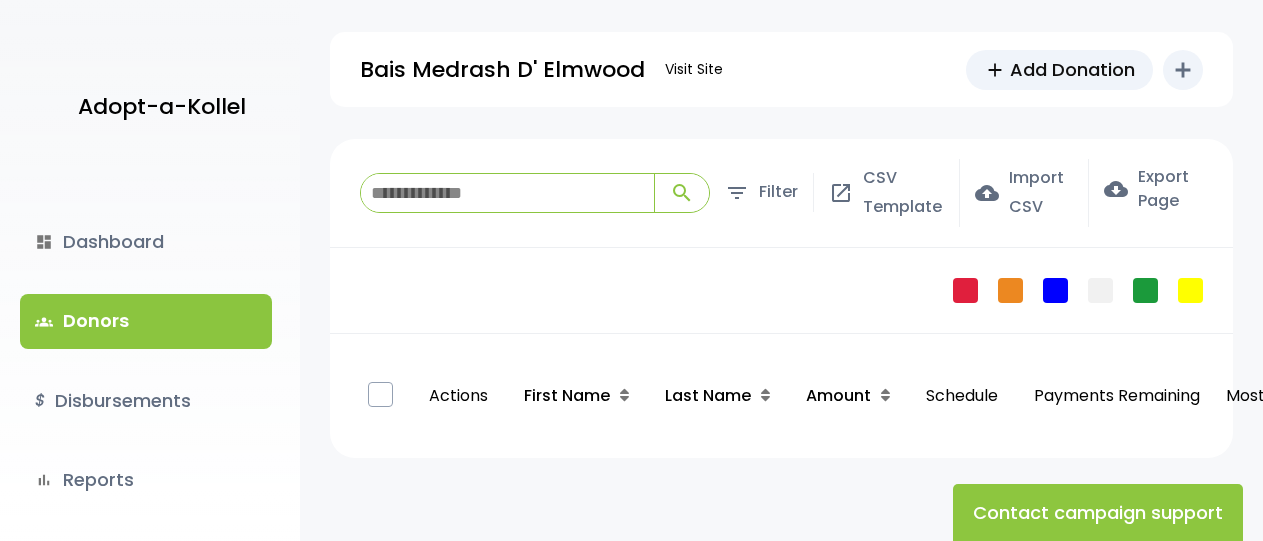 scroll, scrollTop: 0, scrollLeft: 0, axis: both 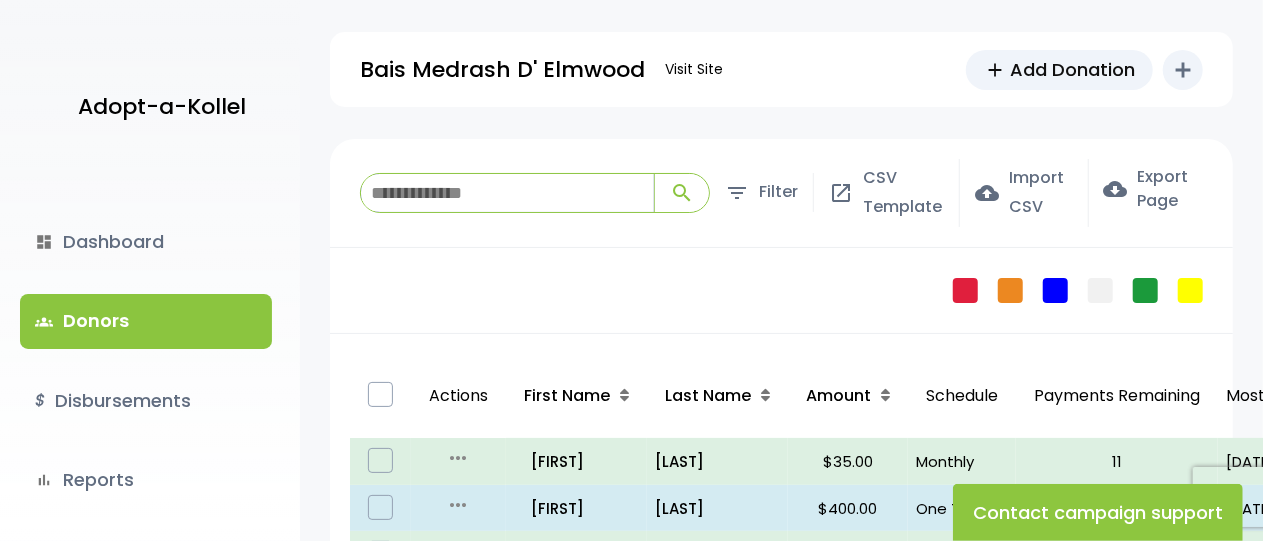 click at bounding box center [507, 193] 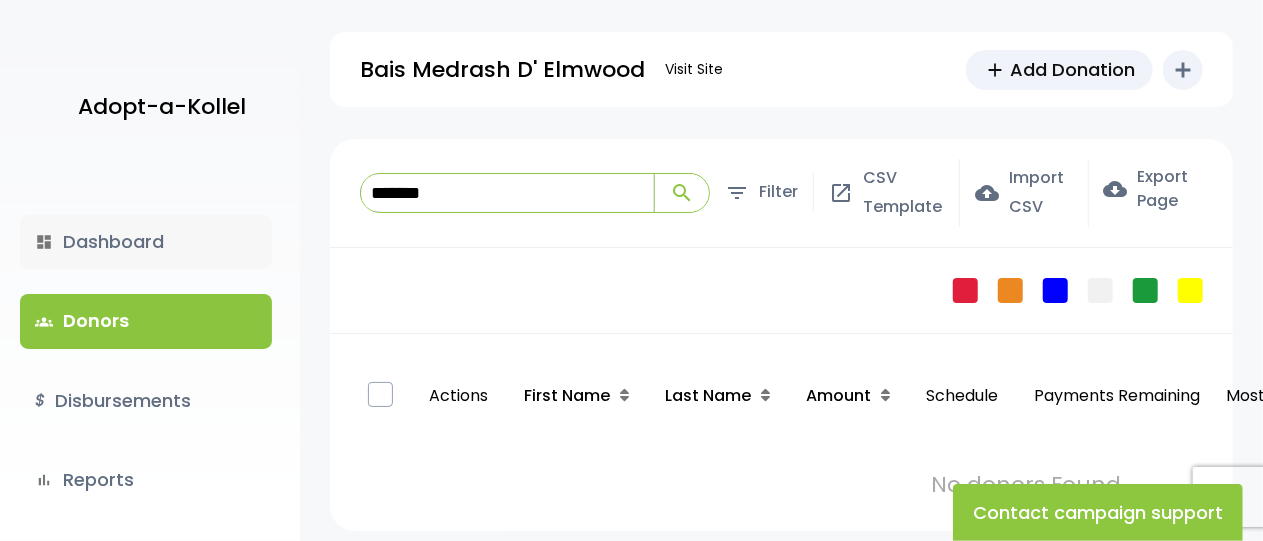 type on "*******" 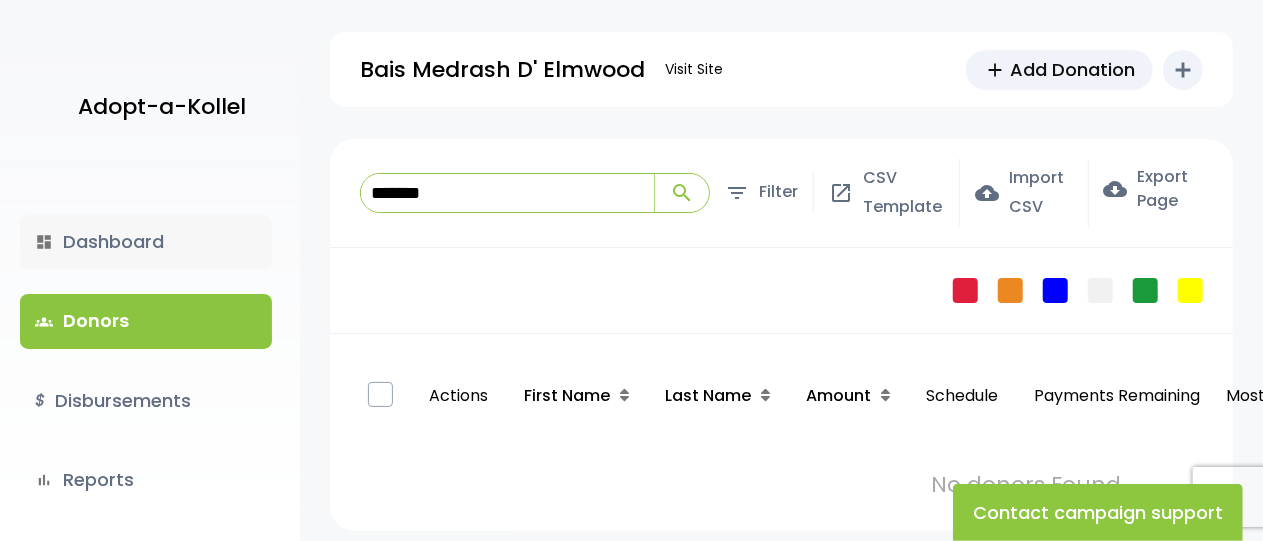 click on "dashboard Dashboard" at bounding box center [146, 242] 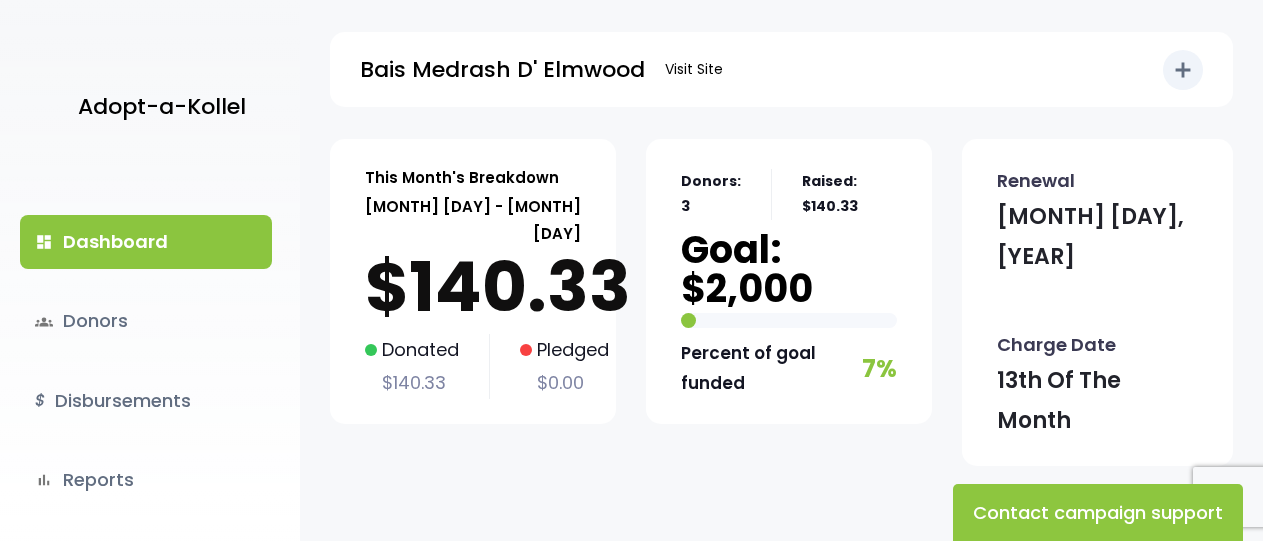 scroll, scrollTop: 0, scrollLeft: 0, axis: both 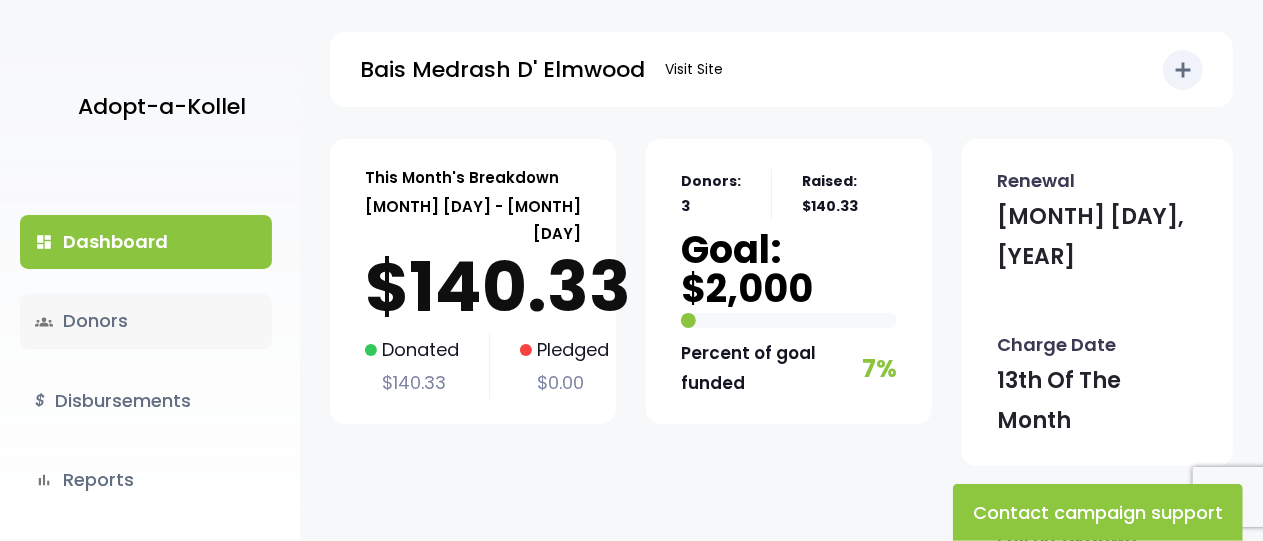click on "groups Donors" at bounding box center (146, 321) 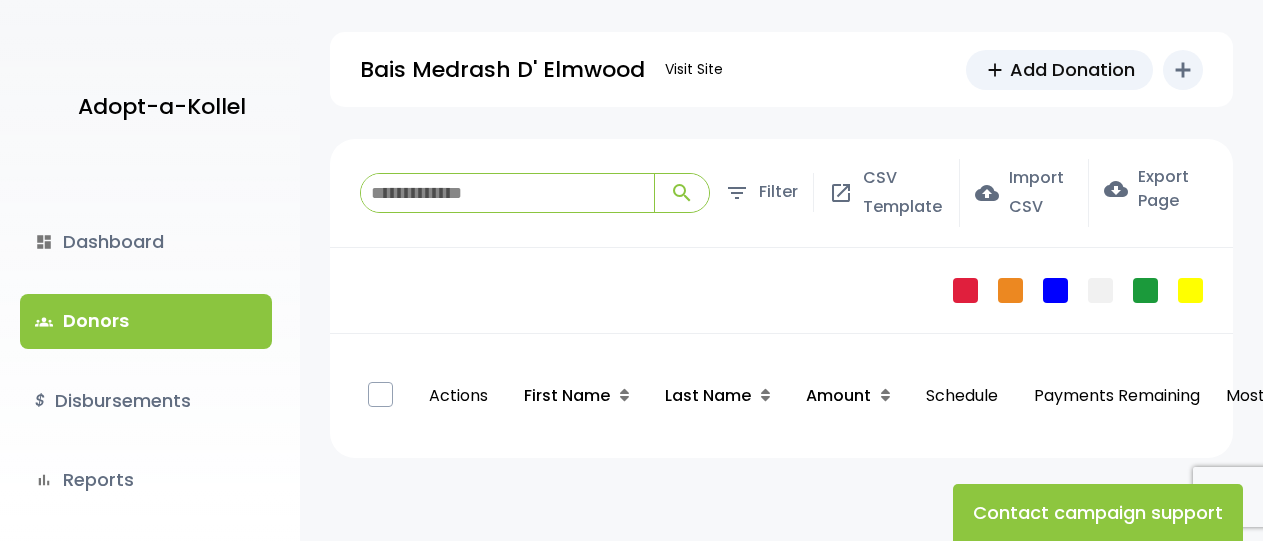 scroll, scrollTop: 0, scrollLeft: 0, axis: both 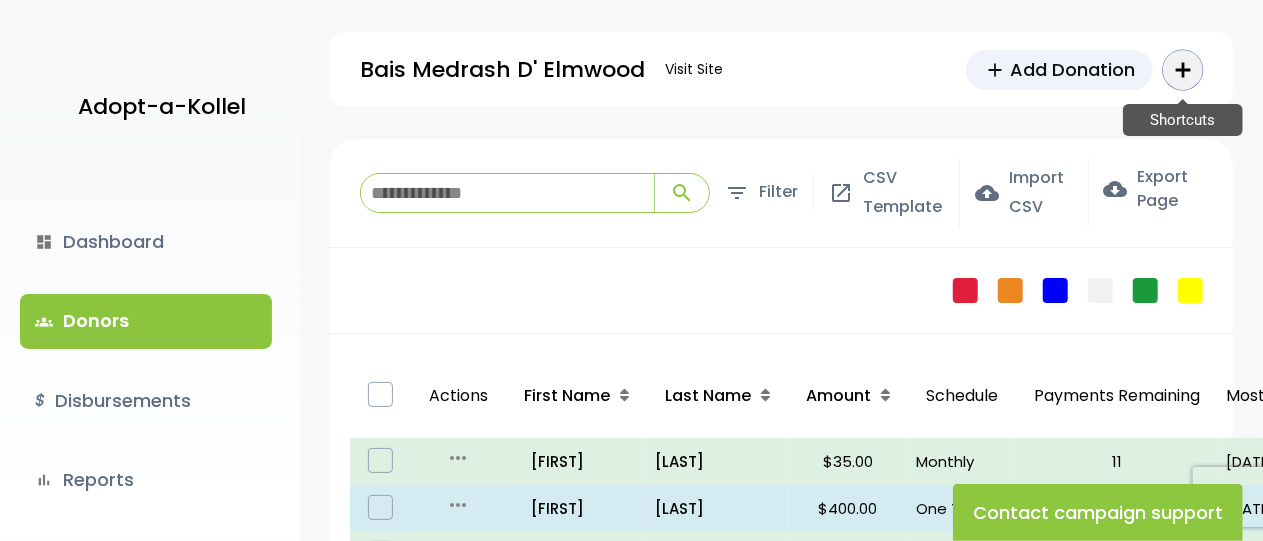 click on "add" at bounding box center [1183, 70] 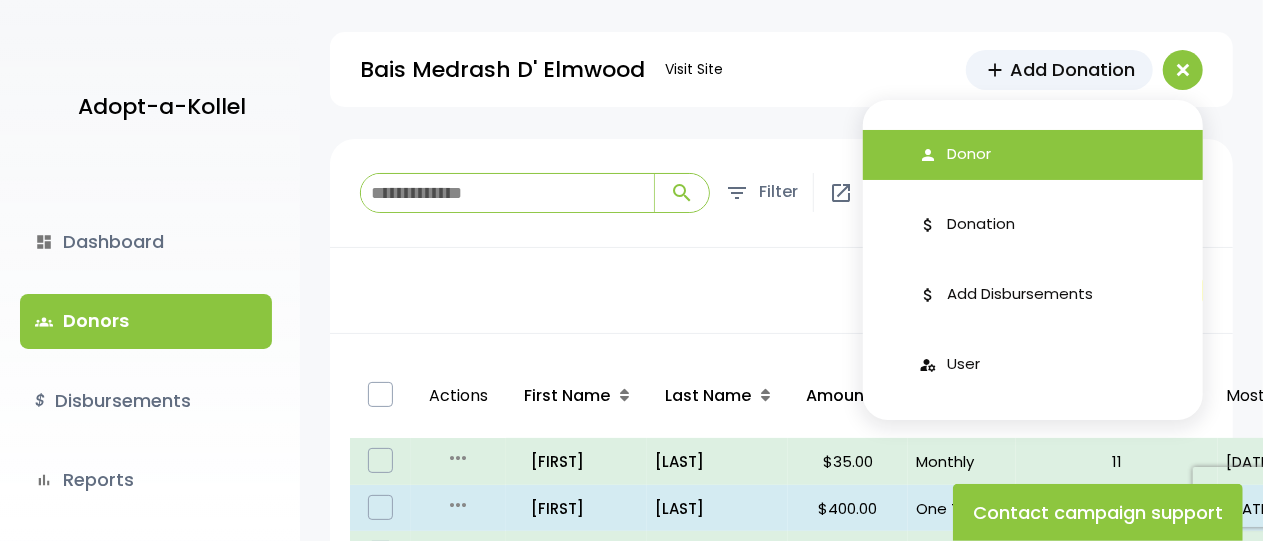 click on "Donor" at bounding box center [969, 154] 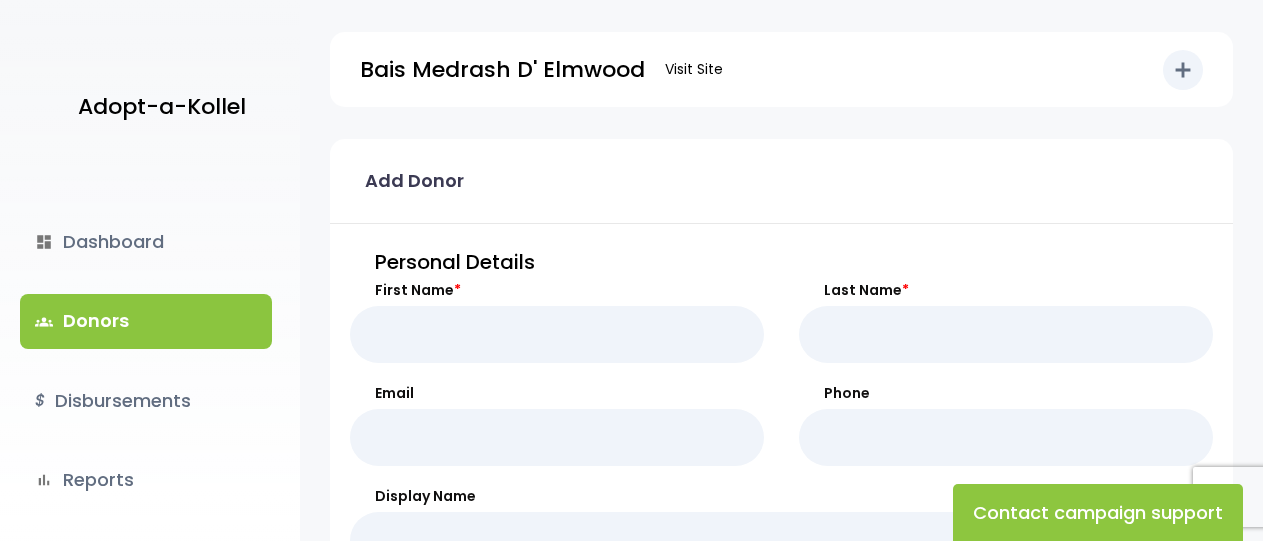 scroll, scrollTop: 0, scrollLeft: 0, axis: both 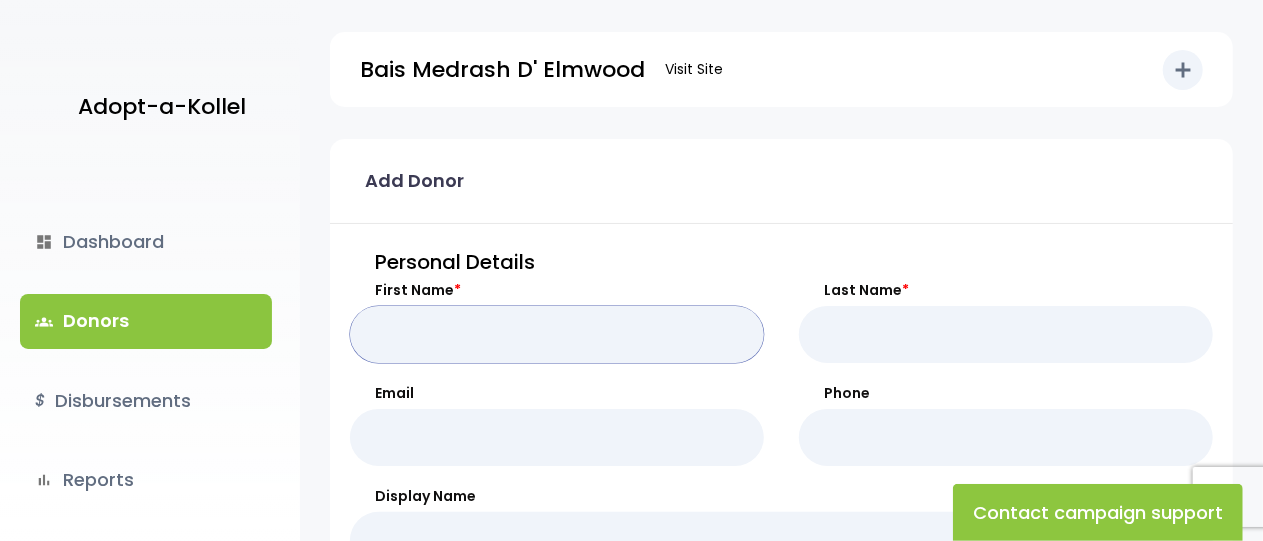 click on "First Name  *" at bounding box center (557, 334) 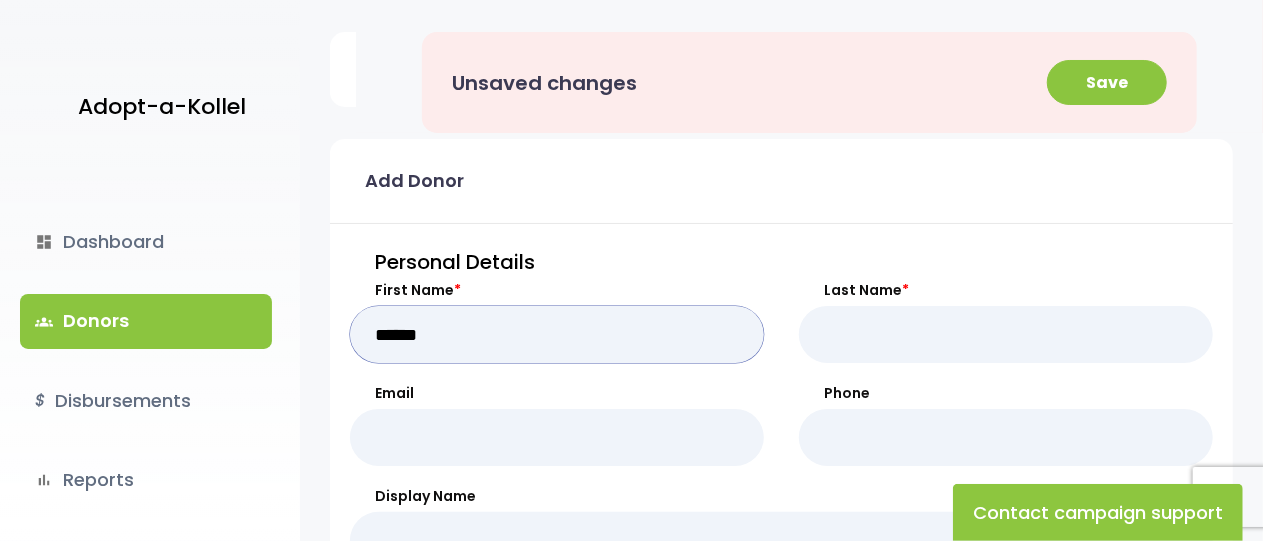 type on "******" 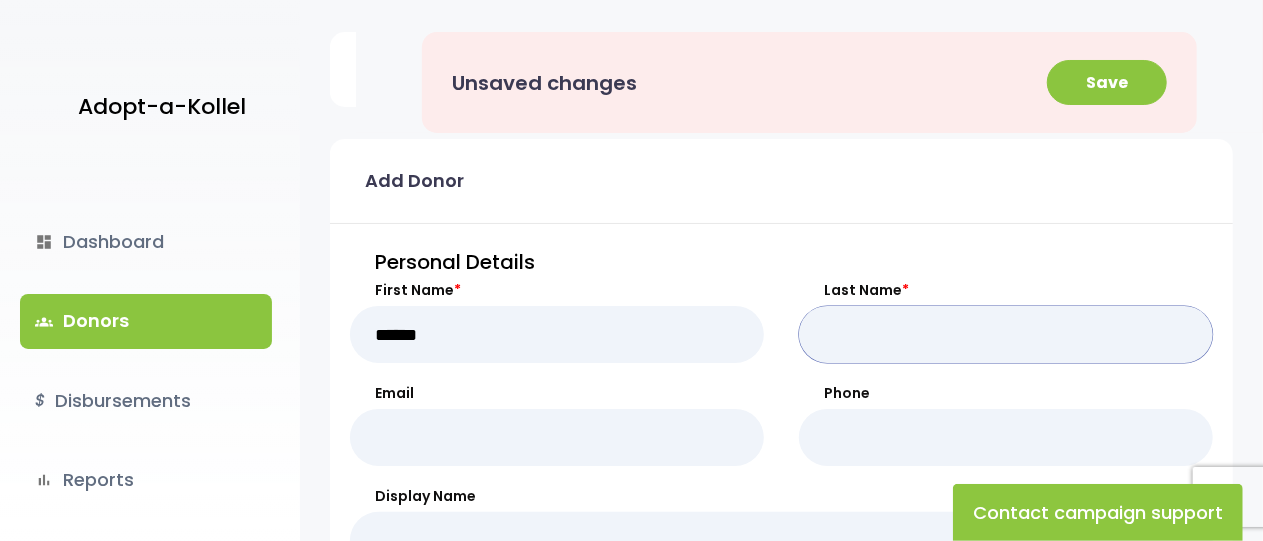 click on "Last Name  *" at bounding box center (1006, 334) 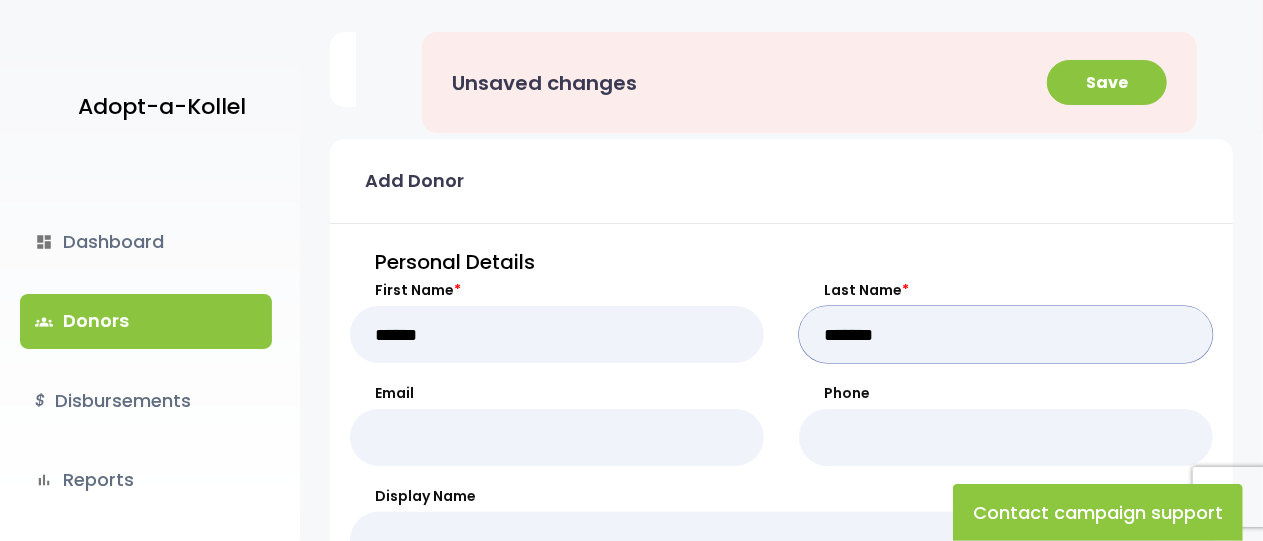 type on "*******" 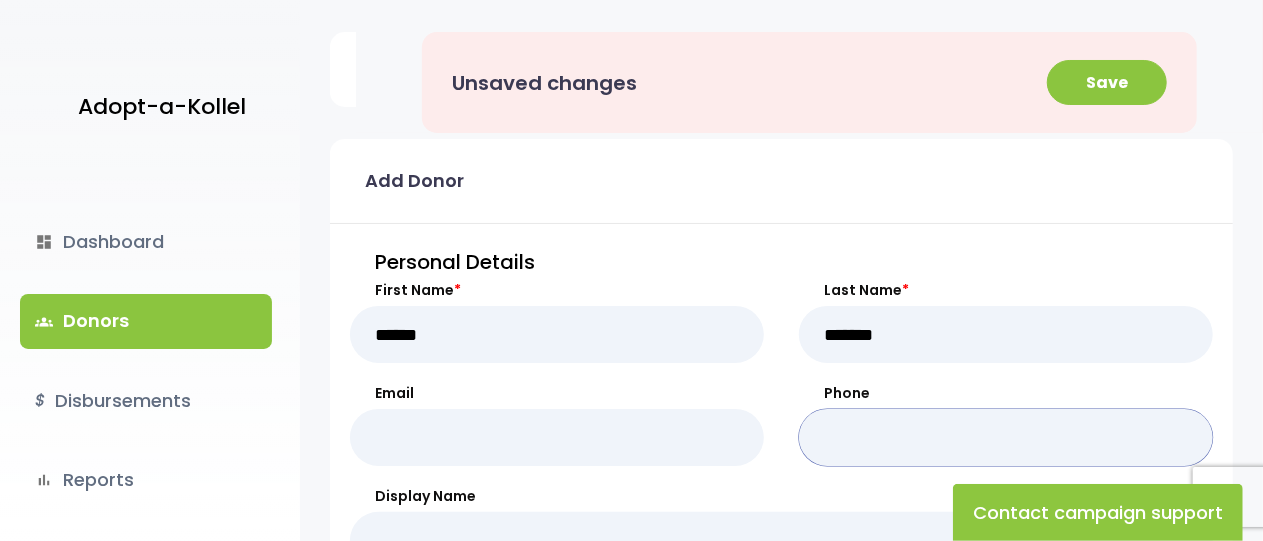 click on "Phone" at bounding box center (1006, 437) 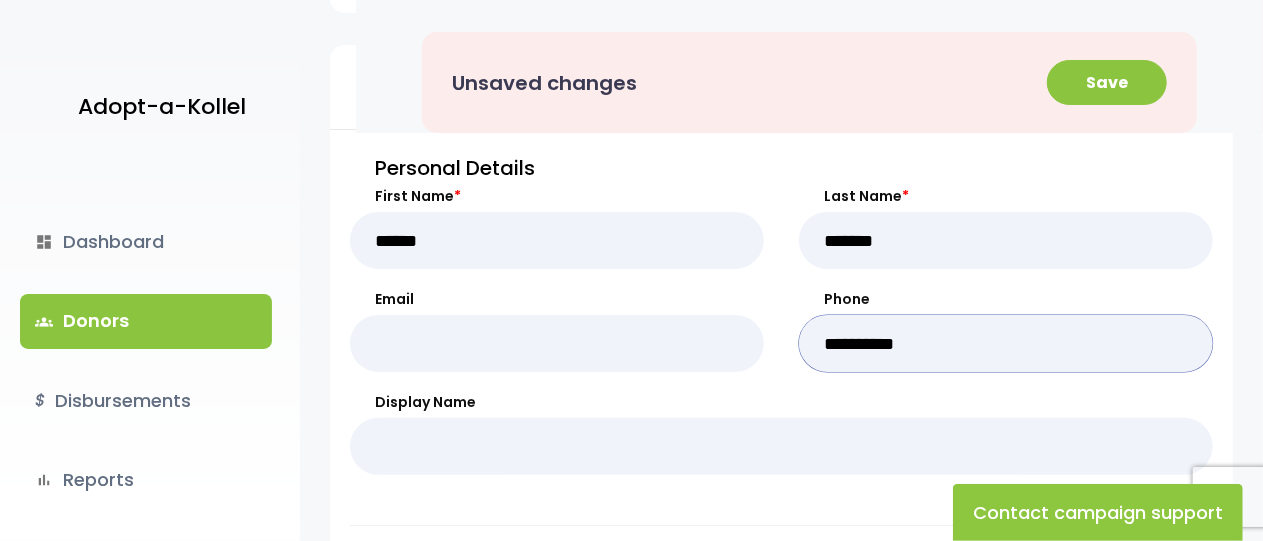 scroll, scrollTop: 35, scrollLeft: 0, axis: vertical 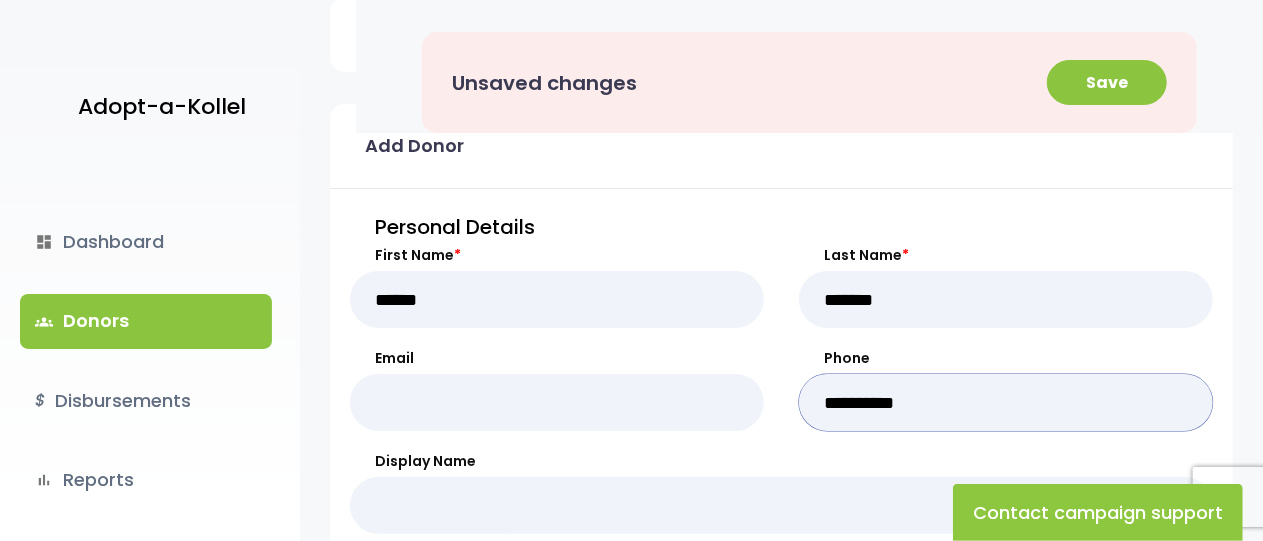 type on "**********" 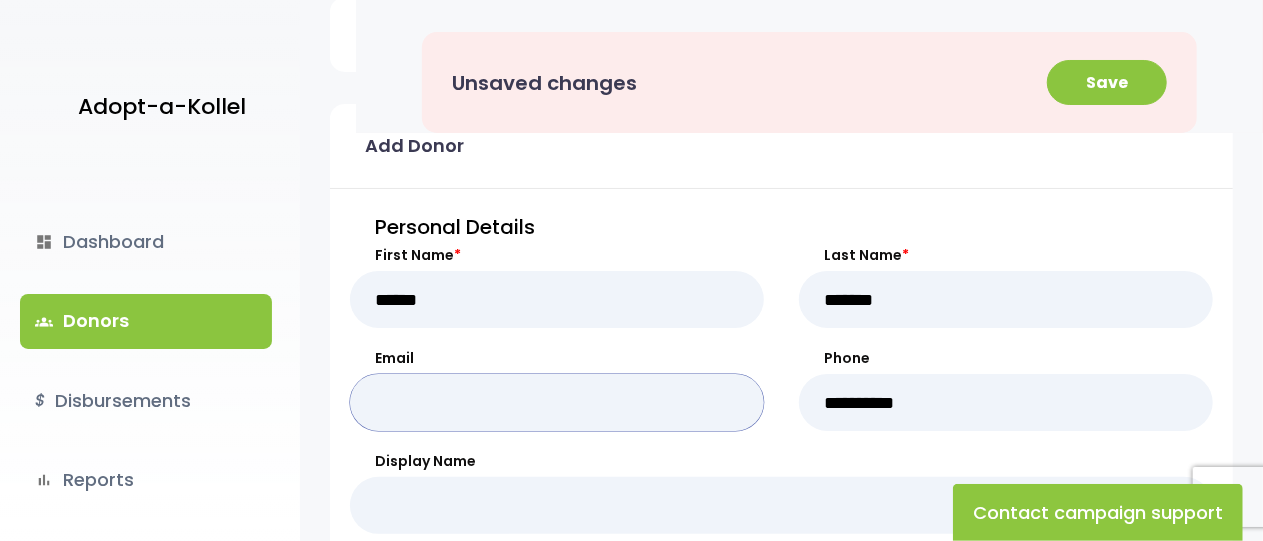 click on "Email" at bounding box center (557, 402) 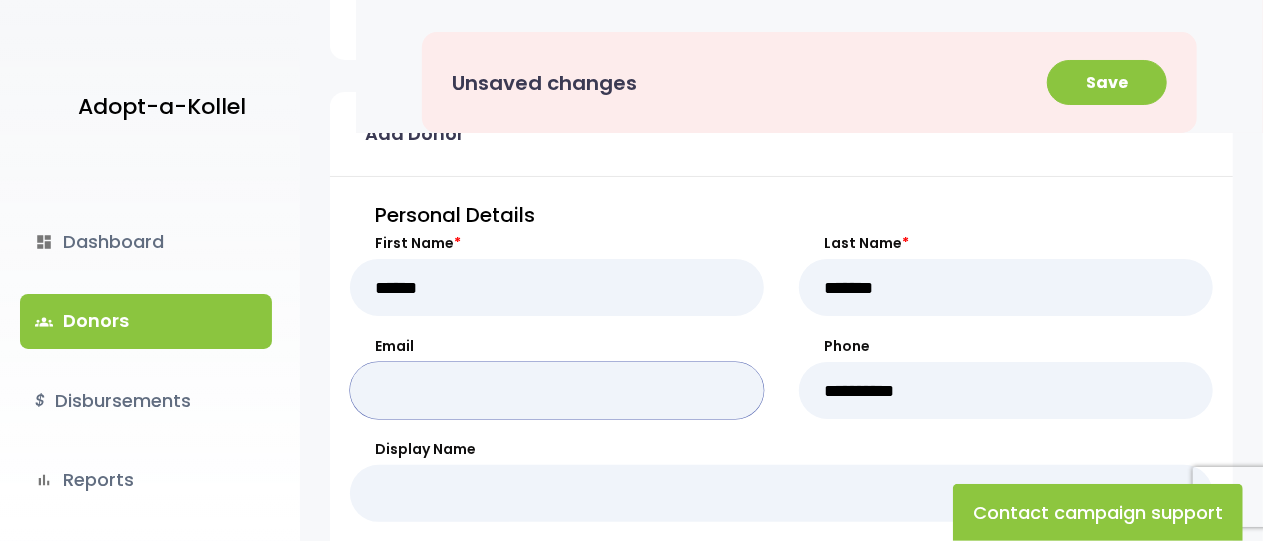 scroll, scrollTop: 43, scrollLeft: 0, axis: vertical 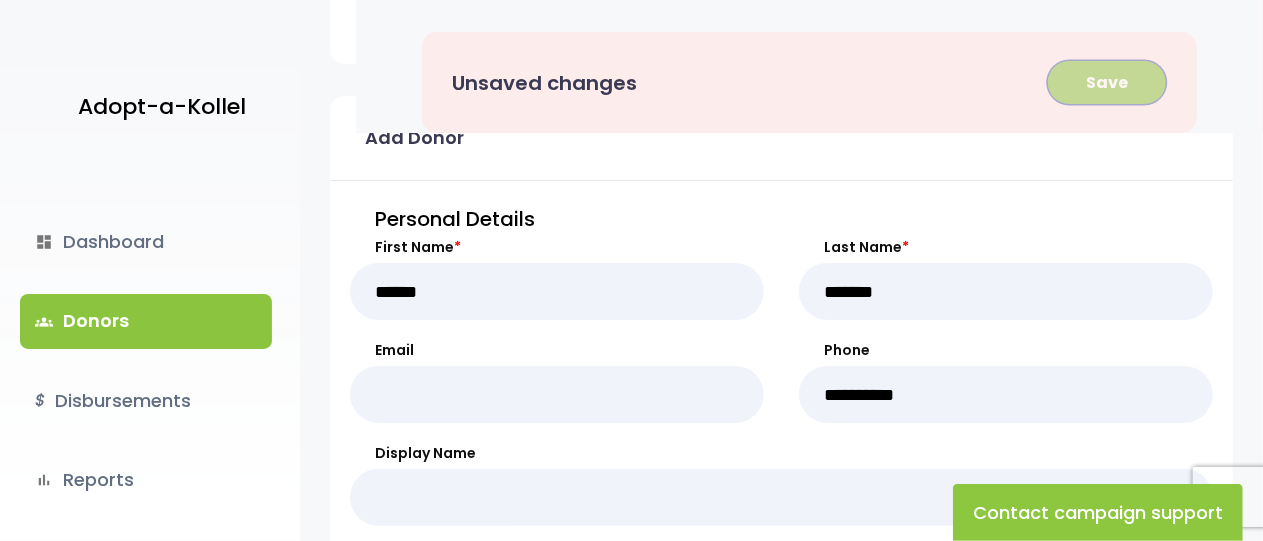 click on "Save" at bounding box center [1107, 82] 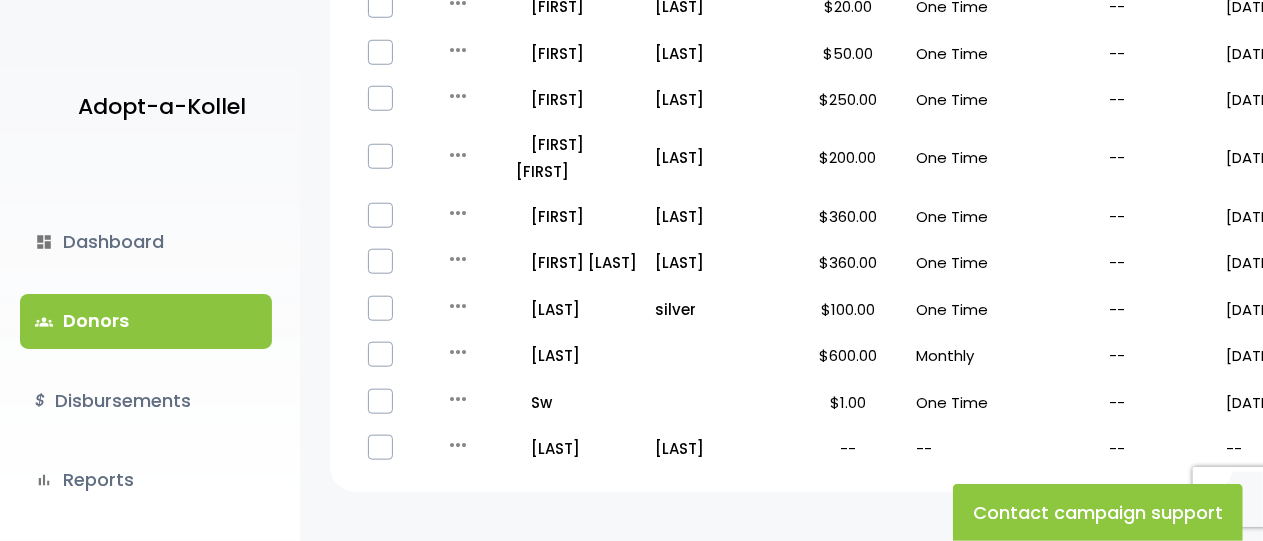 scroll, scrollTop: 992, scrollLeft: 0, axis: vertical 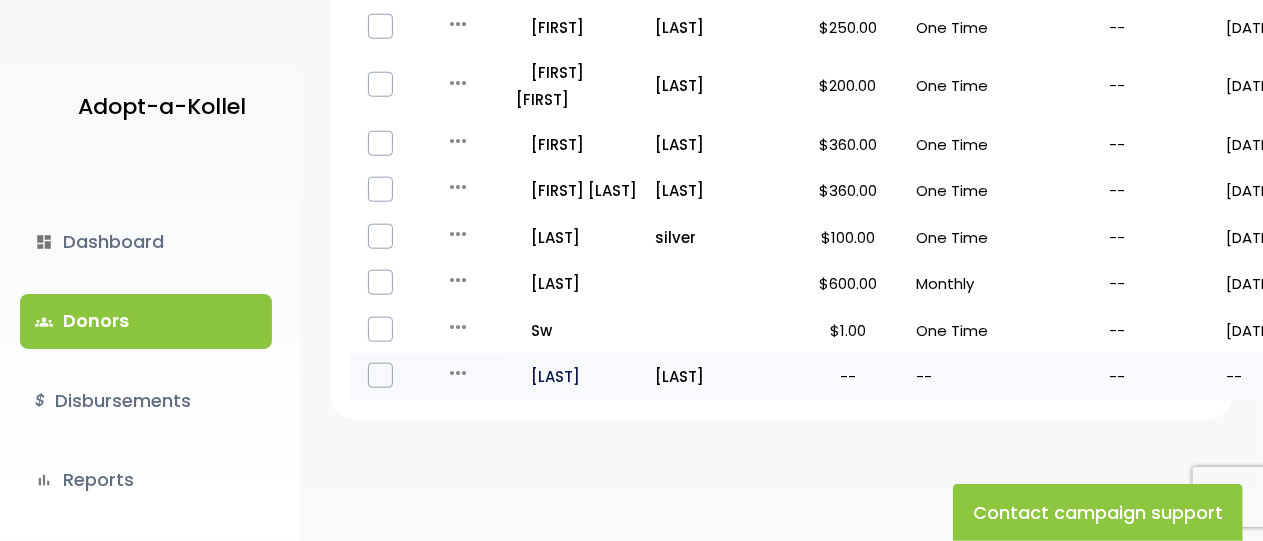 click on "all_inclusive [LAST]" at bounding box center (577, 376) 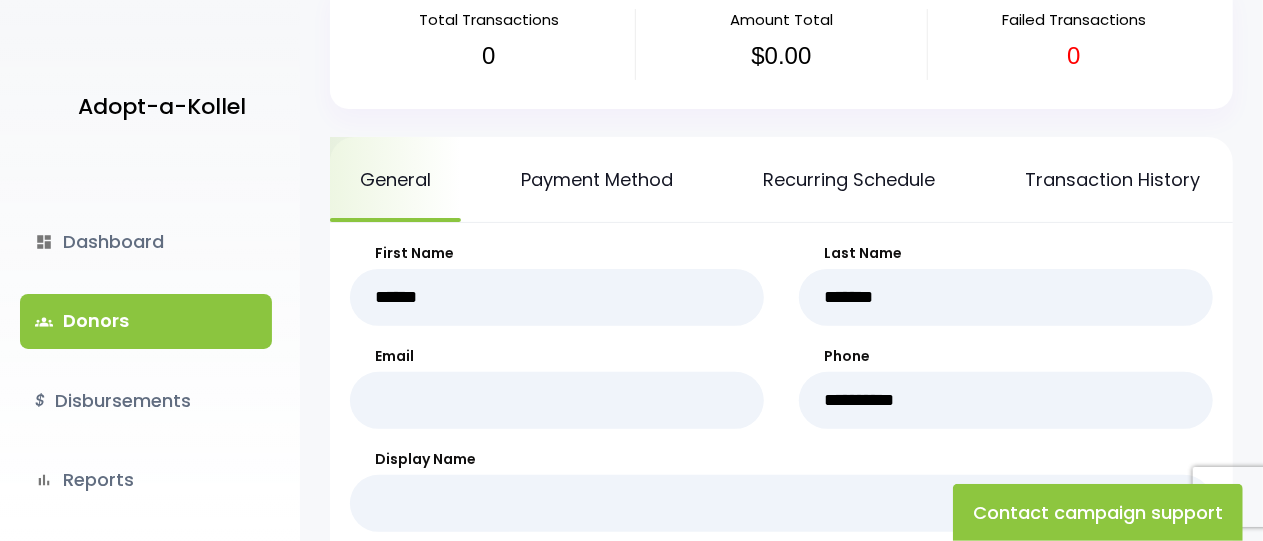 scroll, scrollTop: 156, scrollLeft: 0, axis: vertical 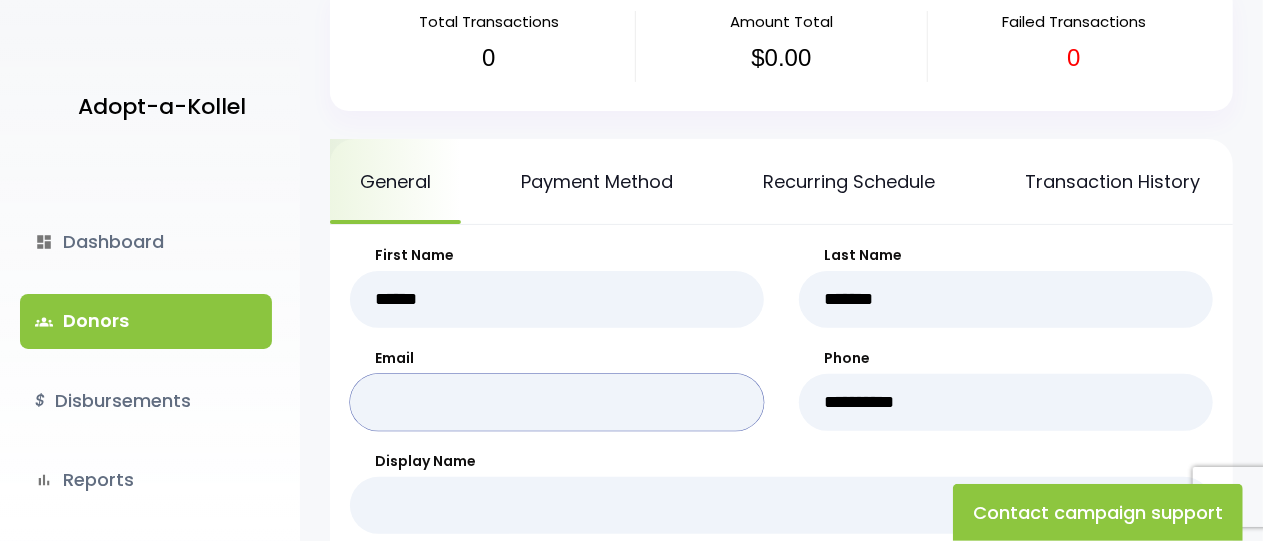 click on "Email" at bounding box center (557, 402) 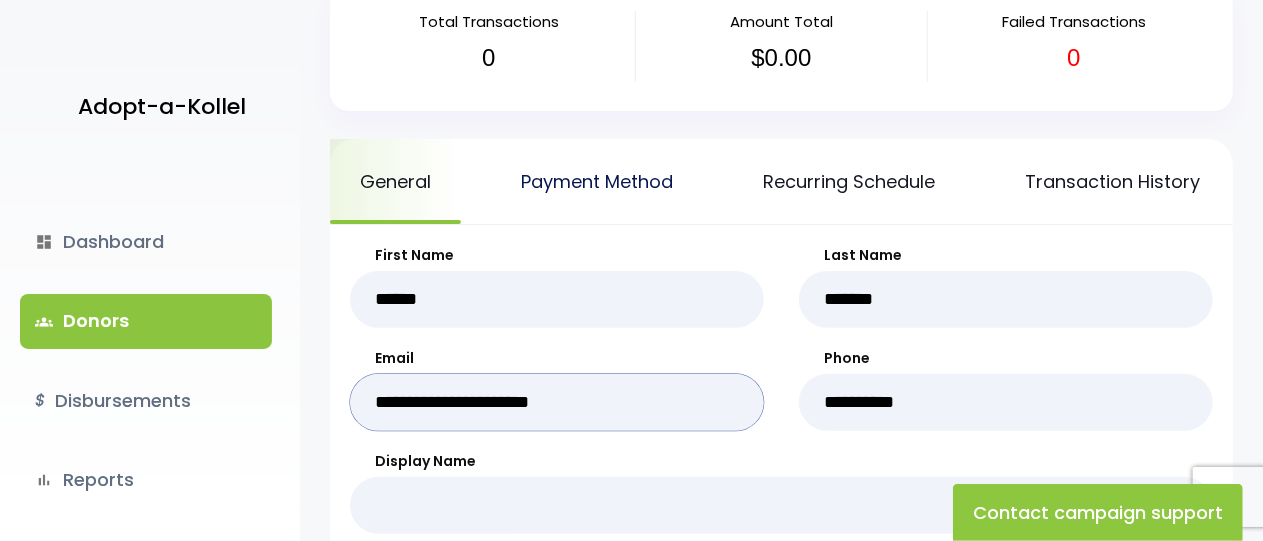type on "**********" 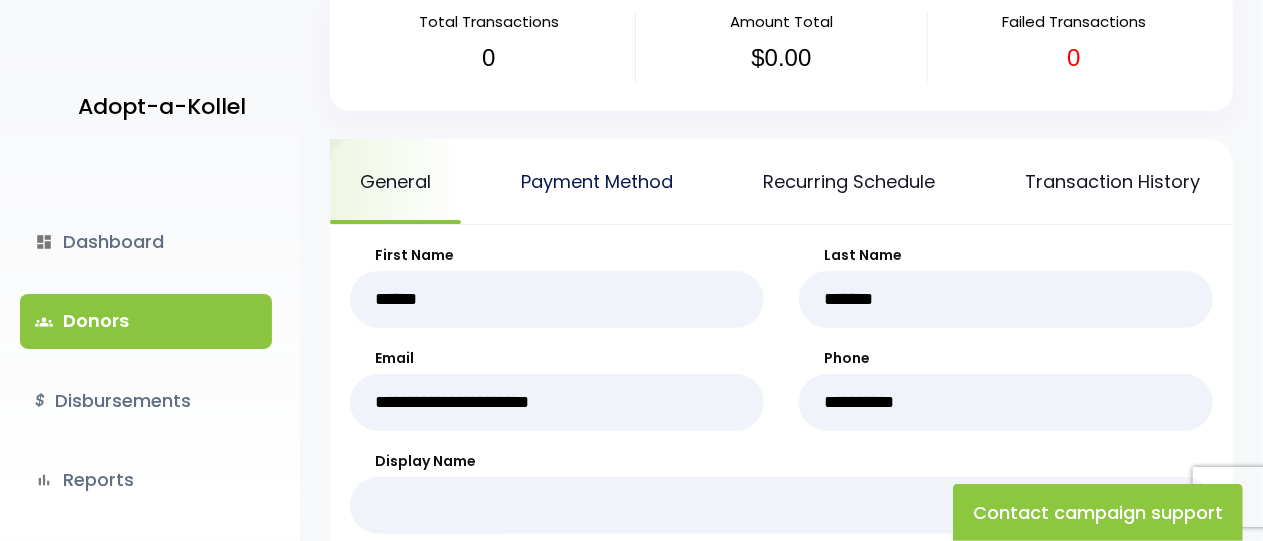 click on "Payment Method" at bounding box center [597, 181] 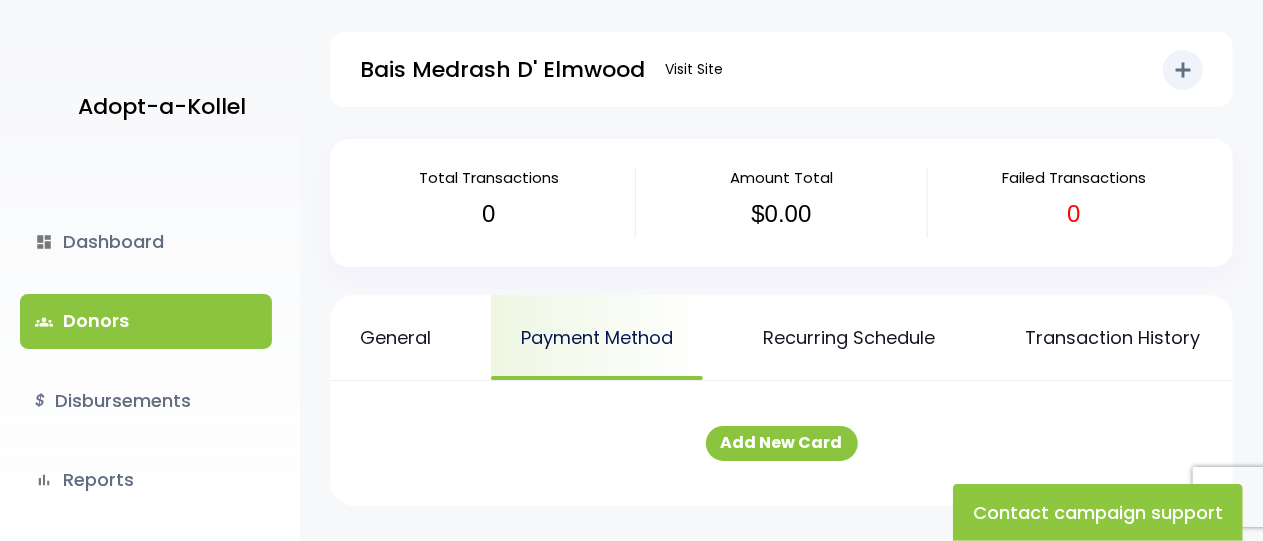 scroll, scrollTop: 183, scrollLeft: 0, axis: vertical 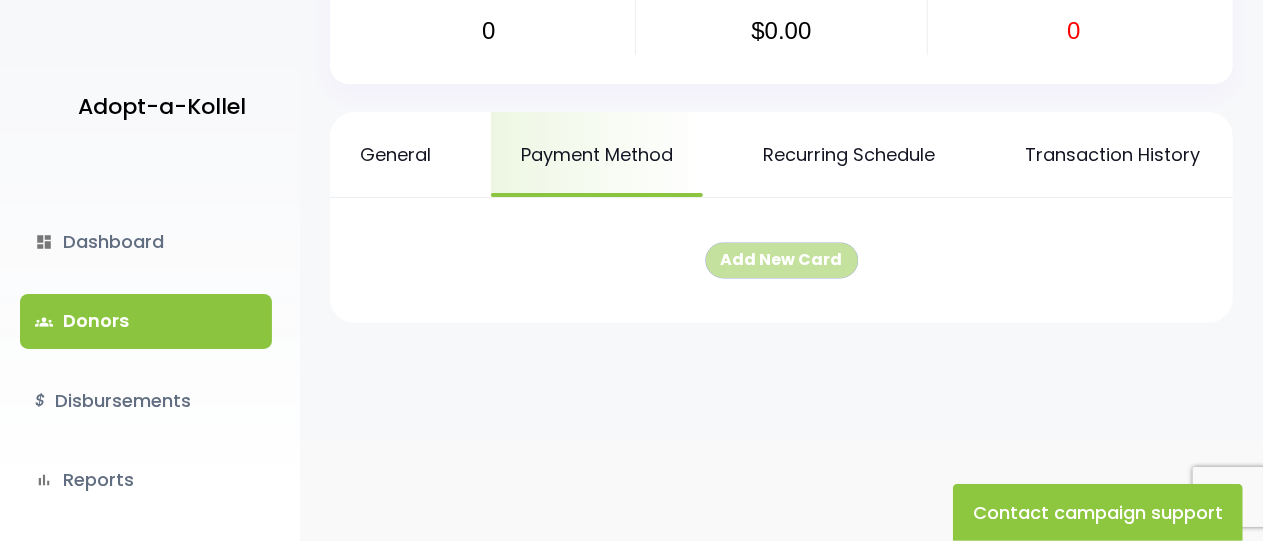 click on "Add New Card" at bounding box center (782, 260) 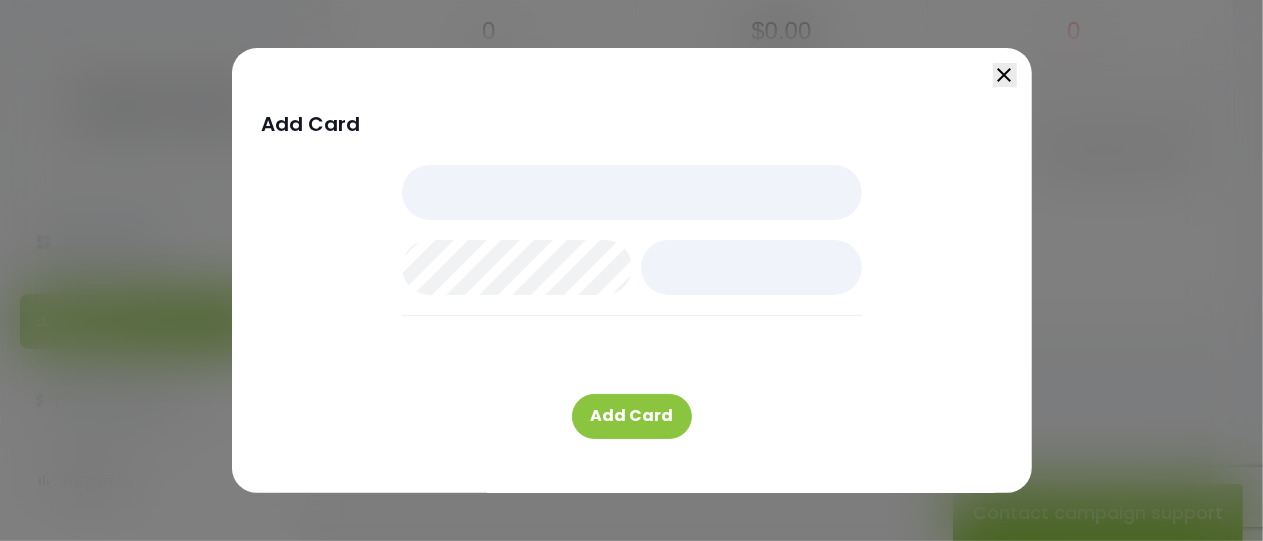 click on "close" at bounding box center [1005, 75] 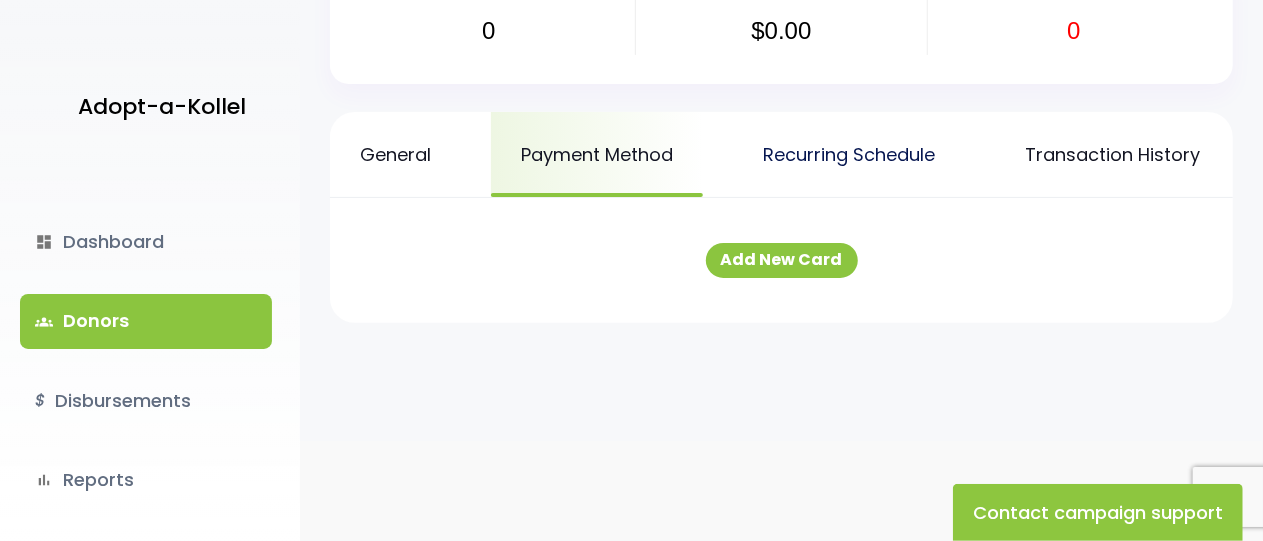 click on "Recurring Schedule" at bounding box center (849, 154) 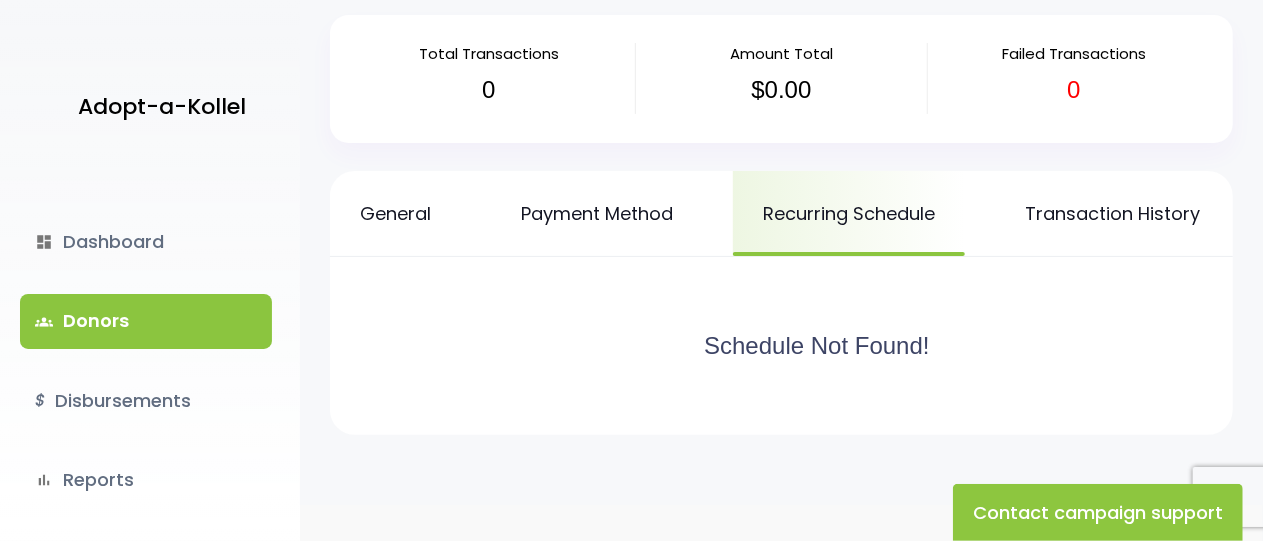 scroll, scrollTop: 0, scrollLeft: 0, axis: both 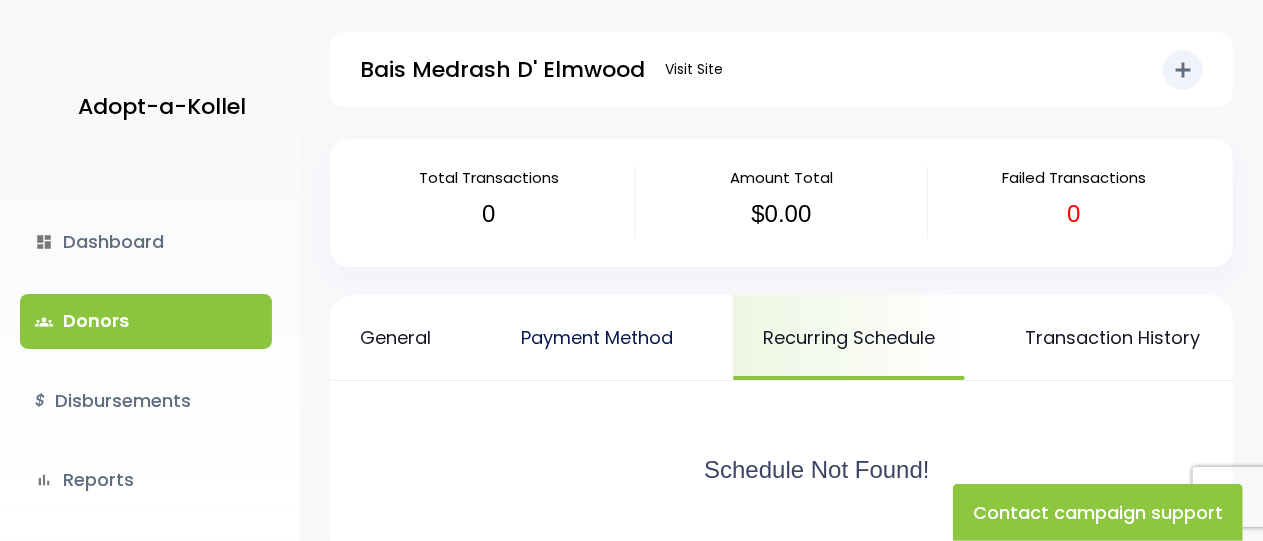 click on "Payment Method" at bounding box center [597, 337] 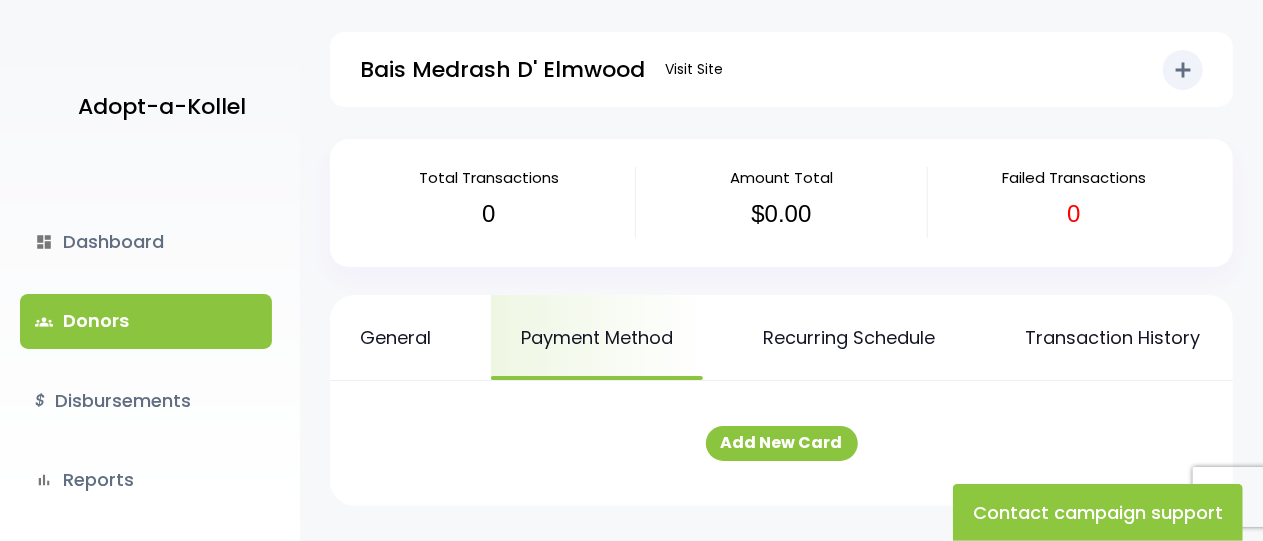scroll, scrollTop: 183, scrollLeft: 0, axis: vertical 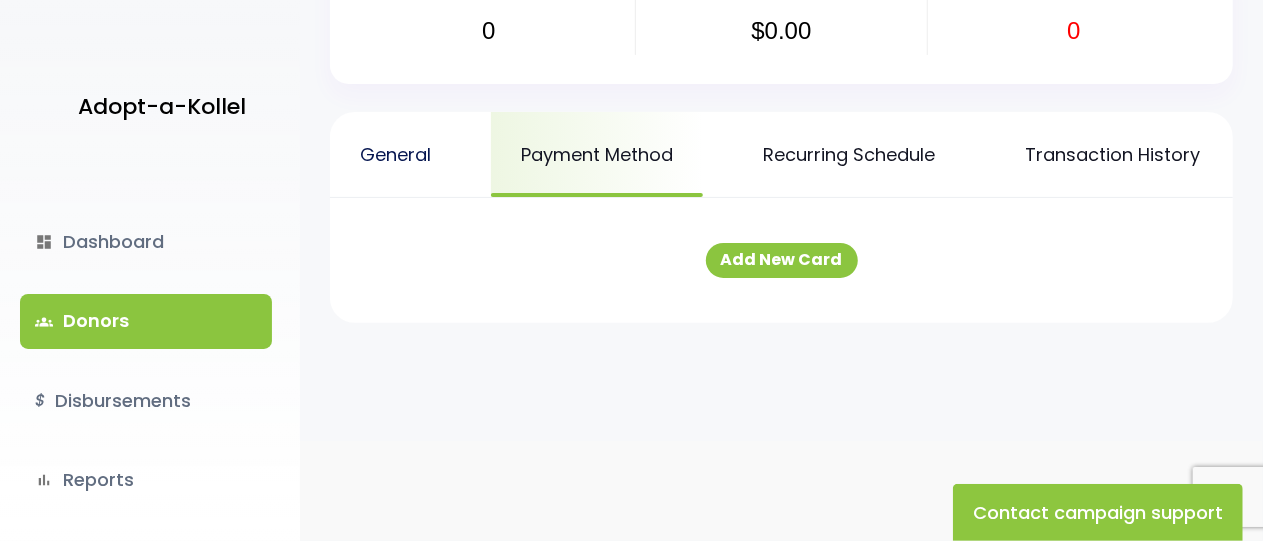 click on "General" at bounding box center (395, 154) 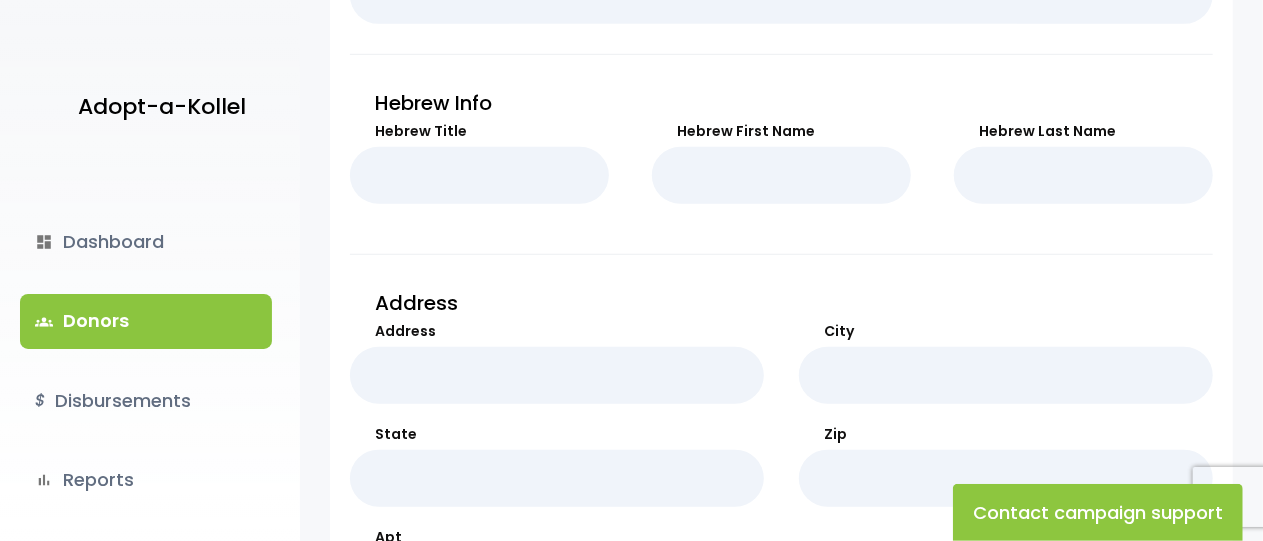 scroll, scrollTop: 669, scrollLeft: 0, axis: vertical 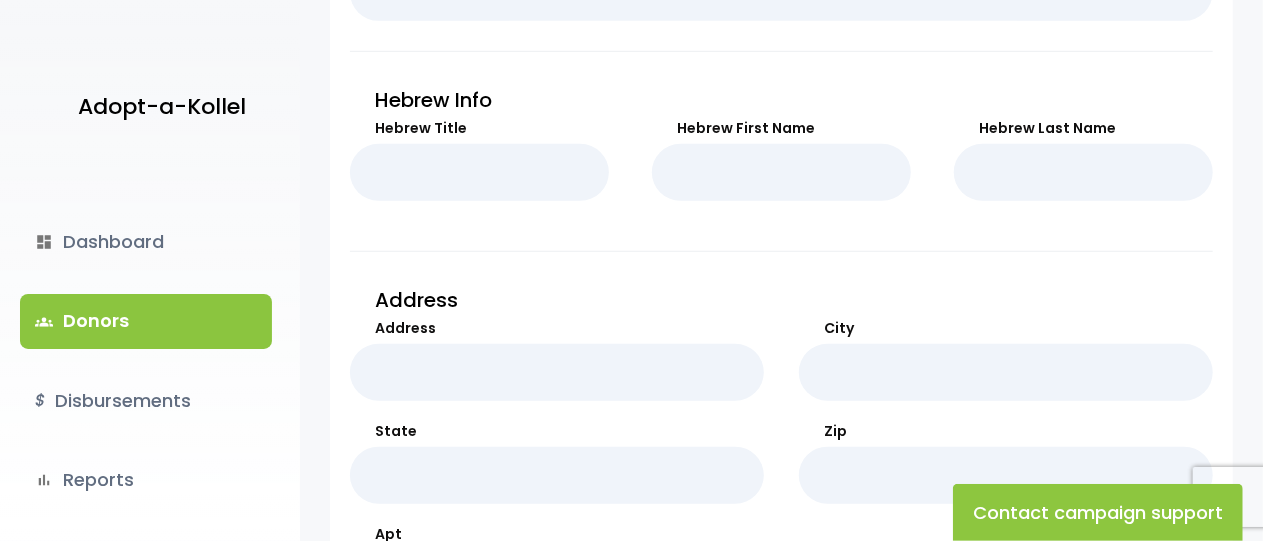 click on "Address" at bounding box center (557, 328) 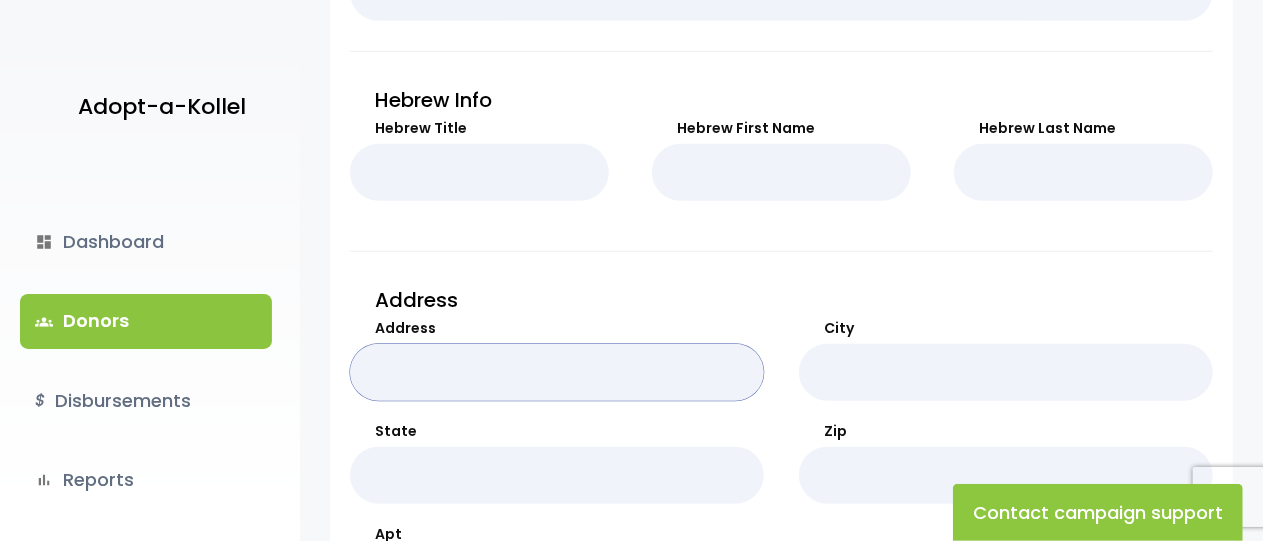 click on "Address" at bounding box center (557, 372) 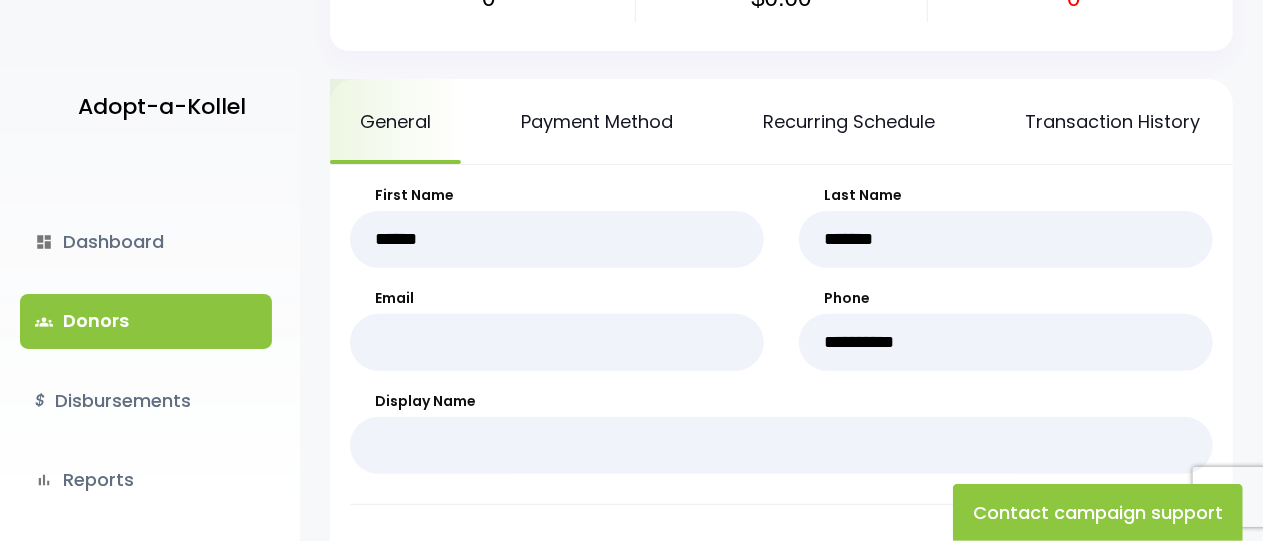 scroll, scrollTop: 215, scrollLeft: 0, axis: vertical 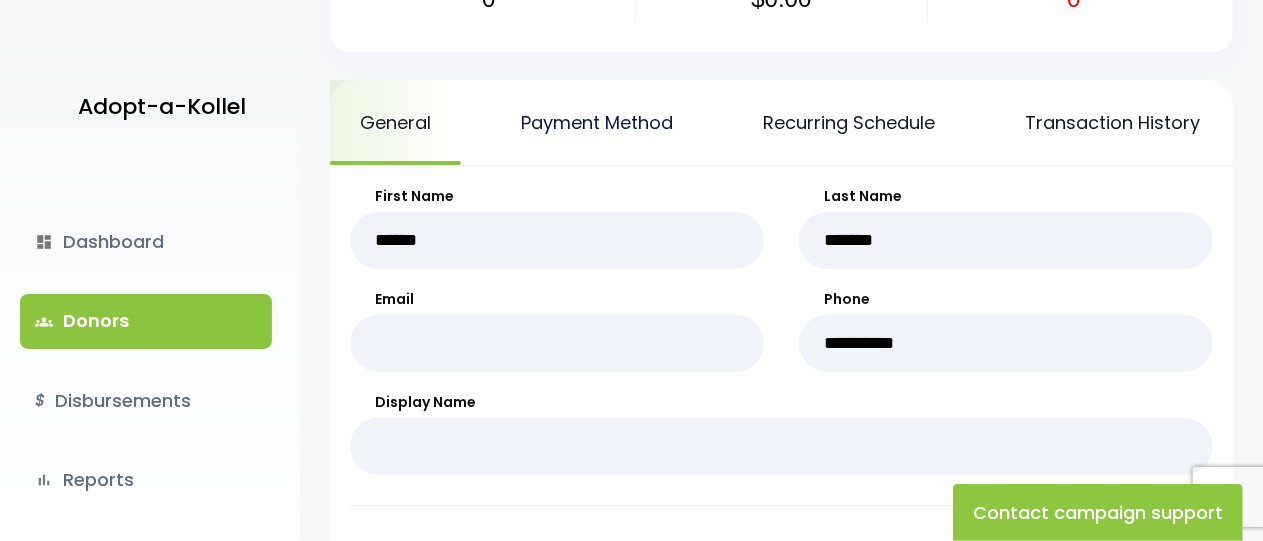 click on "Payment Method" at bounding box center [597, 122] 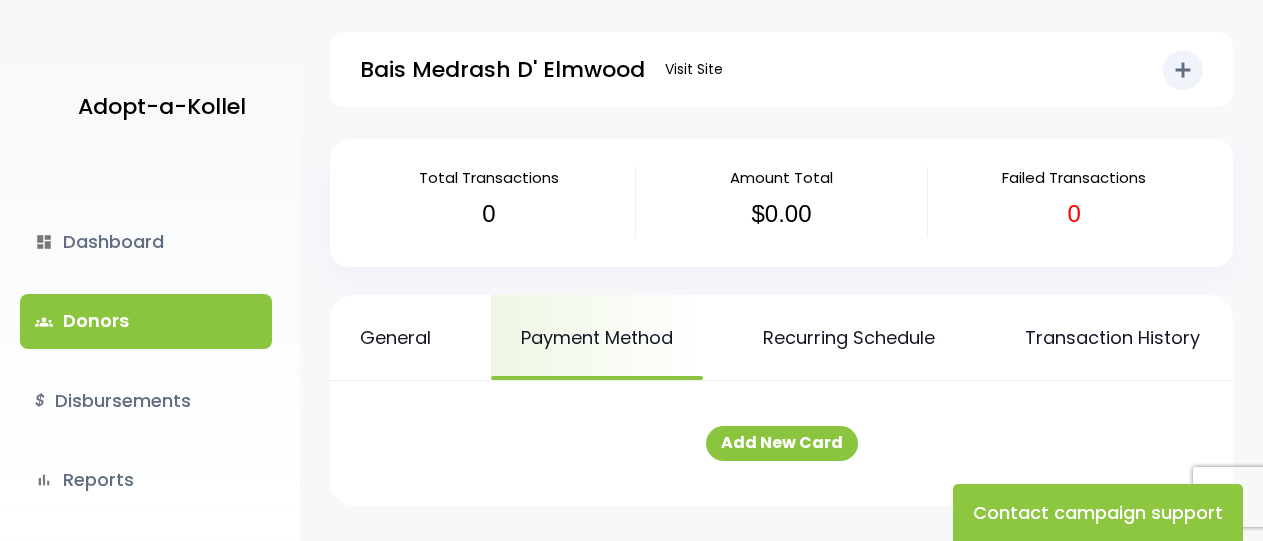 scroll, scrollTop: 0, scrollLeft: 0, axis: both 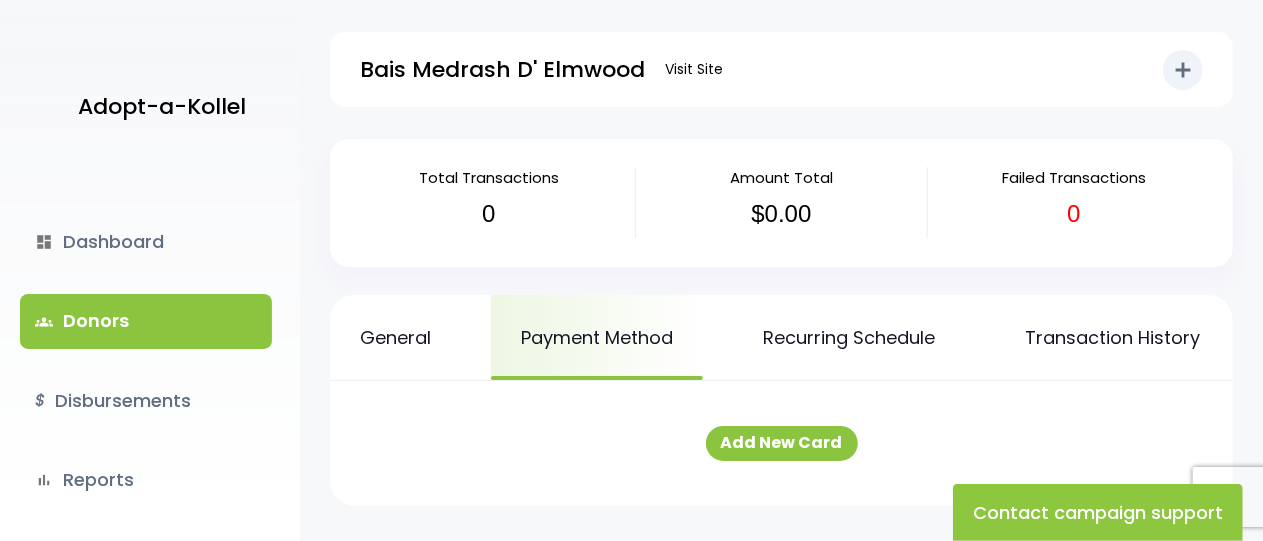 drag, startPoint x: 767, startPoint y: 215, endPoint x: 653, endPoint y: 203, distance: 114.62984 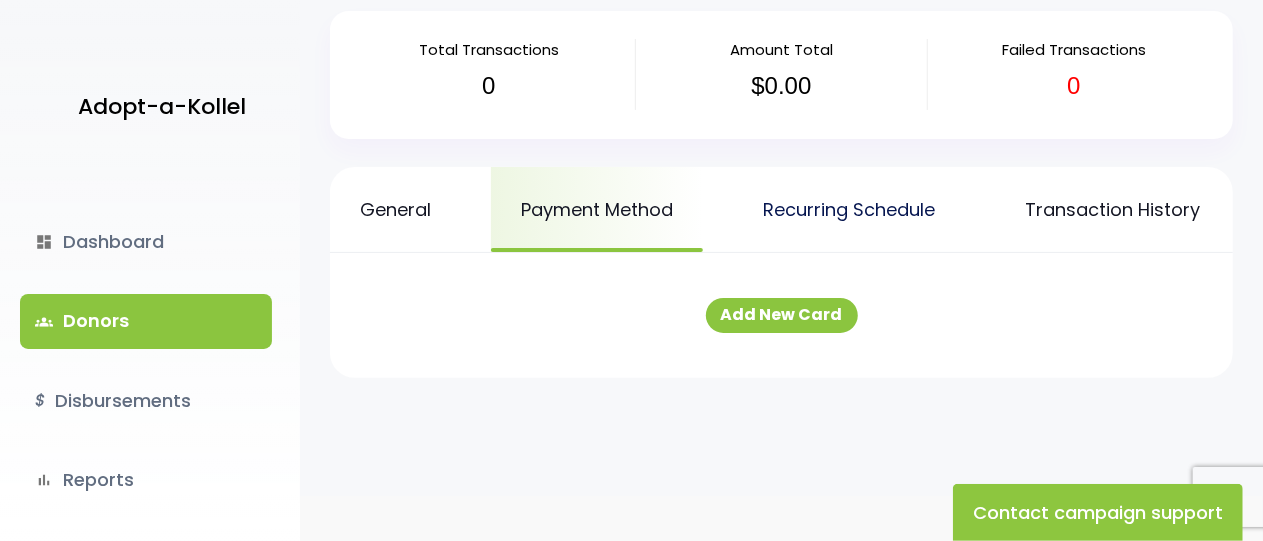 scroll, scrollTop: 148, scrollLeft: 0, axis: vertical 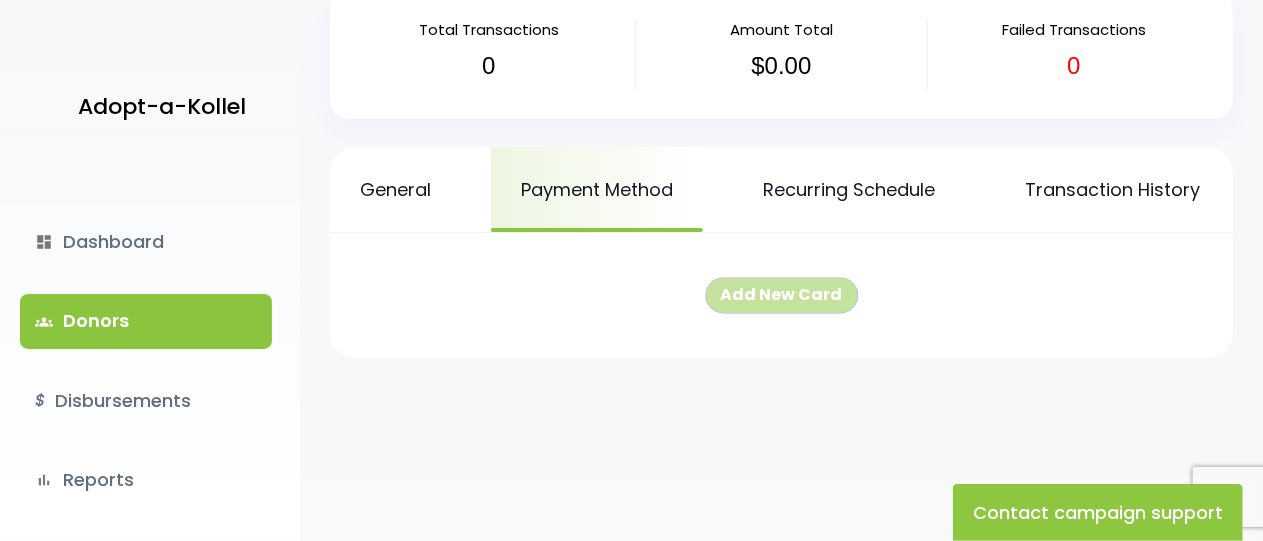 click on "Add New Card" at bounding box center (782, 295) 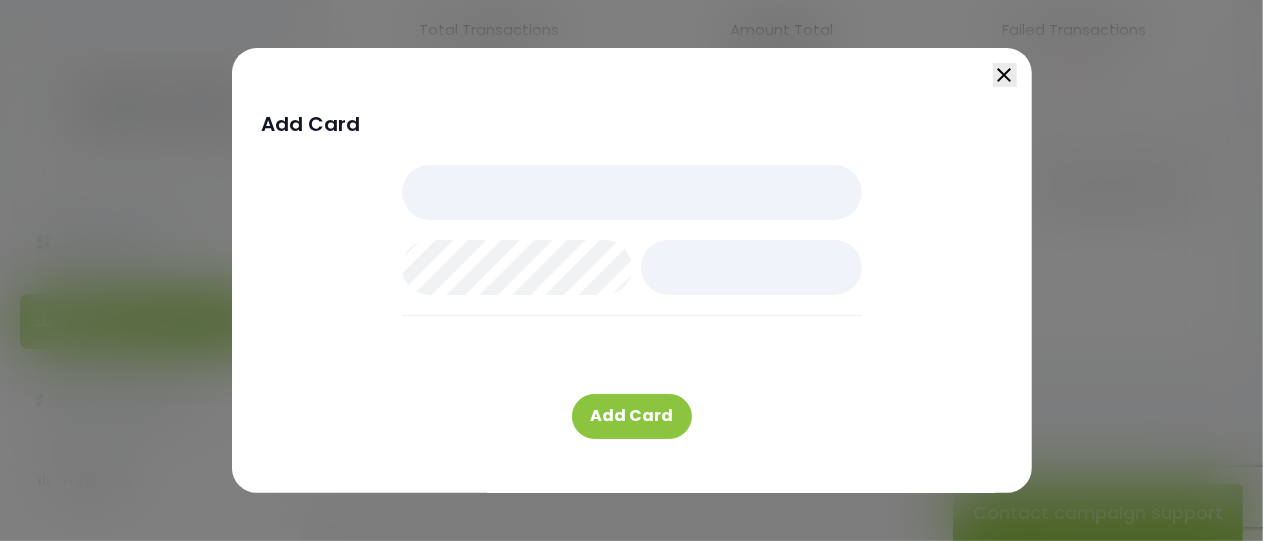drag, startPoint x: 640, startPoint y: 219, endPoint x: 1010, endPoint y: 77, distance: 396.31302 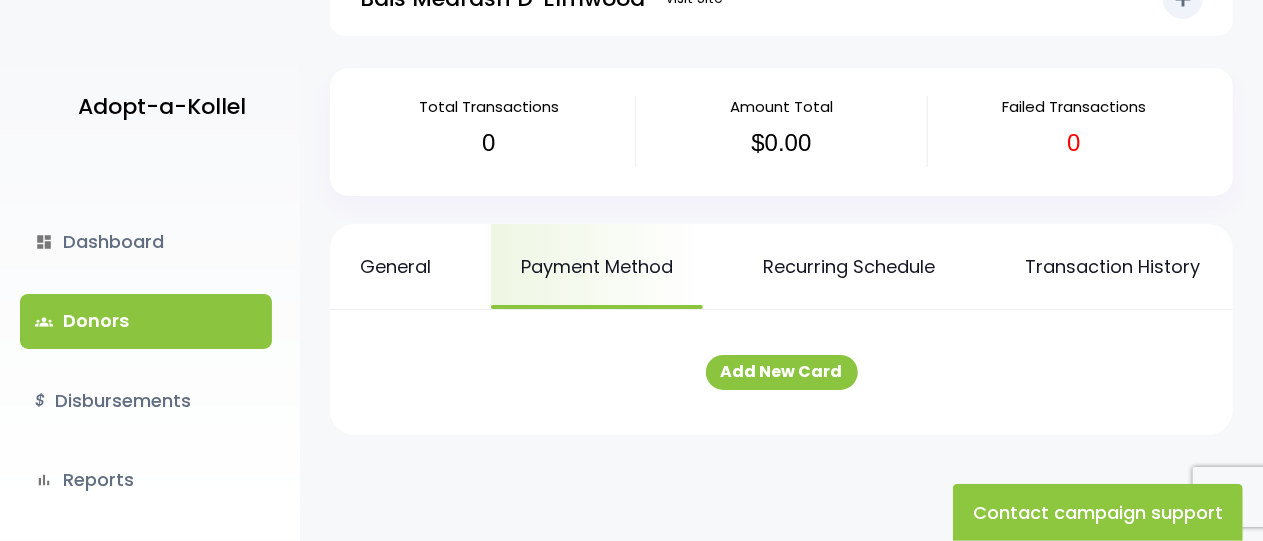 scroll, scrollTop: 2, scrollLeft: 0, axis: vertical 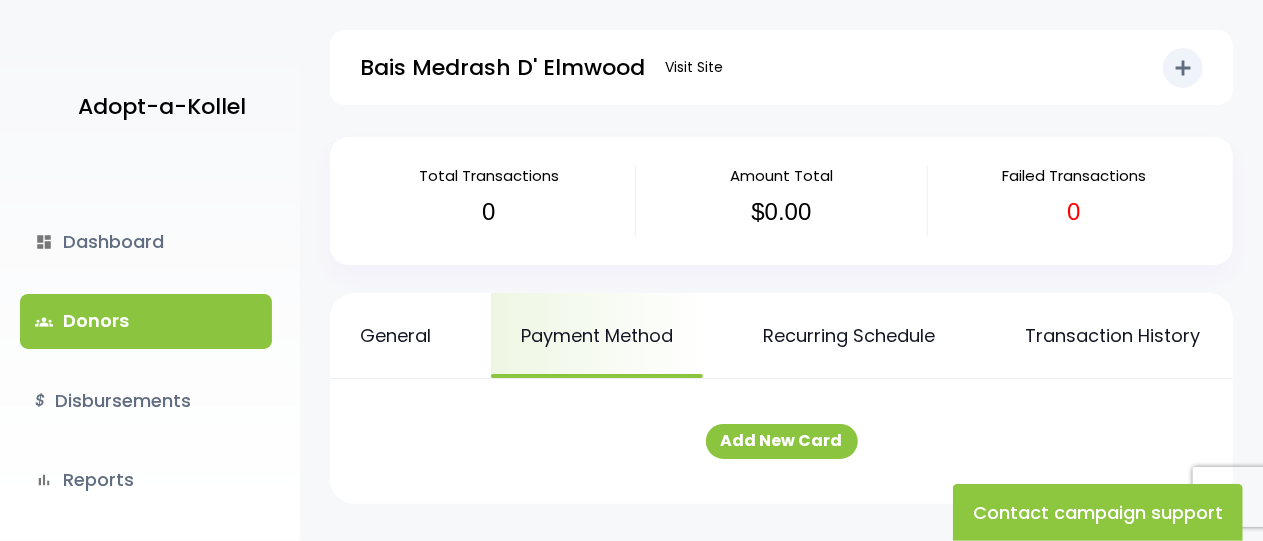 click on "groups Donors" at bounding box center (146, 321) 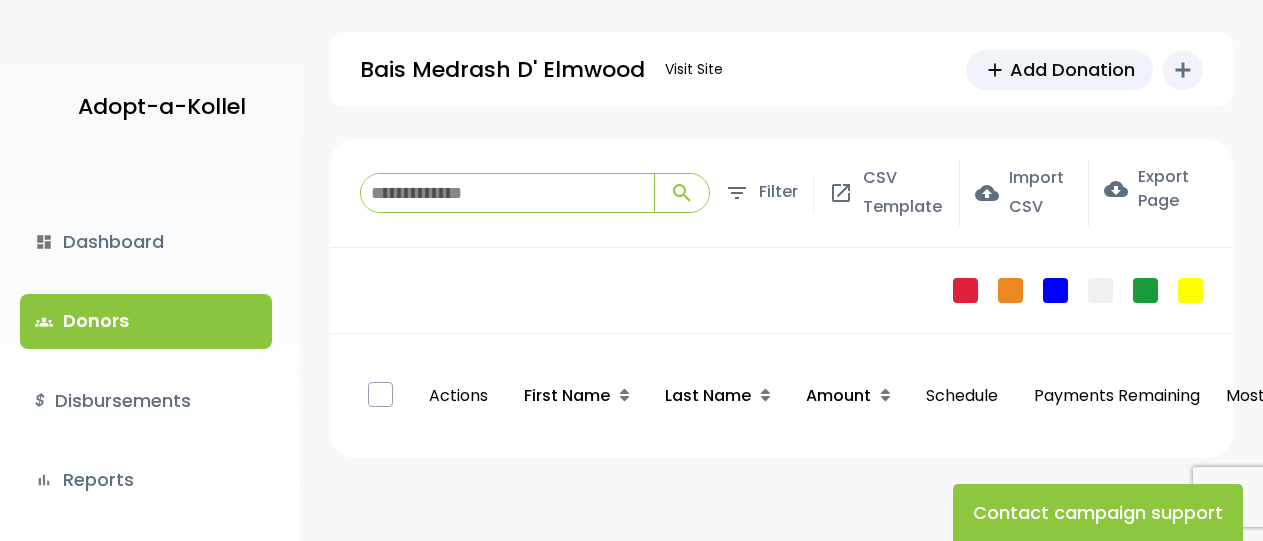 scroll, scrollTop: 0, scrollLeft: 0, axis: both 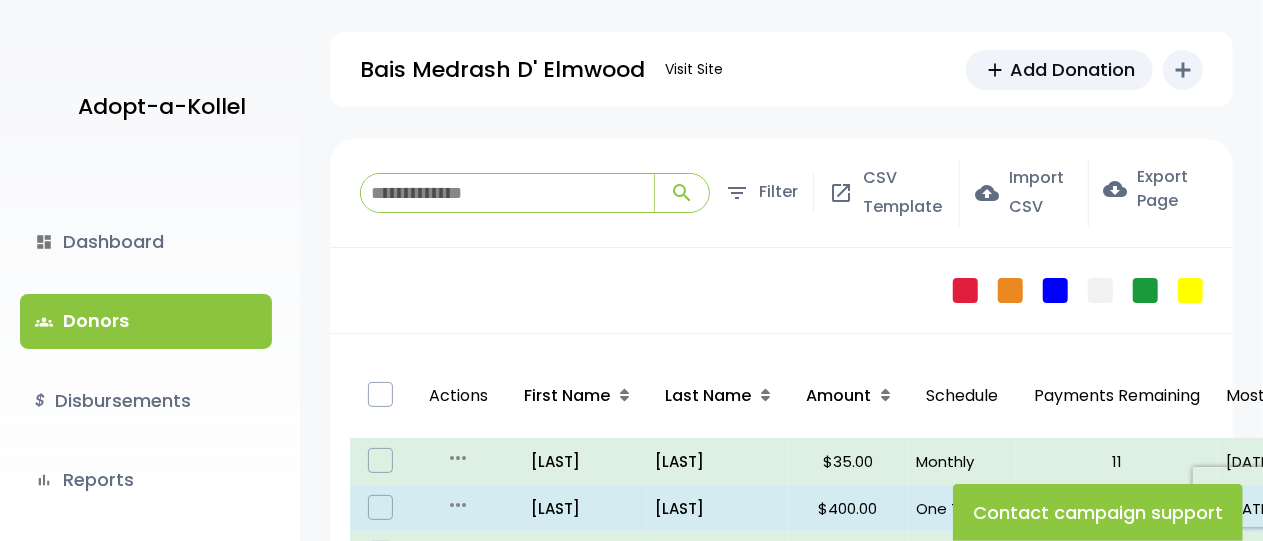 click on "Adopt-a-Kollel
dashboard Dashboard
groups Donors
$ Disbursements
bar_chart Reports
ondemand_video Educational New
manage_accounts Users
launch View Site
.st0 {
fill: none;
}
Log Out
.st0{fill:none;}
Bais Medrash D' Elmwood
Visit Site
add Add Donation
add
Shortcuts
person
Donor
attach_money
Donation
attach_money
Add Disbursements" at bounding box center [631, 779] 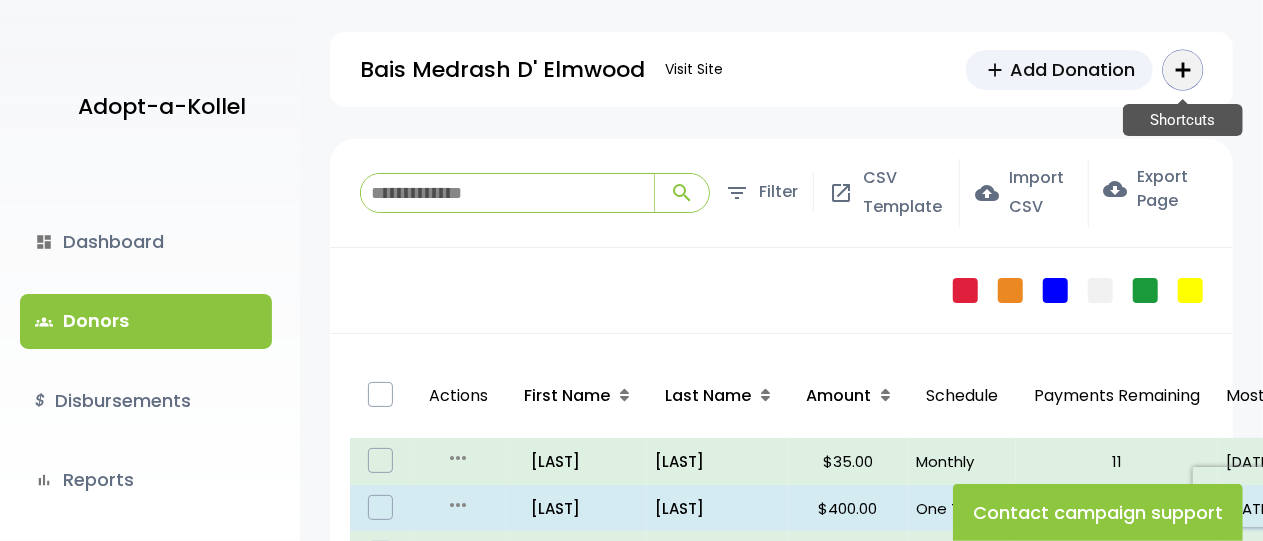 click on "add
Shortcuts" at bounding box center (1183, 70) 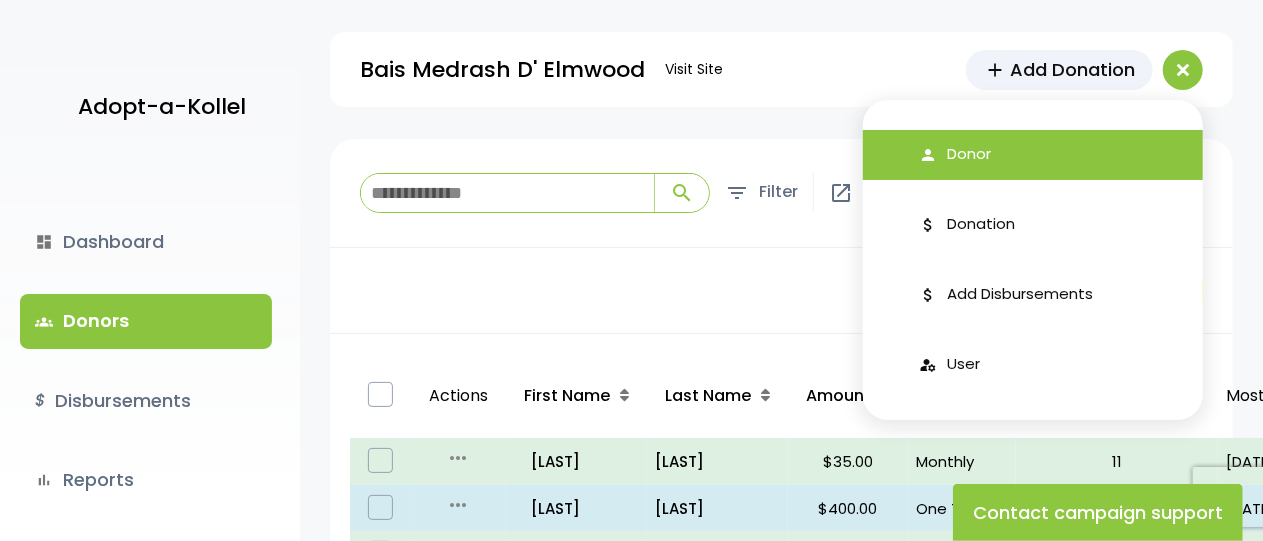 click on "person
Donor" at bounding box center [1033, 155] 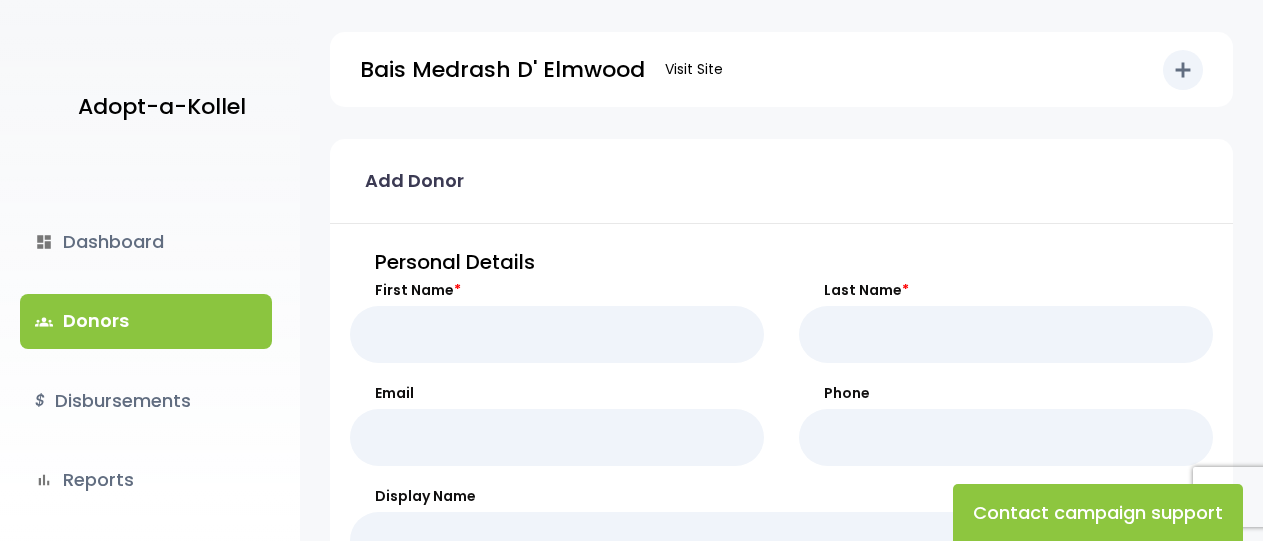 scroll, scrollTop: 0, scrollLeft: 0, axis: both 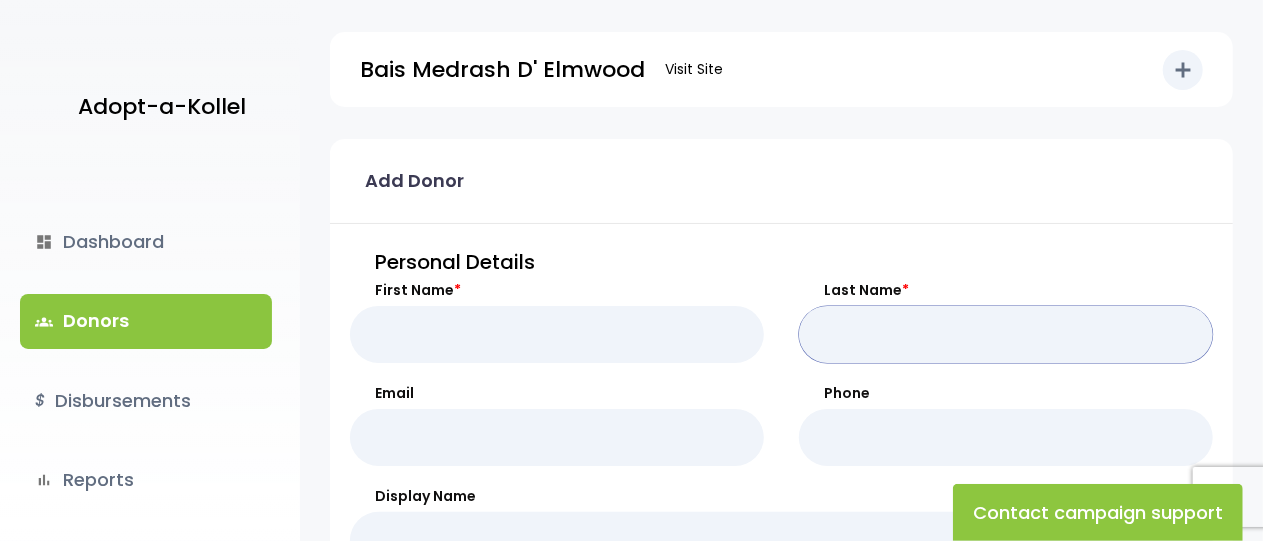 click on "Last Name  *" at bounding box center (1006, 334) 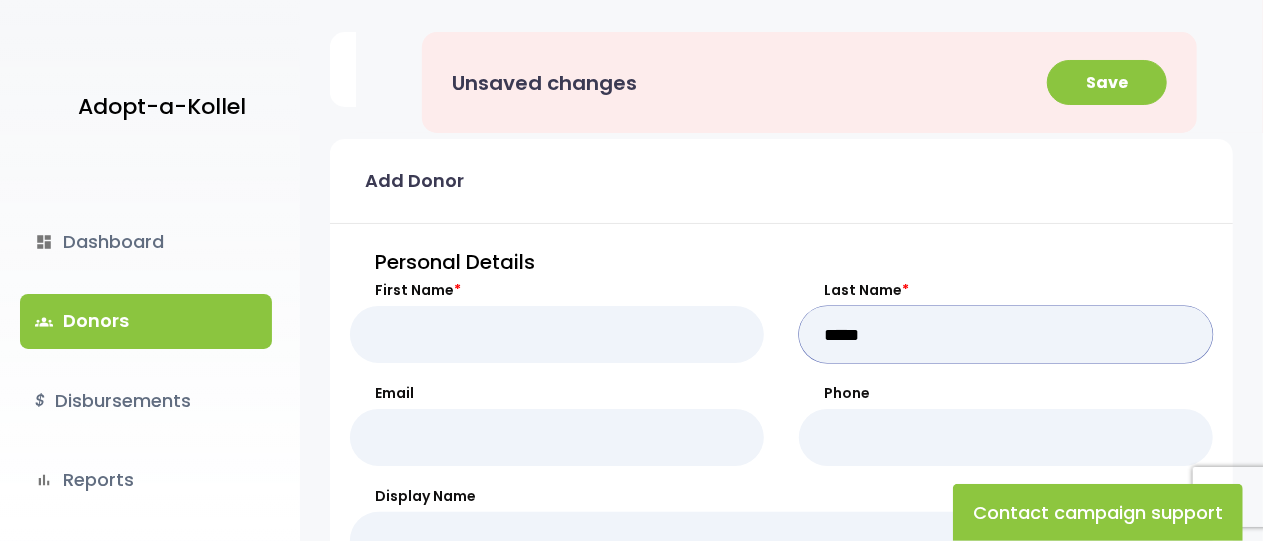 type on "*****" 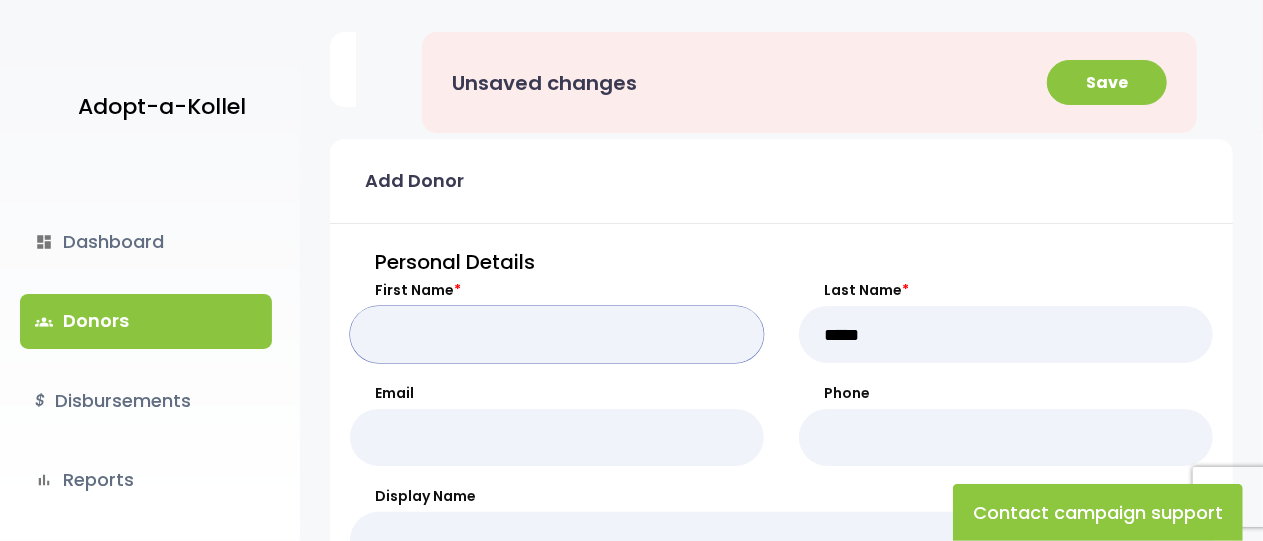click on "First Name  *" at bounding box center [557, 334] 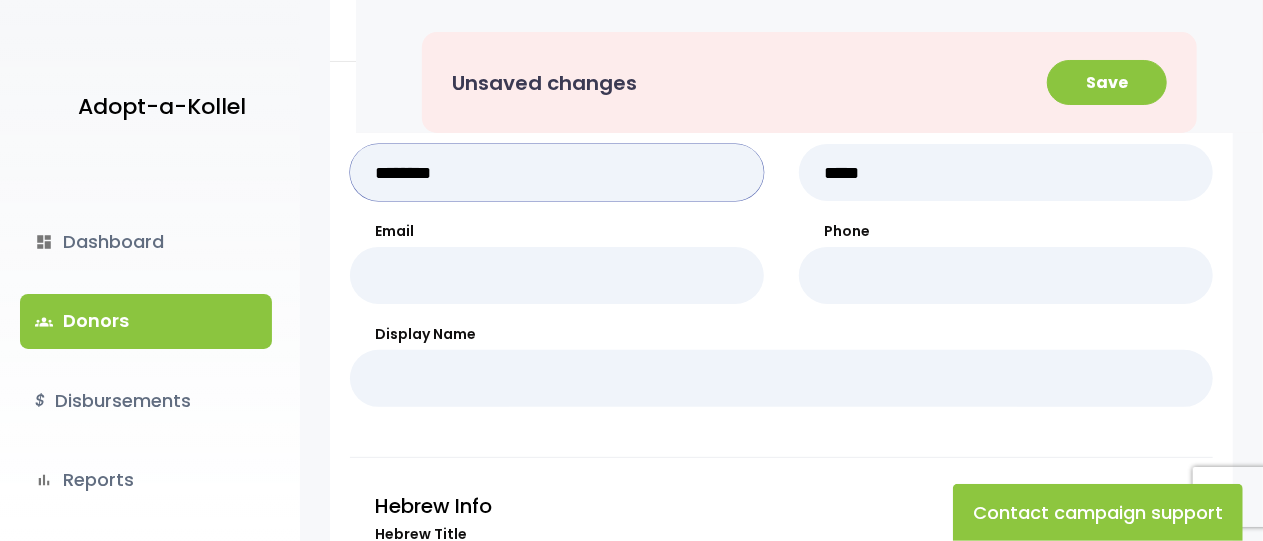 scroll, scrollTop: 166, scrollLeft: 0, axis: vertical 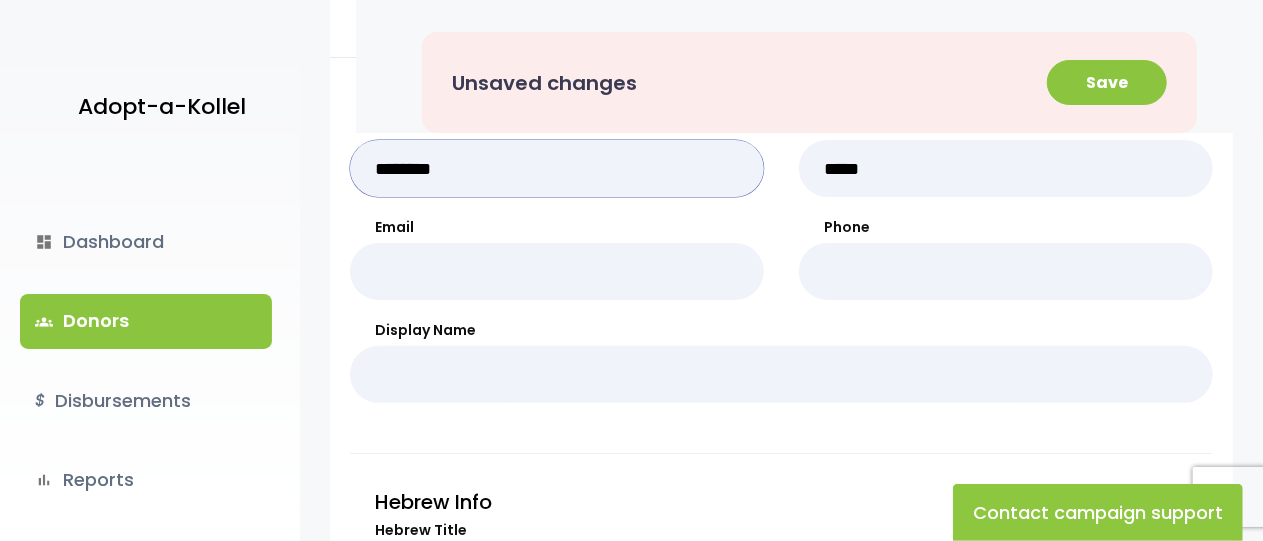 type on "********" 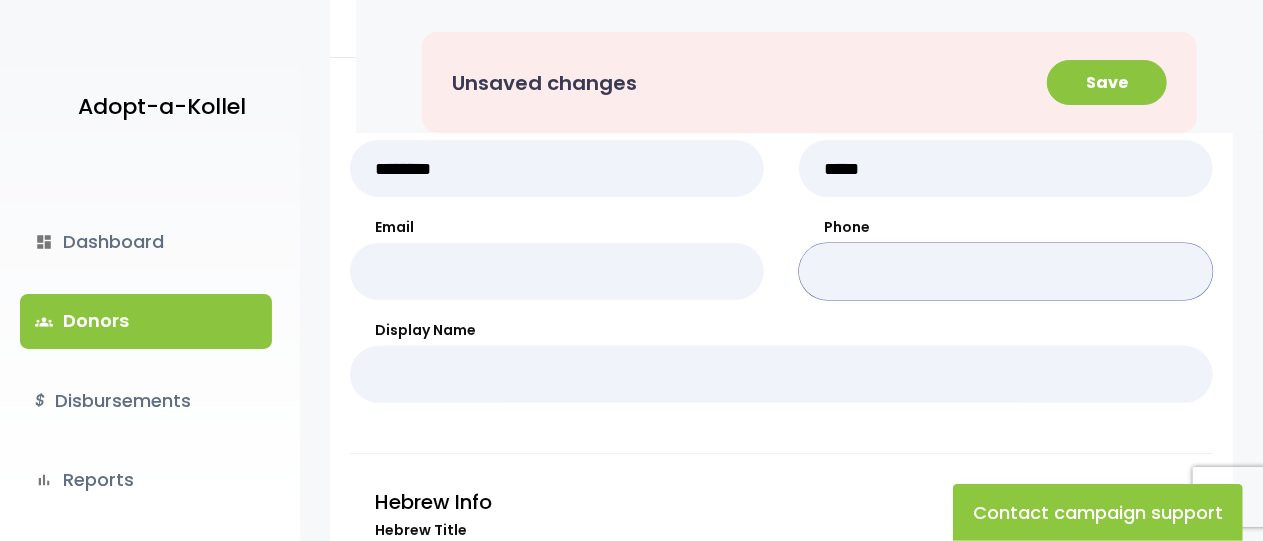 click on "Phone" at bounding box center [1006, 271] 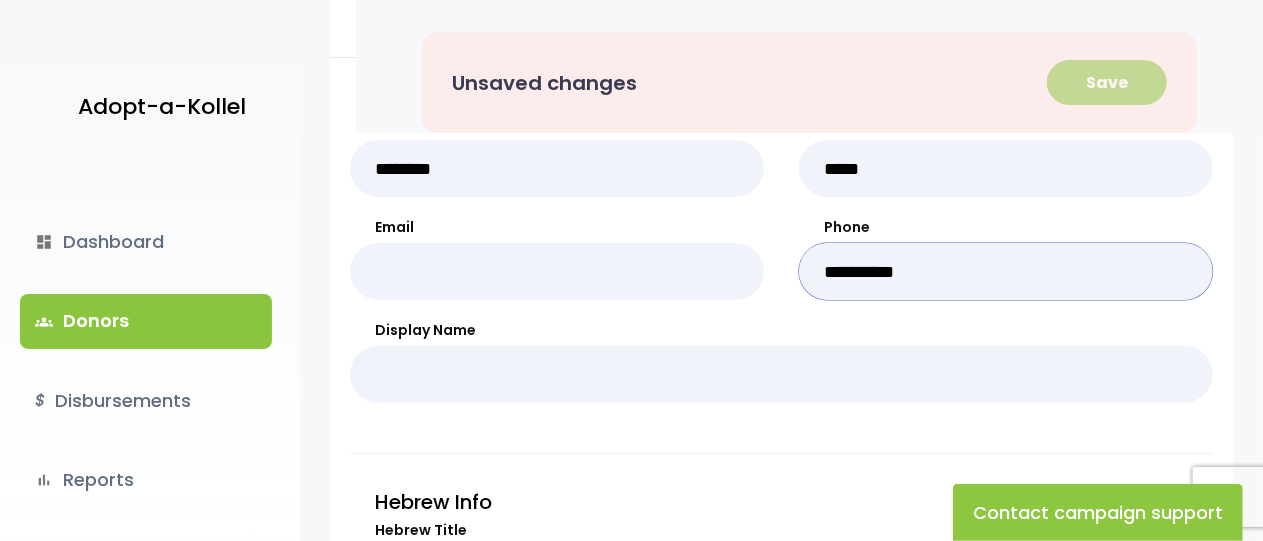 type on "**********" 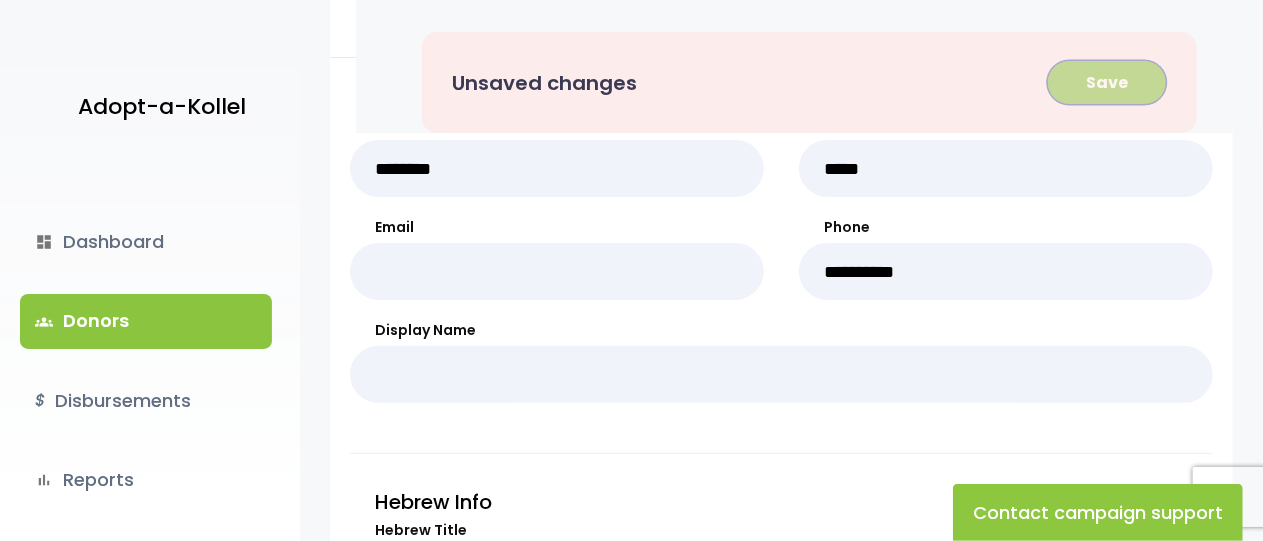 click on "Save" at bounding box center [1107, 82] 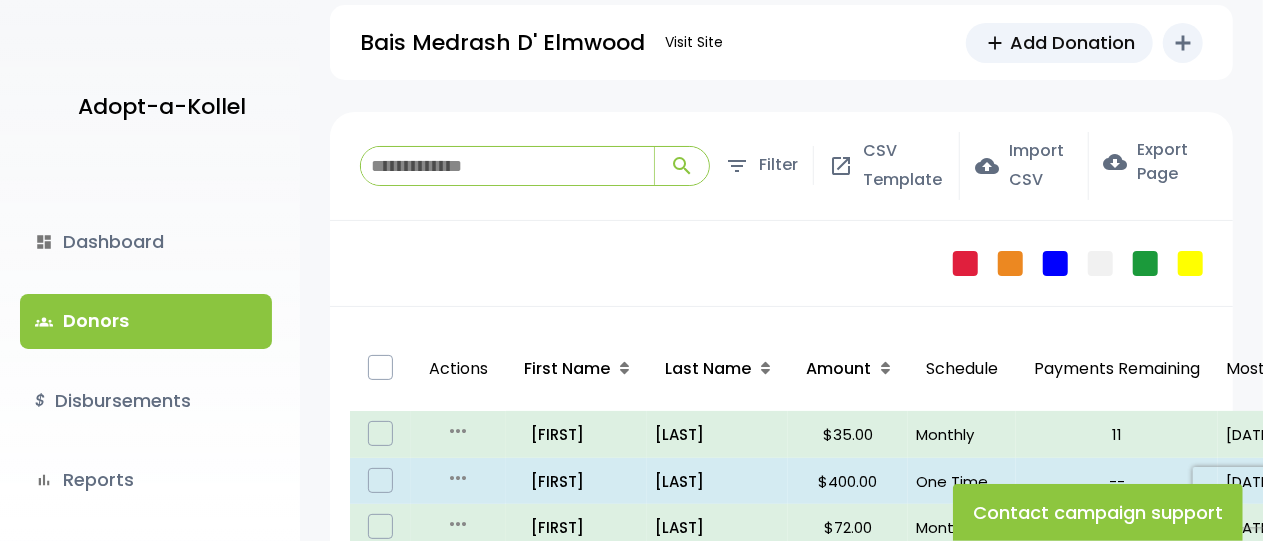 scroll, scrollTop: 0, scrollLeft: 0, axis: both 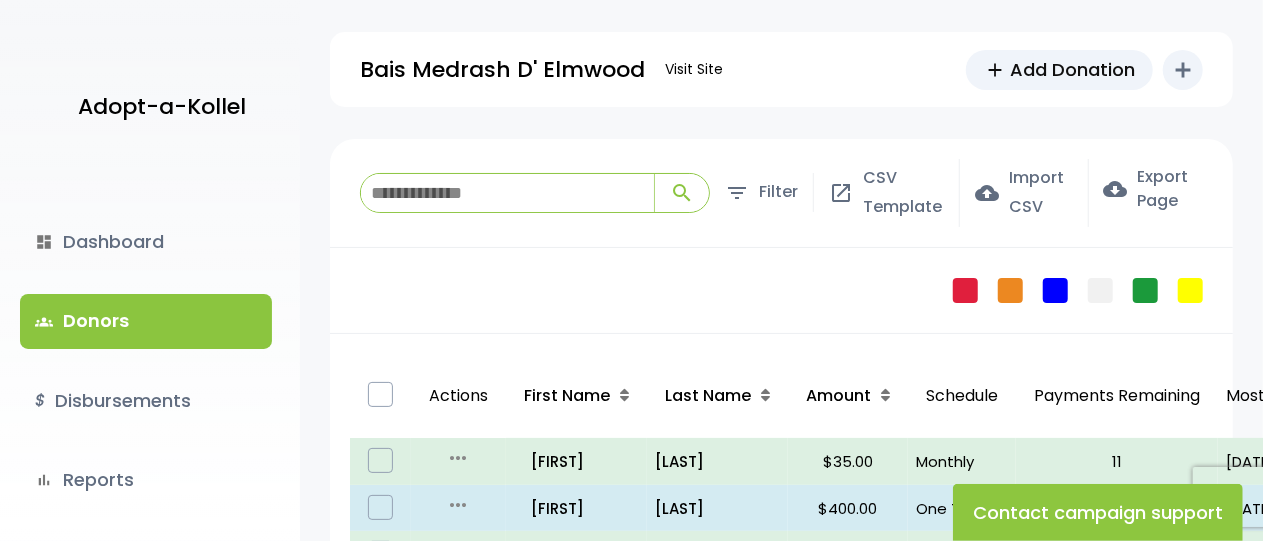 click on "**********" at bounding box center (781, 193) 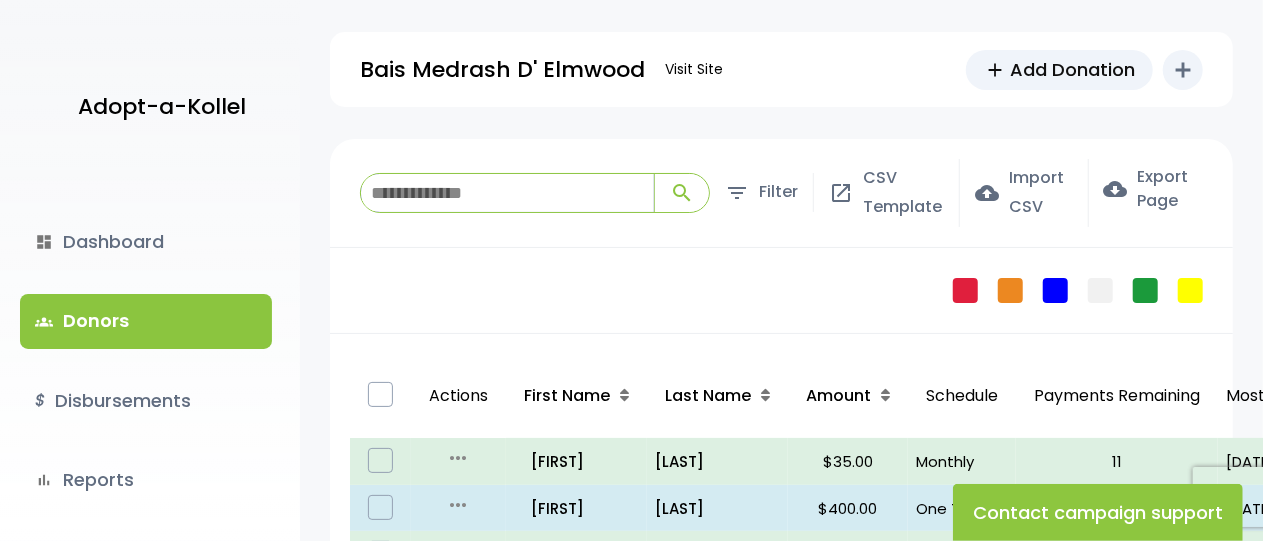 click at bounding box center (507, 193) 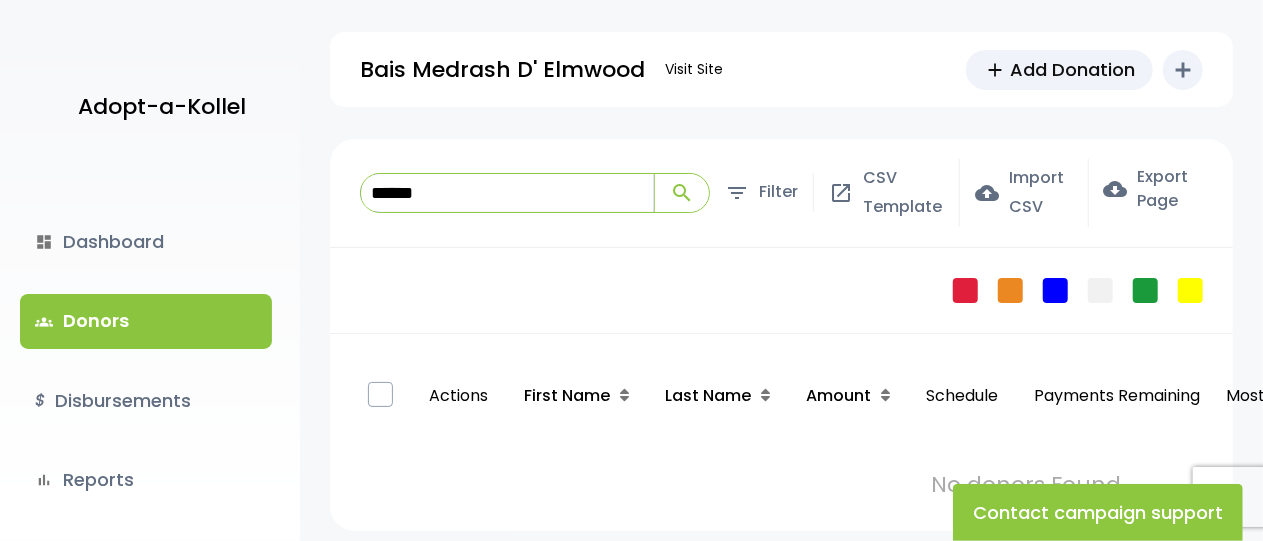 type on "******" 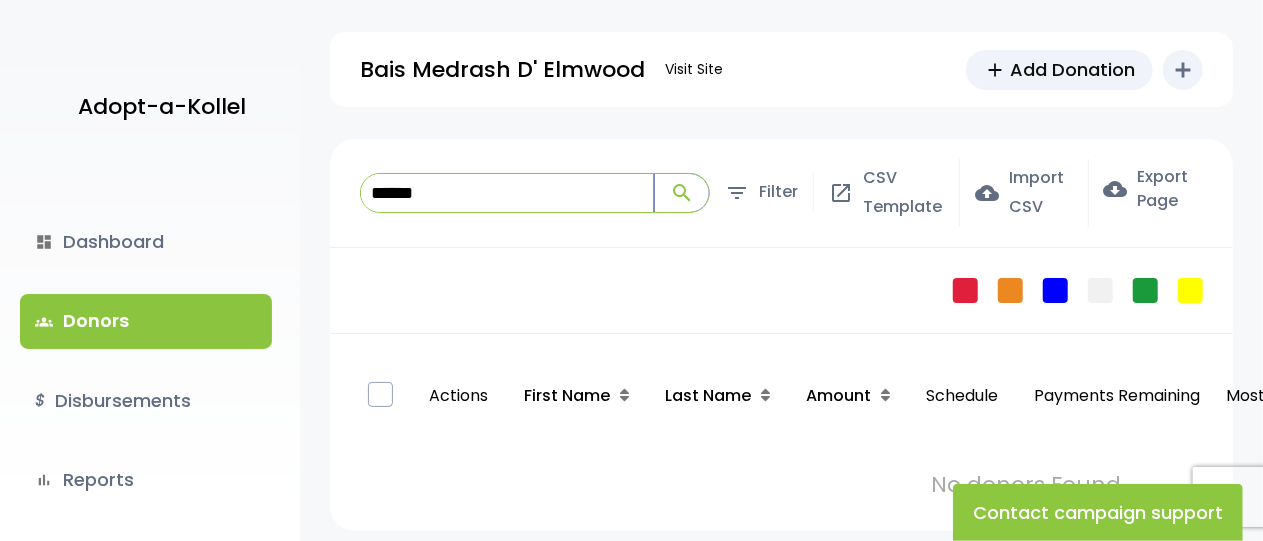 click on "search" at bounding box center (681, 193) 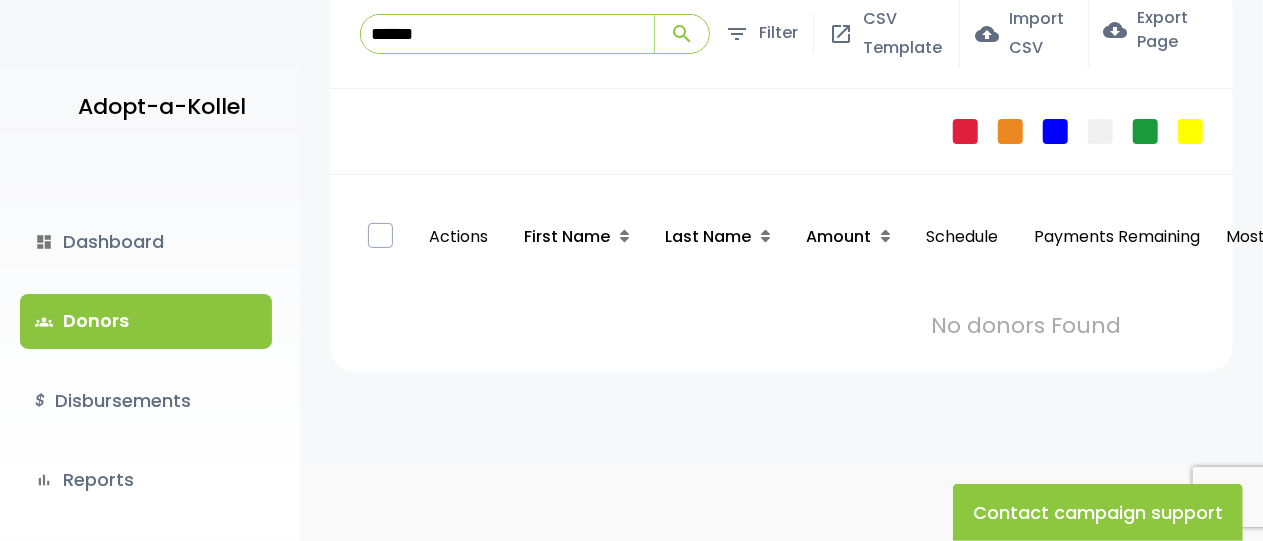 scroll, scrollTop: 0, scrollLeft: 0, axis: both 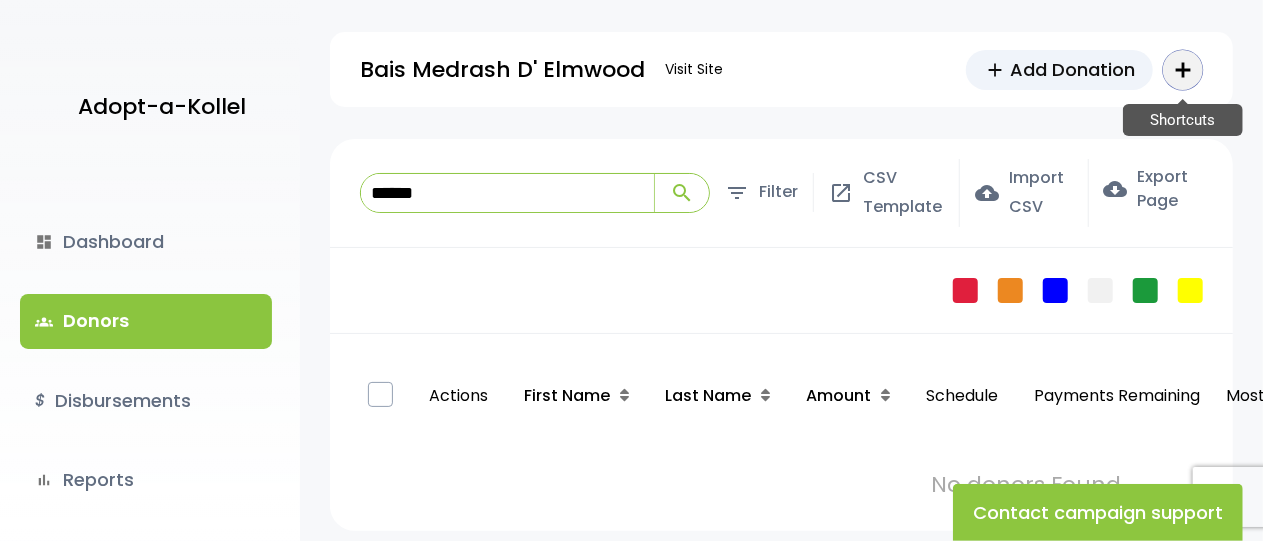 click on "add" at bounding box center (1183, 70) 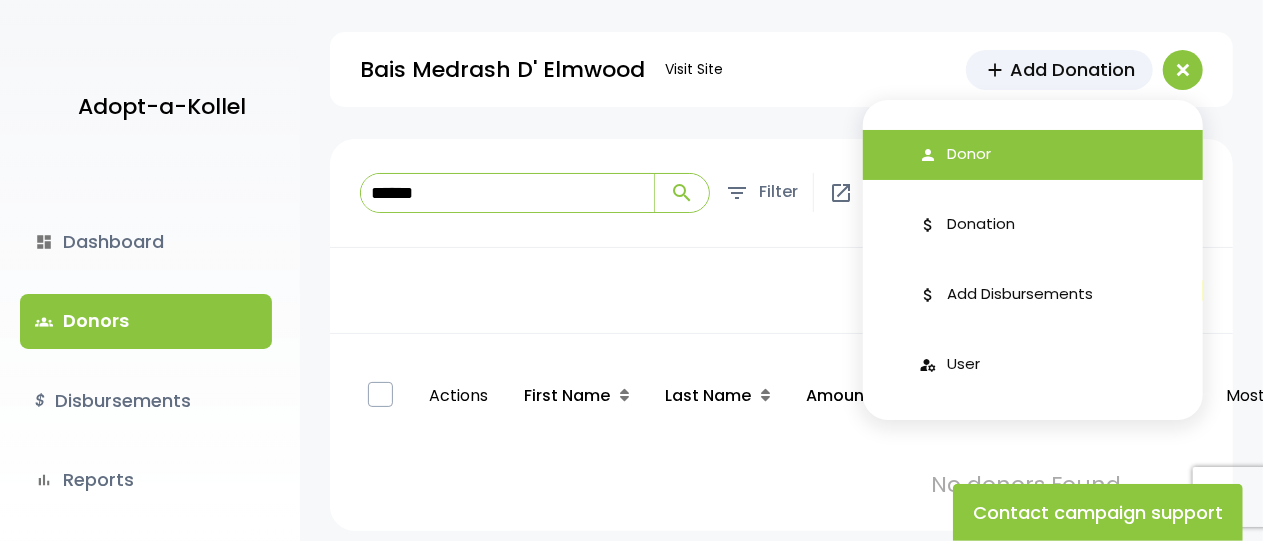 click on "Donor" at bounding box center [969, 154] 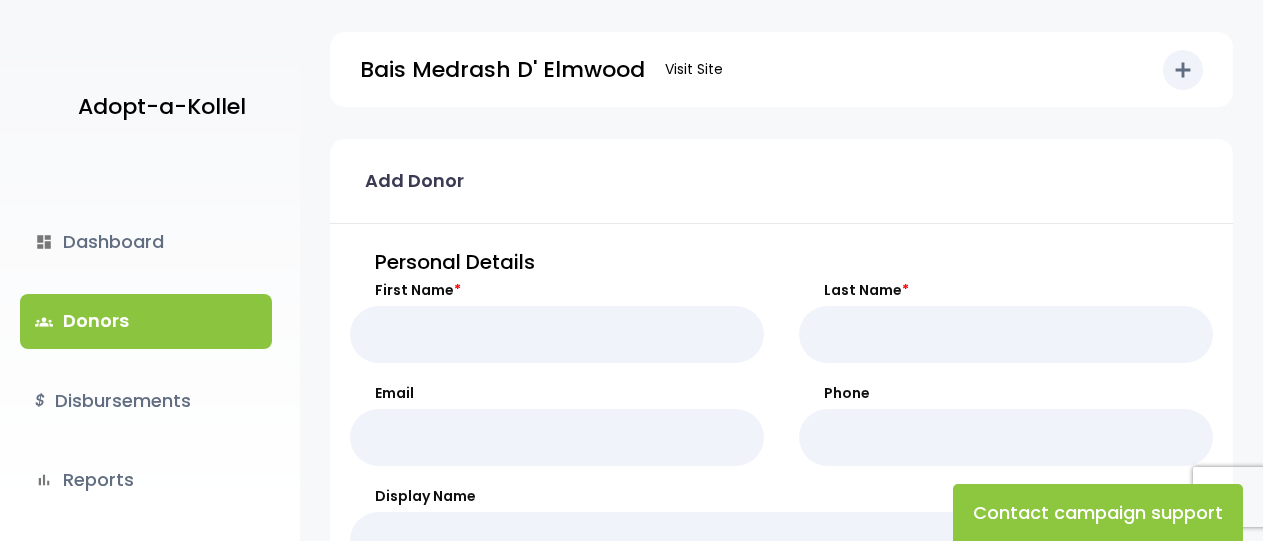 scroll, scrollTop: 0, scrollLeft: 0, axis: both 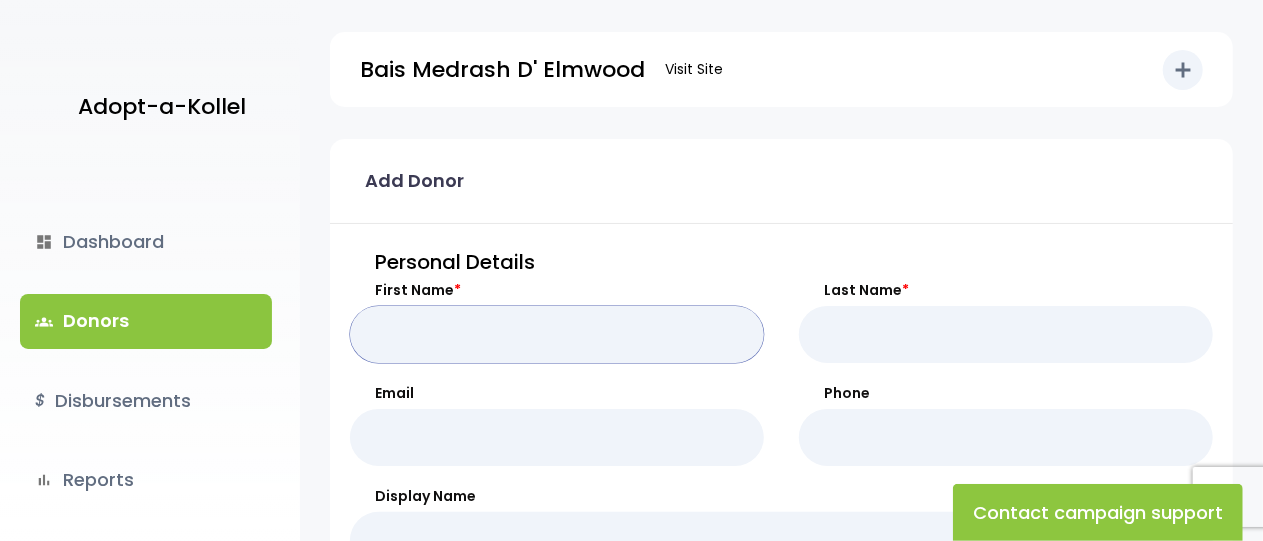 click on "First Name  *" at bounding box center [557, 334] 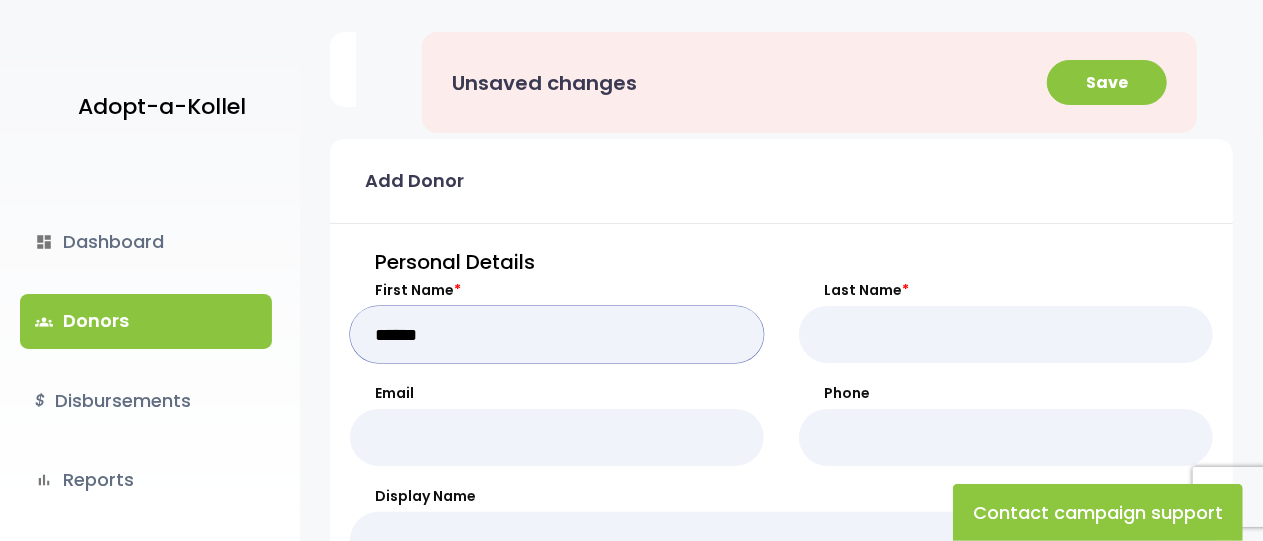 type on "*****" 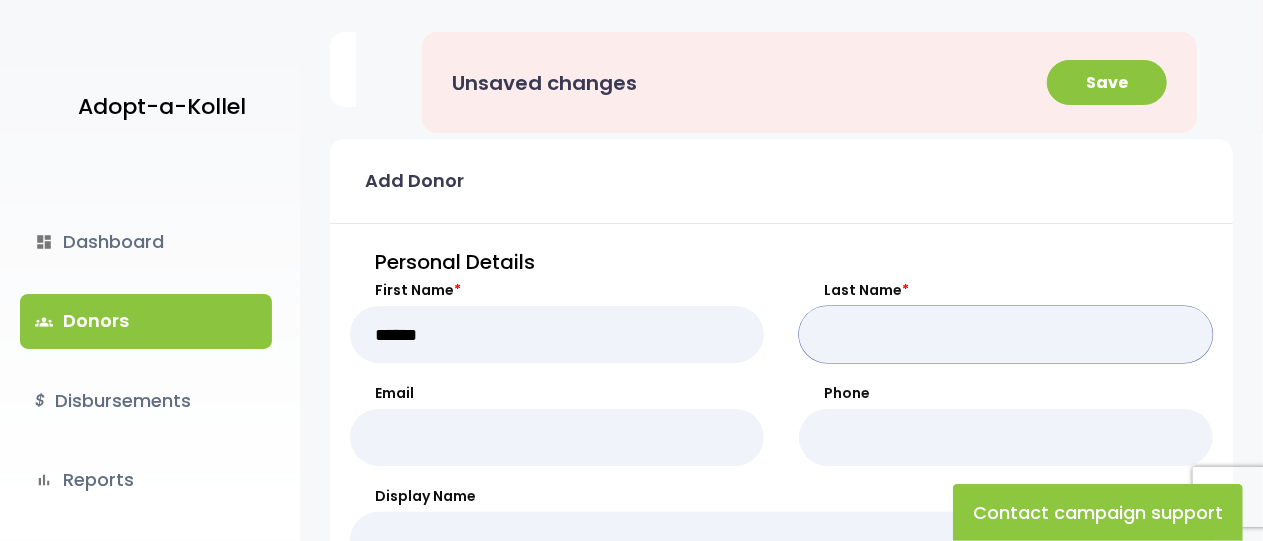 click on "Last Name  *" at bounding box center [1006, 334] 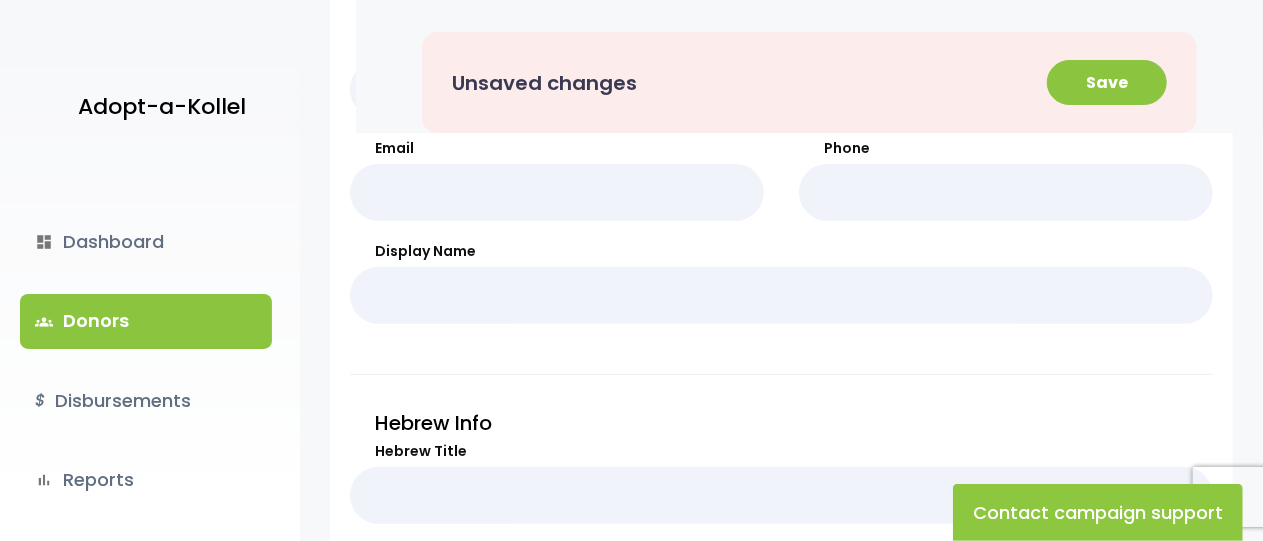 scroll, scrollTop: 244, scrollLeft: 0, axis: vertical 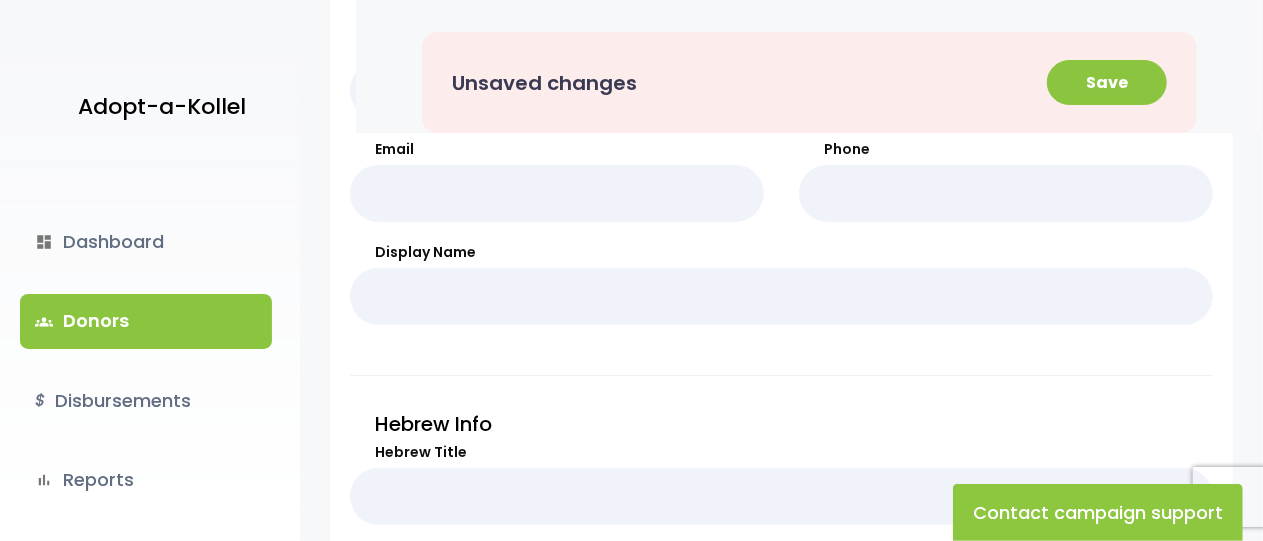 type on "******" 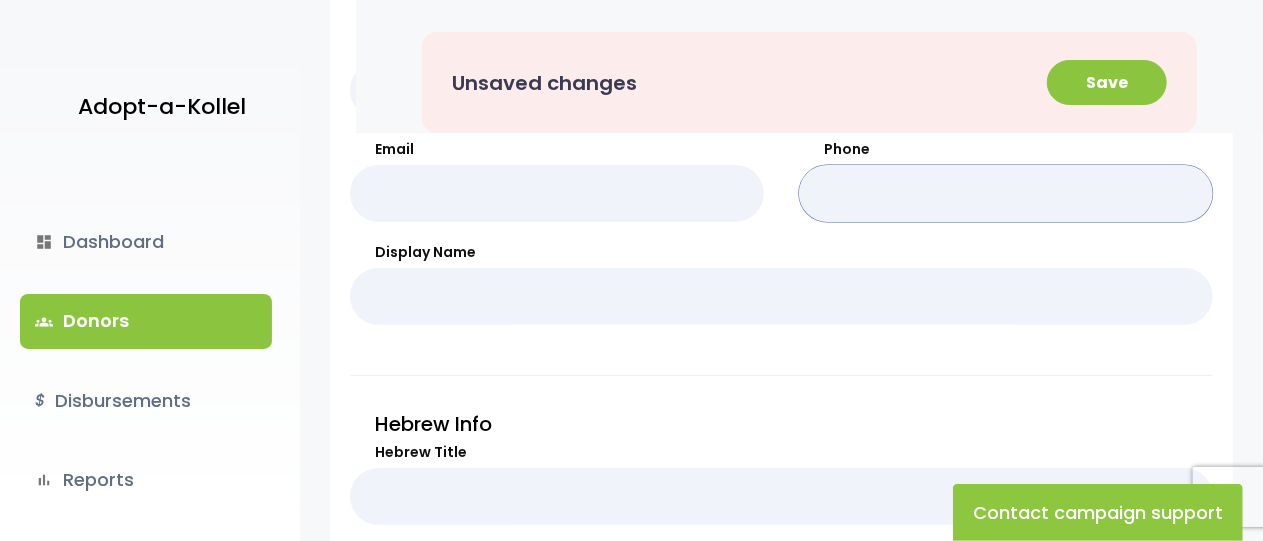 click on "Phone" at bounding box center (1006, 193) 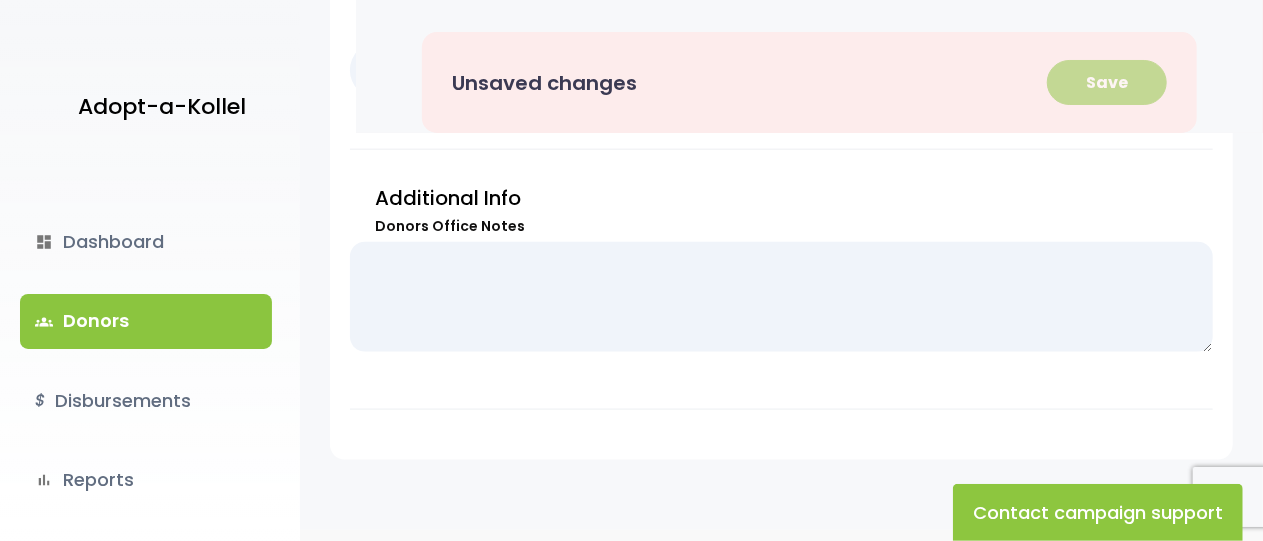 scroll, scrollTop: 1180, scrollLeft: 0, axis: vertical 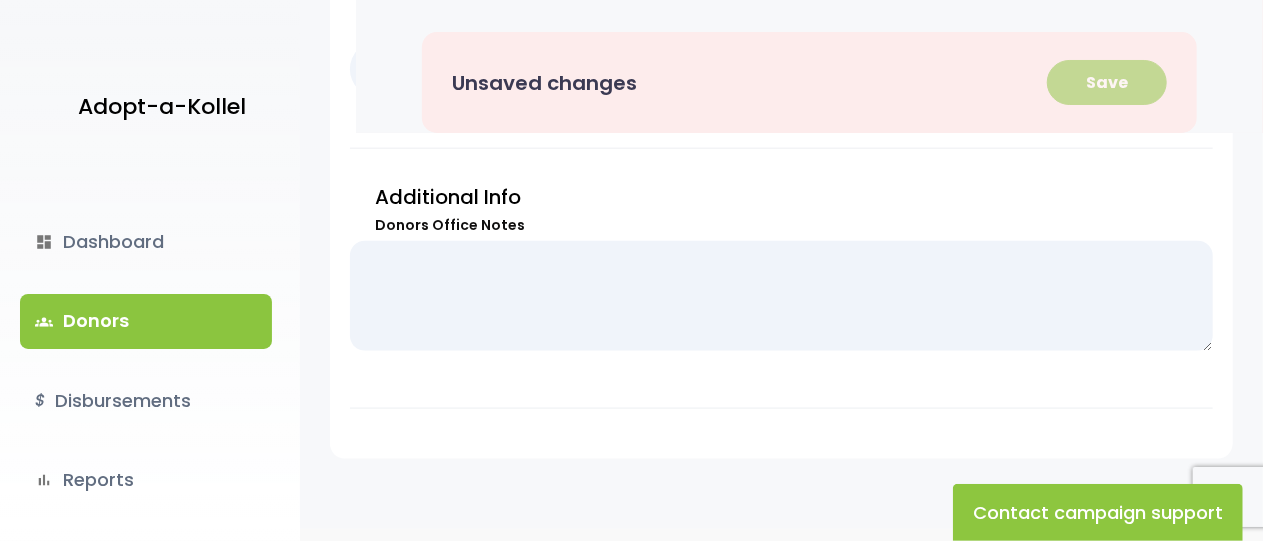 type on "**********" 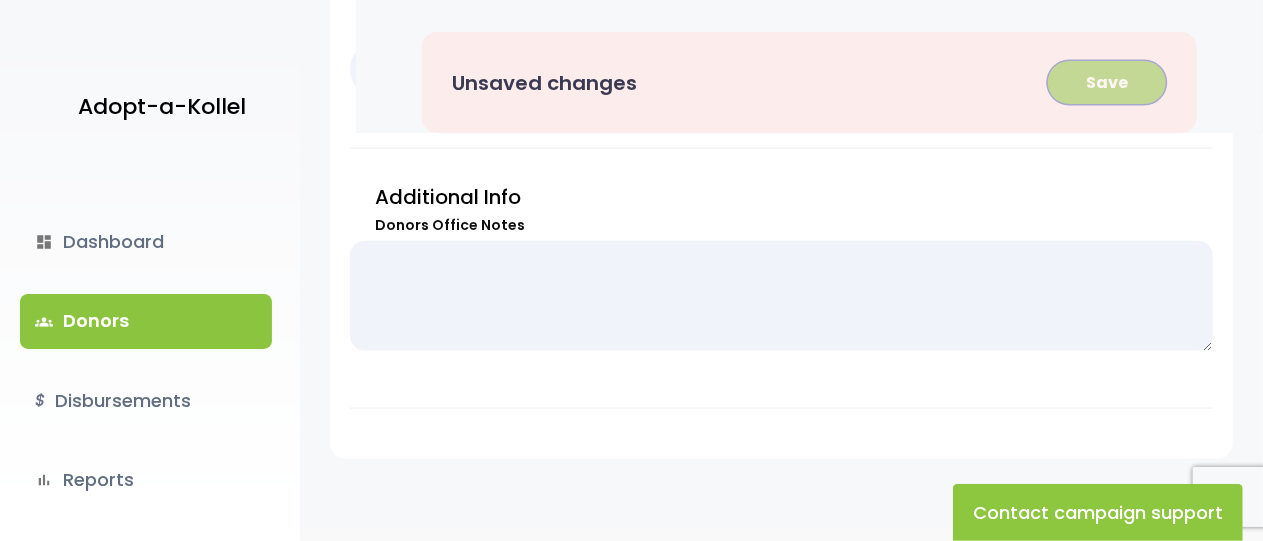 click on "Save" at bounding box center (1107, 82) 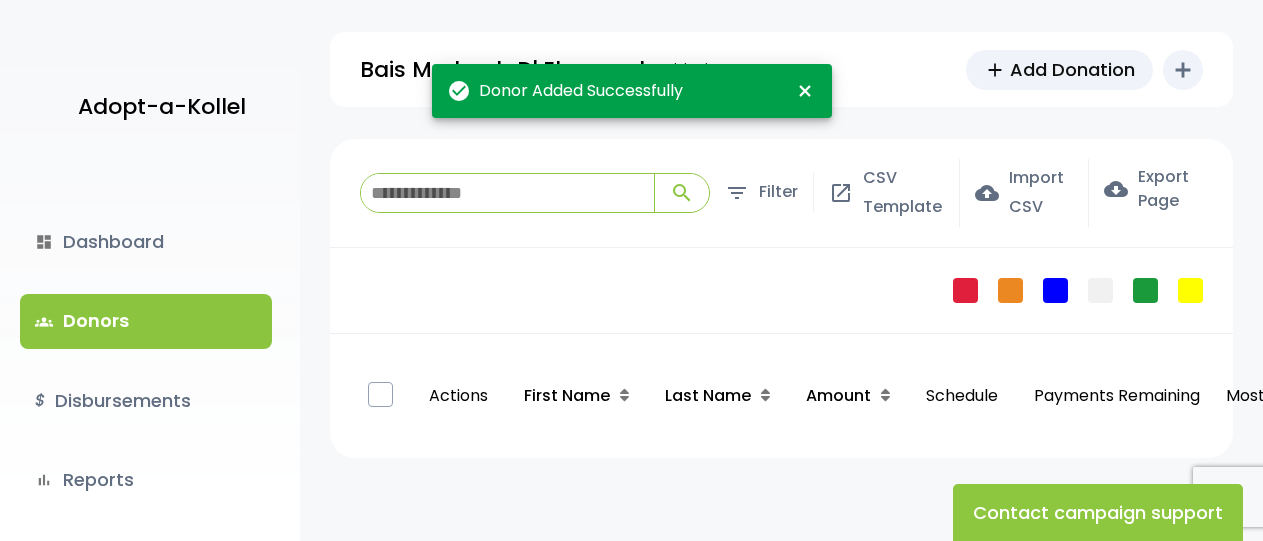 scroll, scrollTop: 0, scrollLeft: 0, axis: both 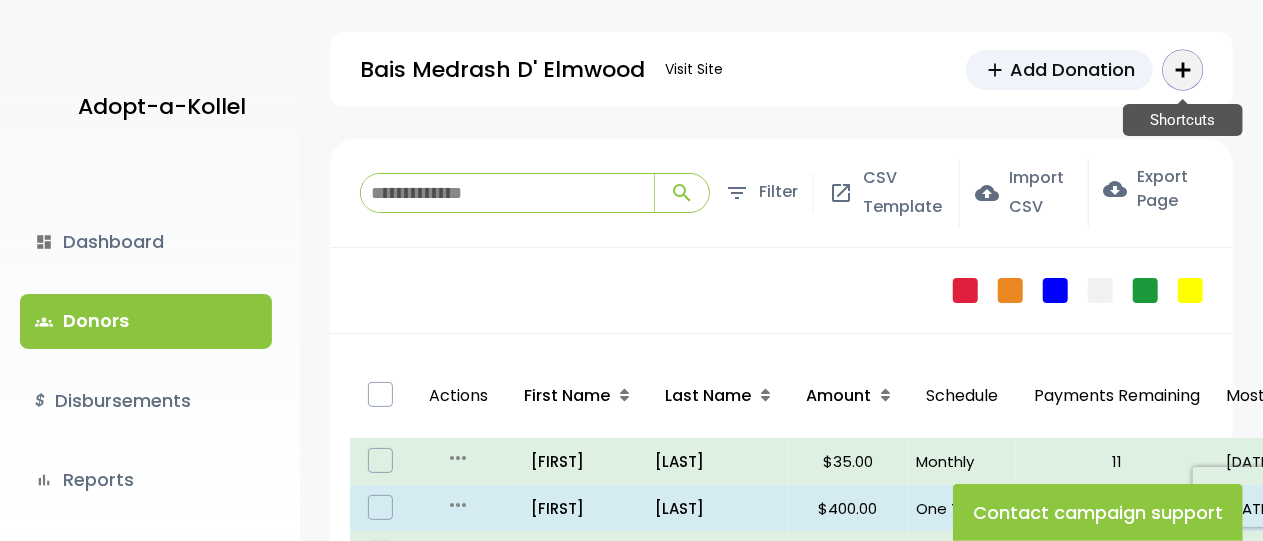 click on "add
Shortcuts" at bounding box center (1183, 70) 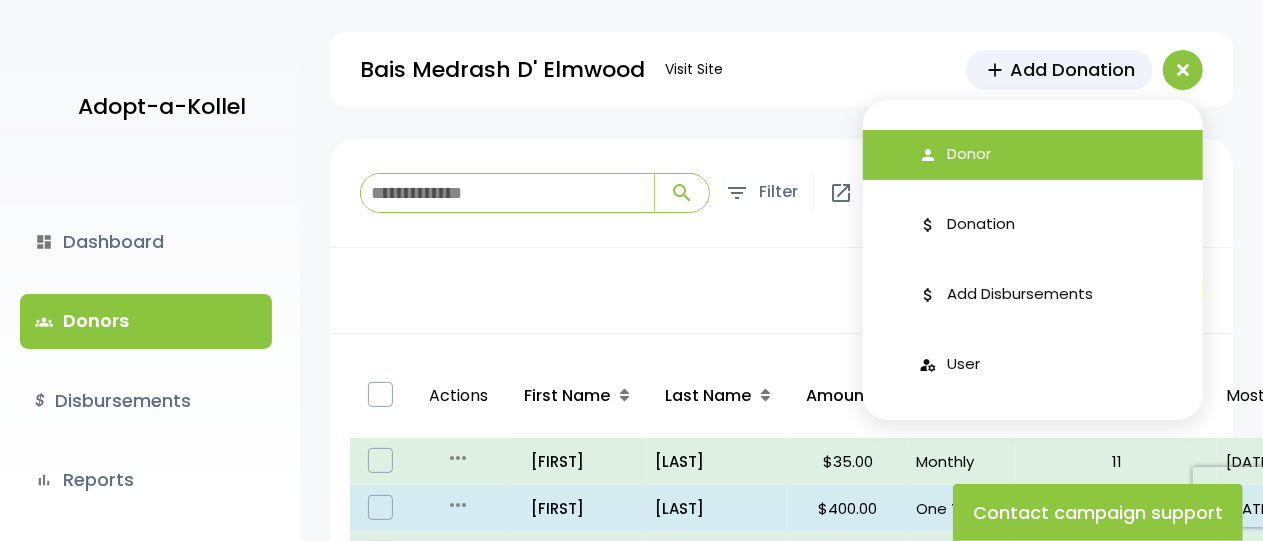 click on "person
Donor" at bounding box center (1033, 155) 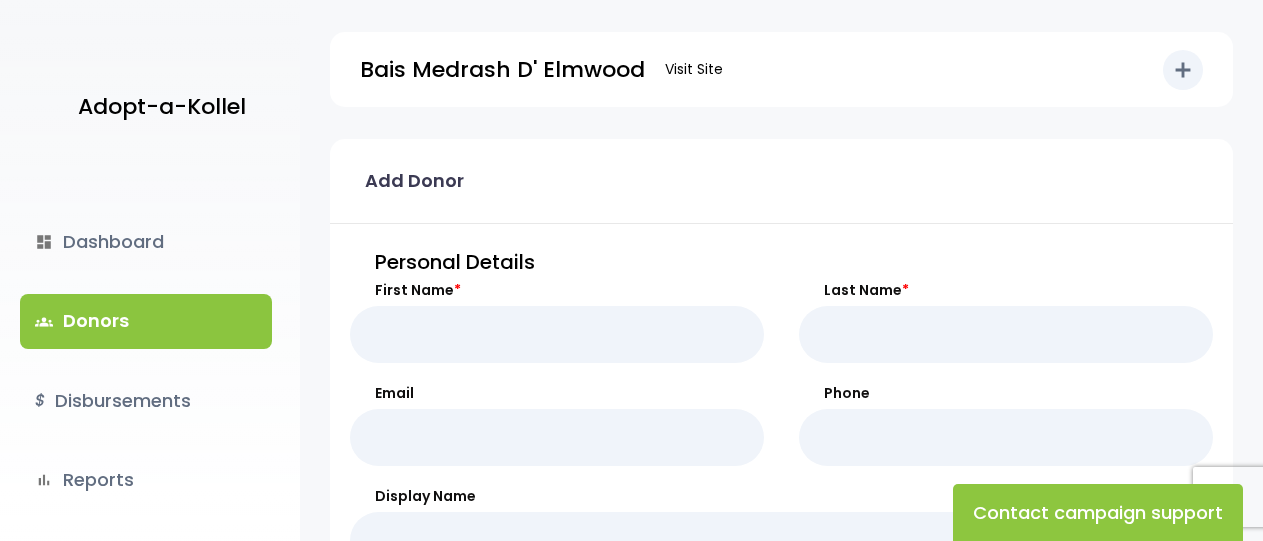 scroll, scrollTop: 0, scrollLeft: 0, axis: both 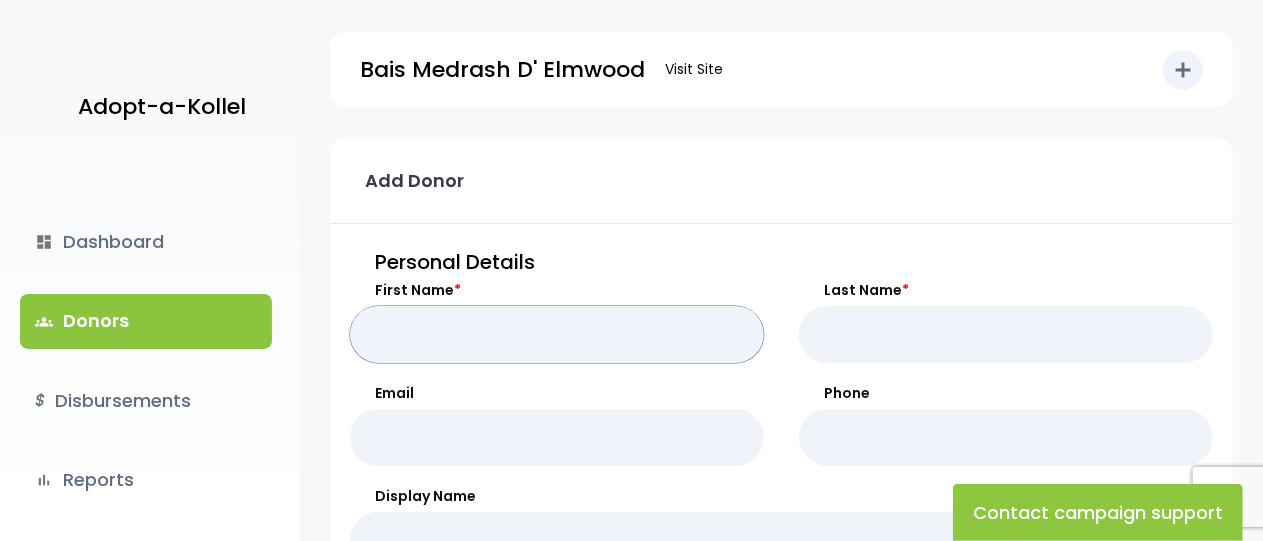 click on "First Name  *" at bounding box center [557, 334] 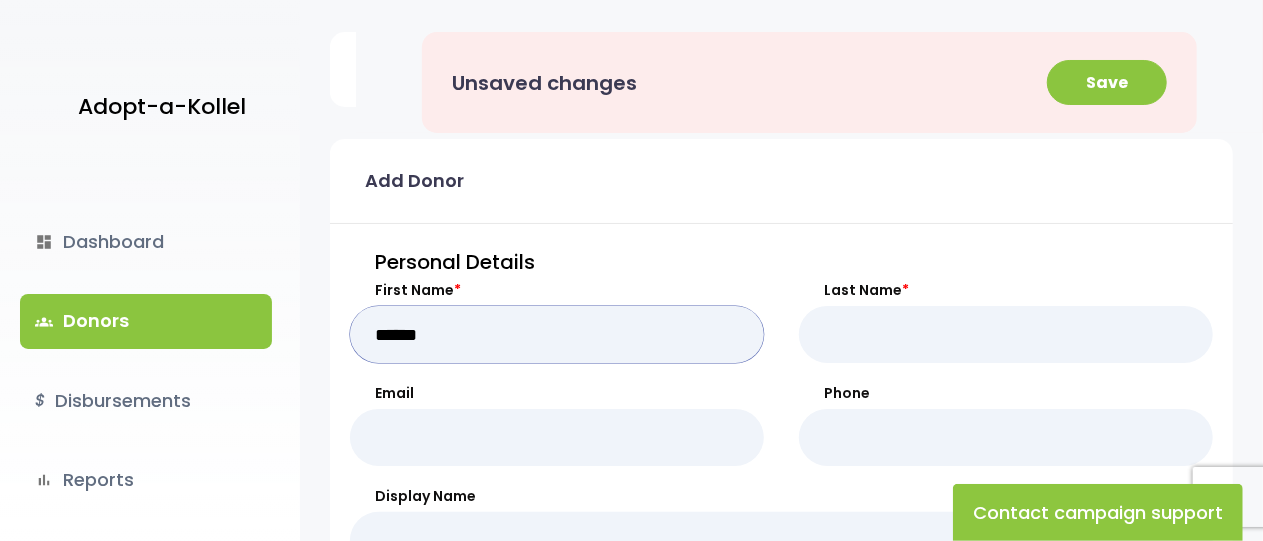type on "******" 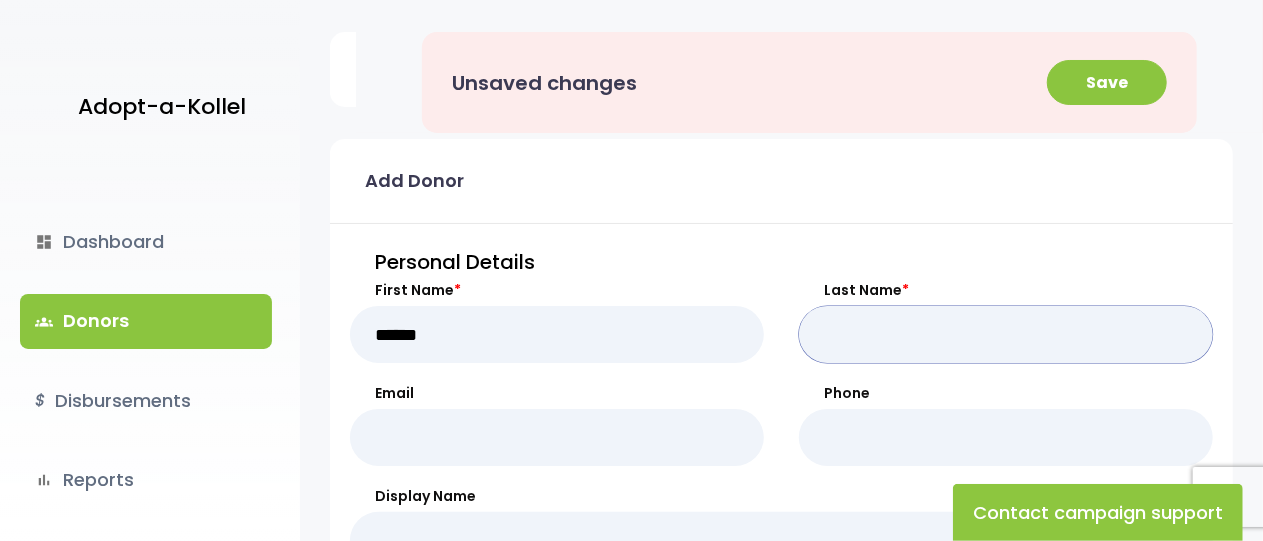 click on "Last Name  *" at bounding box center [1006, 334] 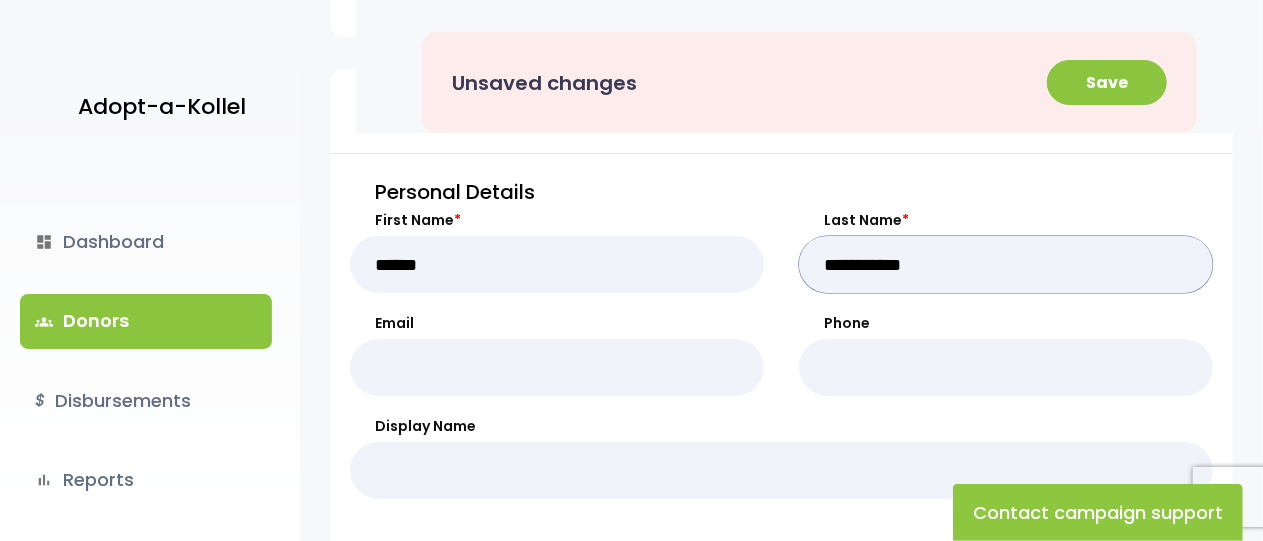 scroll, scrollTop: 71, scrollLeft: 0, axis: vertical 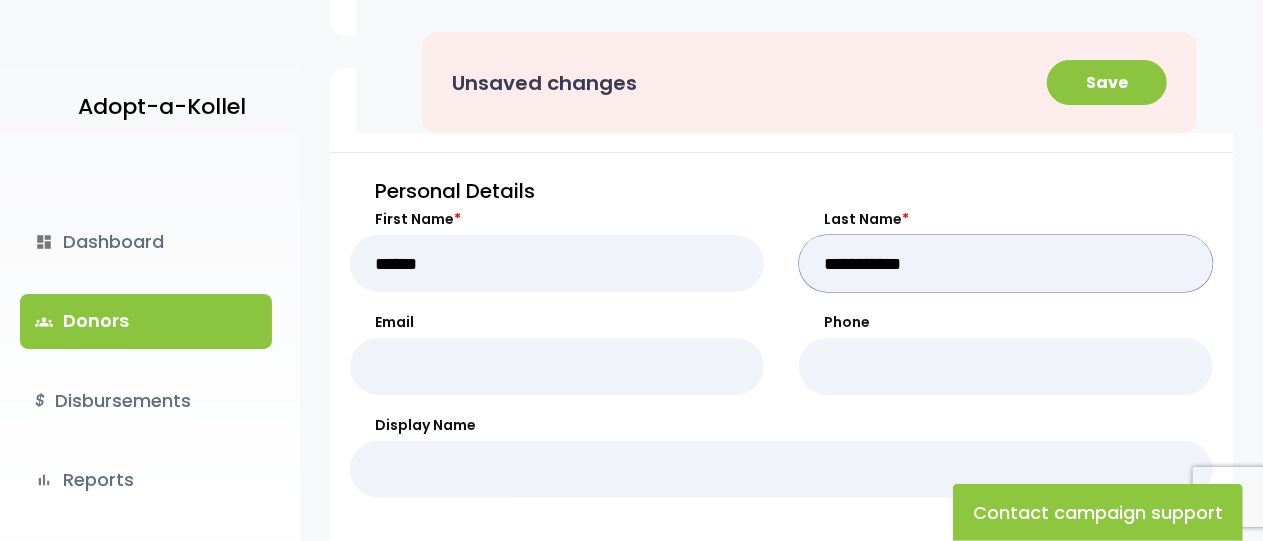 type on "**********" 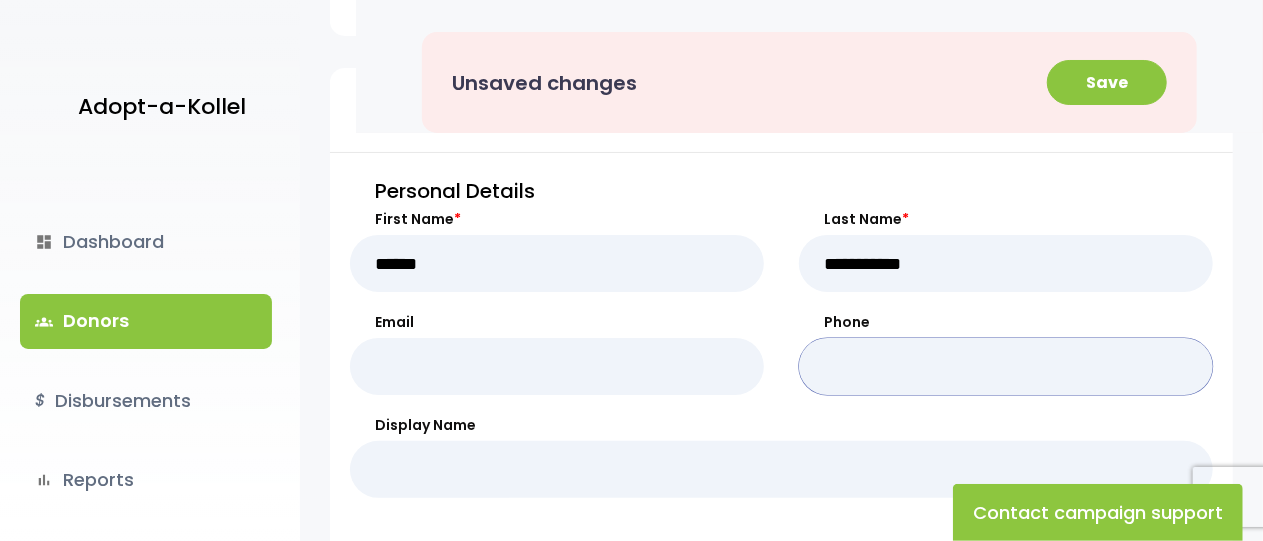 click on "Phone" at bounding box center [1006, 366] 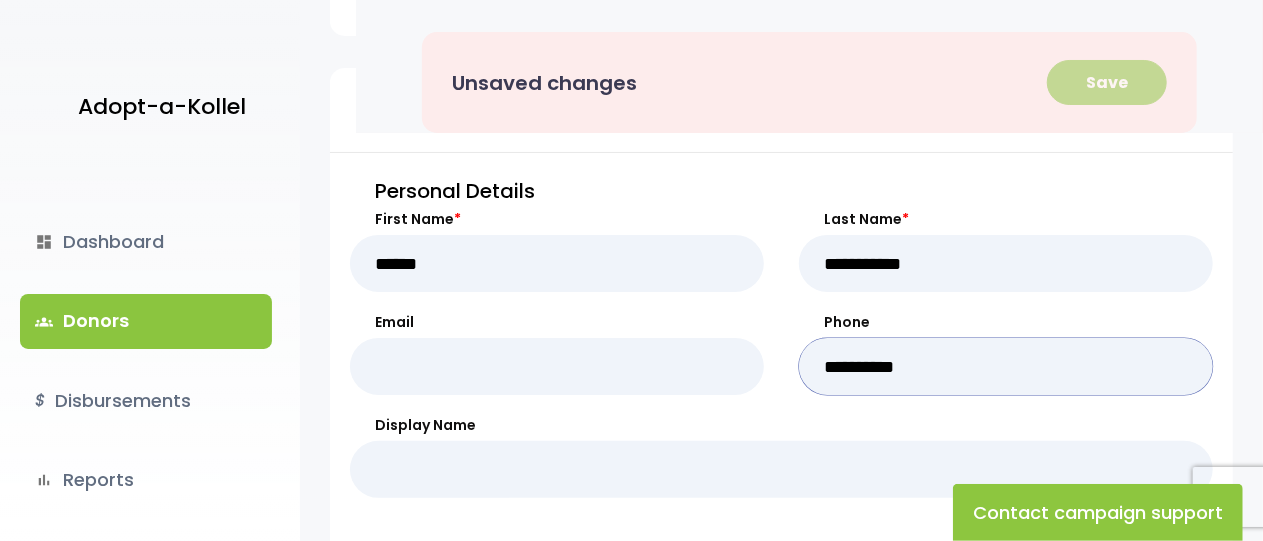 type on "**********" 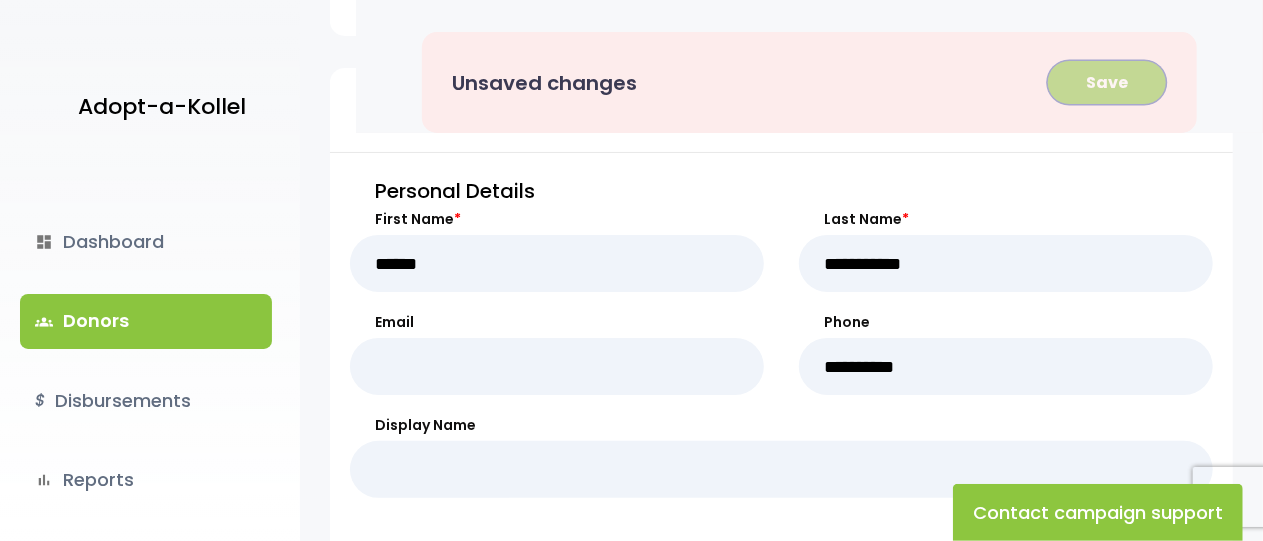 click on "Save" at bounding box center (1107, 82) 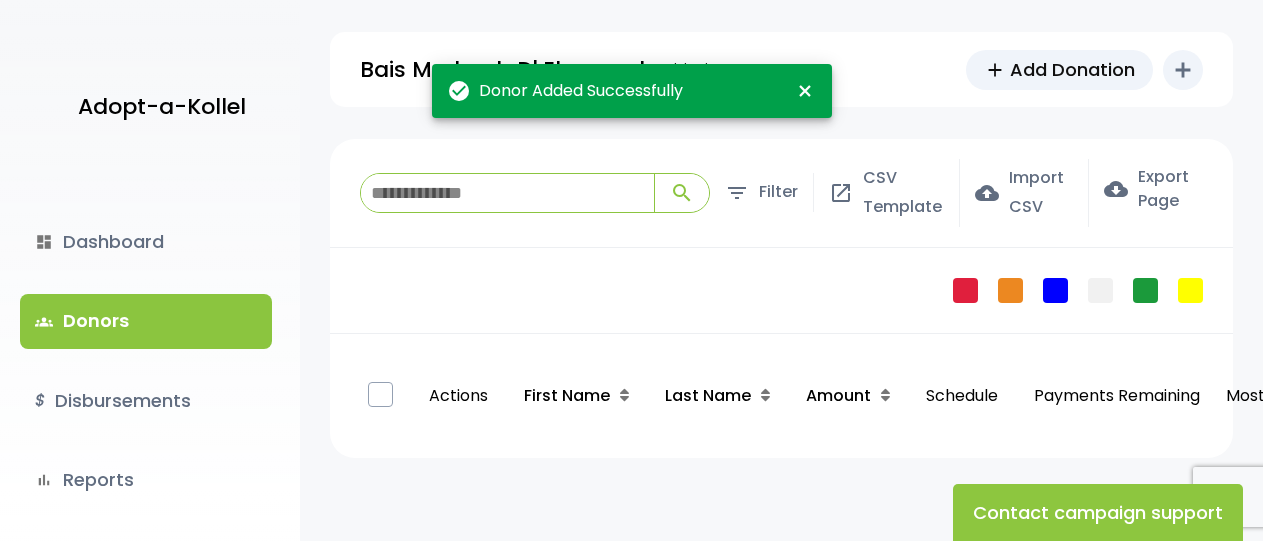 scroll, scrollTop: 0, scrollLeft: 0, axis: both 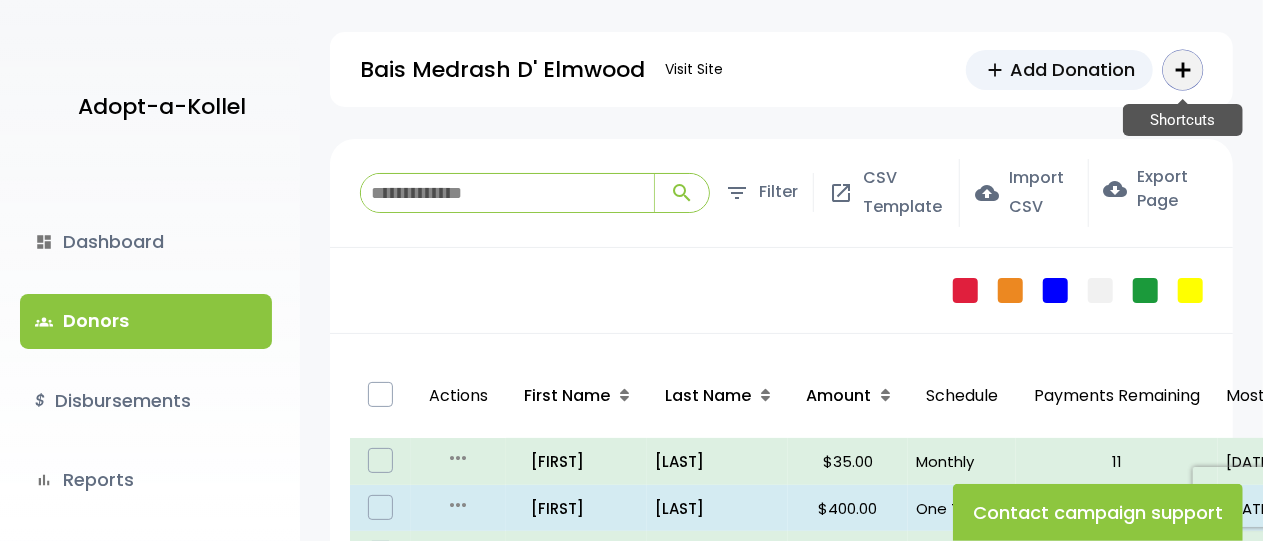 click on "add" at bounding box center (1183, 70) 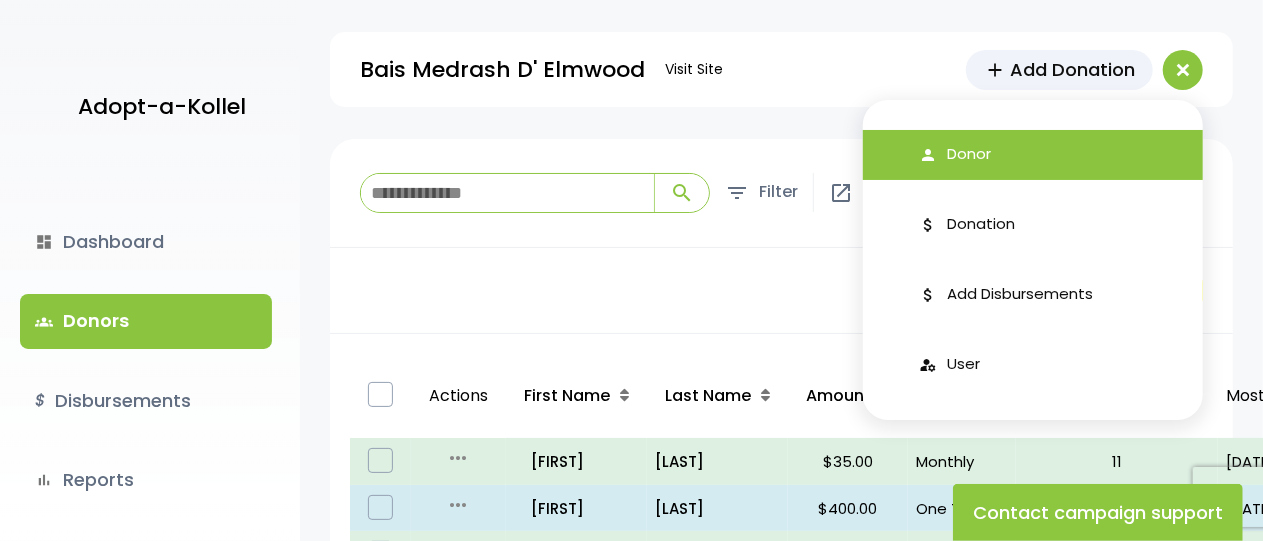 click on "person
Donor" at bounding box center [1033, 155] 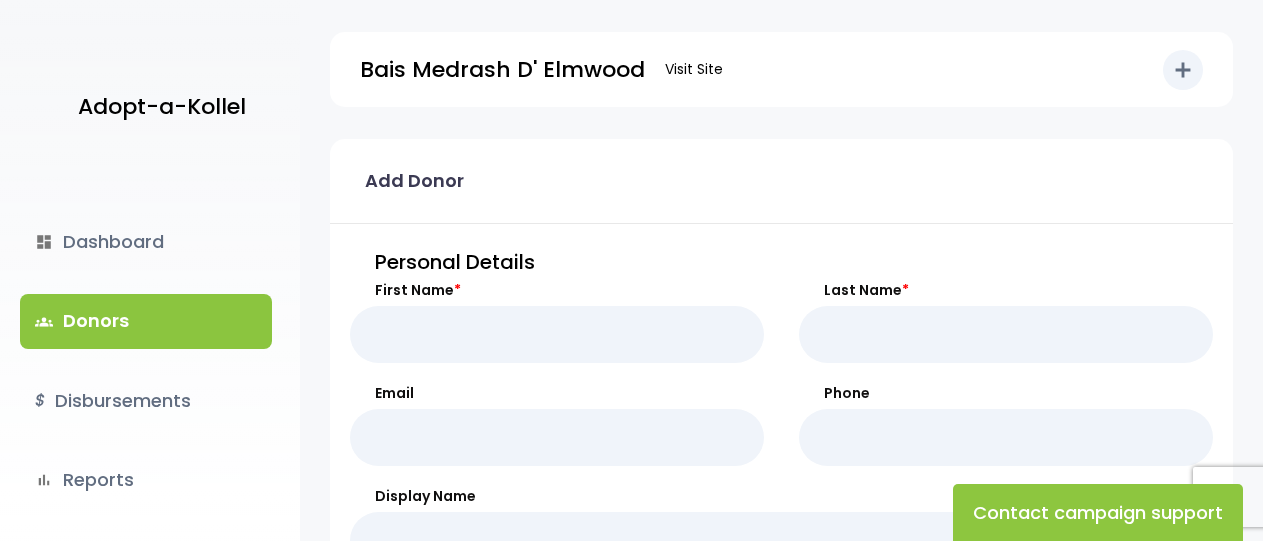 scroll, scrollTop: 0, scrollLeft: 0, axis: both 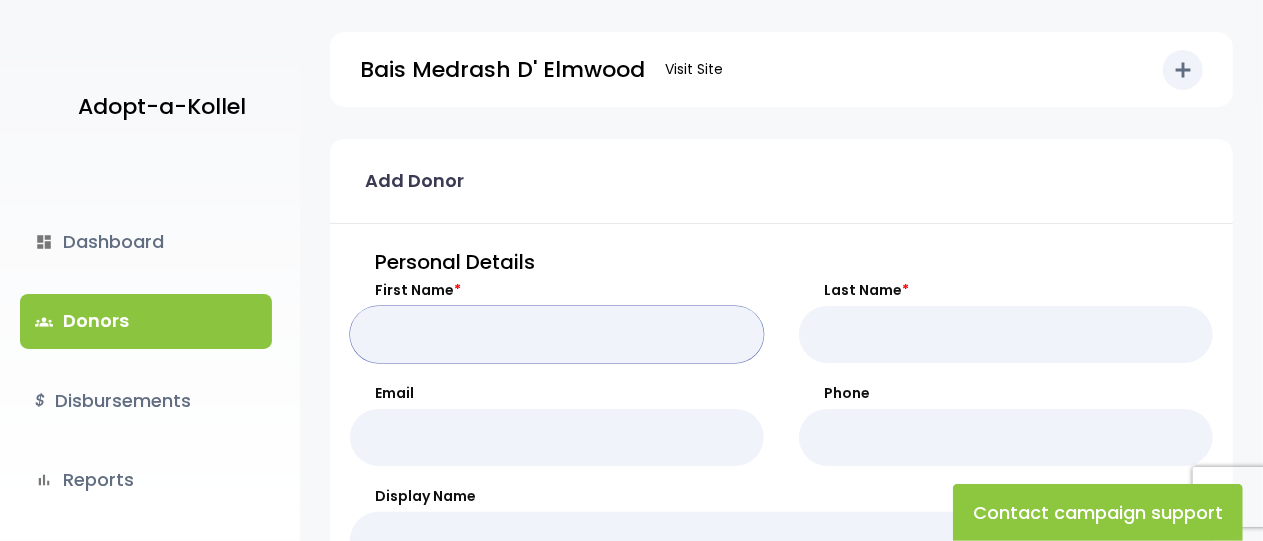 click on "First Name  *" at bounding box center (557, 334) 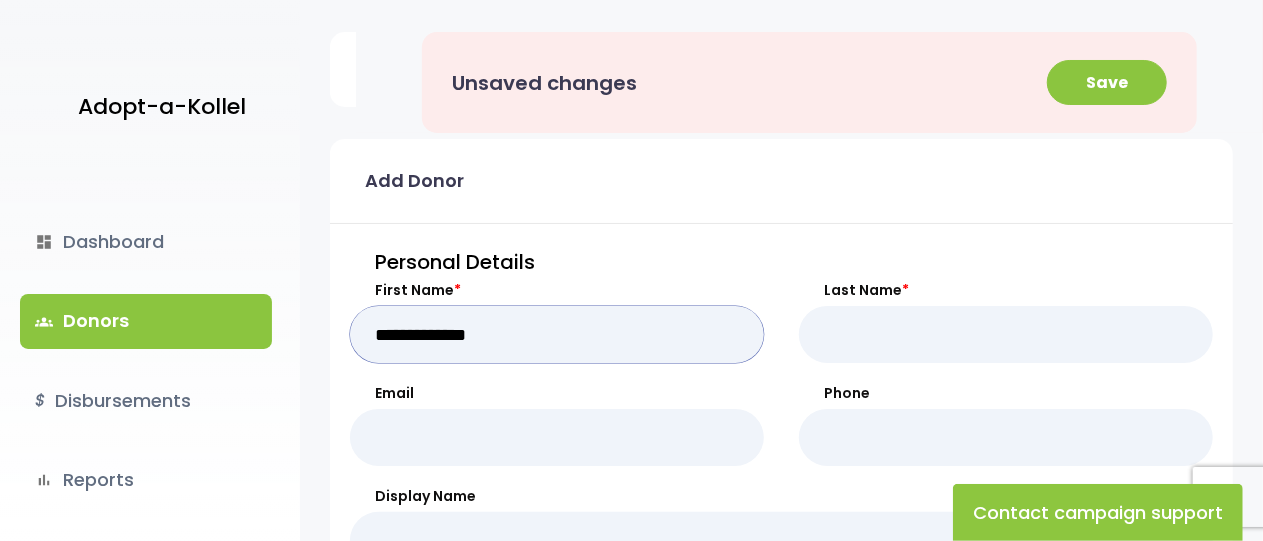 type on "**********" 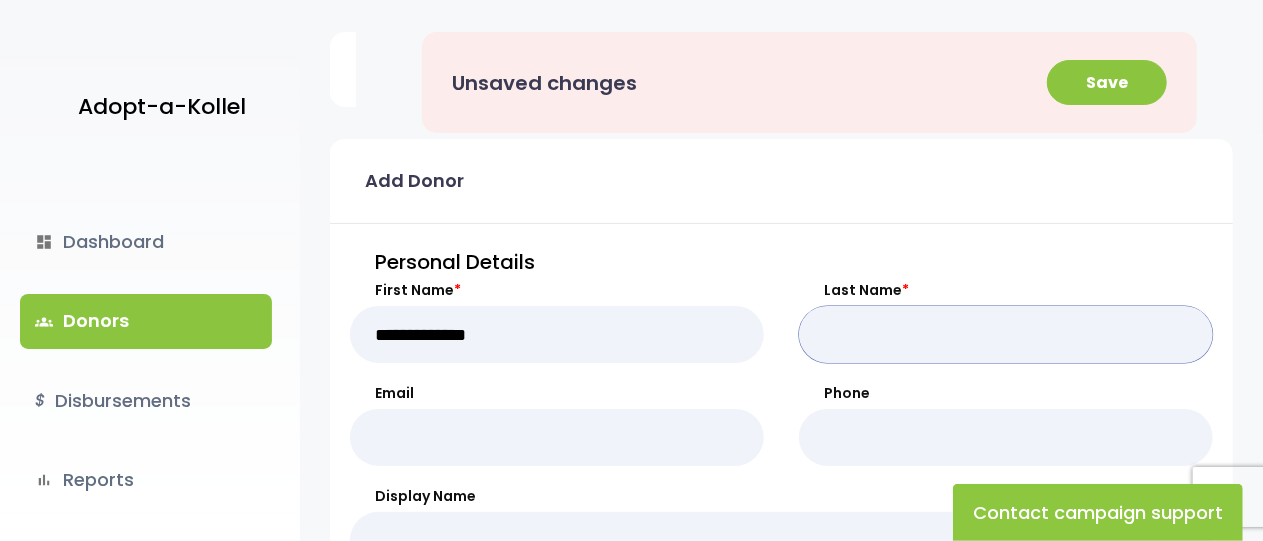 click on "Last Name  *" at bounding box center (1006, 334) 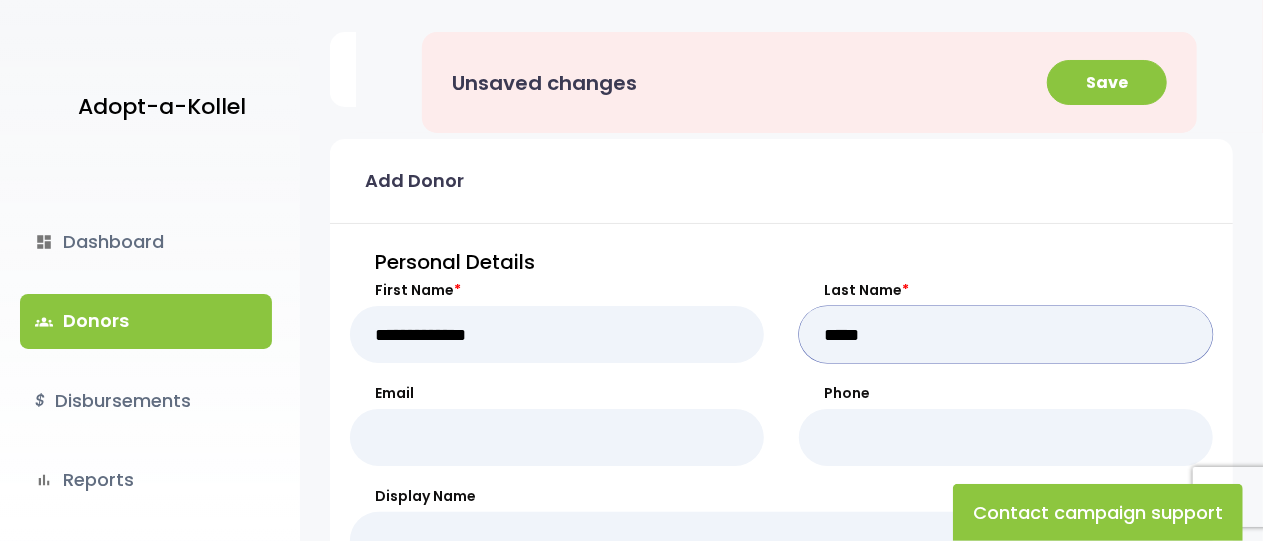 type on "*****" 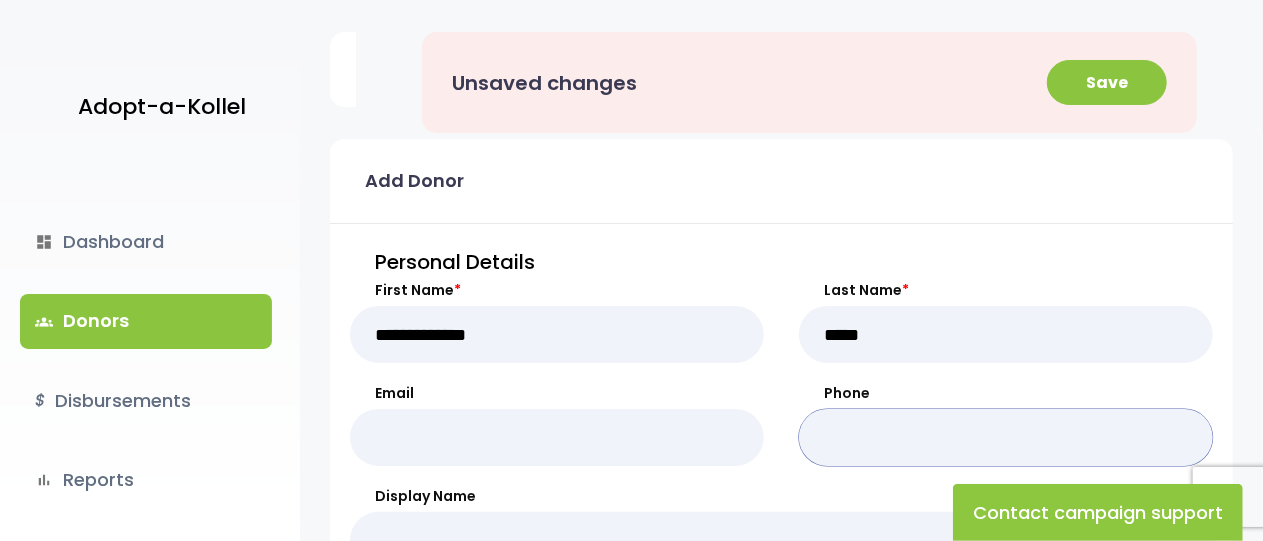 click on "Phone" at bounding box center (1006, 437) 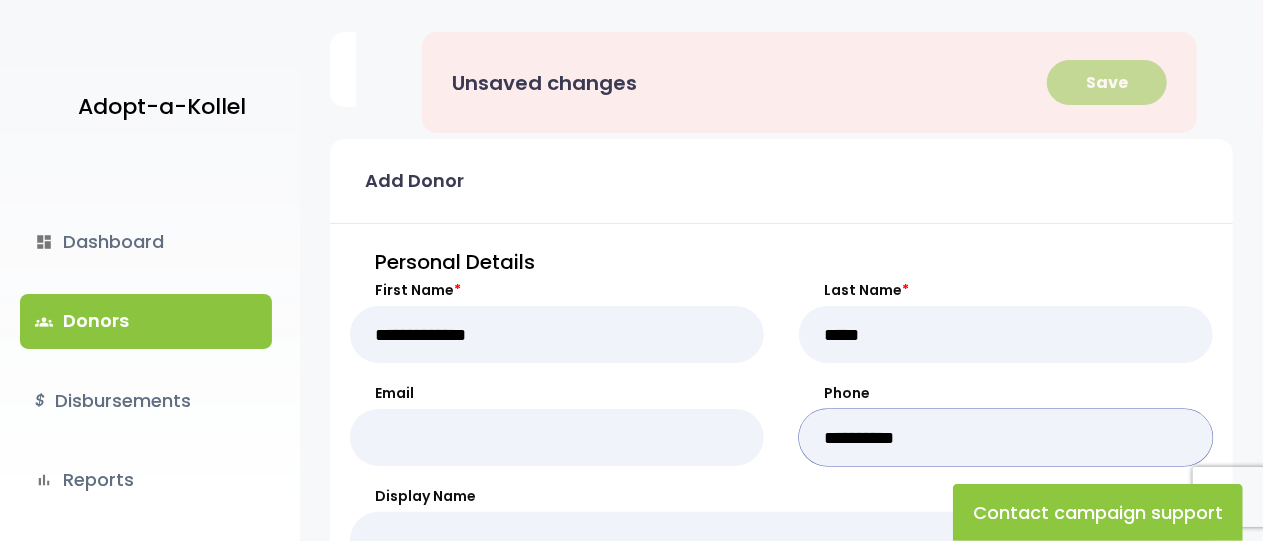 type on "**********" 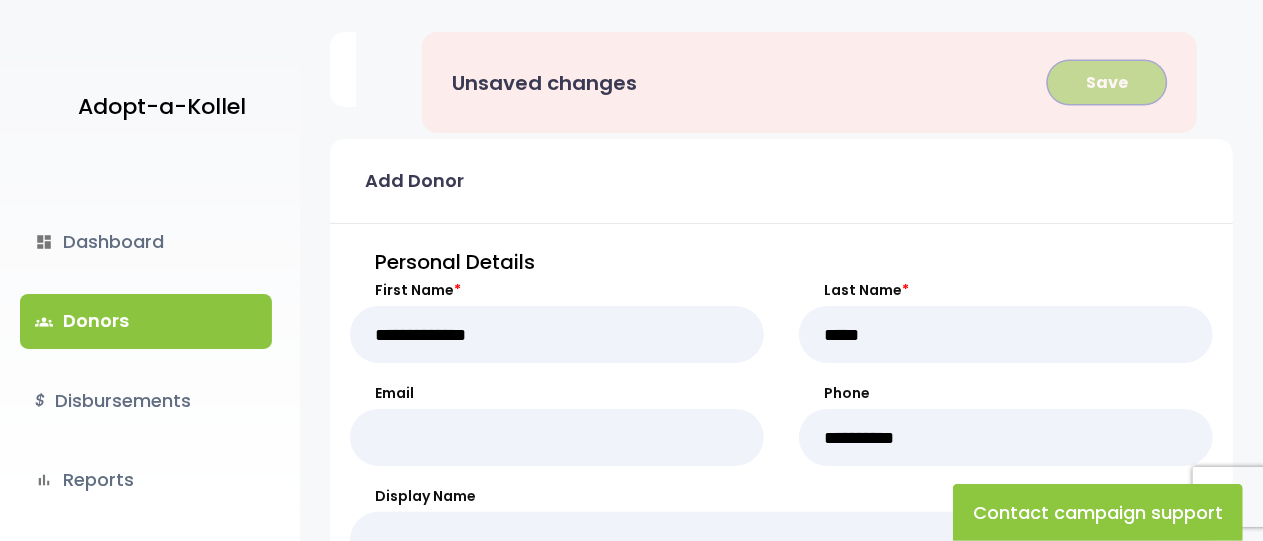 click on "Save" at bounding box center (1107, 82) 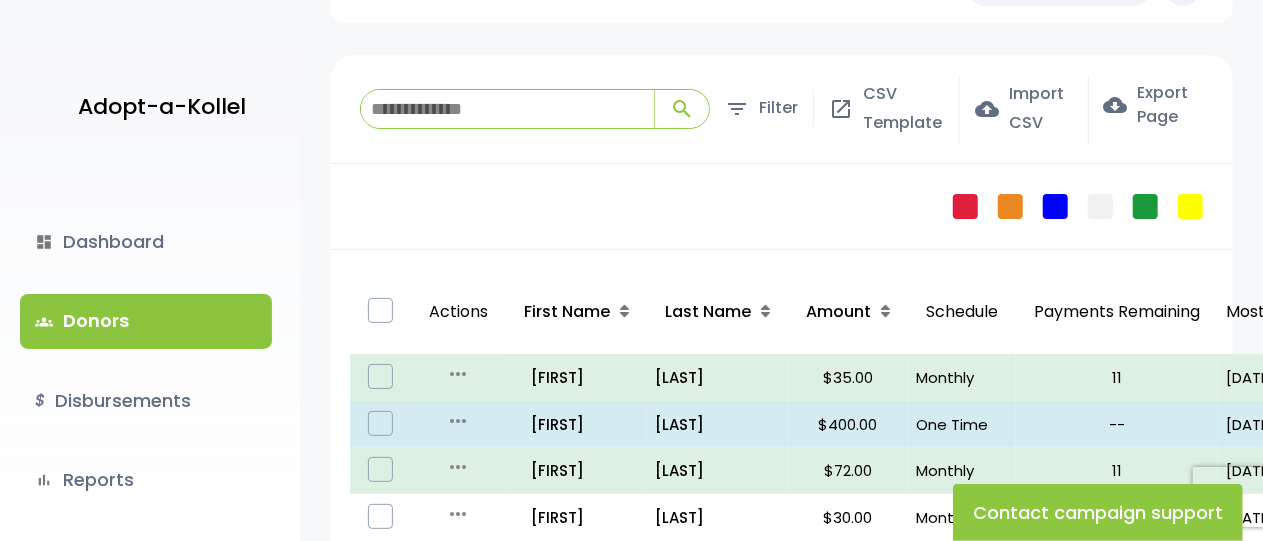 scroll, scrollTop: 0, scrollLeft: 0, axis: both 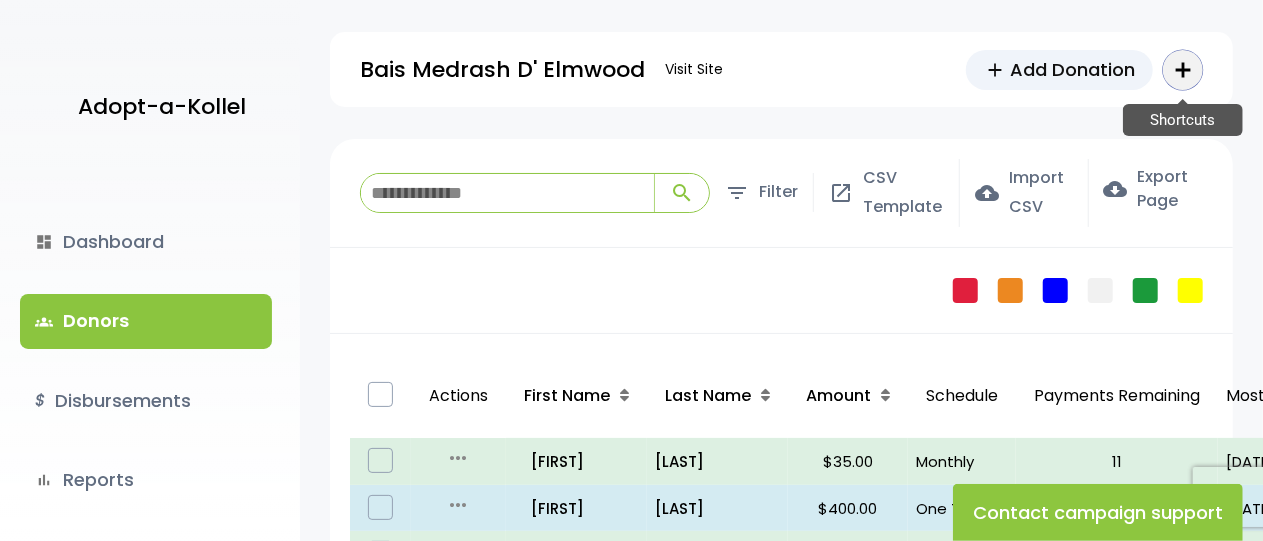click on "add" at bounding box center (1183, 70) 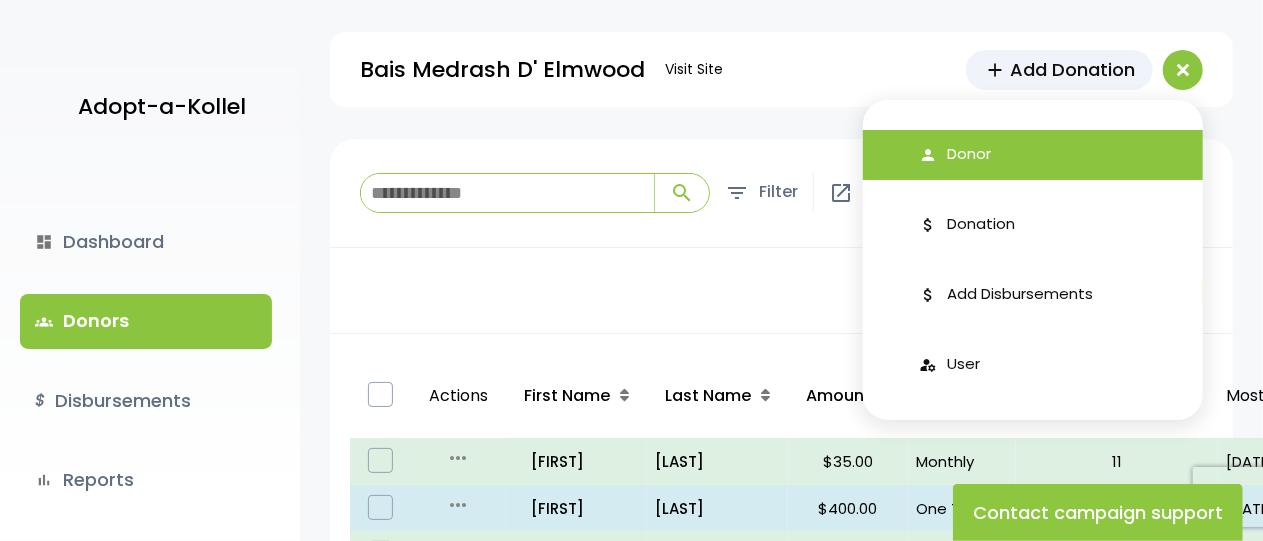 click on "person
Donor" at bounding box center [1033, 155] 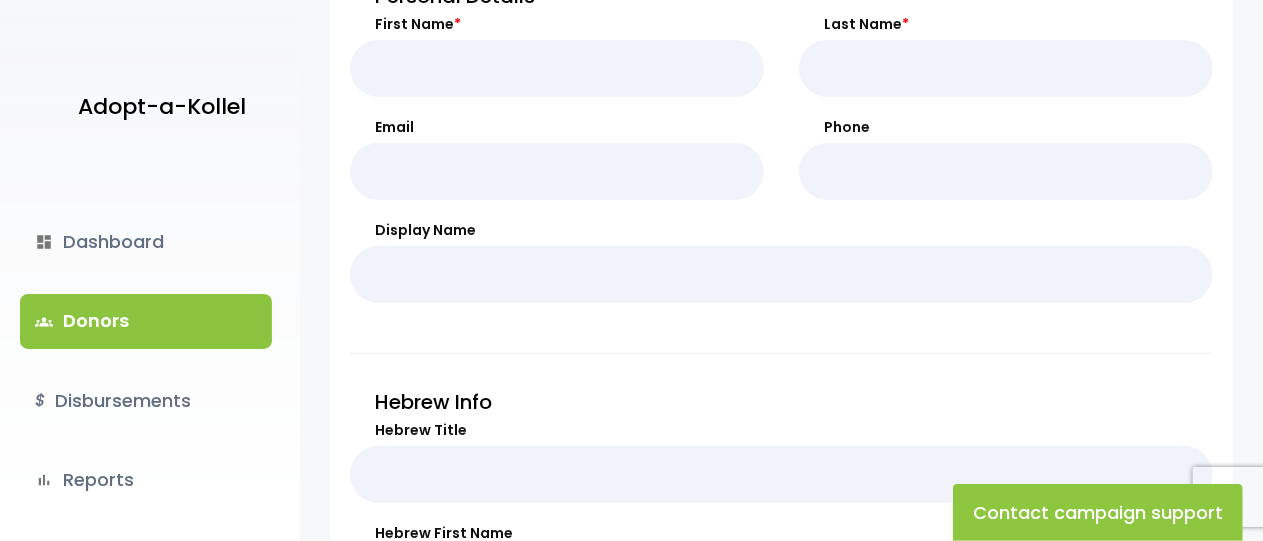 scroll, scrollTop: 0, scrollLeft: 0, axis: both 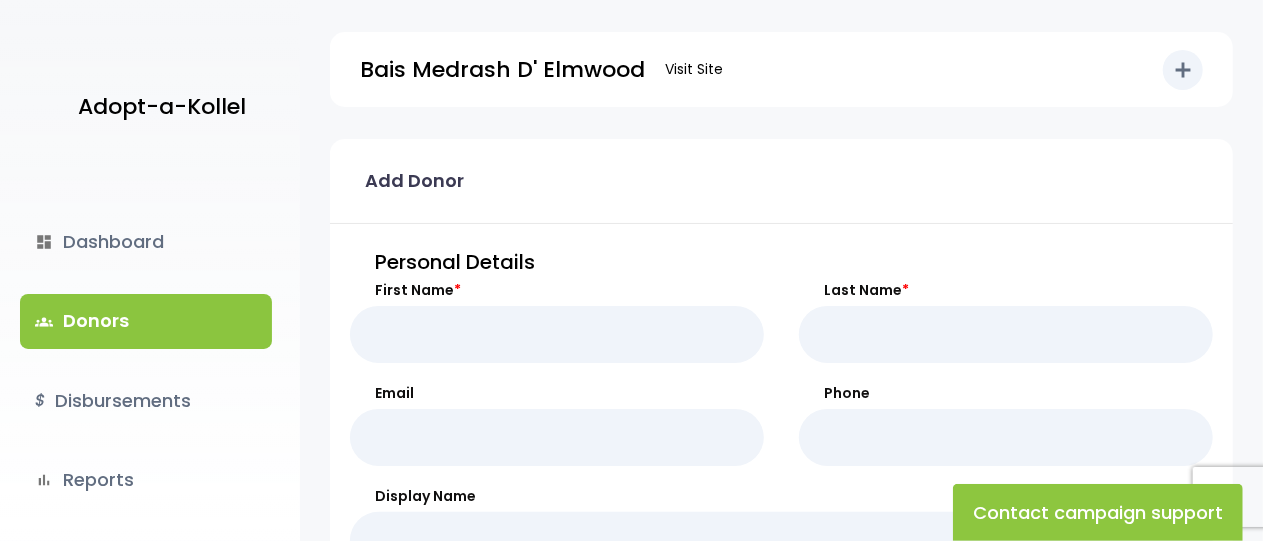 click on "groups Donors" at bounding box center (146, 321) 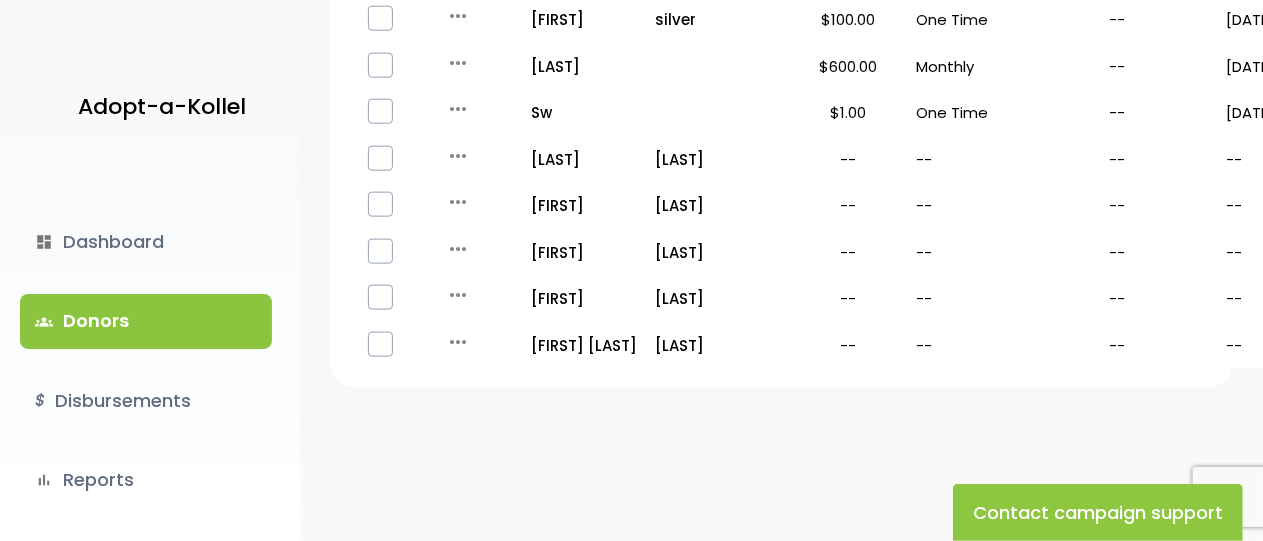 scroll, scrollTop: 1226, scrollLeft: 0, axis: vertical 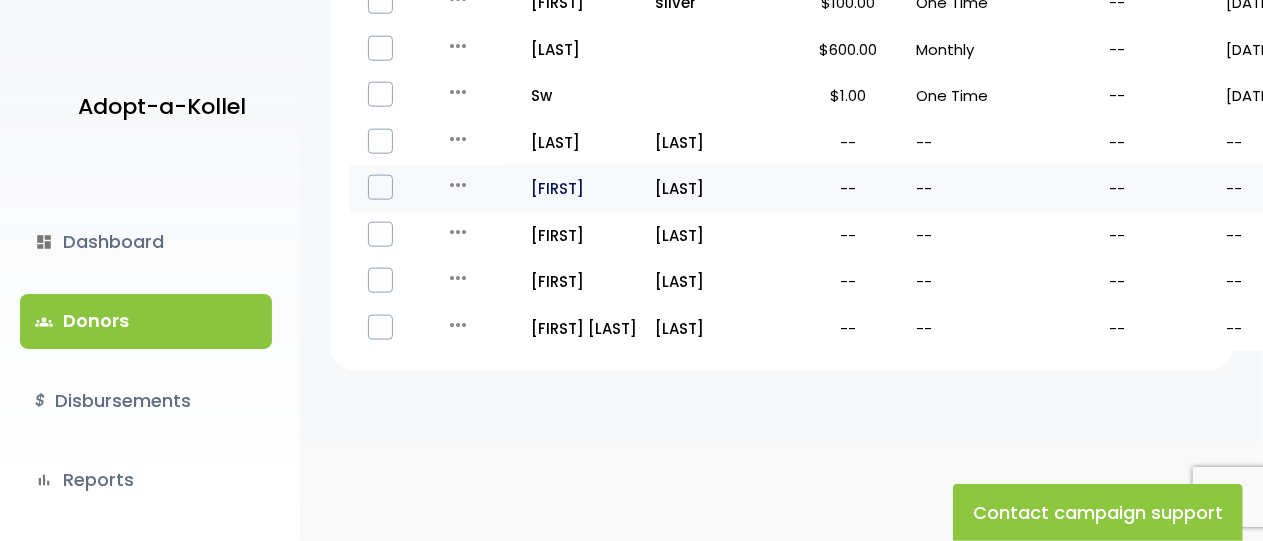 click on "all_inclusive [FIRST]" at bounding box center (577, 188) 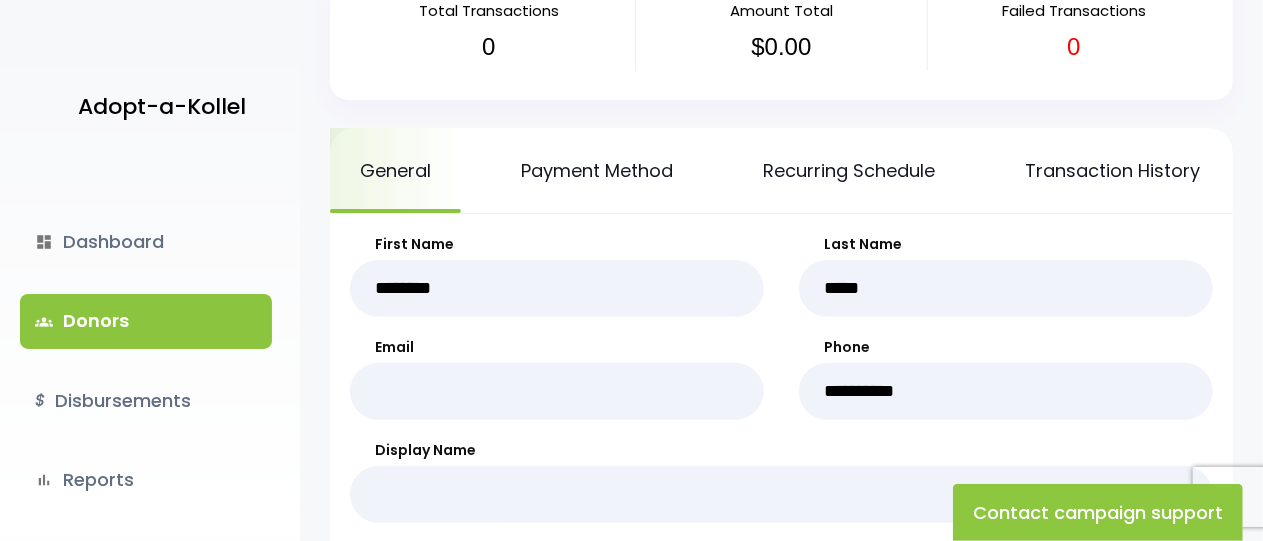 scroll, scrollTop: 168, scrollLeft: 0, axis: vertical 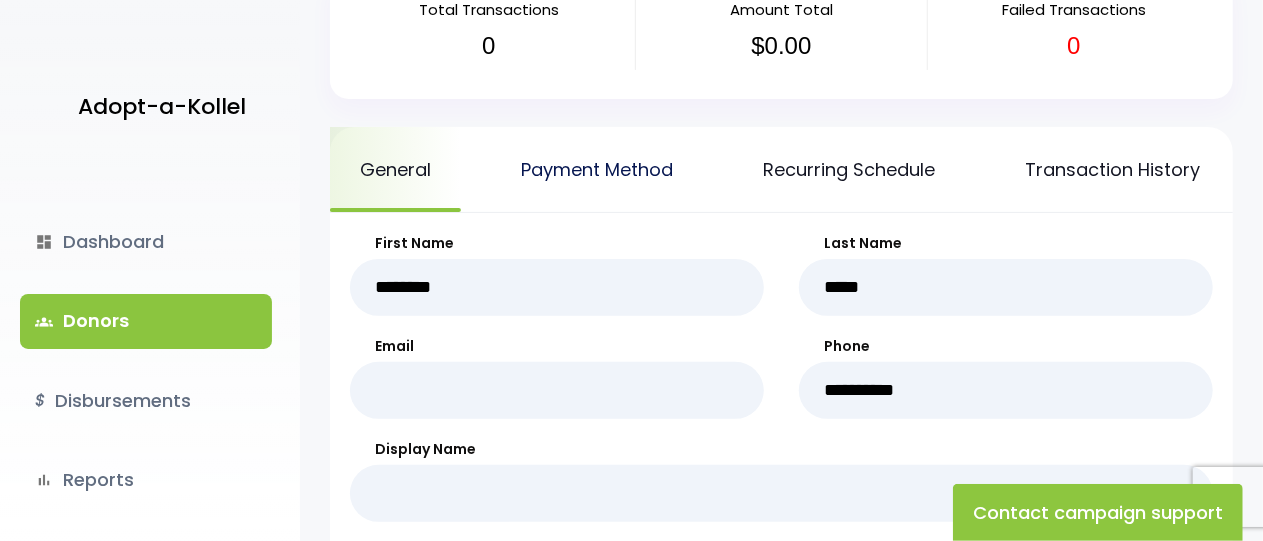 click on "Payment Method" at bounding box center (597, 169) 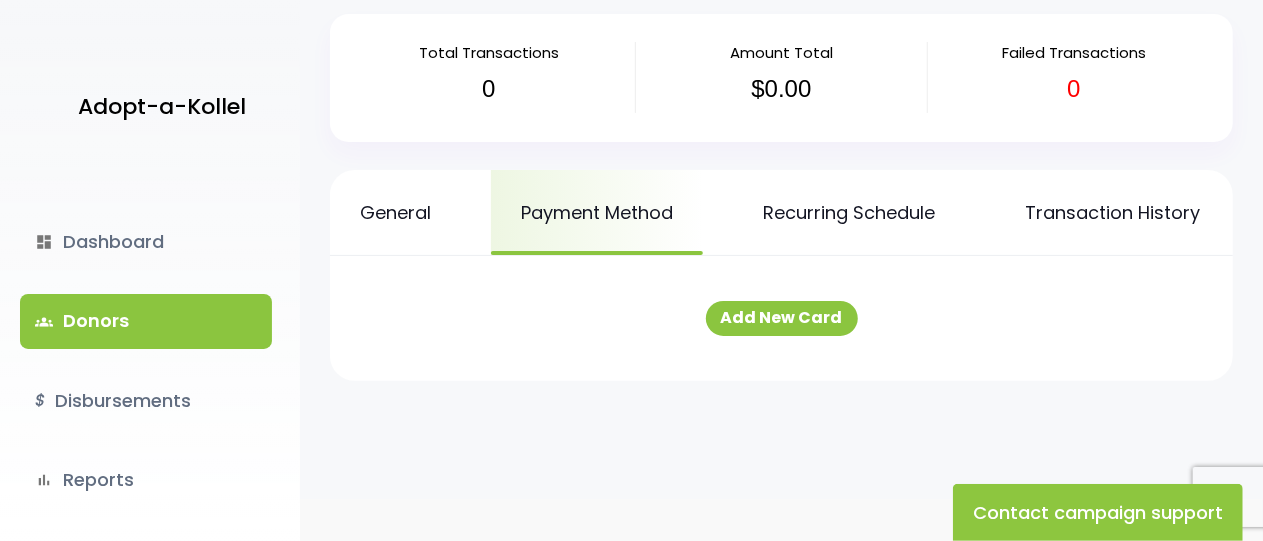 scroll, scrollTop: 124, scrollLeft: 0, axis: vertical 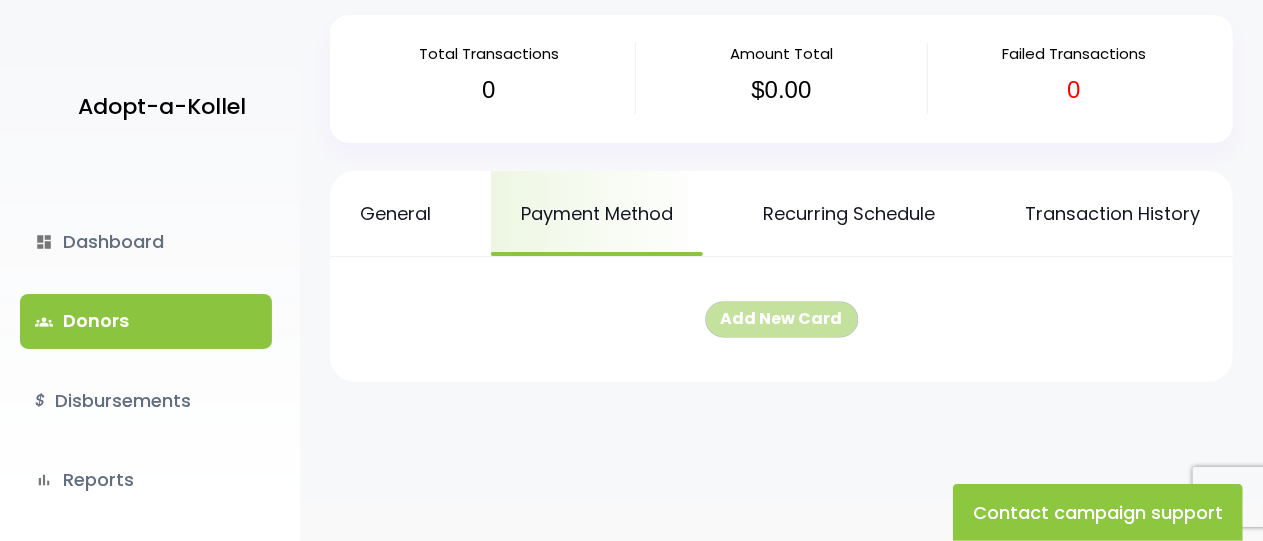 click on "Add New Card" at bounding box center (782, 319) 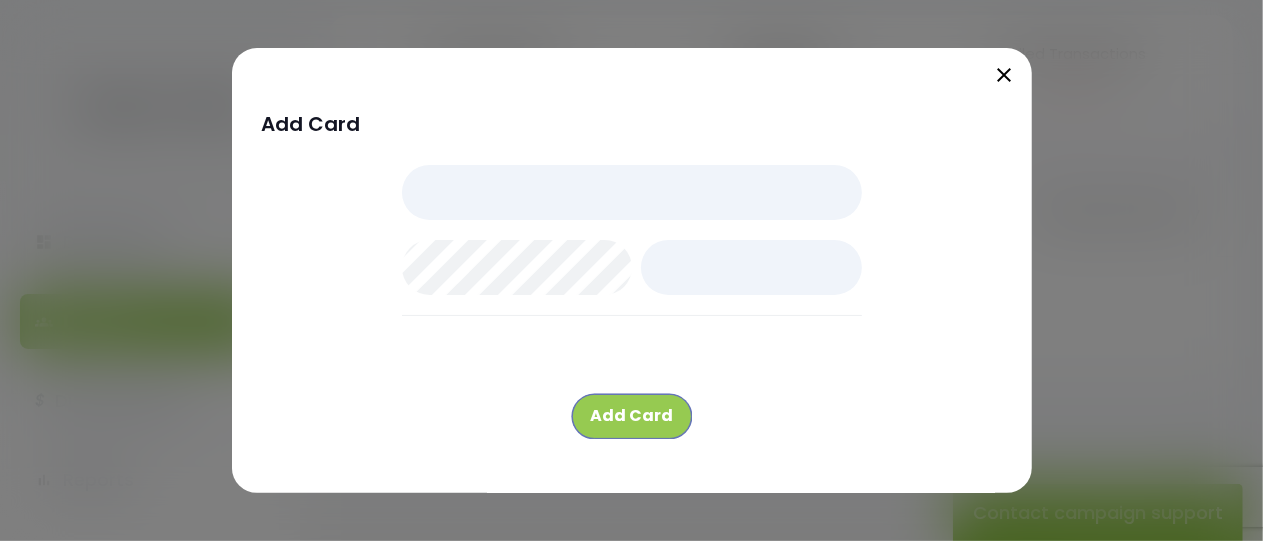 click on "Add Card" at bounding box center [632, 416] 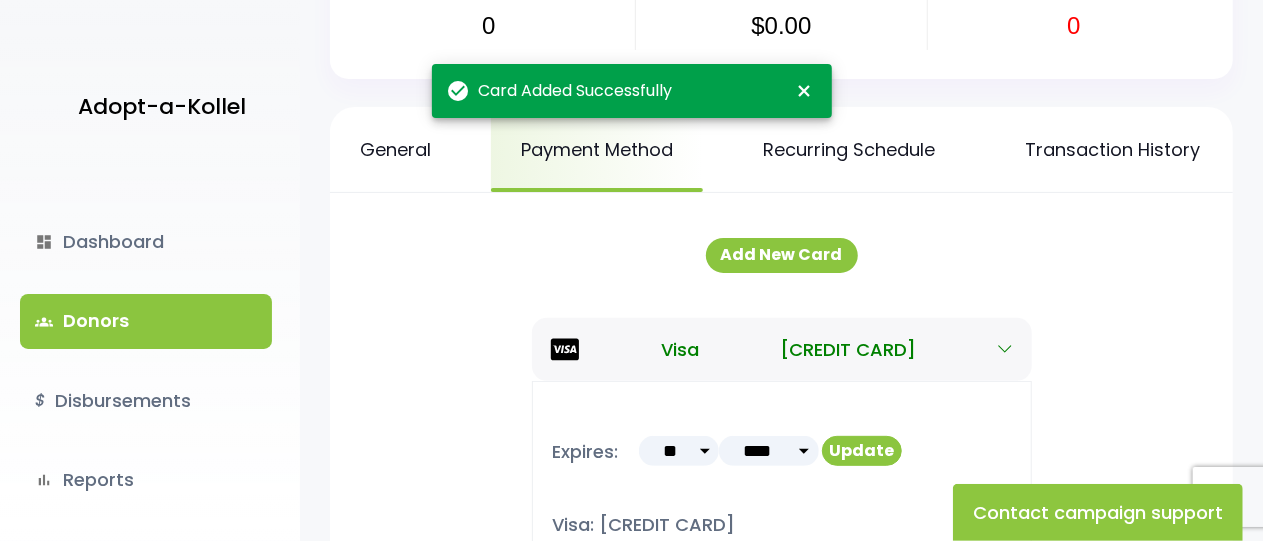 scroll, scrollTop: 187, scrollLeft: 0, axis: vertical 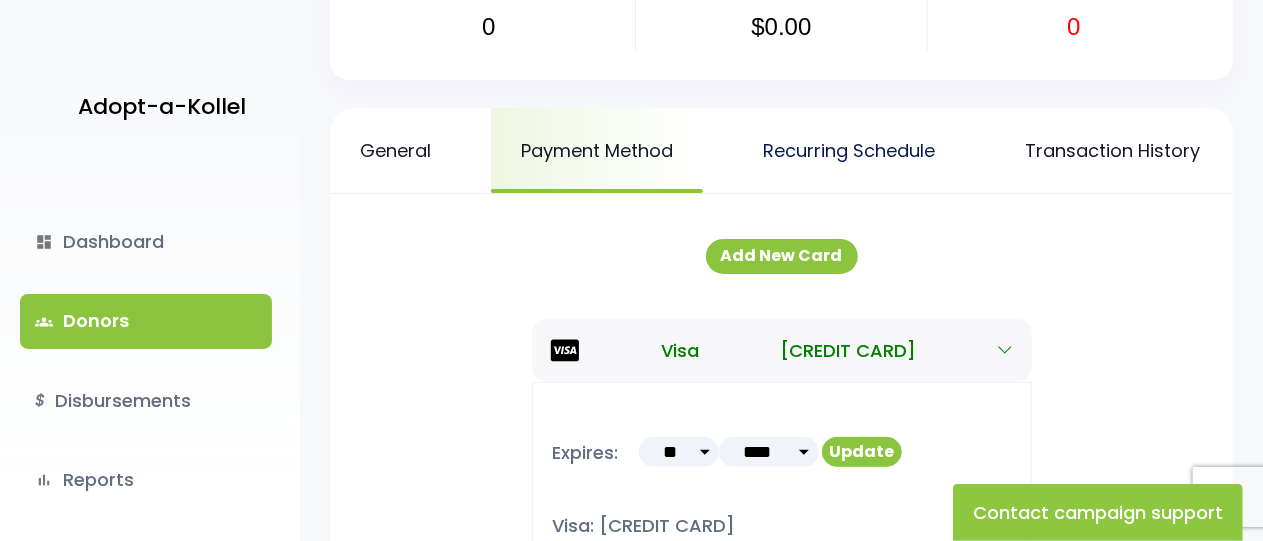 click on "Recurring Schedule" at bounding box center (849, 150) 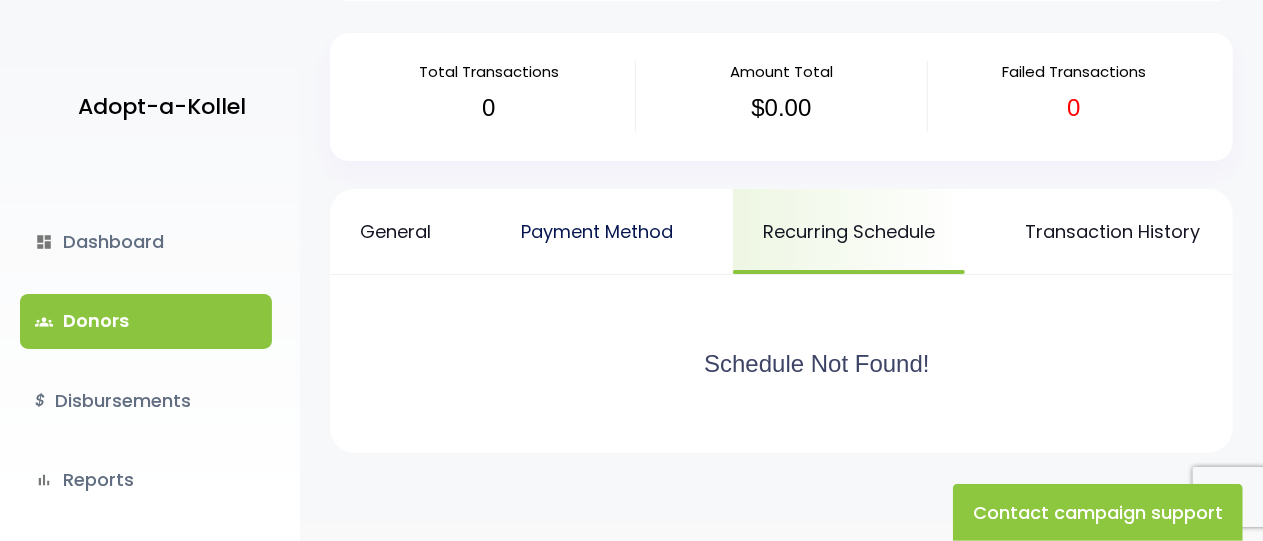 scroll, scrollTop: 108, scrollLeft: 0, axis: vertical 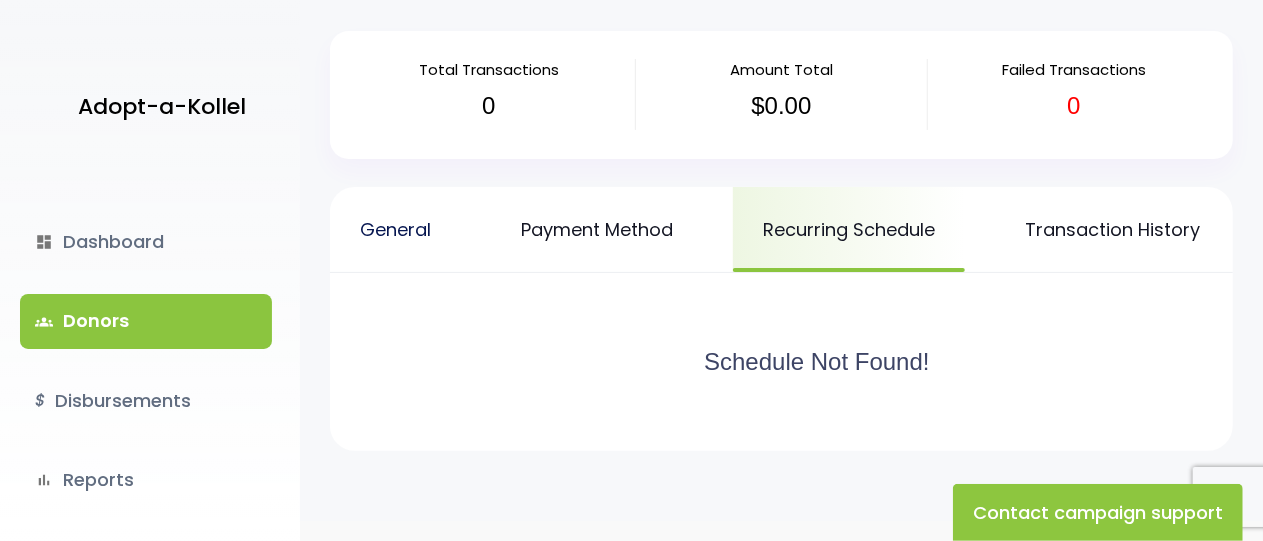 click on "General" at bounding box center (395, 229) 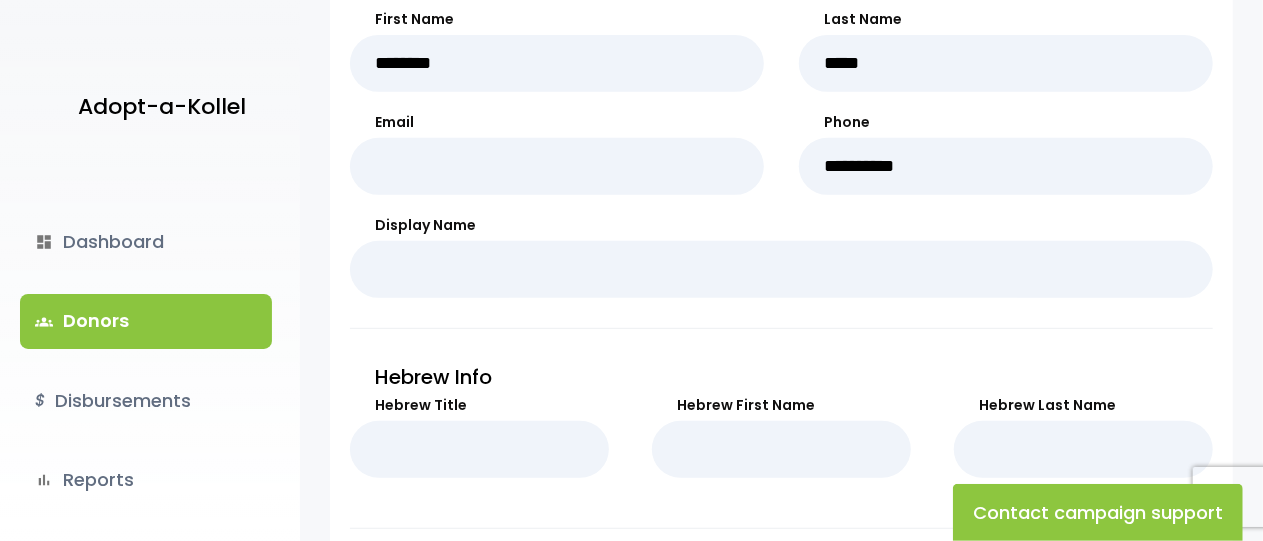 scroll, scrollTop: 0, scrollLeft: 0, axis: both 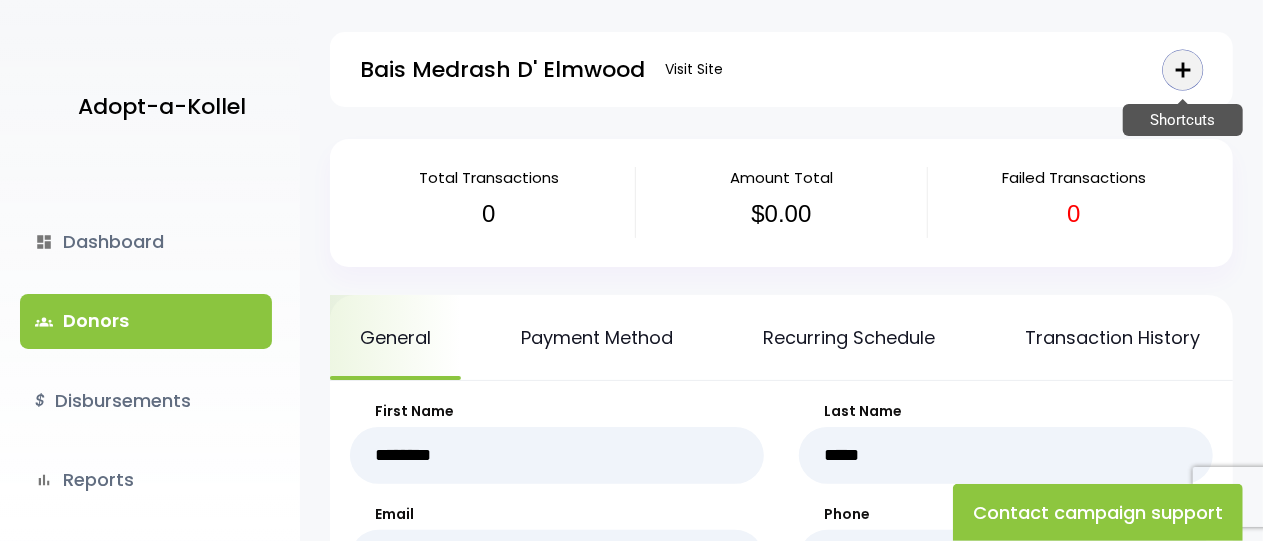 click on "add" at bounding box center [1183, 70] 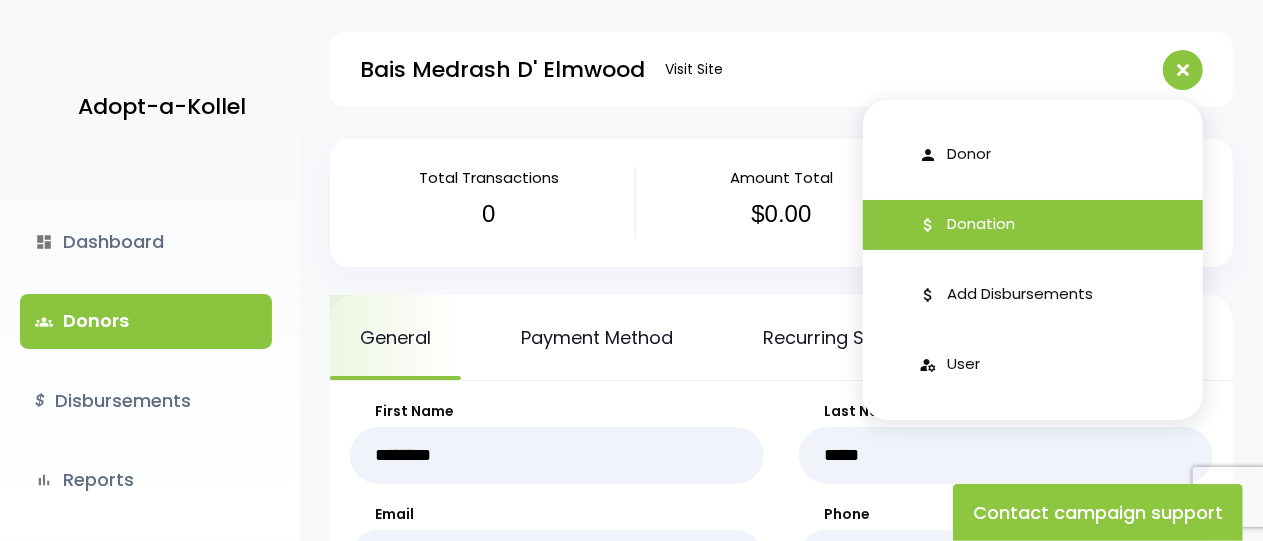 click on "attach_money
Donation" at bounding box center (1033, 225) 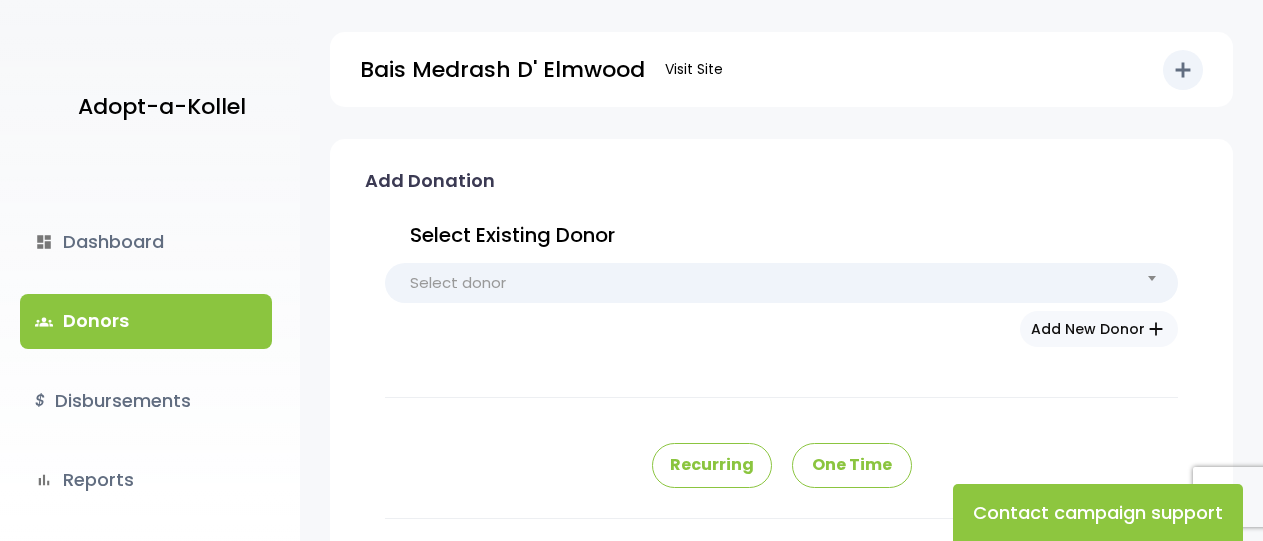 scroll, scrollTop: 0, scrollLeft: 0, axis: both 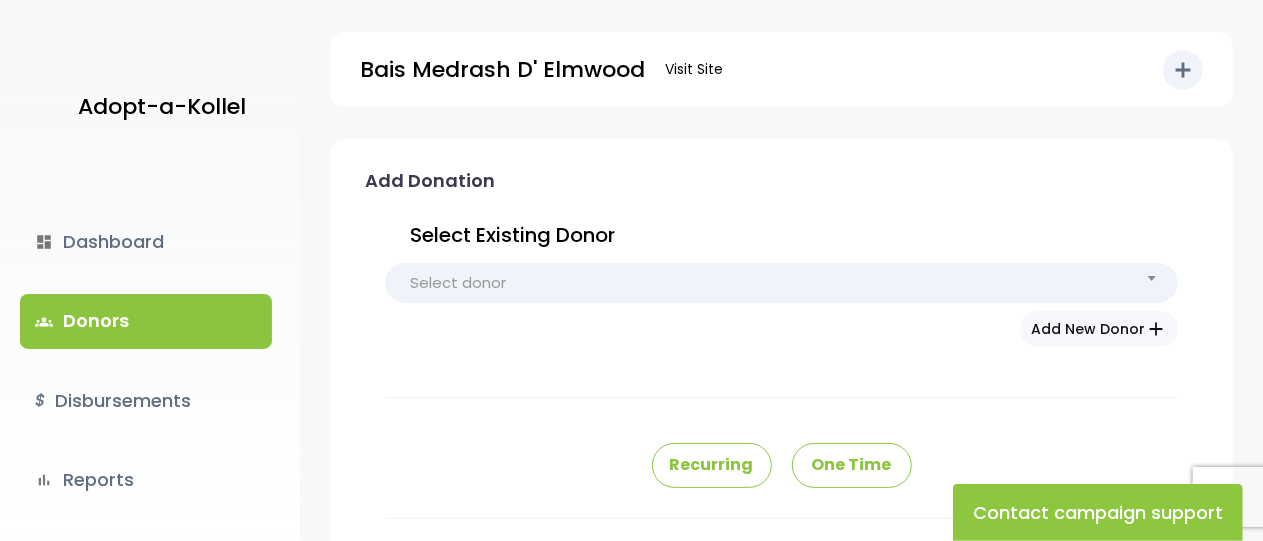 click on "Select donor" at bounding box center [781, 283] 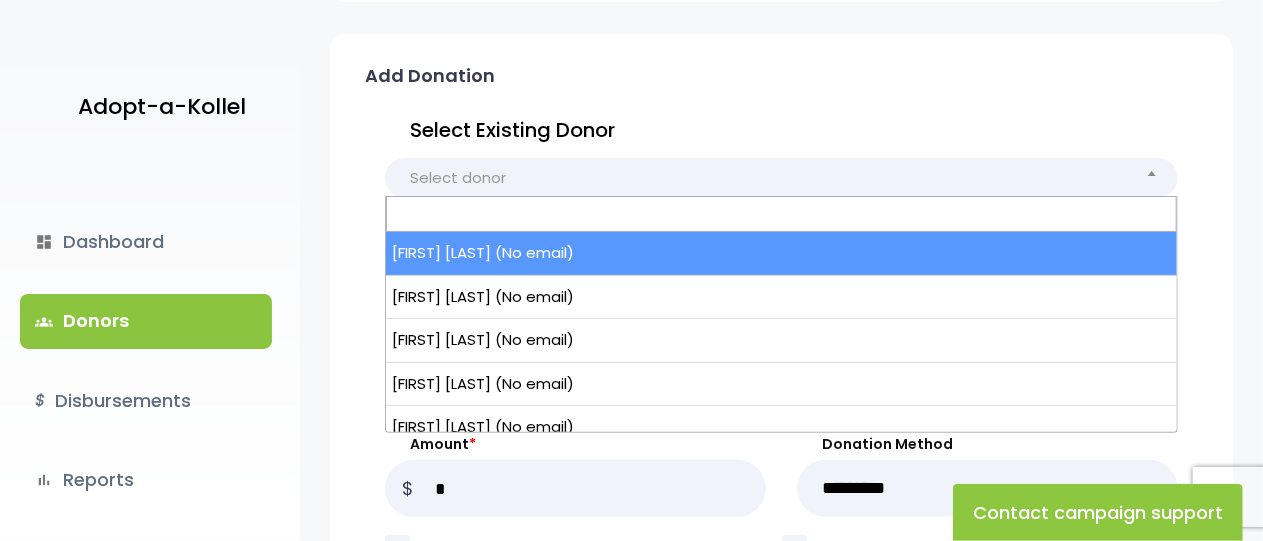 scroll, scrollTop: 106, scrollLeft: 0, axis: vertical 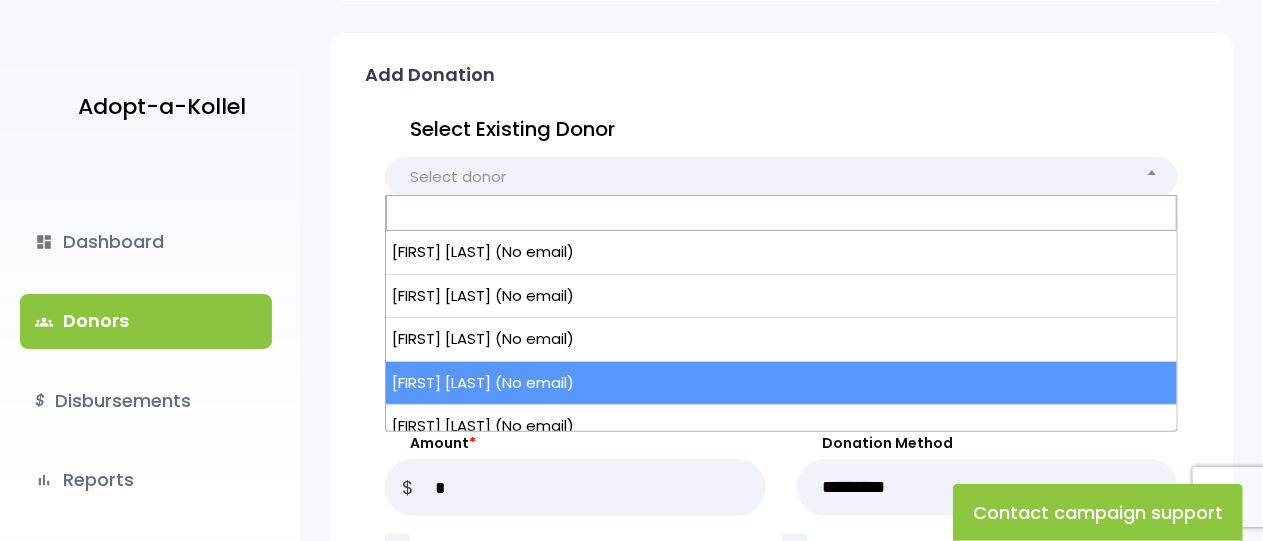 select on "*****" 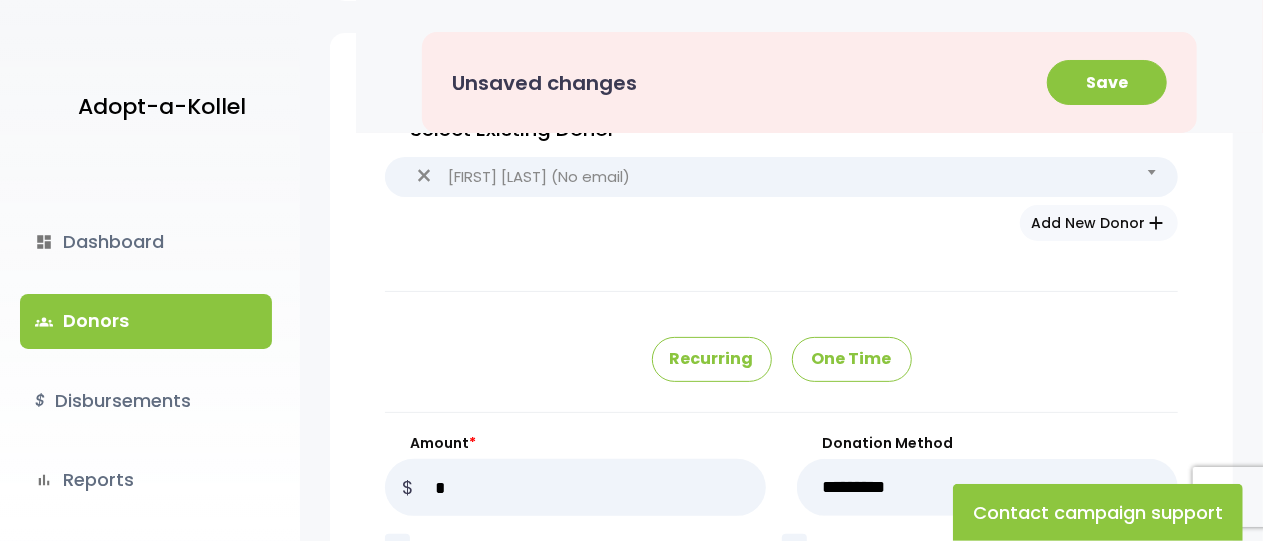 type on "********" 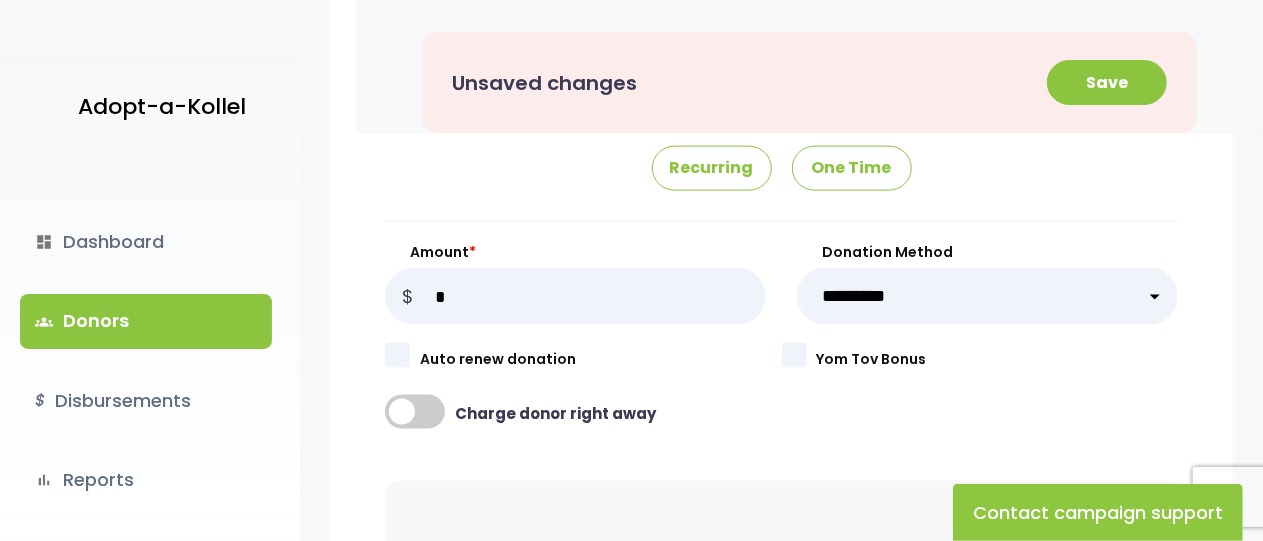 scroll, scrollTop: 1269, scrollLeft: 0, axis: vertical 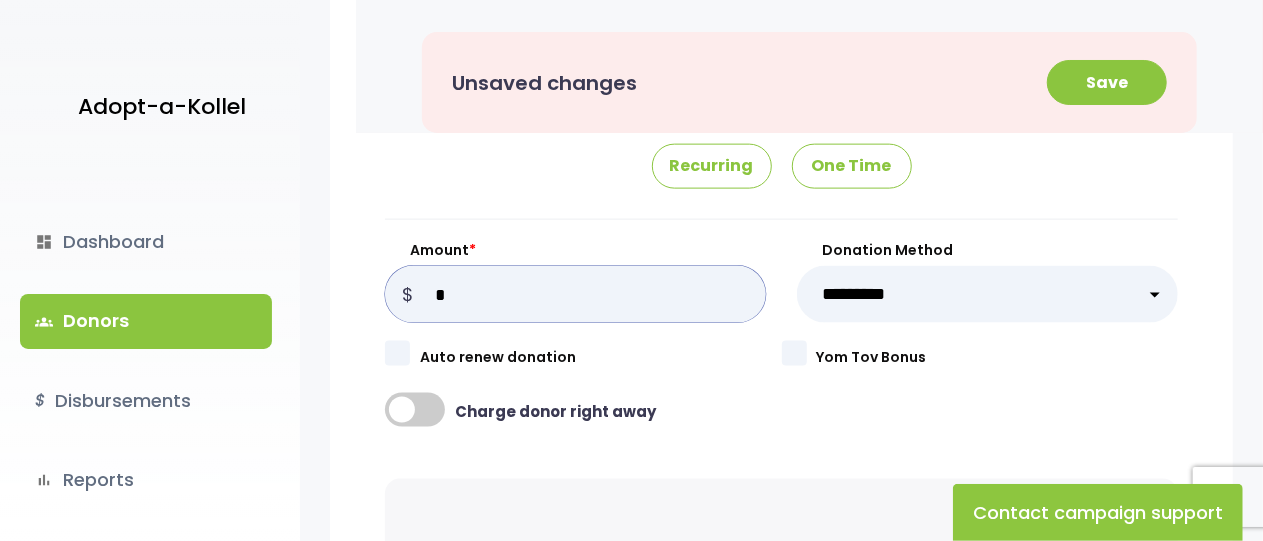 click on "Amount  *" at bounding box center [575, 294] 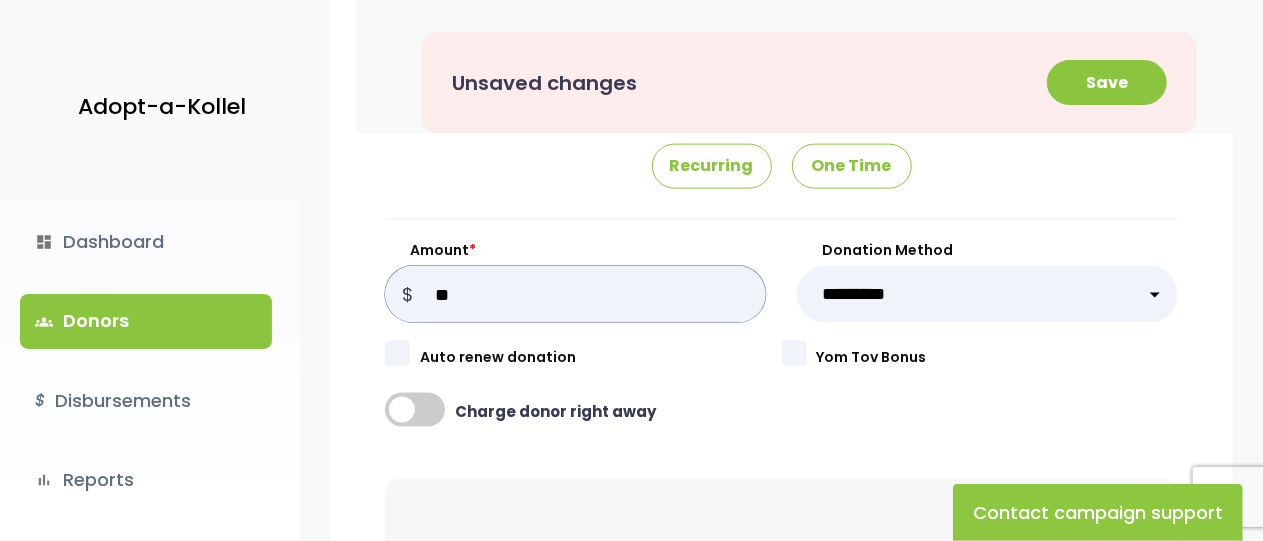 type on "**" 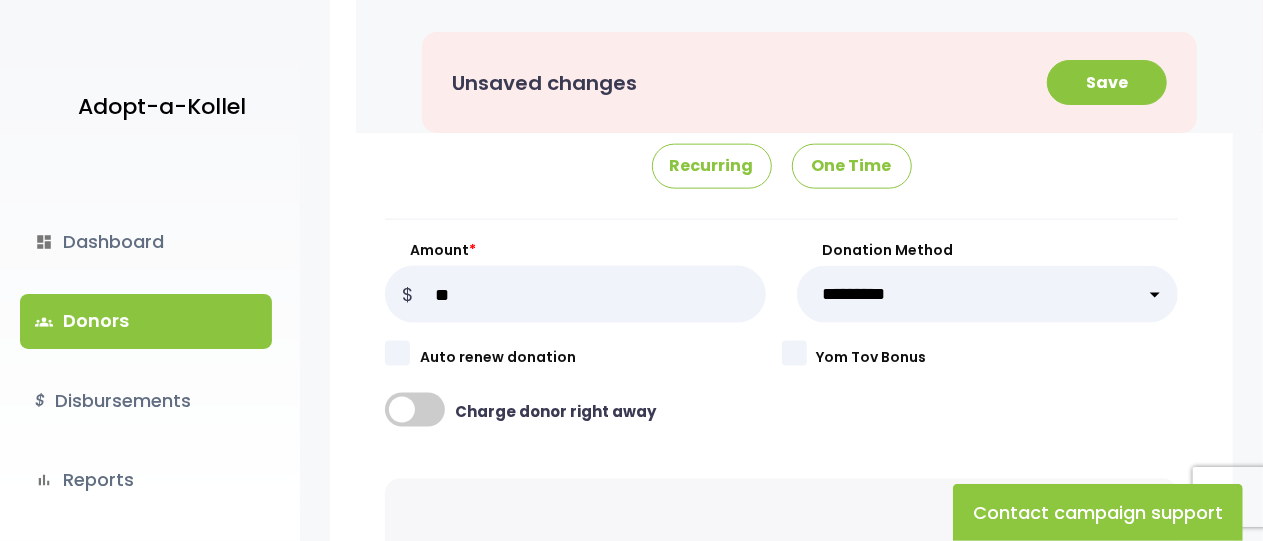 click on "**********" at bounding box center (987, 294) 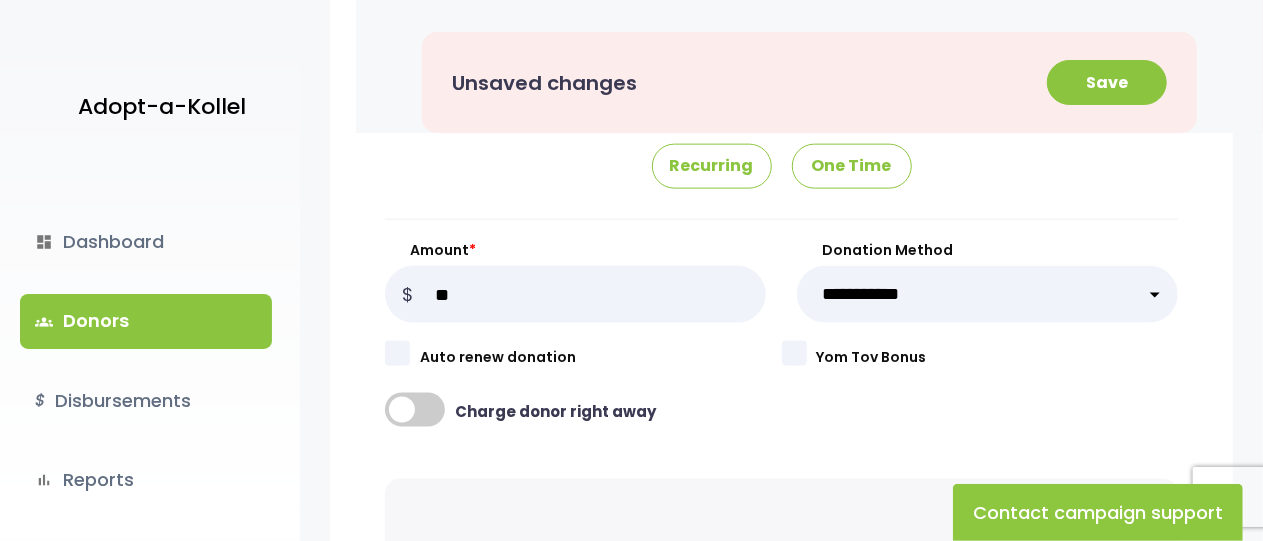 click on "**********" at bounding box center [987, 294] 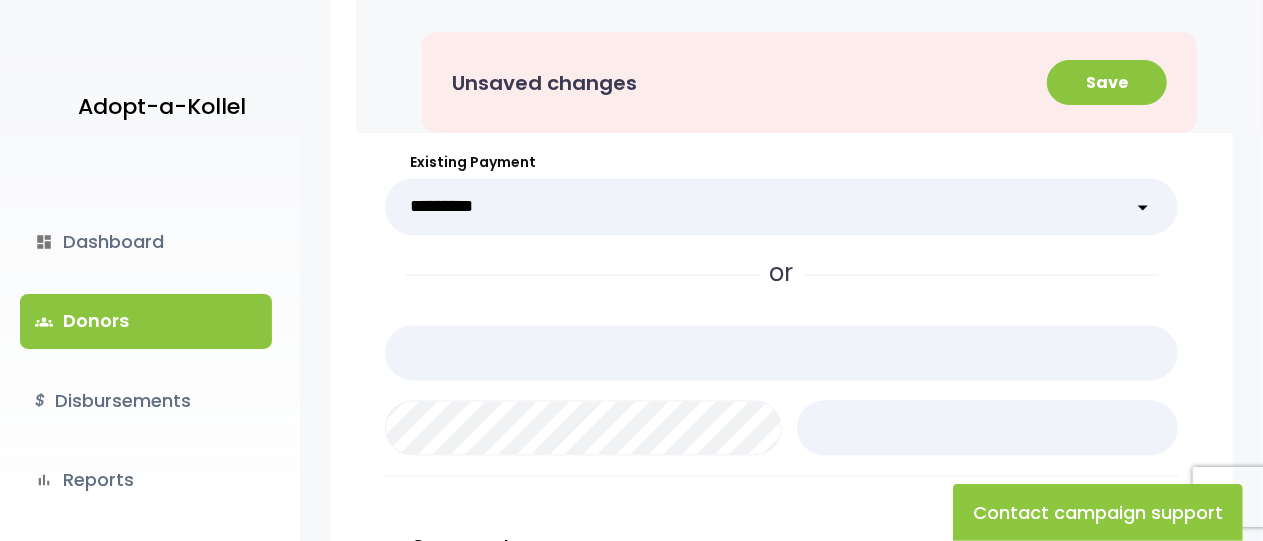 scroll, scrollTop: 1992, scrollLeft: 0, axis: vertical 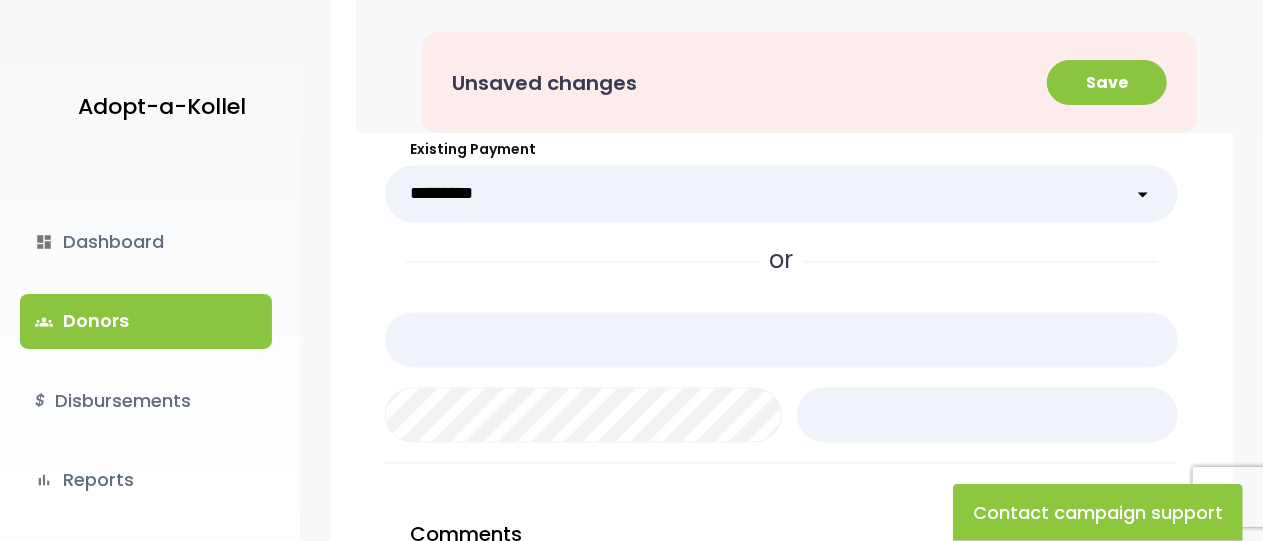 click on "**********" at bounding box center [781, 193] 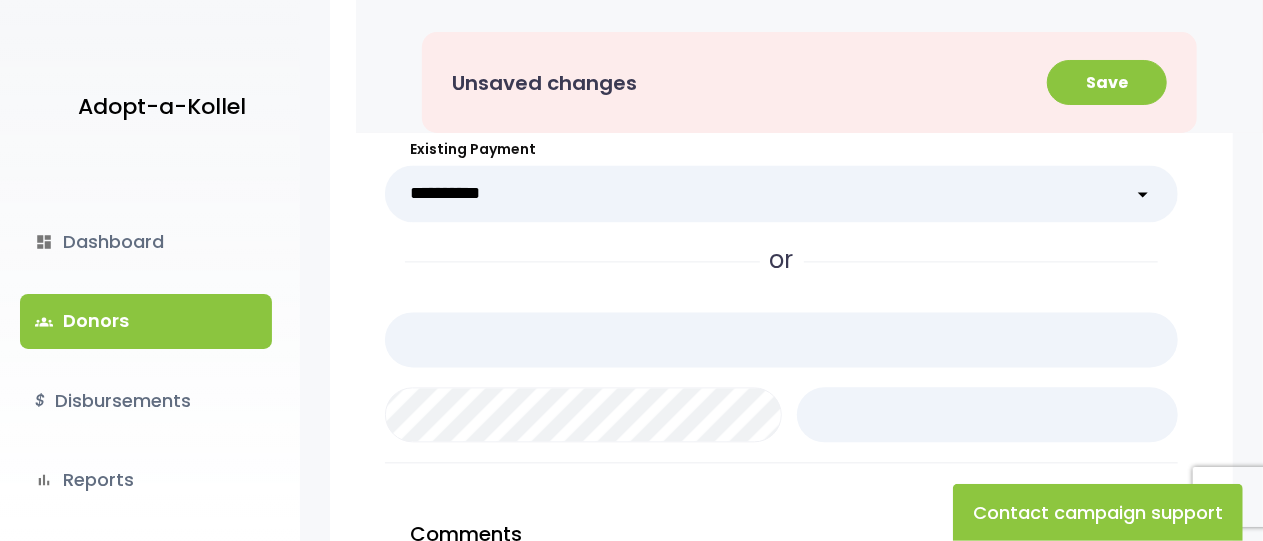 click on "**********" at bounding box center (781, 193) 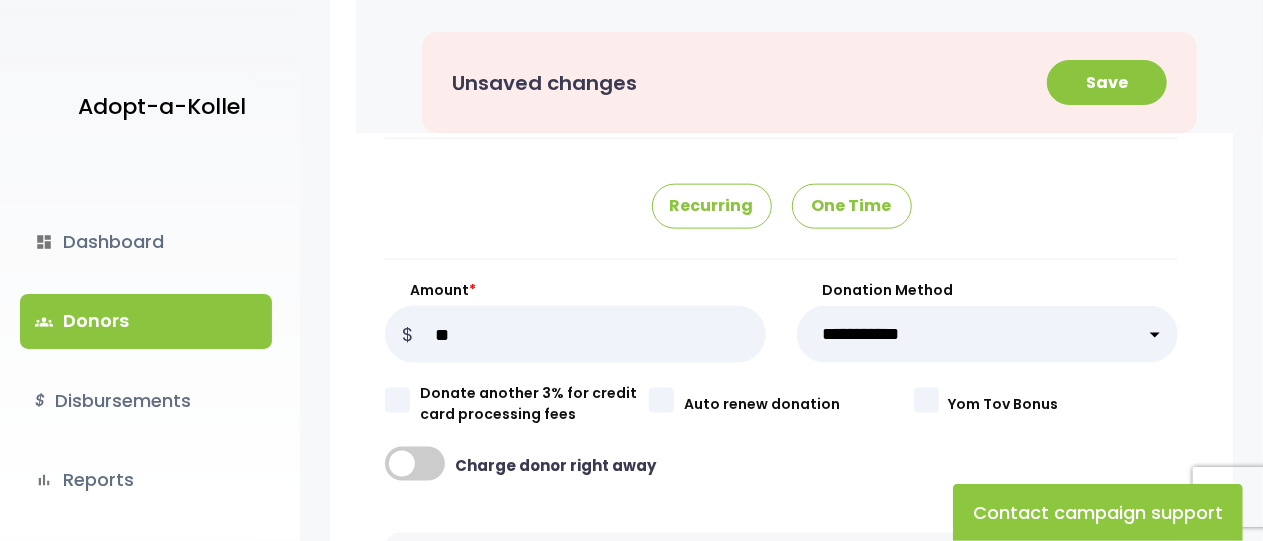 scroll, scrollTop: 1228, scrollLeft: 0, axis: vertical 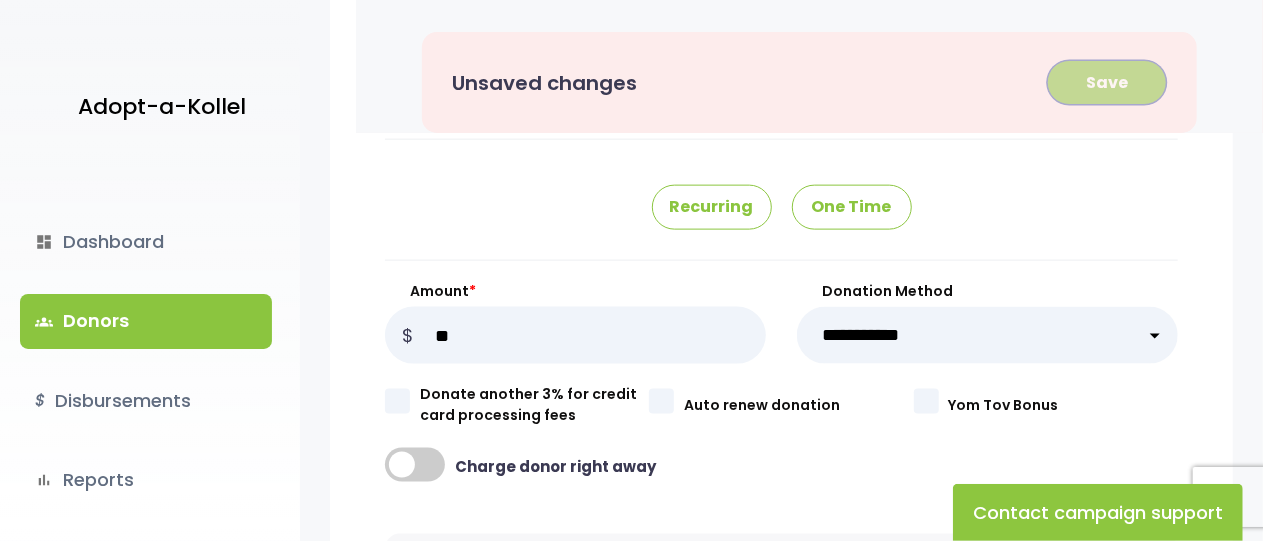 click on "Save" at bounding box center (1107, 82) 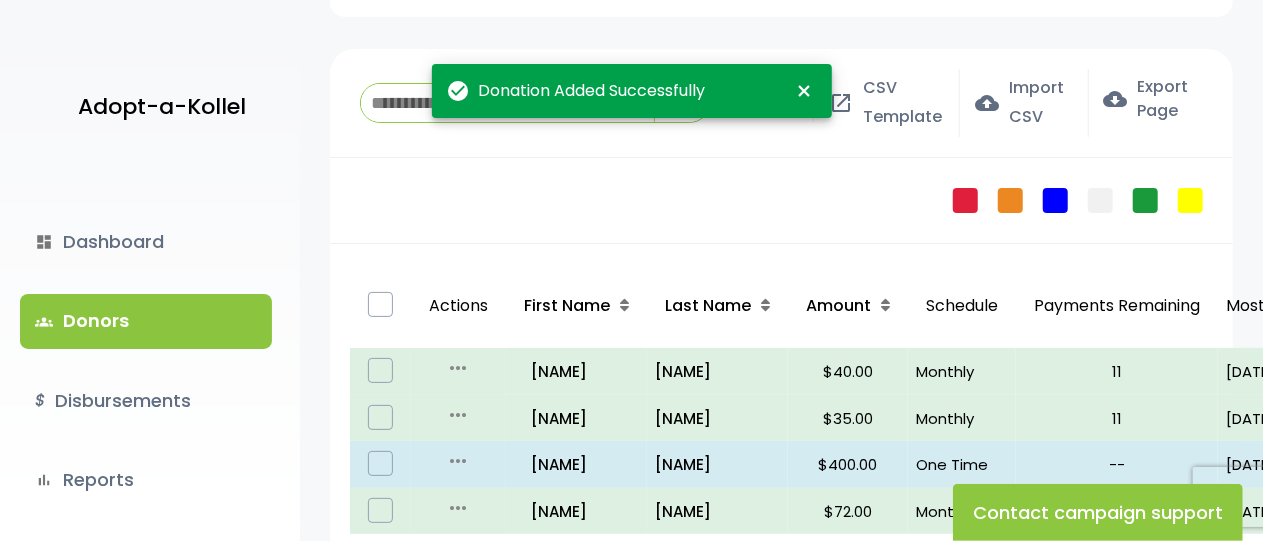 scroll, scrollTop: 92, scrollLeft: 0, axis: vertical 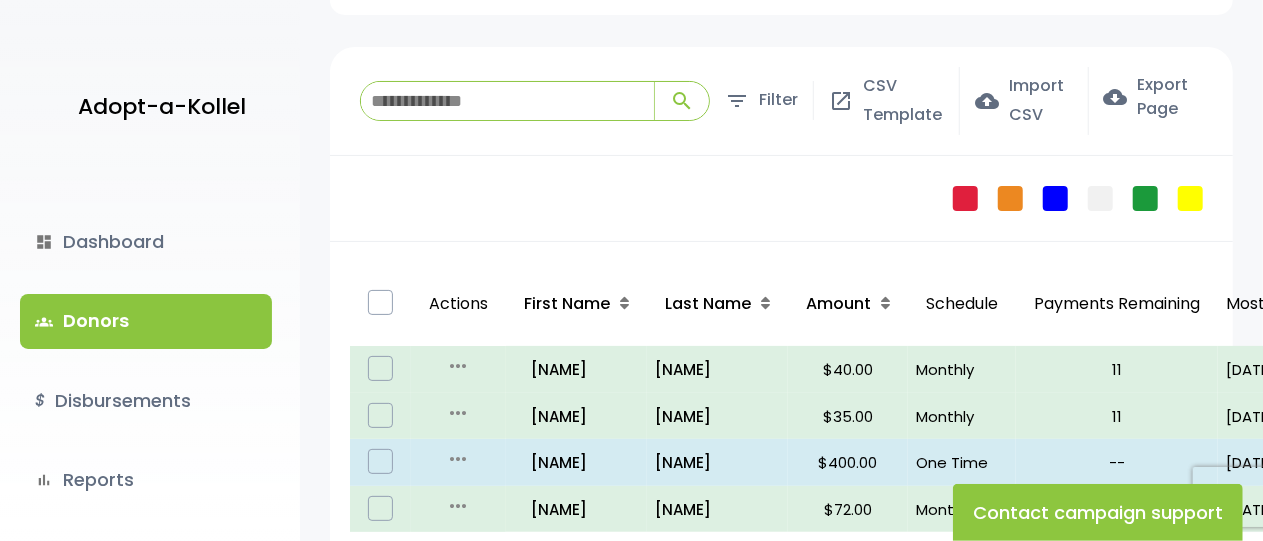 click on "groups Donors" at bounding box center [146, 321] 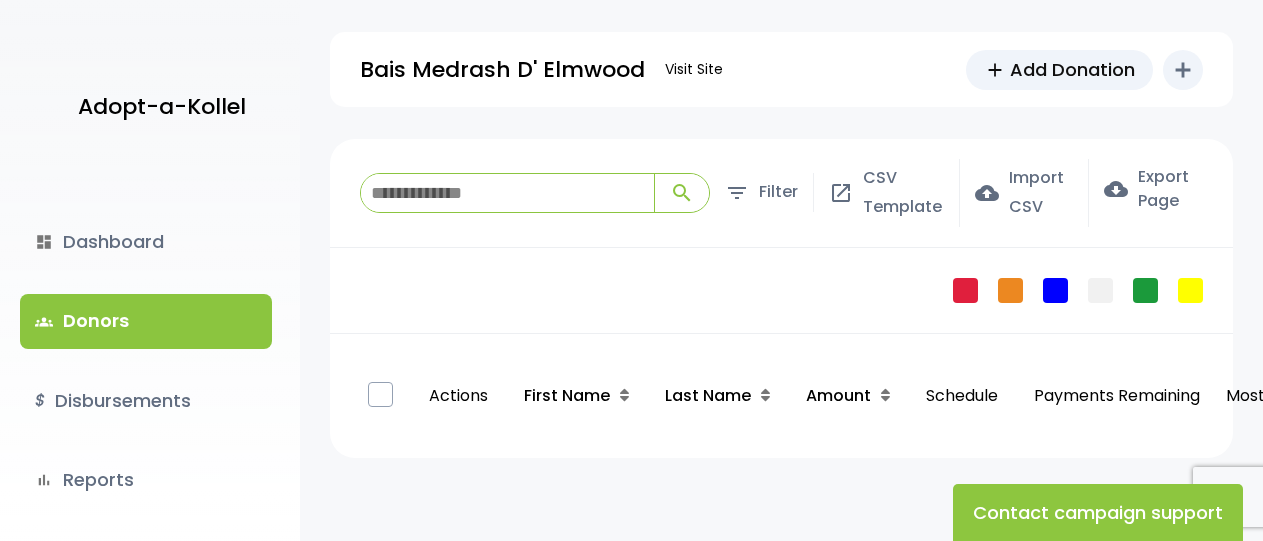 scroll, scrollTop: 0, scrollLeft: 0, axis: both 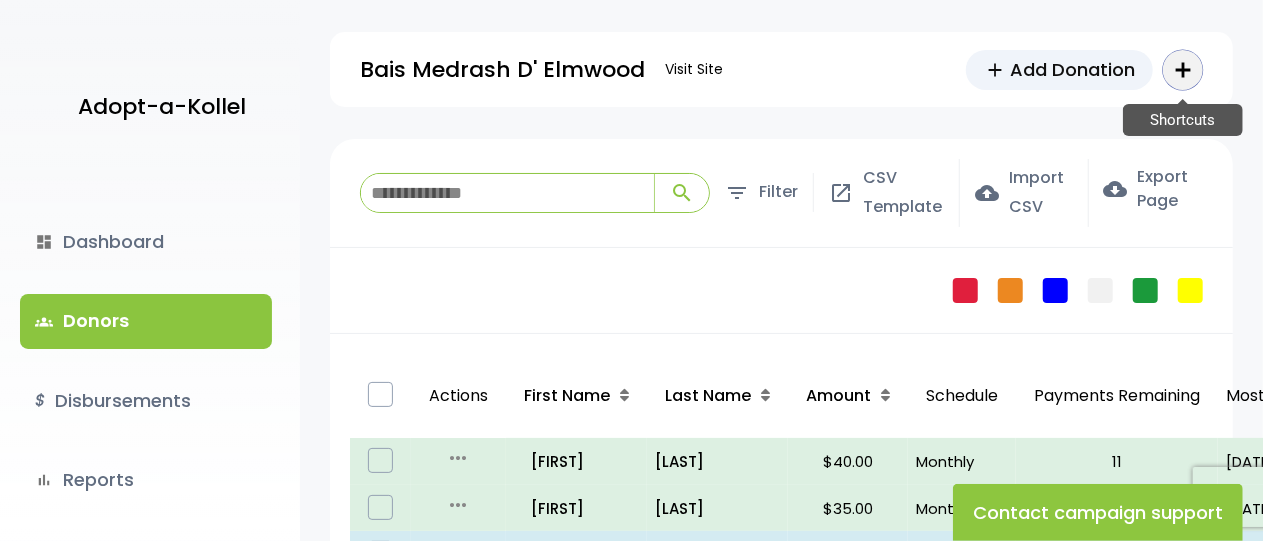 click on "add" at bounding box center [1183, 70] 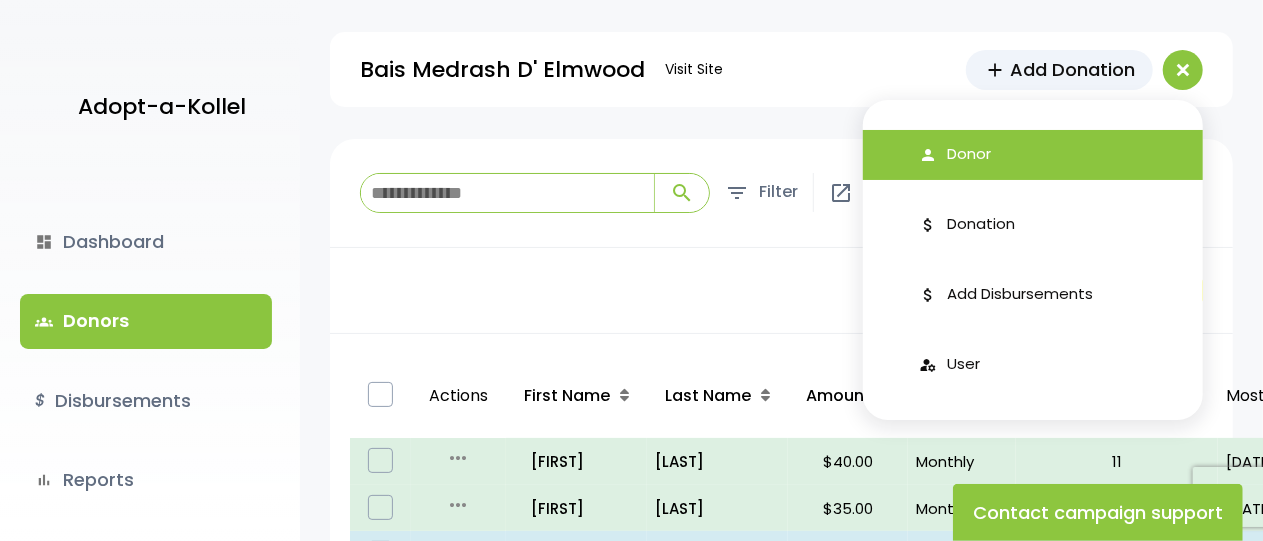 click on "Donor" at bounding box center (969, 154) 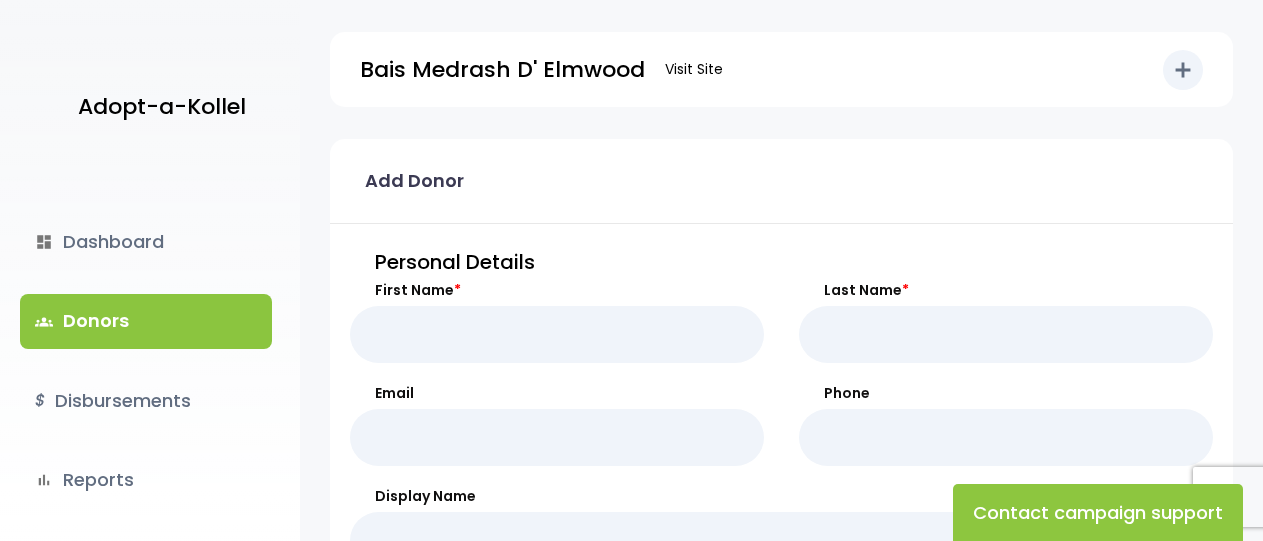 scroll, scrollTop: 0, scrollLeft: 0, axis: both 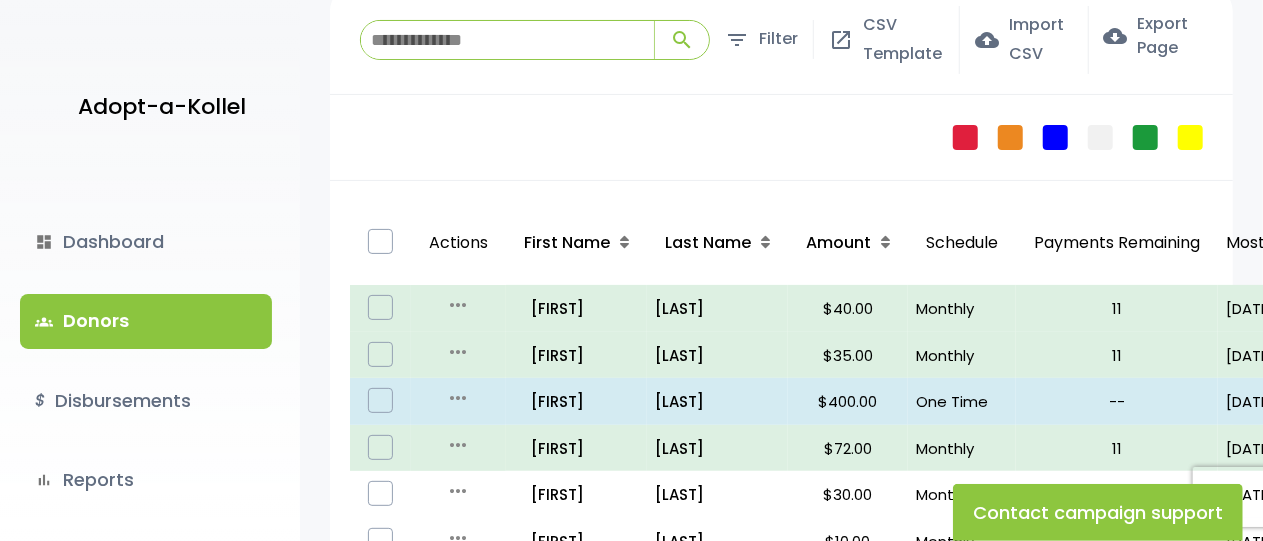 click on "Actions" at bounding box center [458, 243] 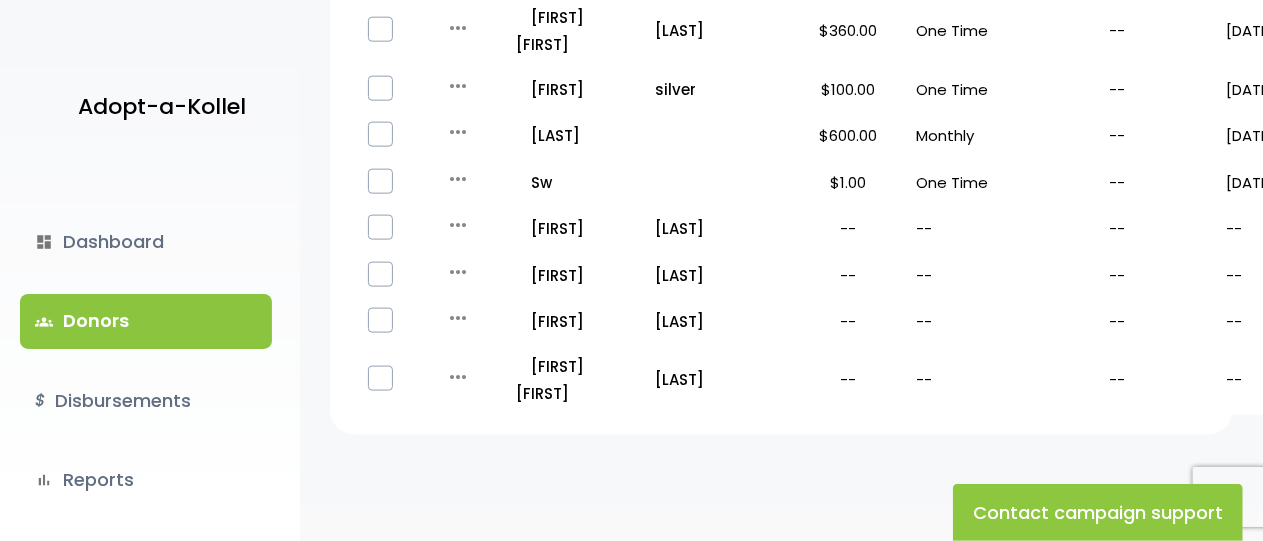 scroll, scrollTop: 1212, scrollLeft: 0, axis: vertical 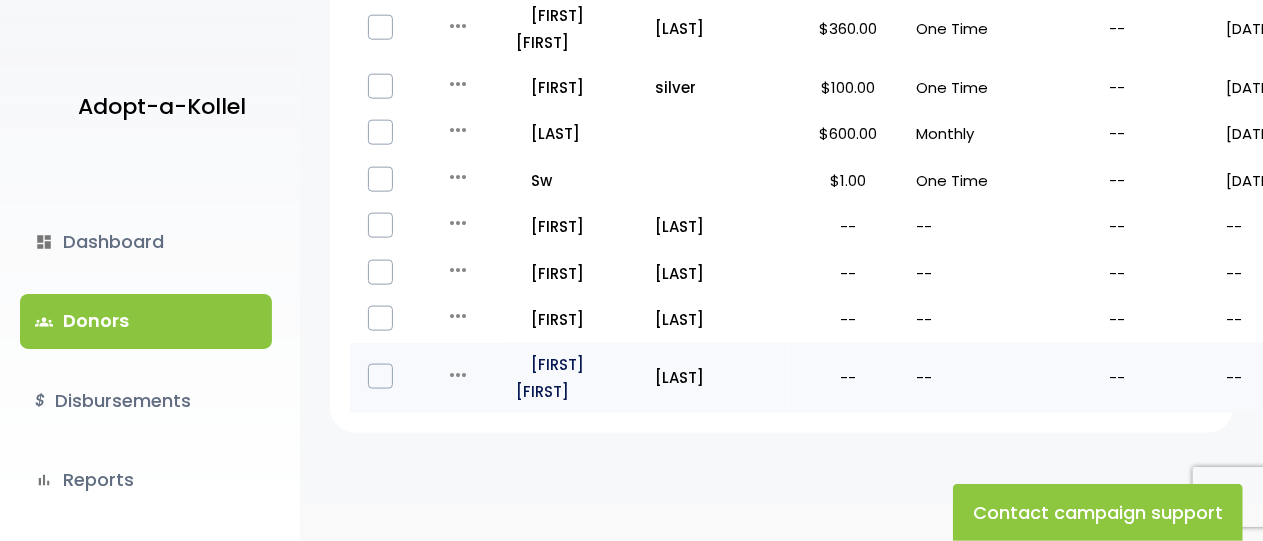 click on "all_inclusive Yosef Yitchak" at bounding box center [577, 378] 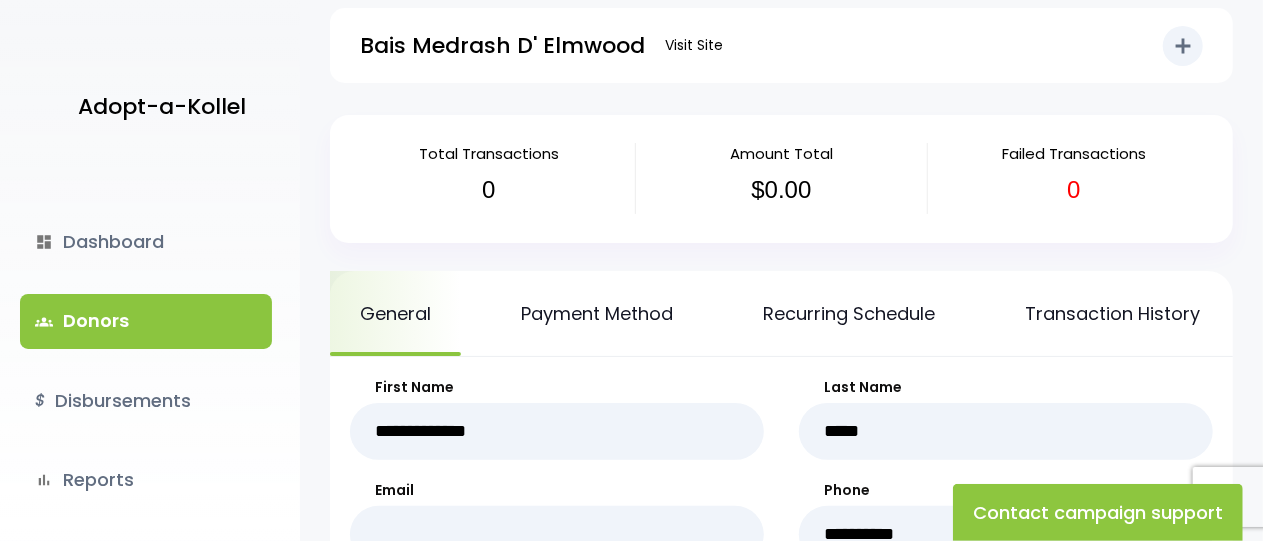 scroll, scrollTop: 0, scrollLeft: 0, axis: both 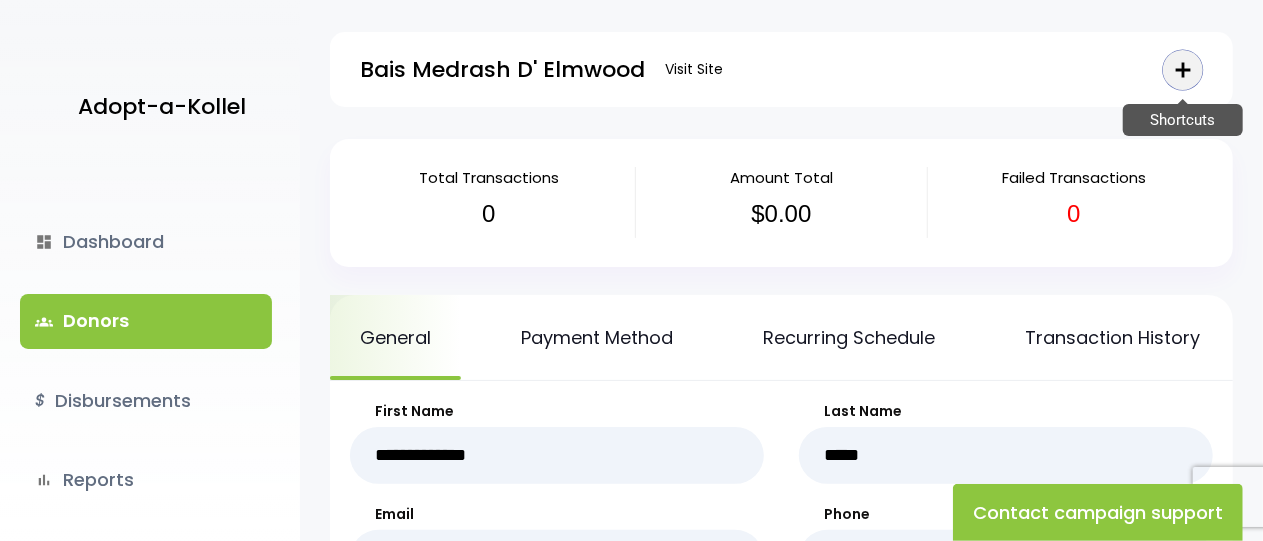 click on "add" at bounding box center [1183, 70] 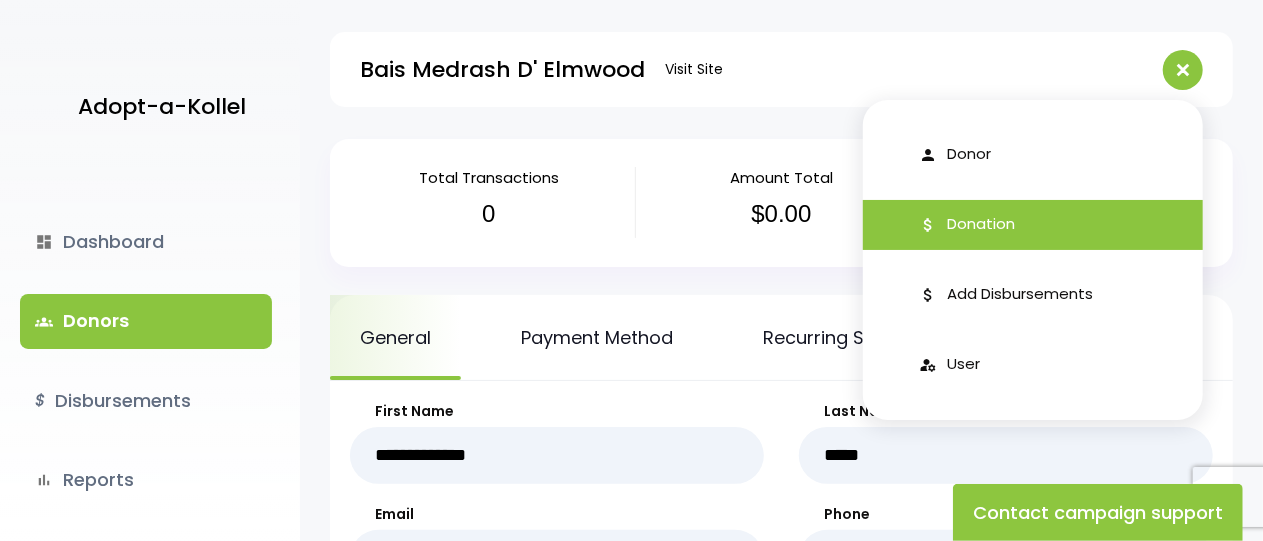 click on "attach_money
Donation" at bounding box center (1033, 225) 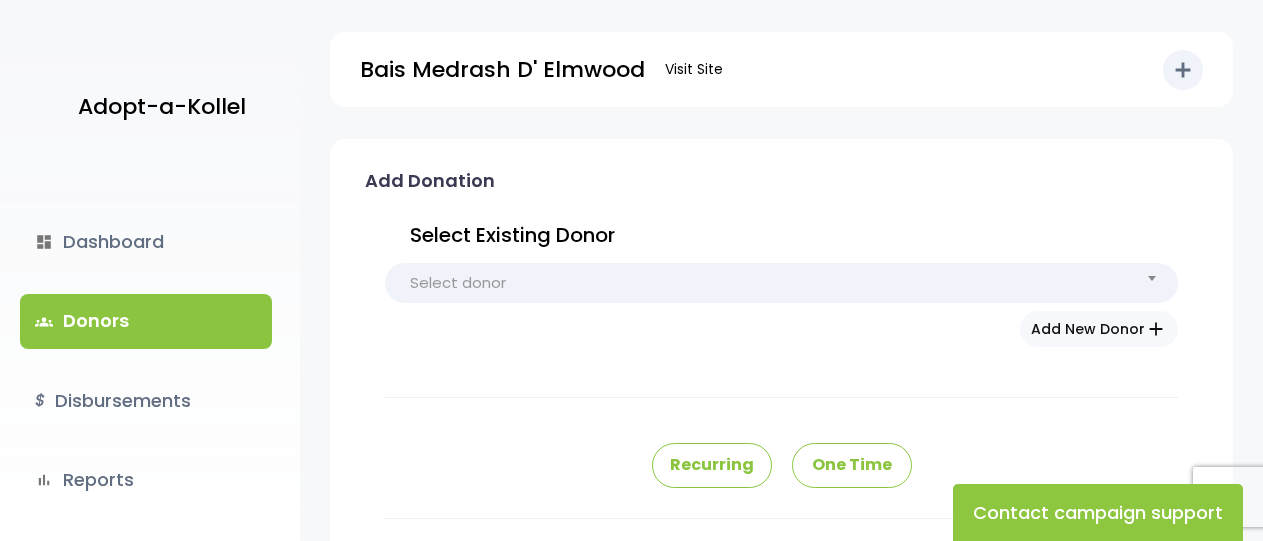 scroll, scrollTop: 0, scrollLeft: 0, axis: both 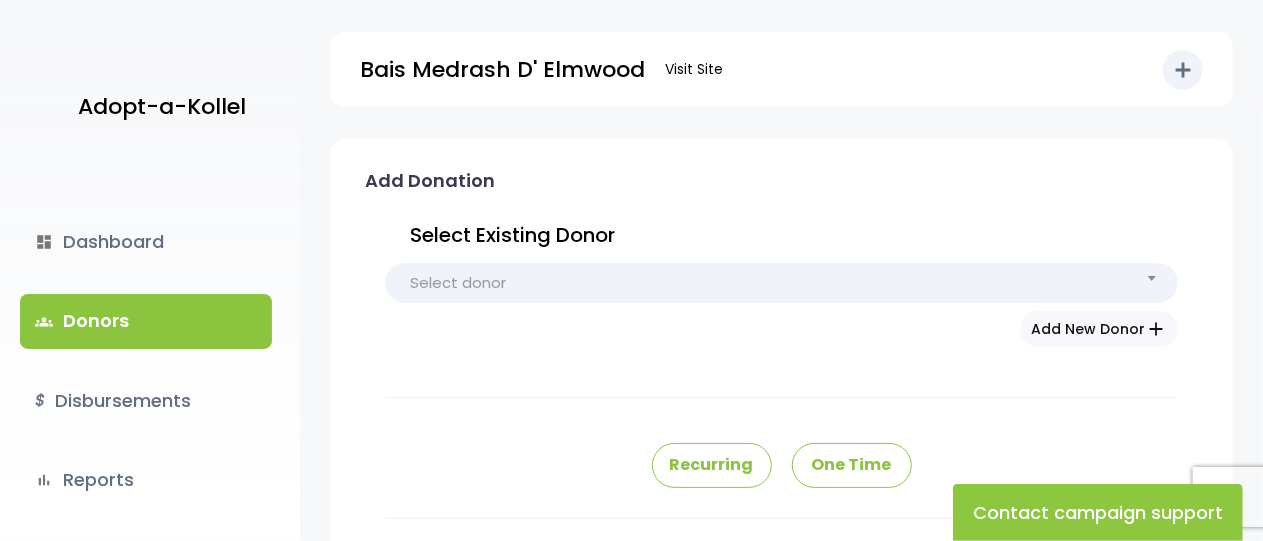 click on "Select donor" at bounding box center [781, 283] 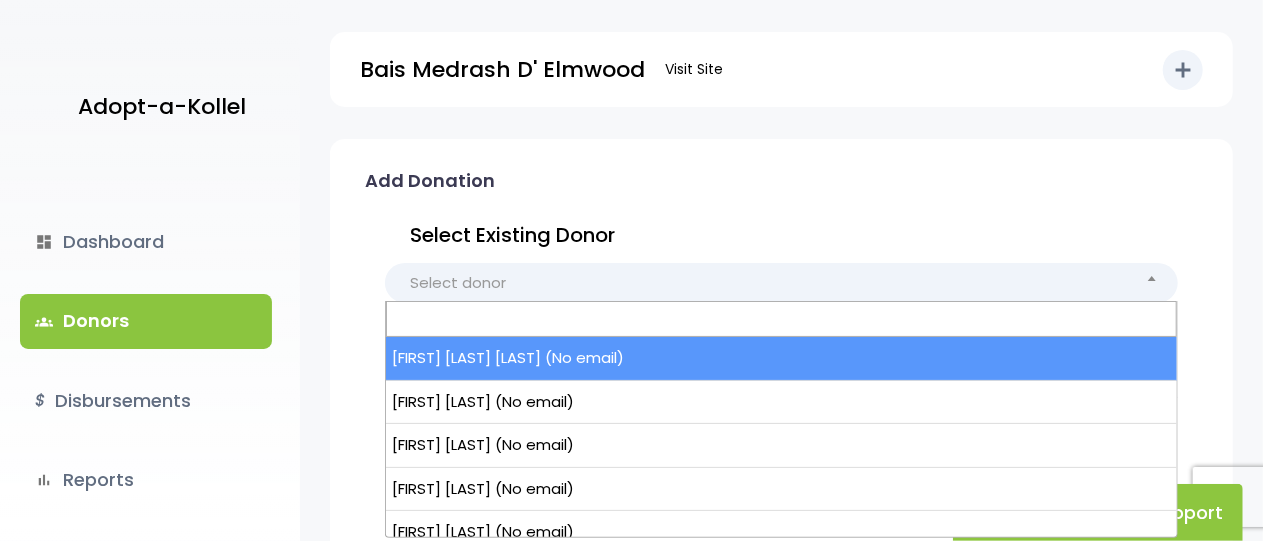 select on "*****" 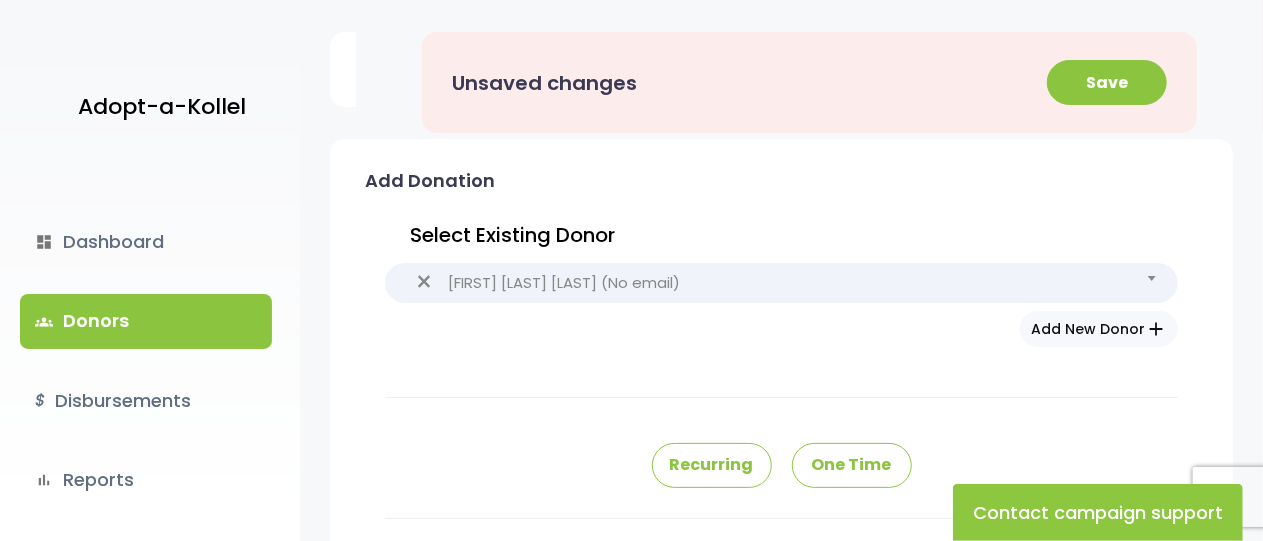 type on "**********" 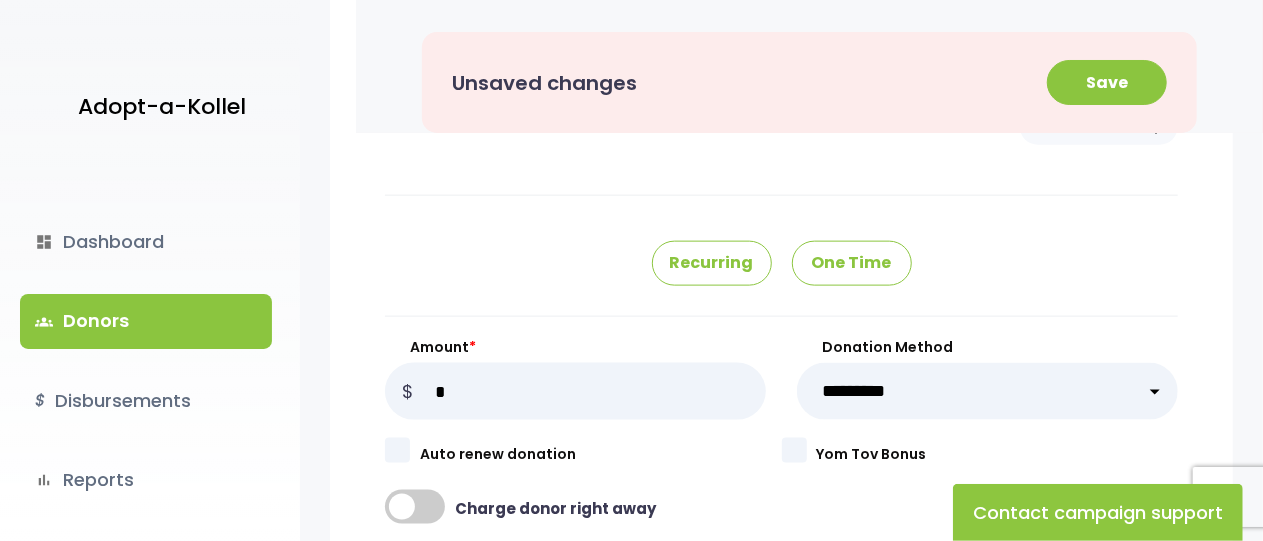scroll, scrollTop: 1188, scrollLeft: 0, axis: vertical 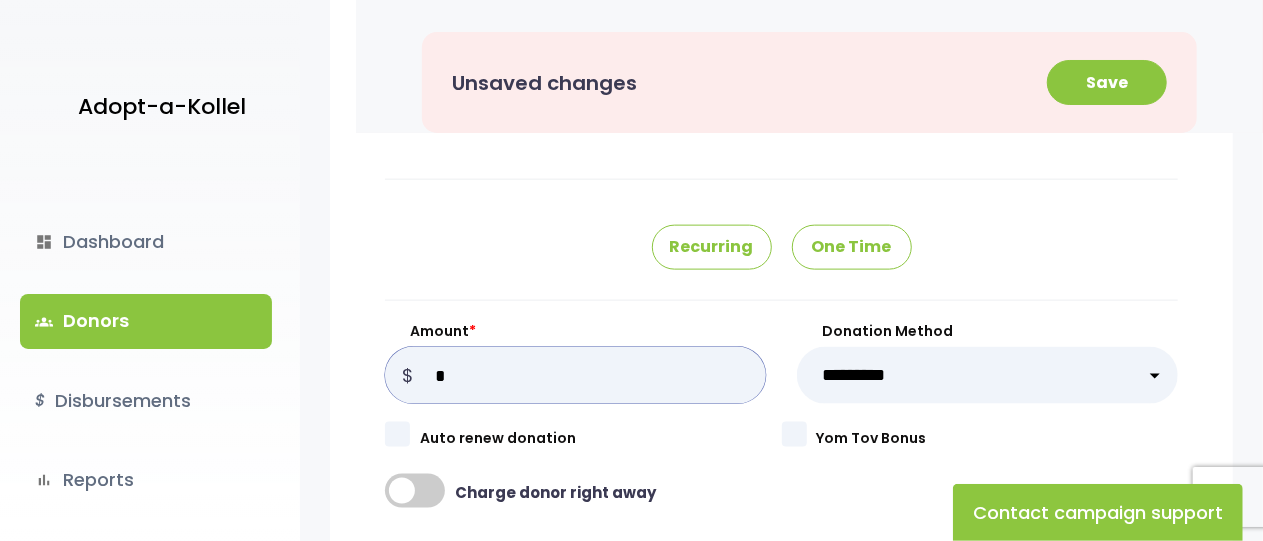 click on "Amount  *" at bounding box center (575, 375) 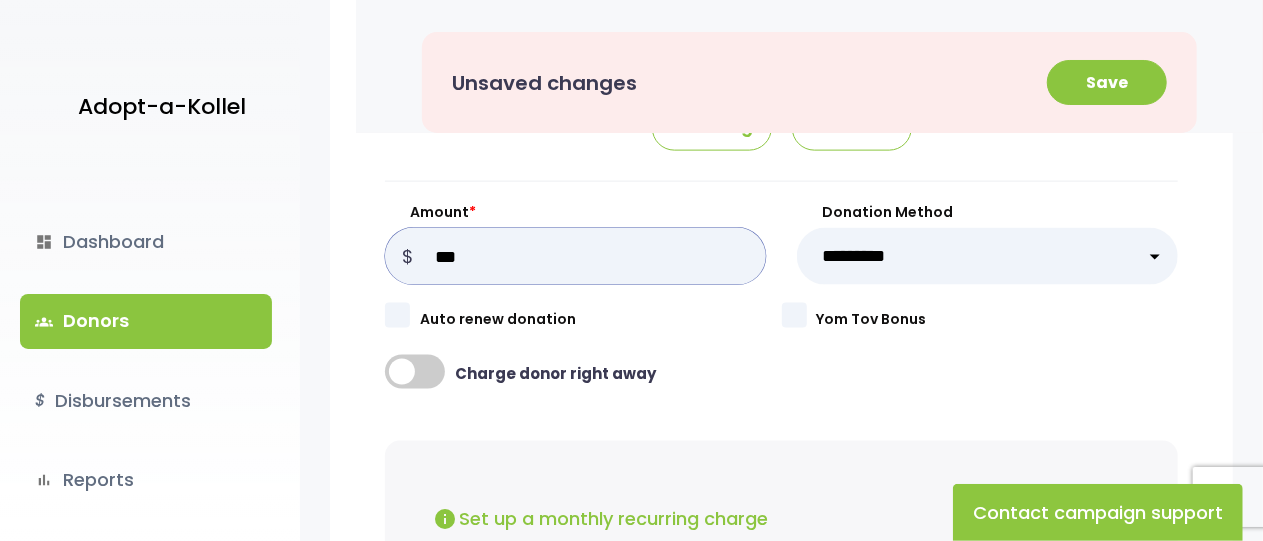 scroll, scrollTop: 1310, scrollLeft: 0, axis: vertical 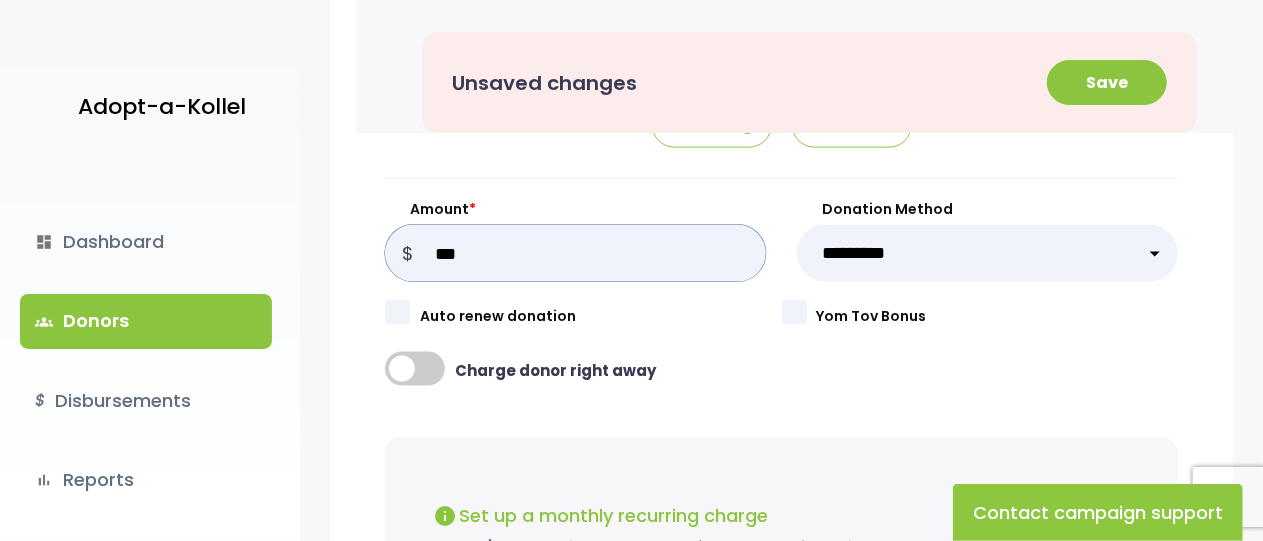 type on "***" 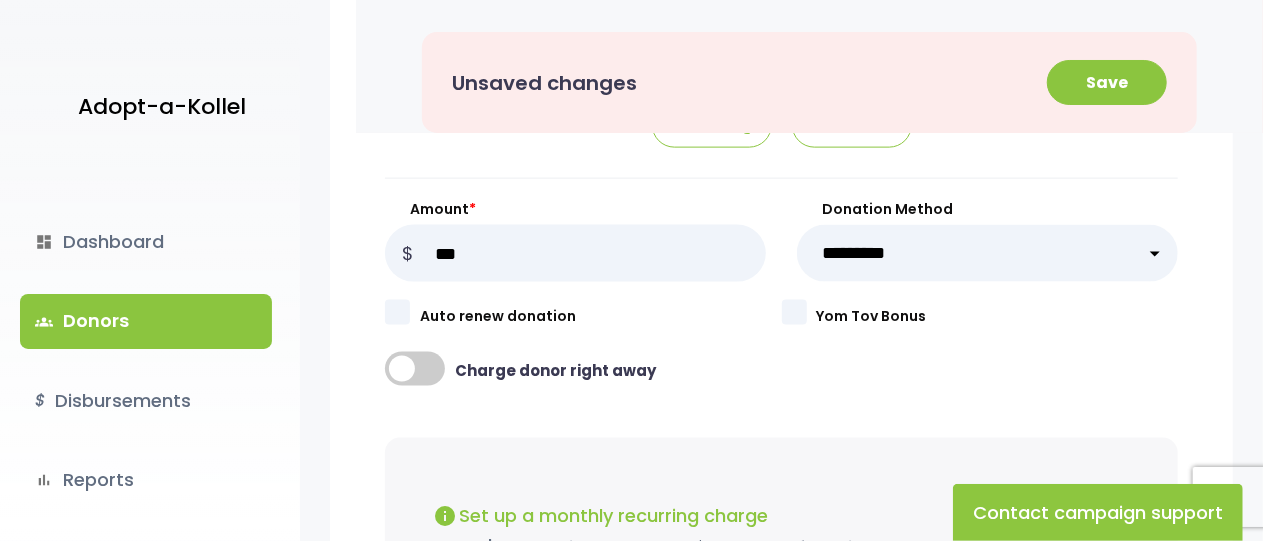 click on "**********" at bounding box center (987, 253) 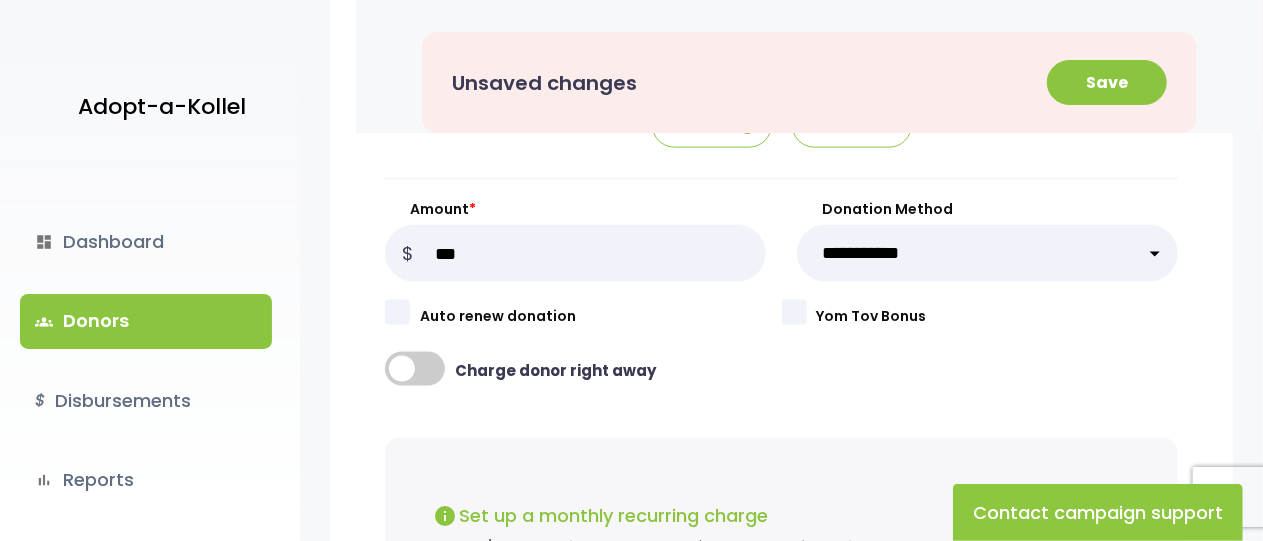 click on "**********" at bounding box center [987, 253] 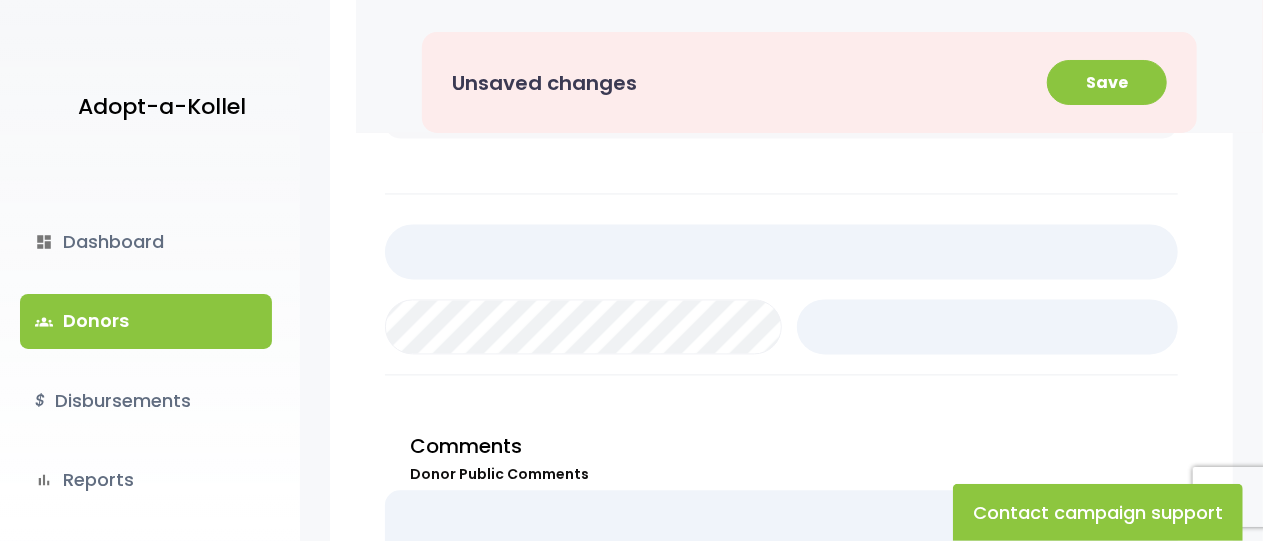 scroll, scrollTop: 1908, scrollLeft: 0, axis: vertical 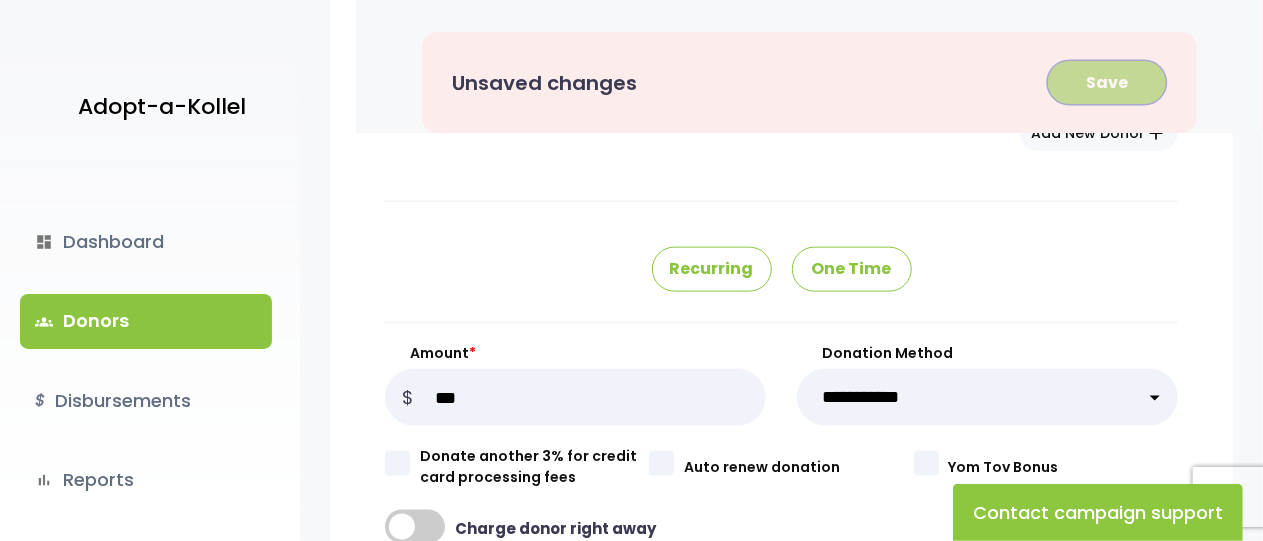 click on "Save" at bounding box center (1107, 82) 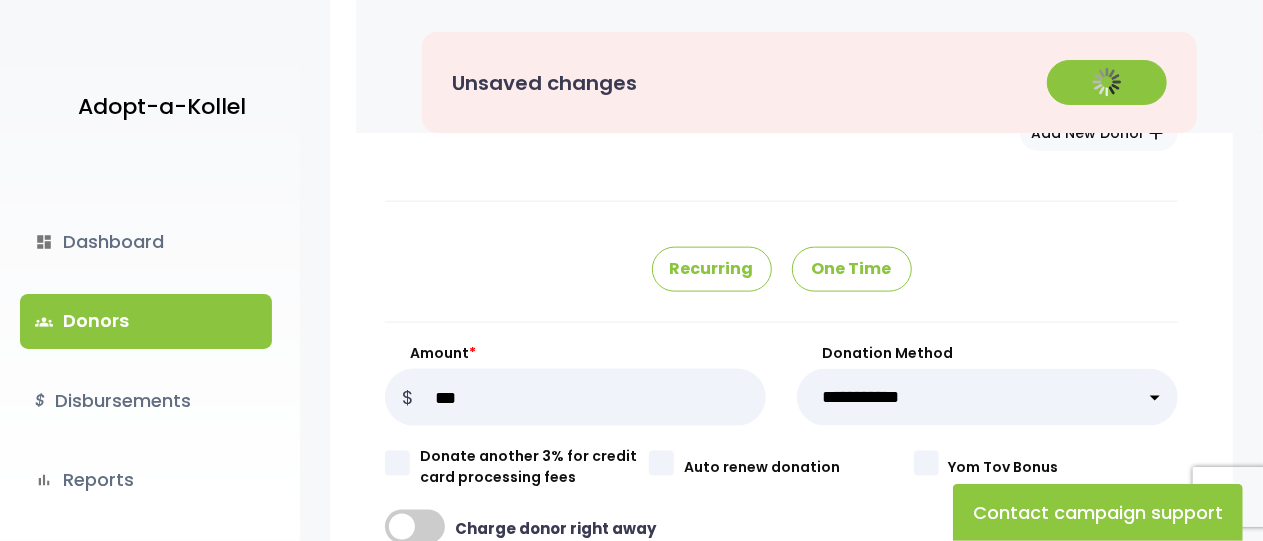 scroll, scrollTop: 1278, scrollLeft: 0, axis: vertical 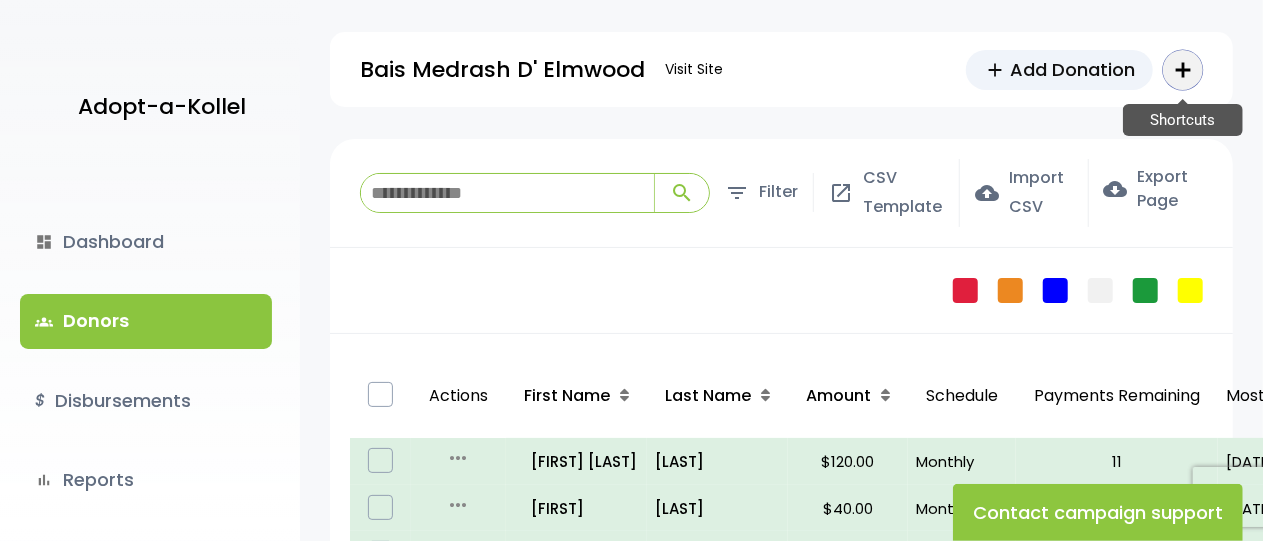 click on "add" at bounding box center [1183, 70] 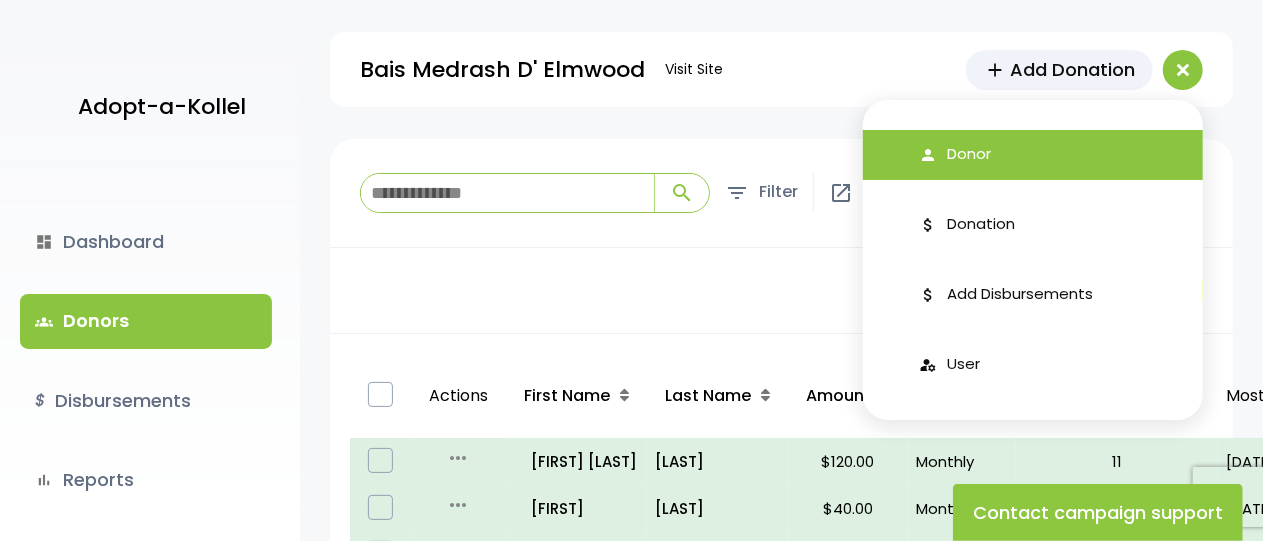 click on "person
Donor" at bounding box center (1033, 155) 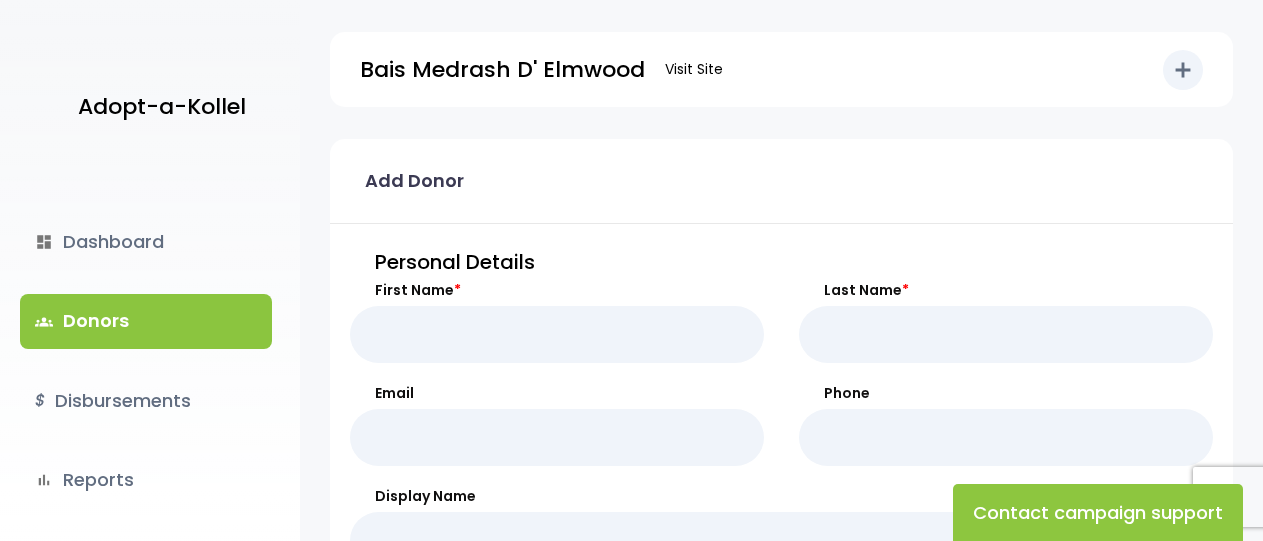 scroll, scrollTop: 0, scrollLeft: 0, axis: both 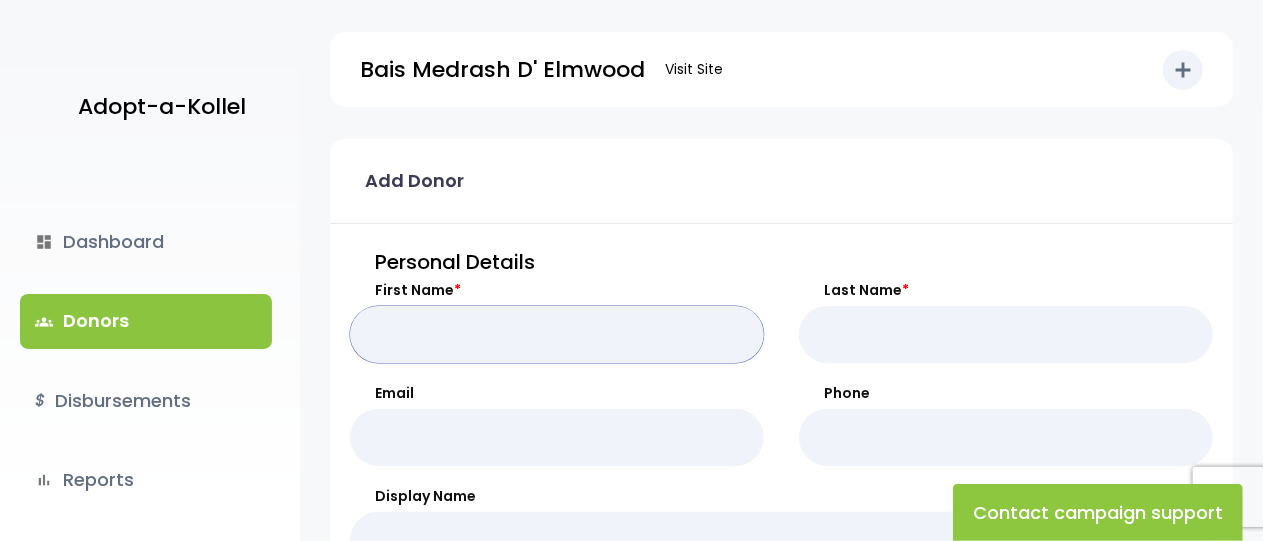 click on "First Name  *" at bounding box center (557, 334) 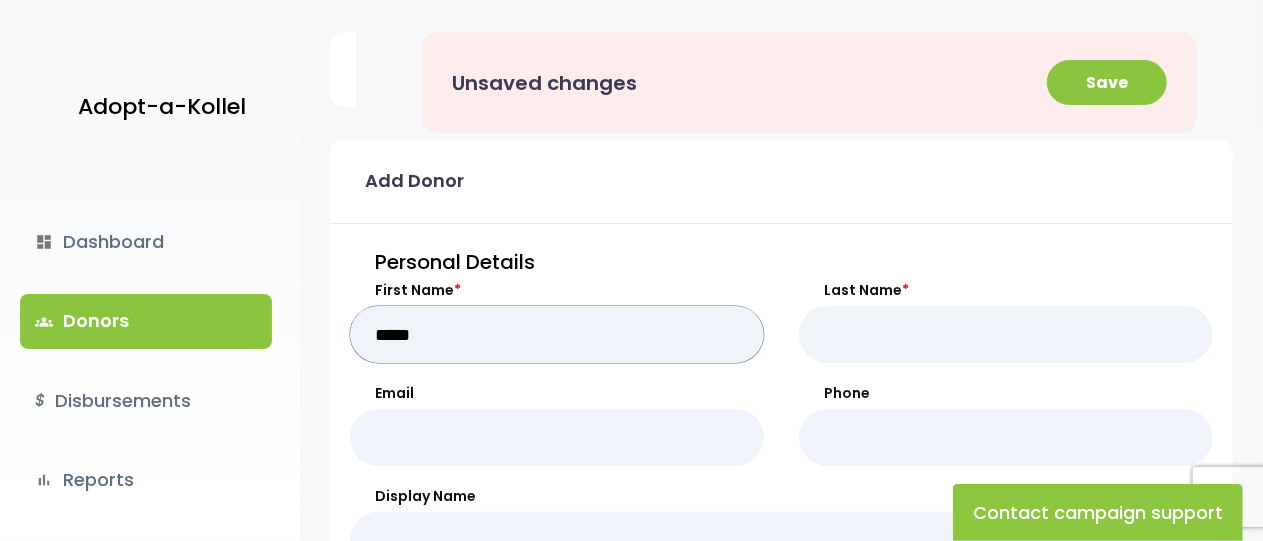 type on "*****" 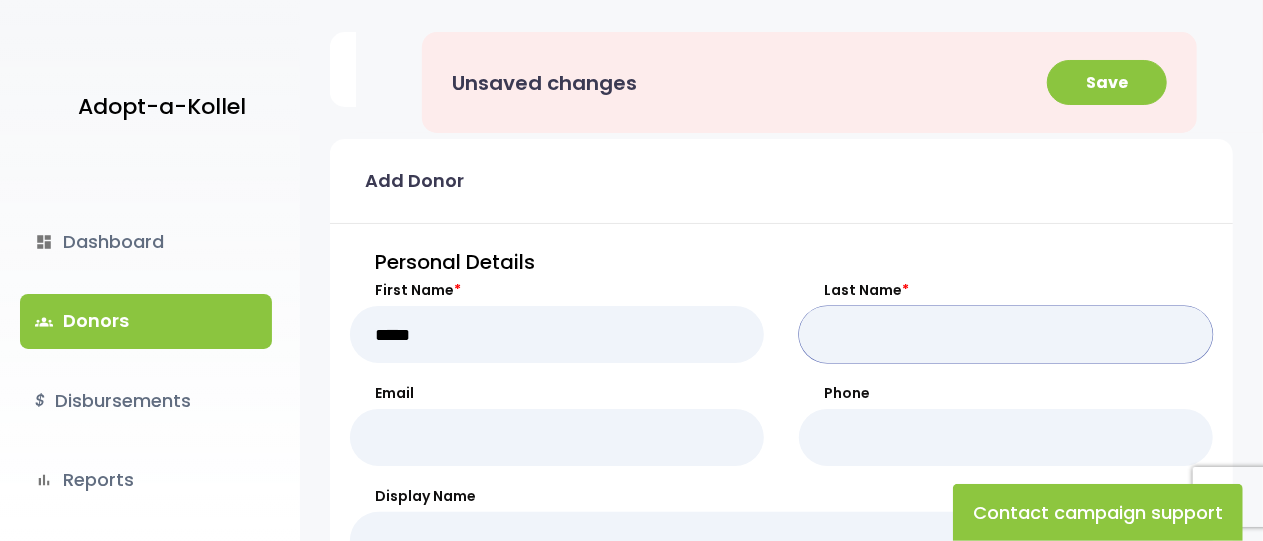 click on "Last Name  *" at bounding box center [1006, 334] 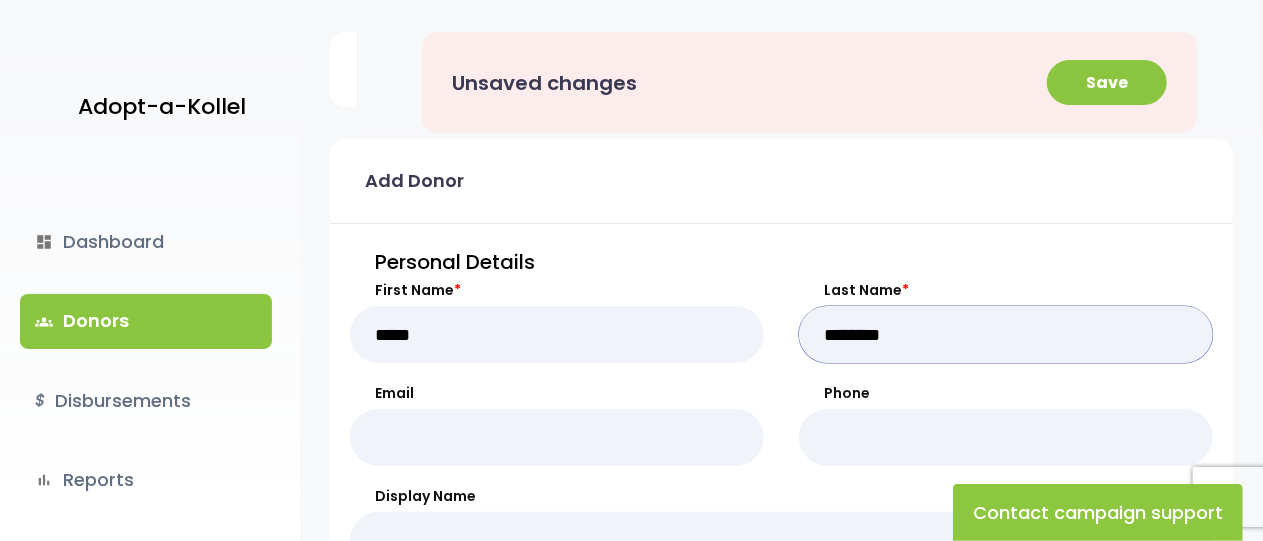 type on "********" 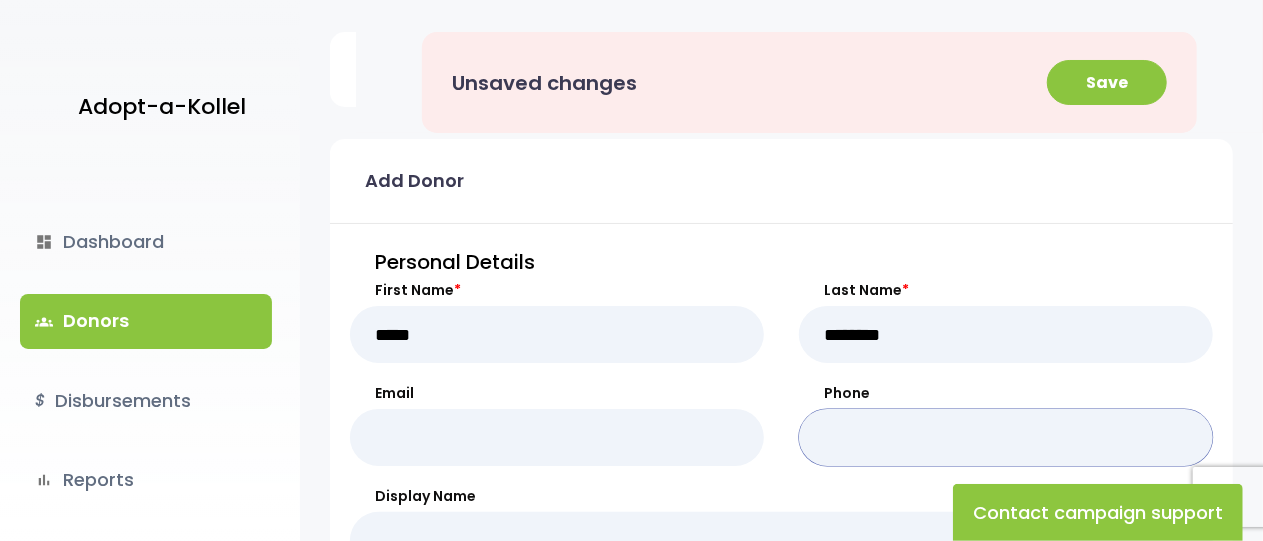 click on "Phone" at bounding box center (1006, 437) 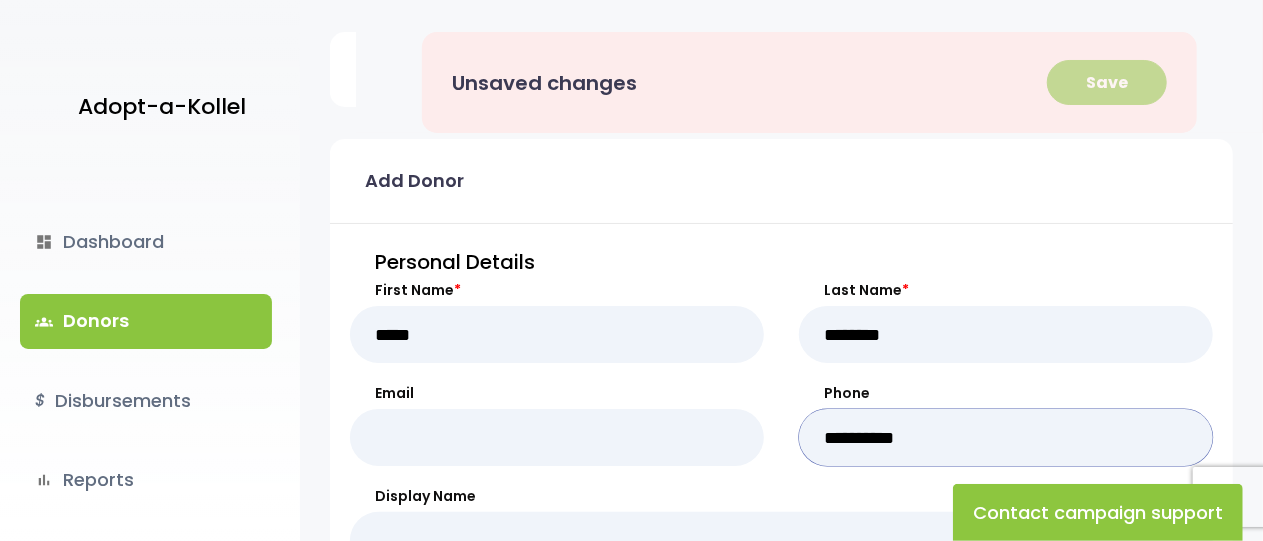 type on "**********" 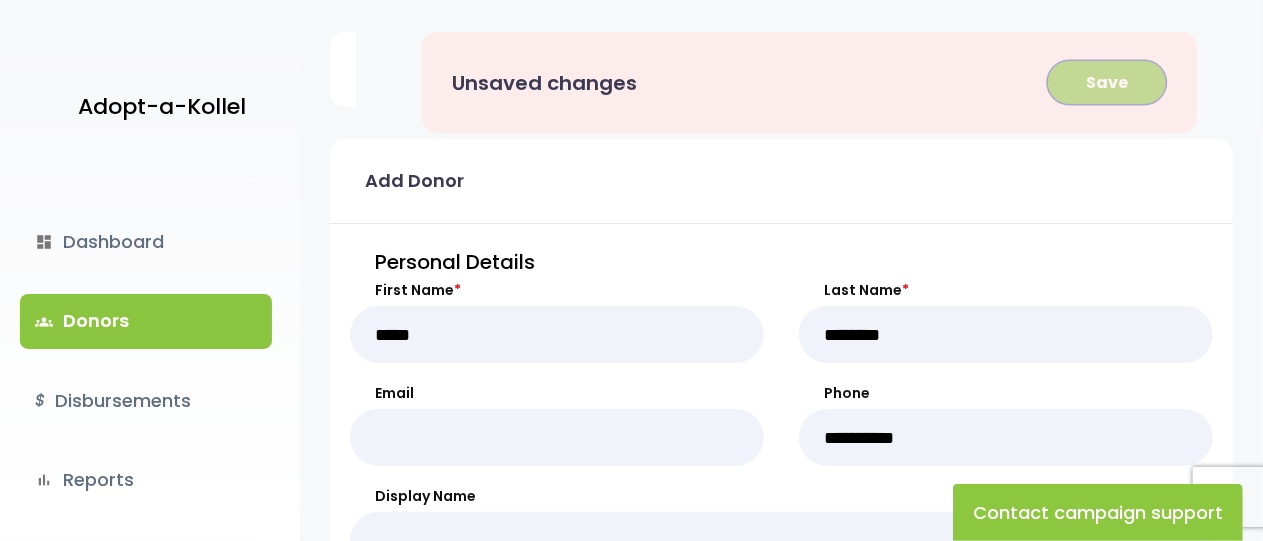 click on "Save" at bounding box center [1107, 82] 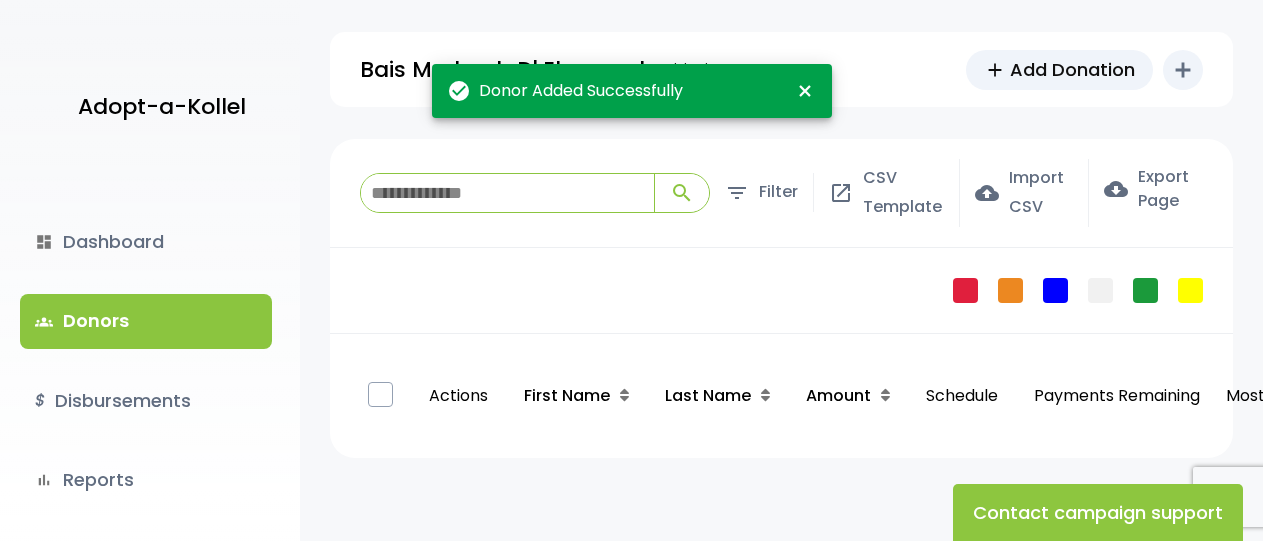 scroll, scrollTop: 0, scrollLeft: 0, axis: both 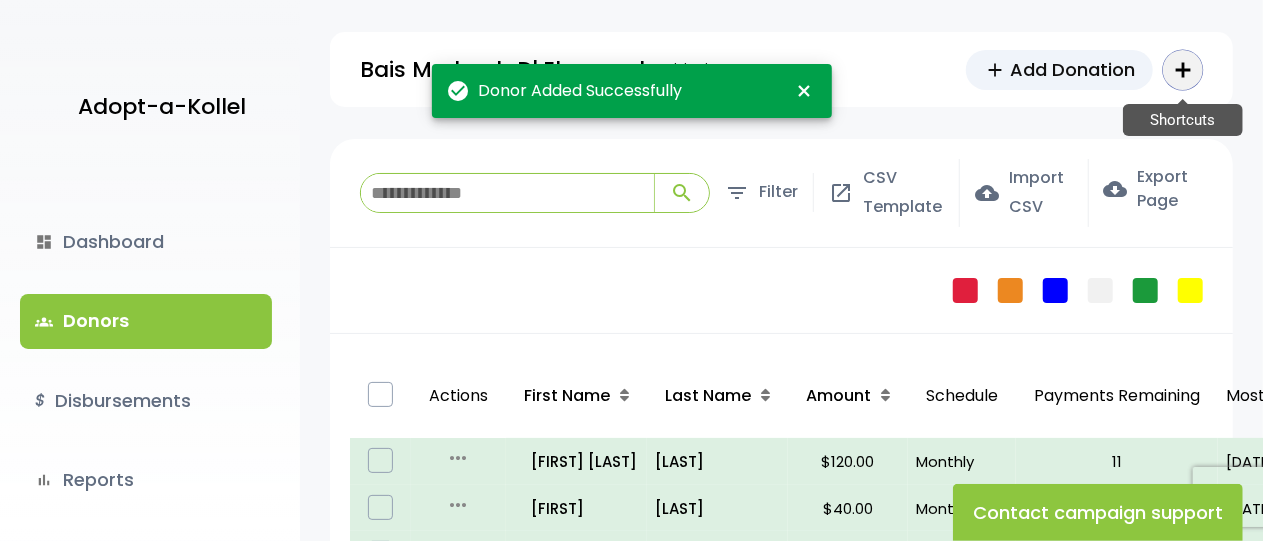 click on "add" at bounding box center (1183, 70) 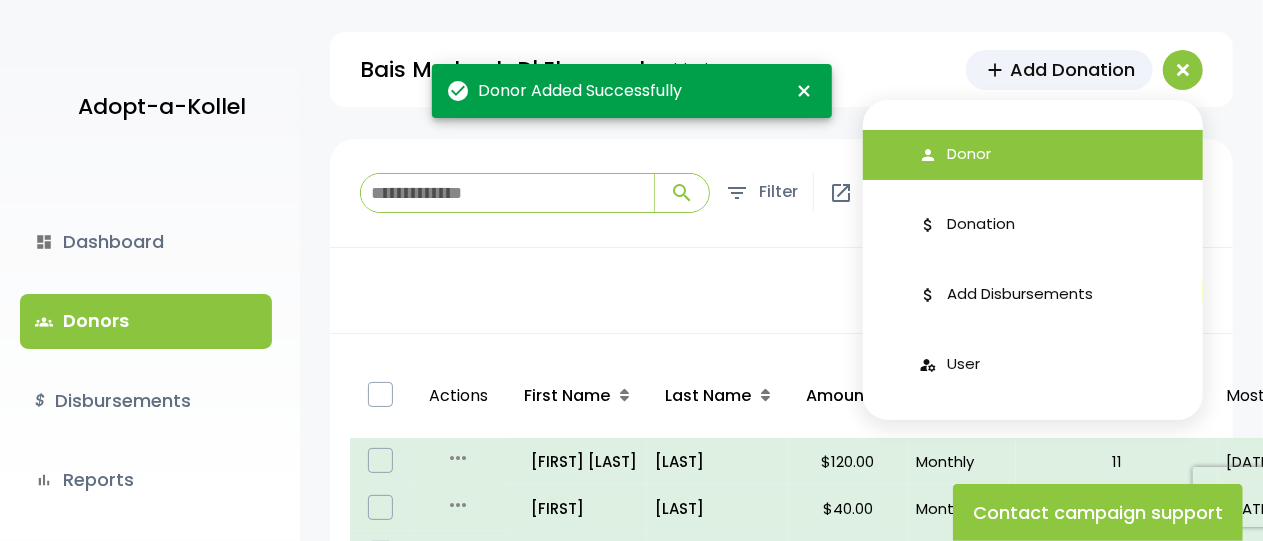 click on "person
Donor" at bounding box center (1033, 155) 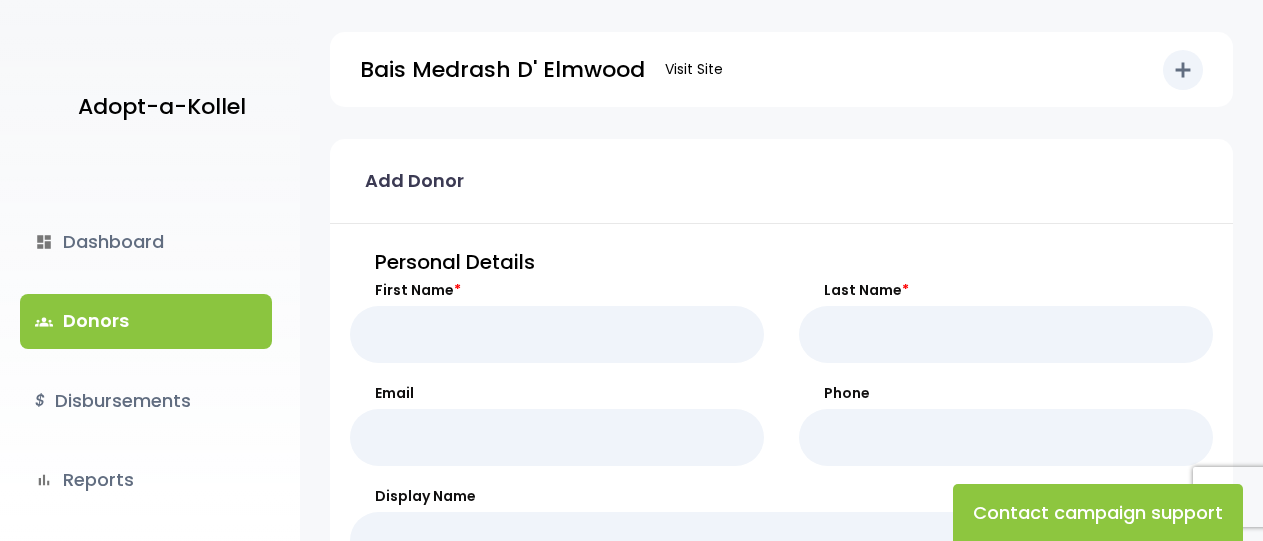 scroll, scrollTop: 0, scrollLeft: 0, axis: both 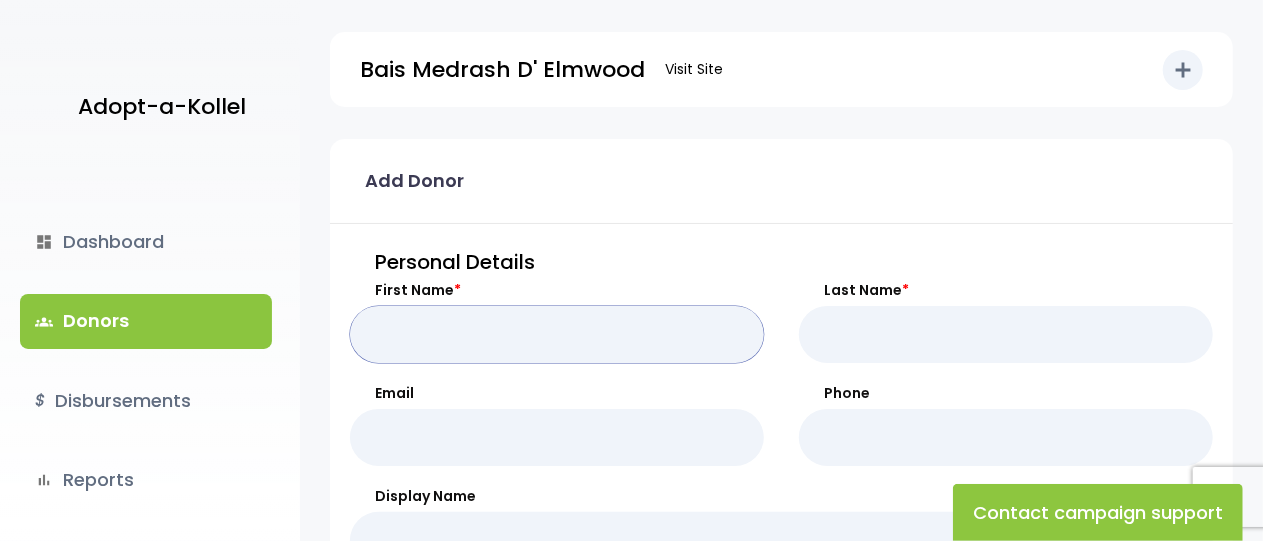 click on "First Name  *" at bounding box center [557, 334] 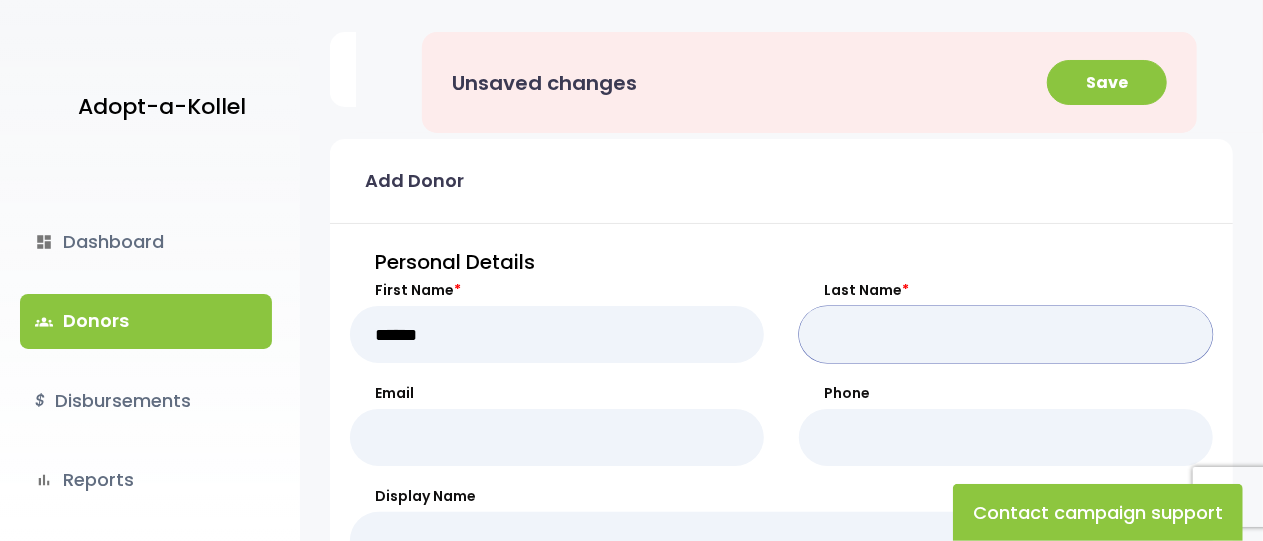 click on "Last Name  *" at bounding box center (1006, 334) 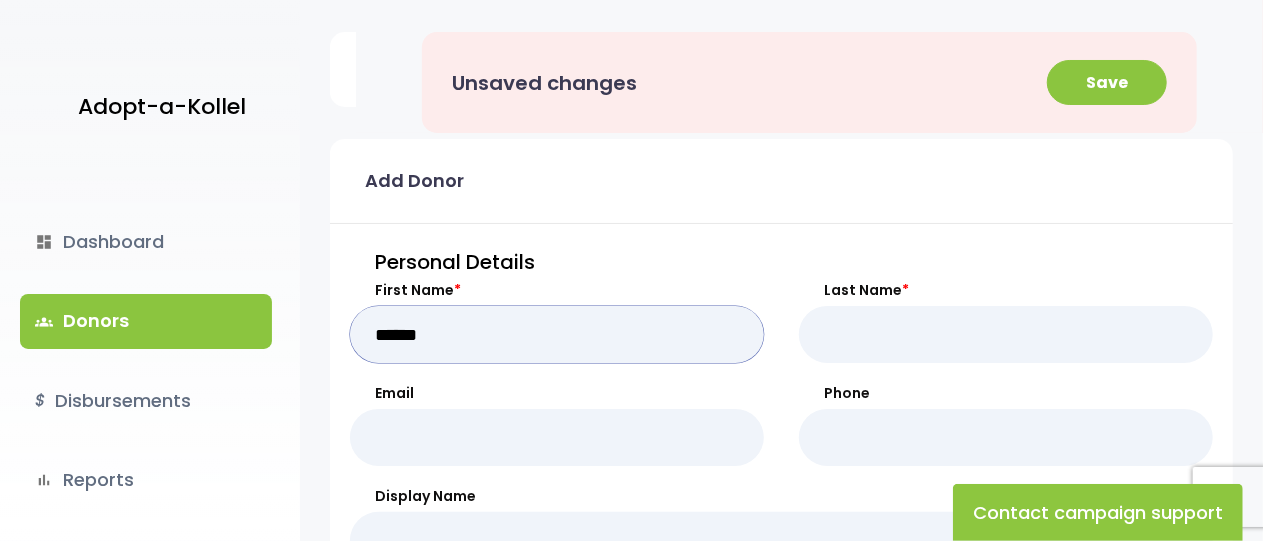 click on "******" at bounding box center (557, 334) 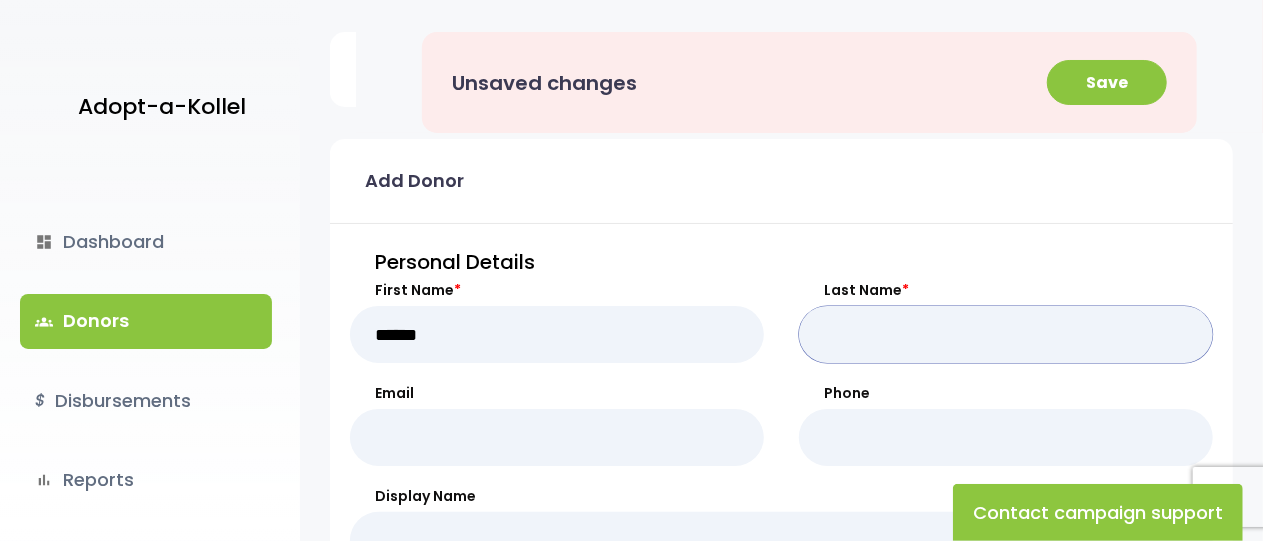 click on "Last Name  *" at bounding box center (1006, 334) 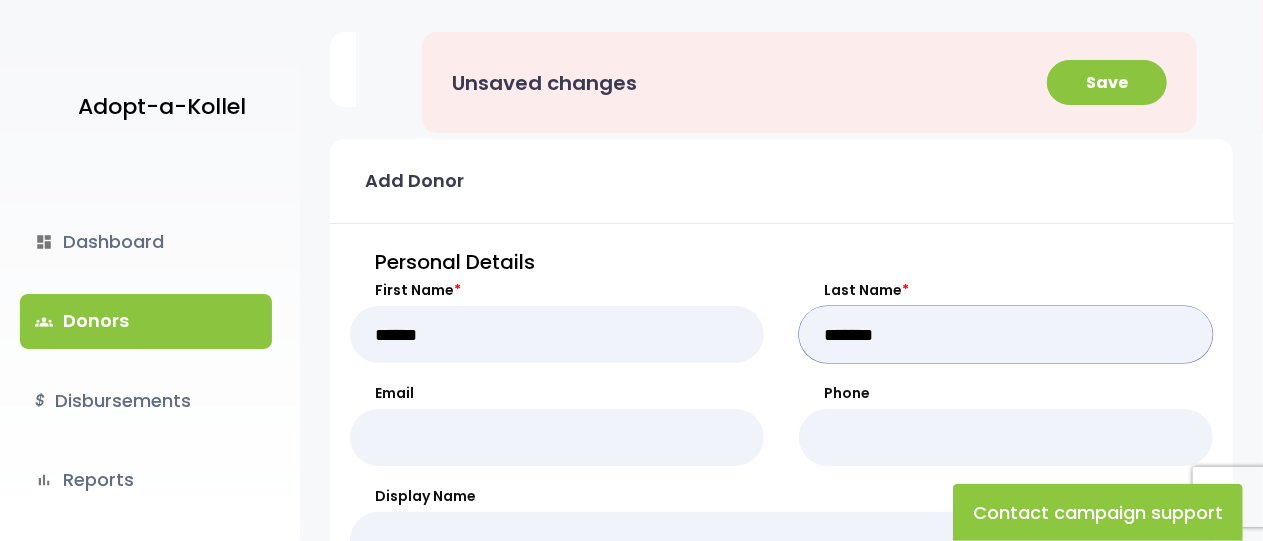 type on "*******" 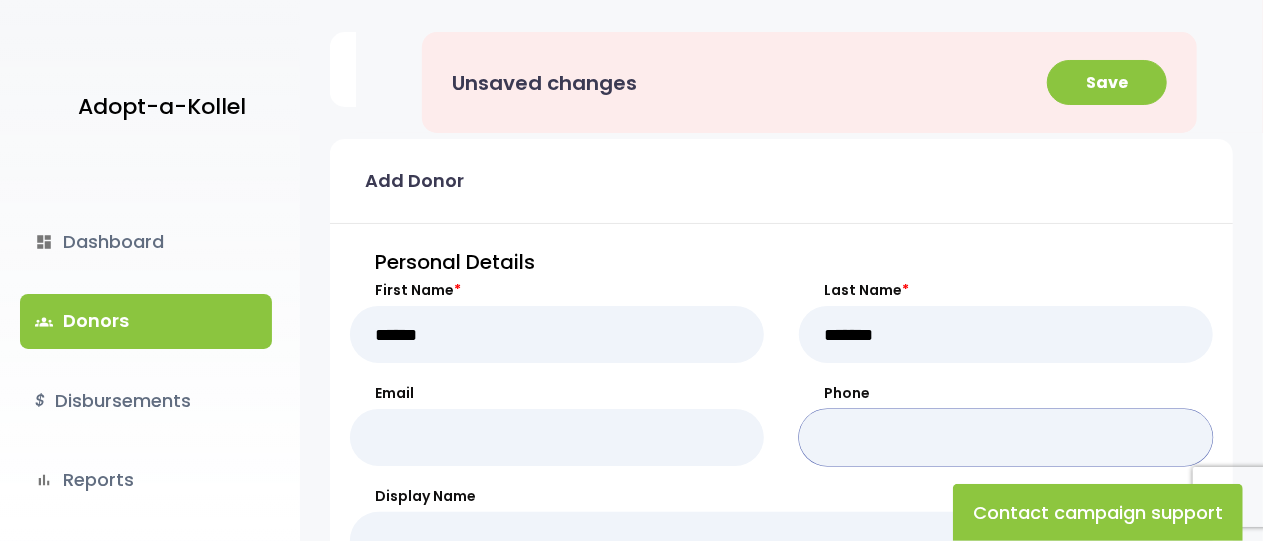 click on "Phone" at bounding box center (1006, 437) 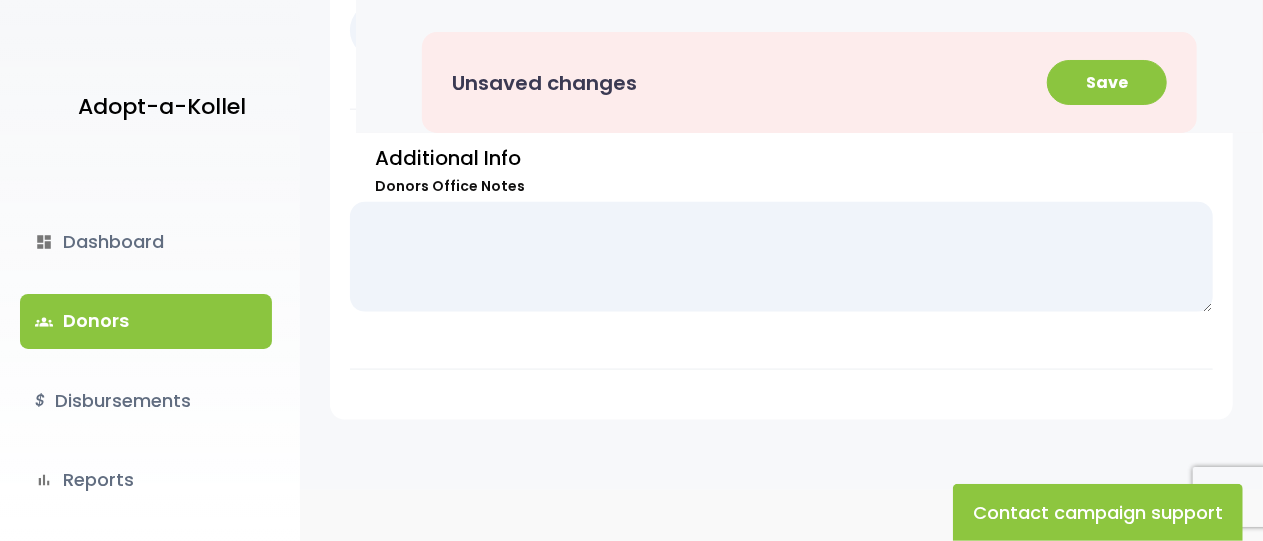 scroll, scrollTop: 1228, scrollLeft: 0, axis: vertical 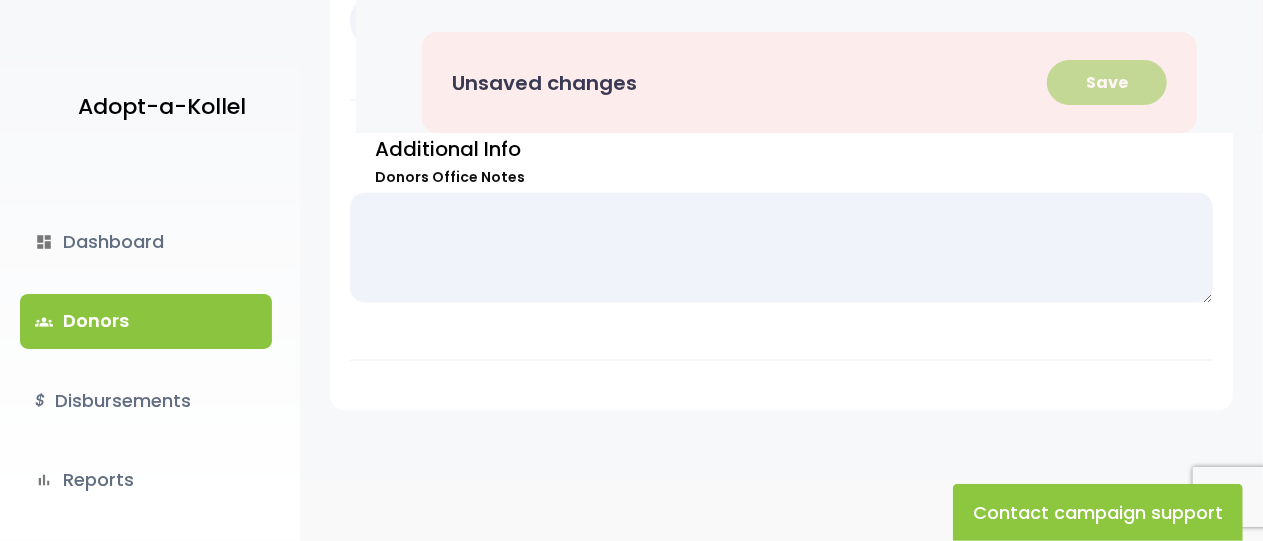 type on "**********" 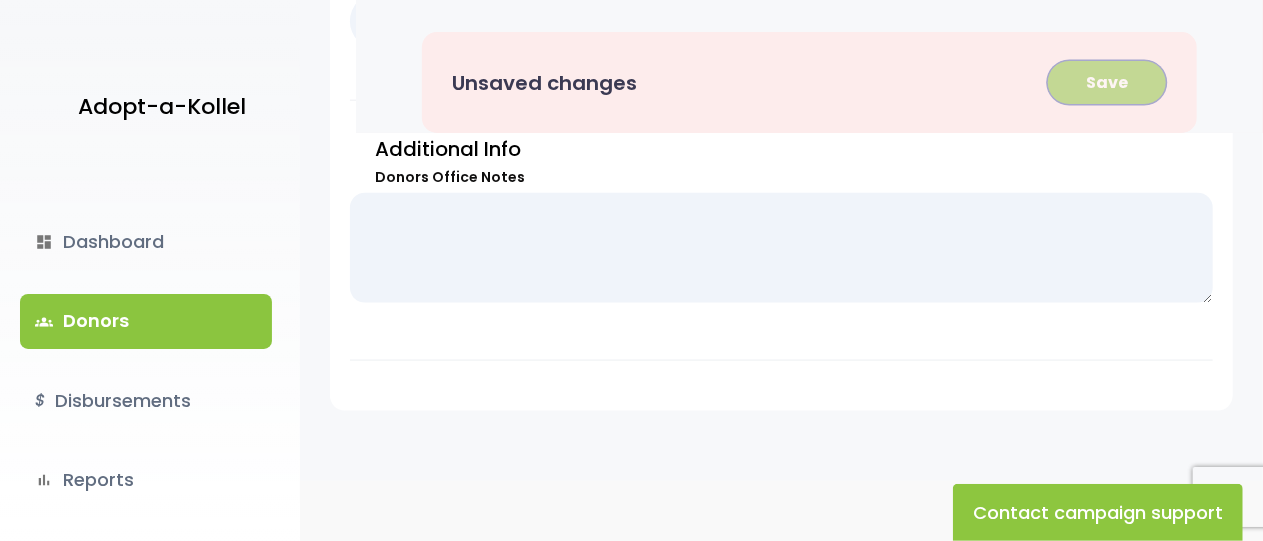 click on "Save" at bounding box center [1107, 82] 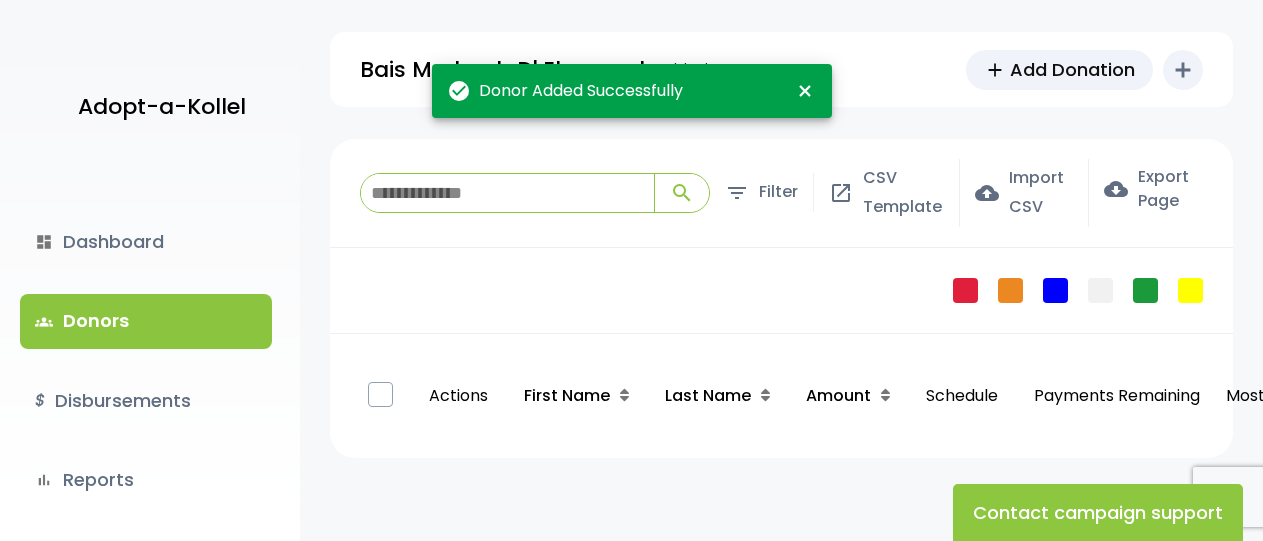 scroll, scrollTop: 0, scrollLeft: 0, axis: both 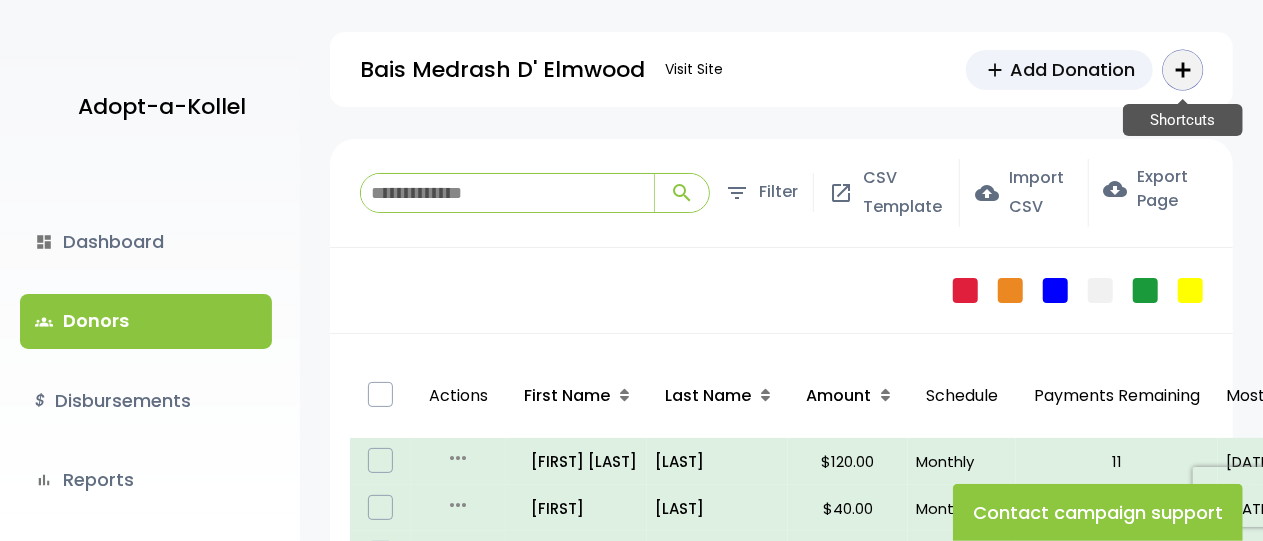 click on "add" at bounding box center (1183, 70) 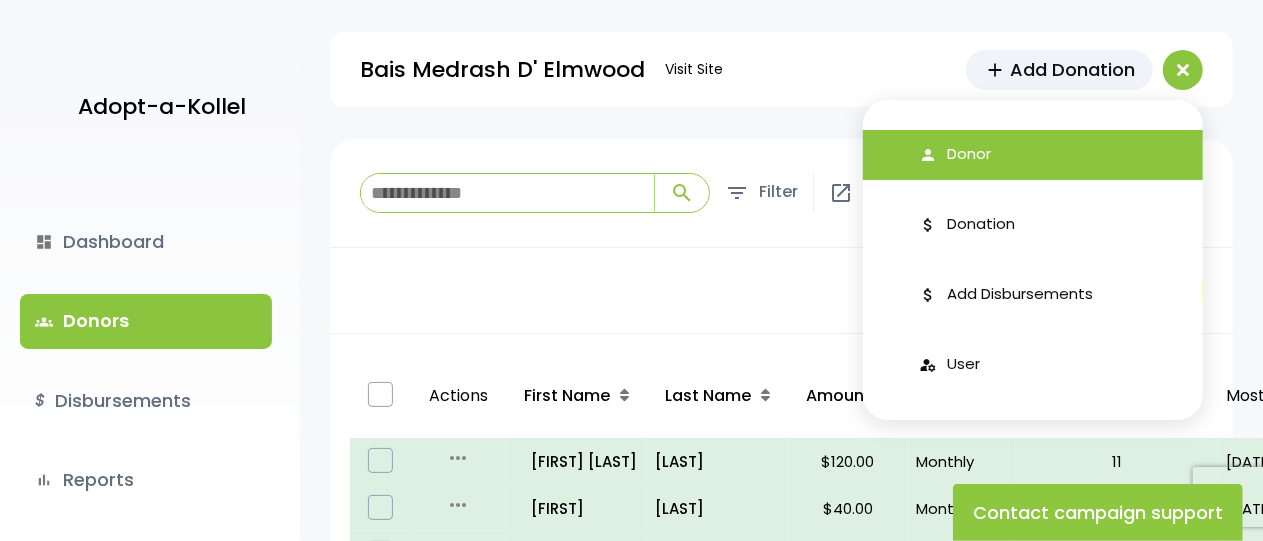click on "person
Donor" at bounding box center [1033, 155] 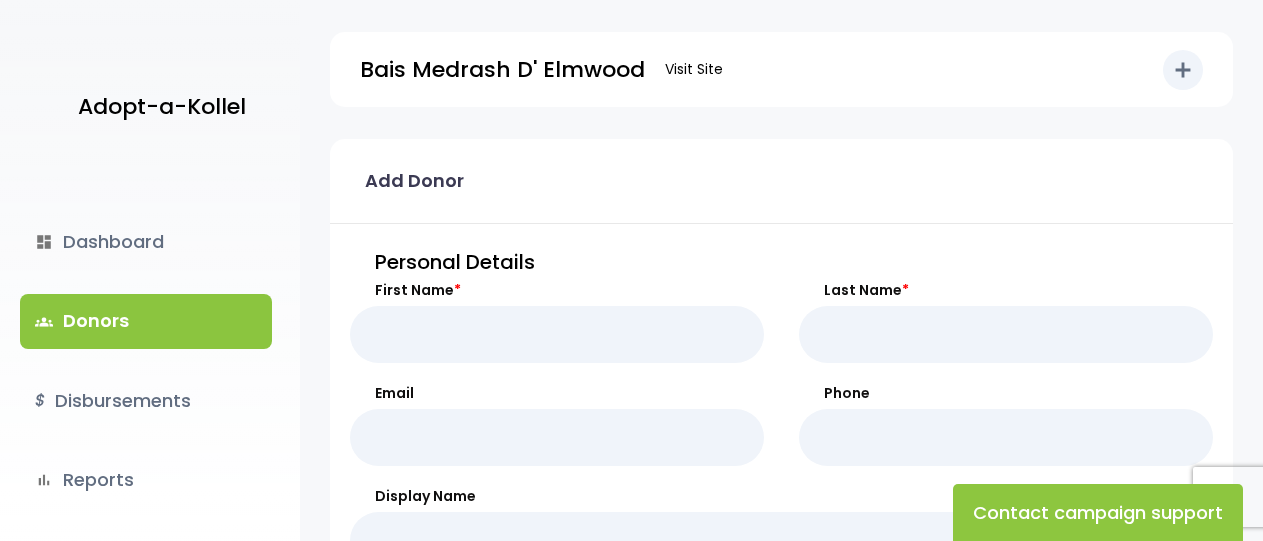 scroll, scrollTop: 0, scrollLeft: 0, axis: both 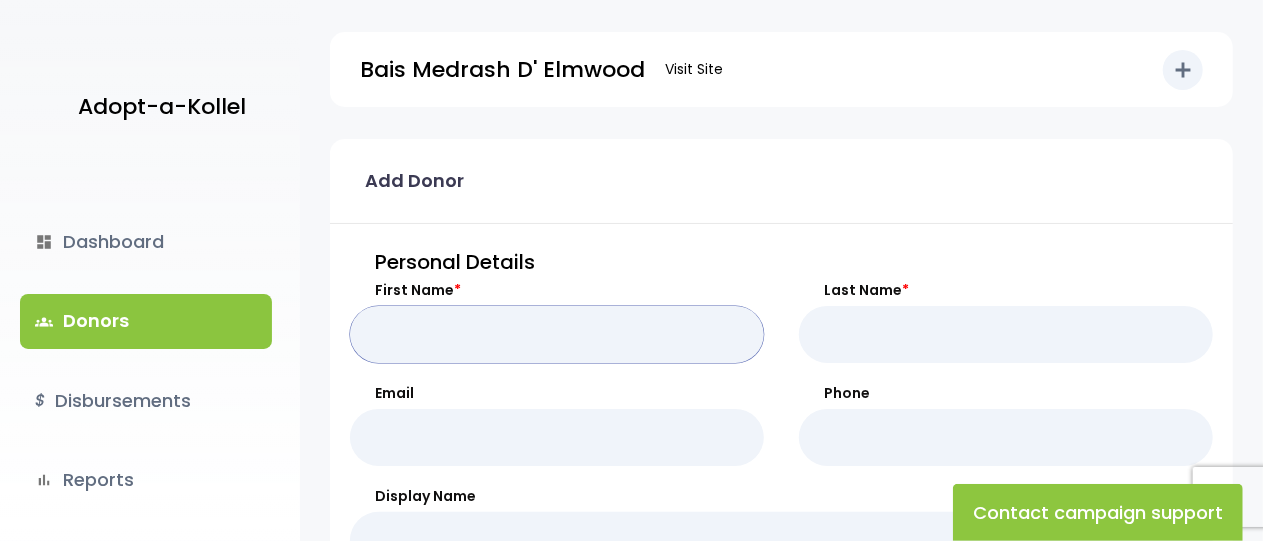 click on "First Name  *" at bounding box center [557, 334] 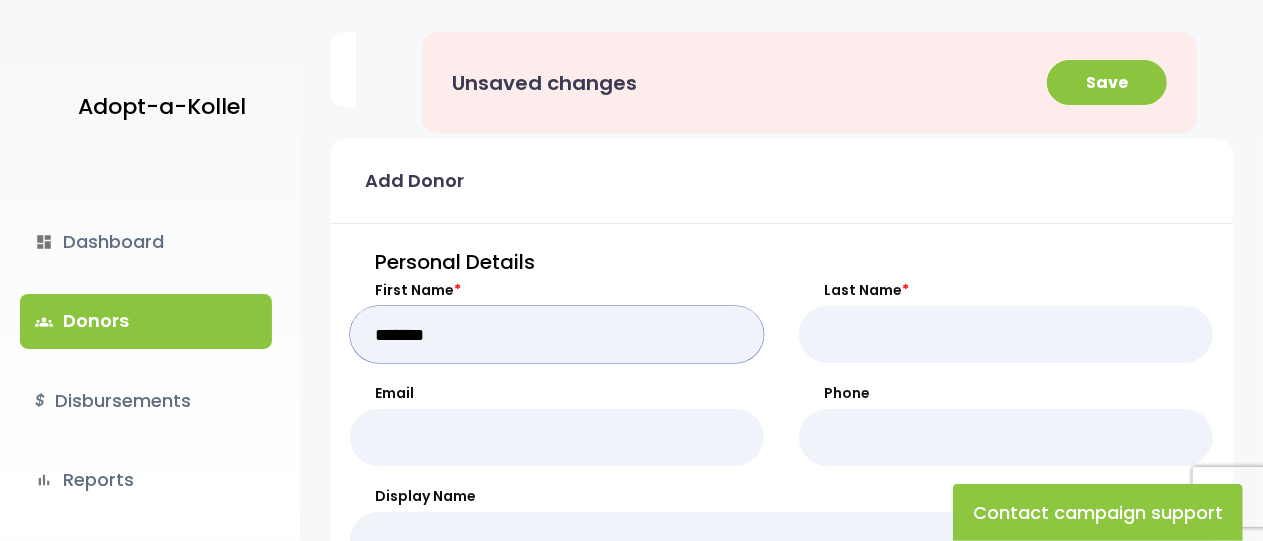type on "*******" 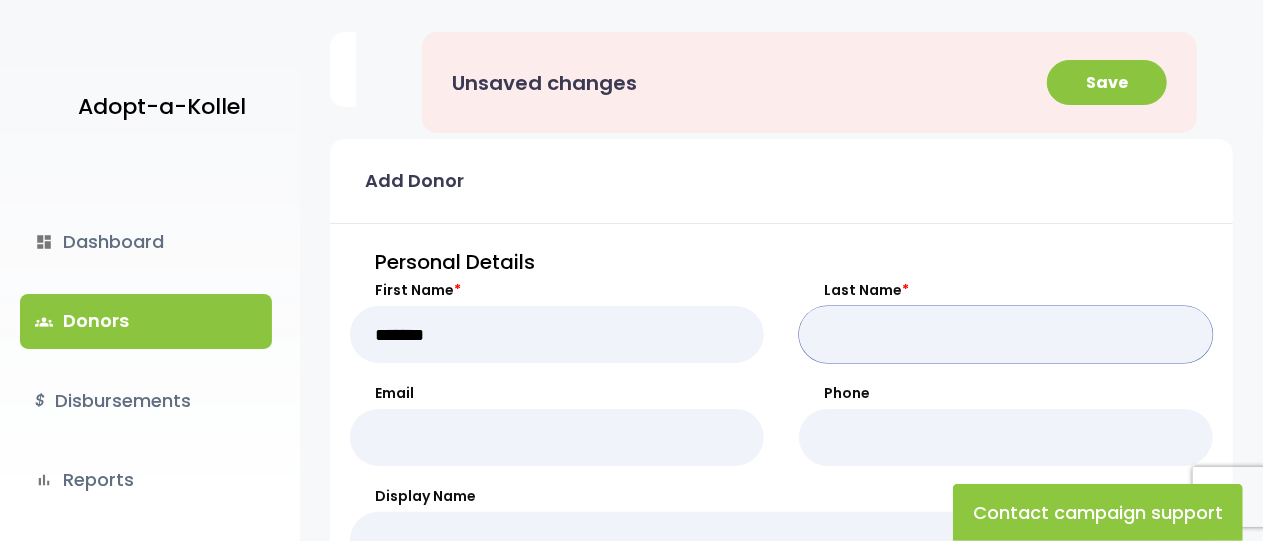 click on "Last Name  *" at bounding box center (1006, 334) 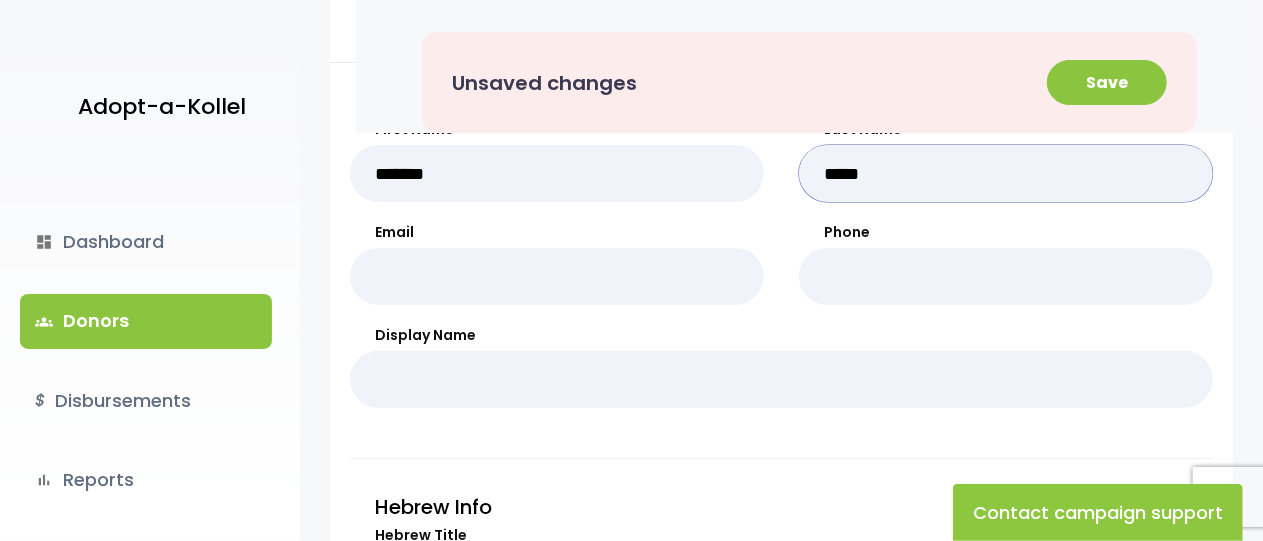 scroll, scrollTop: 160, scrollLeft: 0, axis: vertical 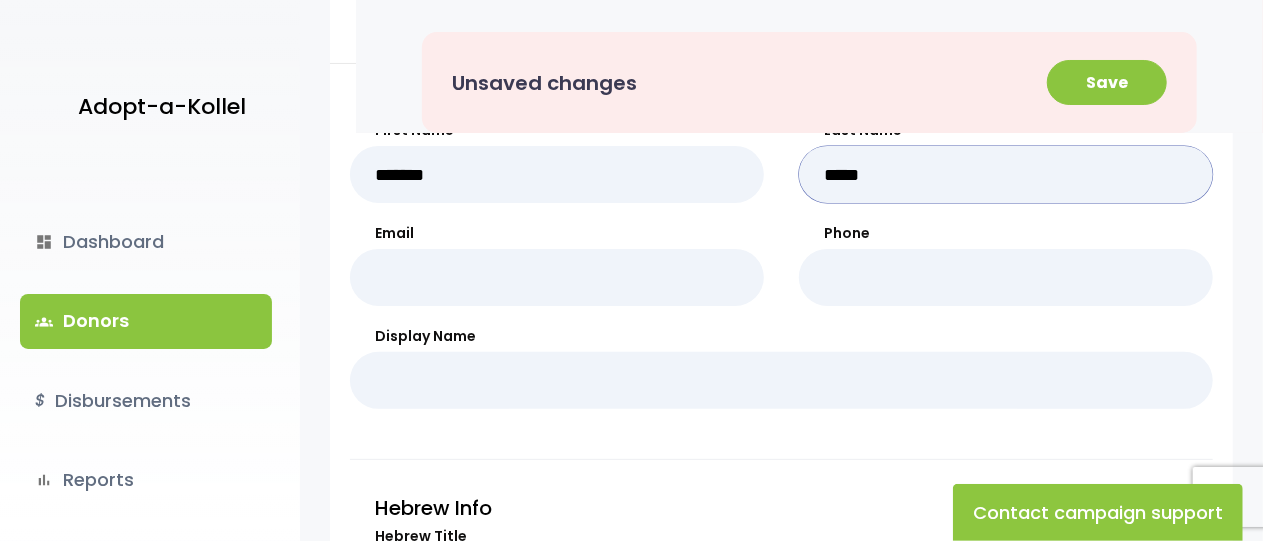 type on "*****" 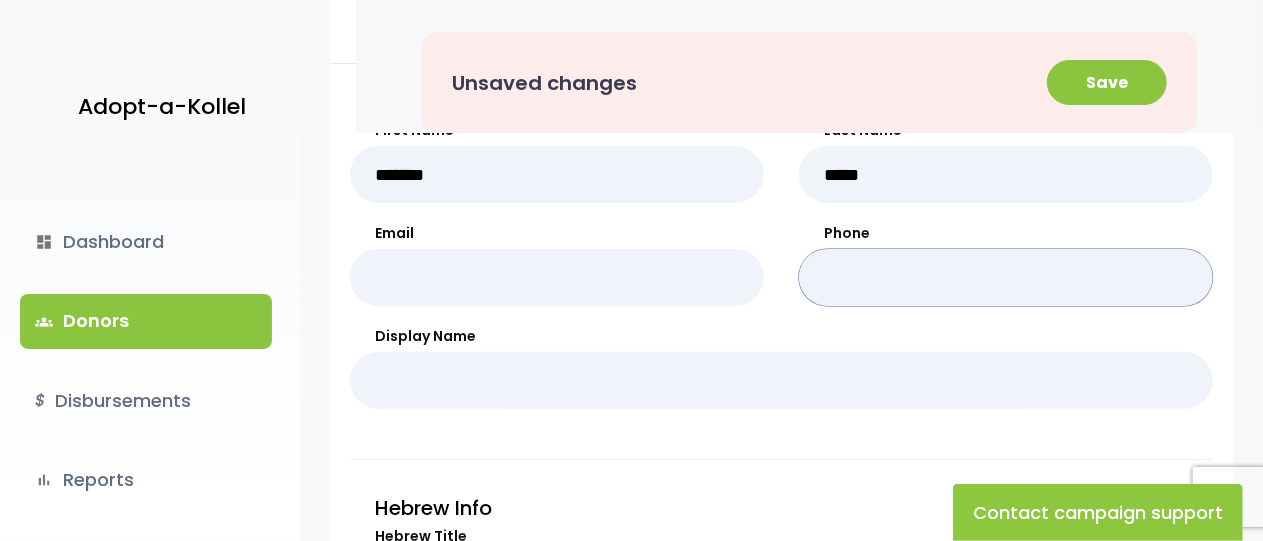 click on "Phone" at bounding box center [1006, 277] 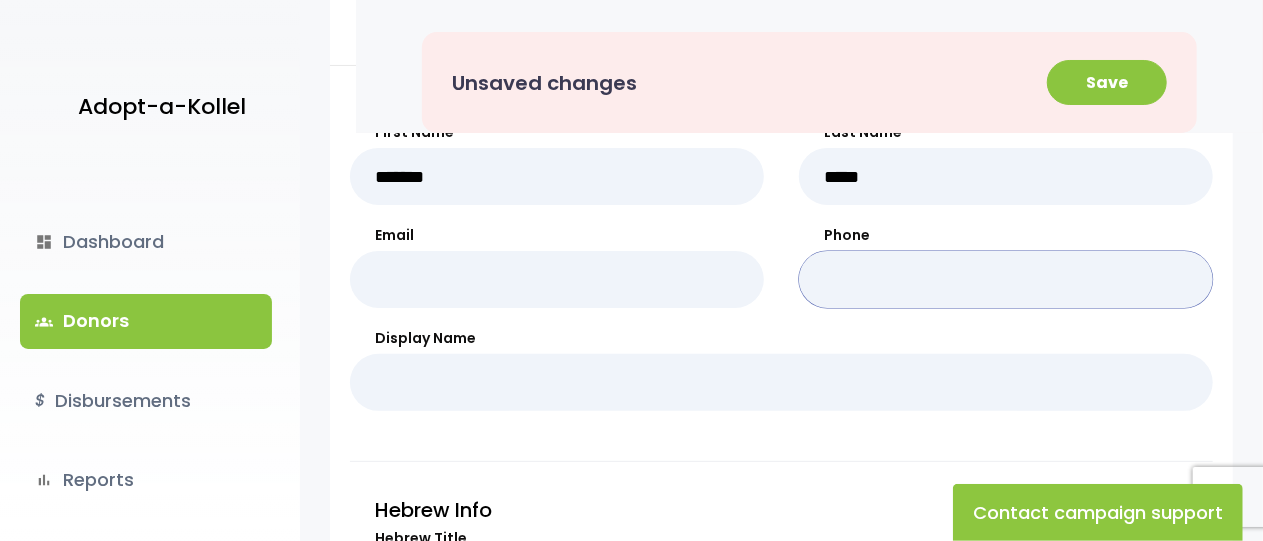 scroll, scrollTop: 0, scrollLeft: 0, axis: both 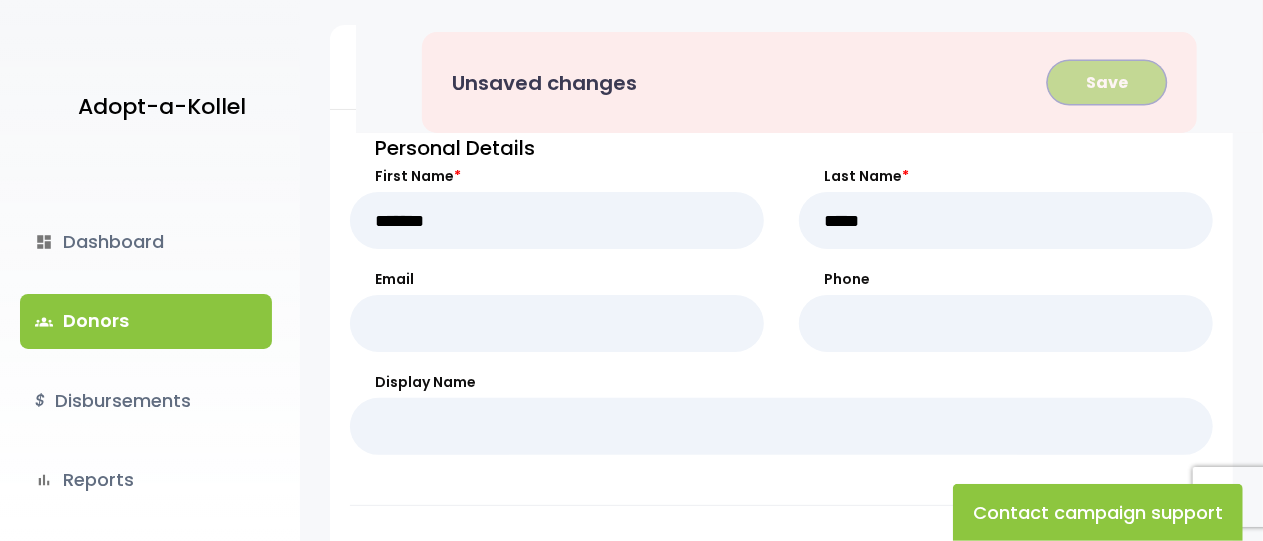 click on "Save" at bounding box center [1107, 82] 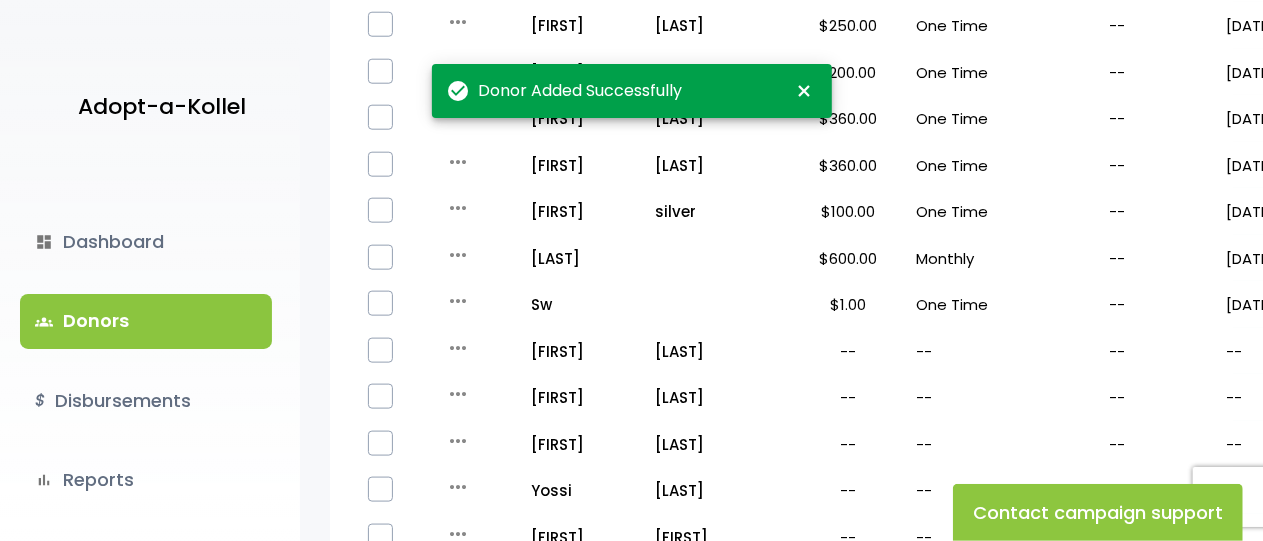 scroll, scrollTop: 1365, scrollLeft: 0, axis: vertical 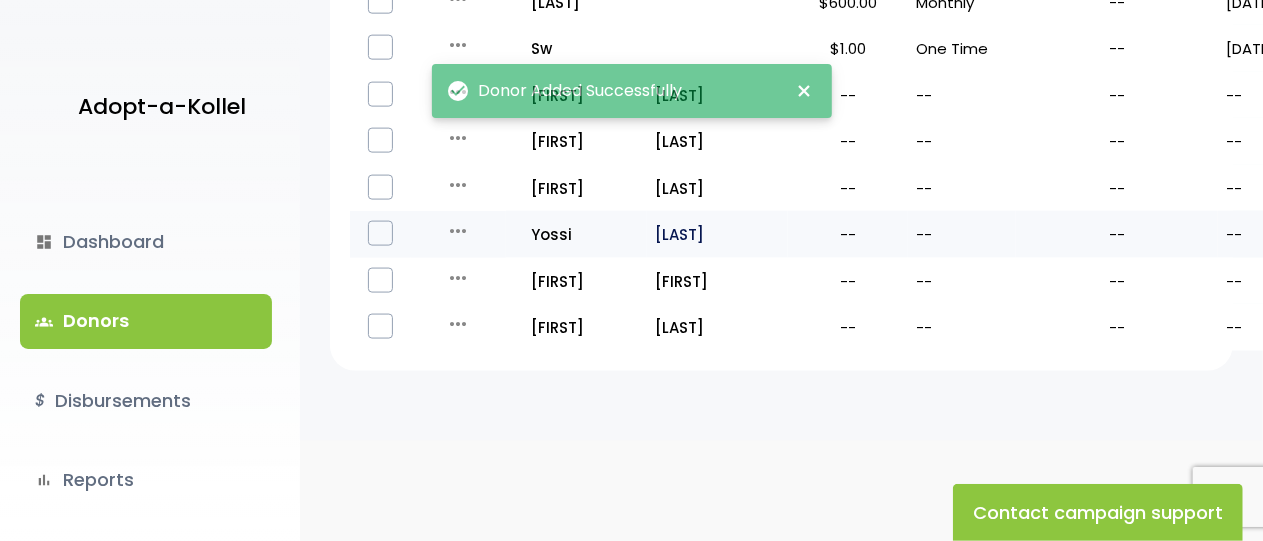 click on "[LAST]" at bounding box center [717, 234] 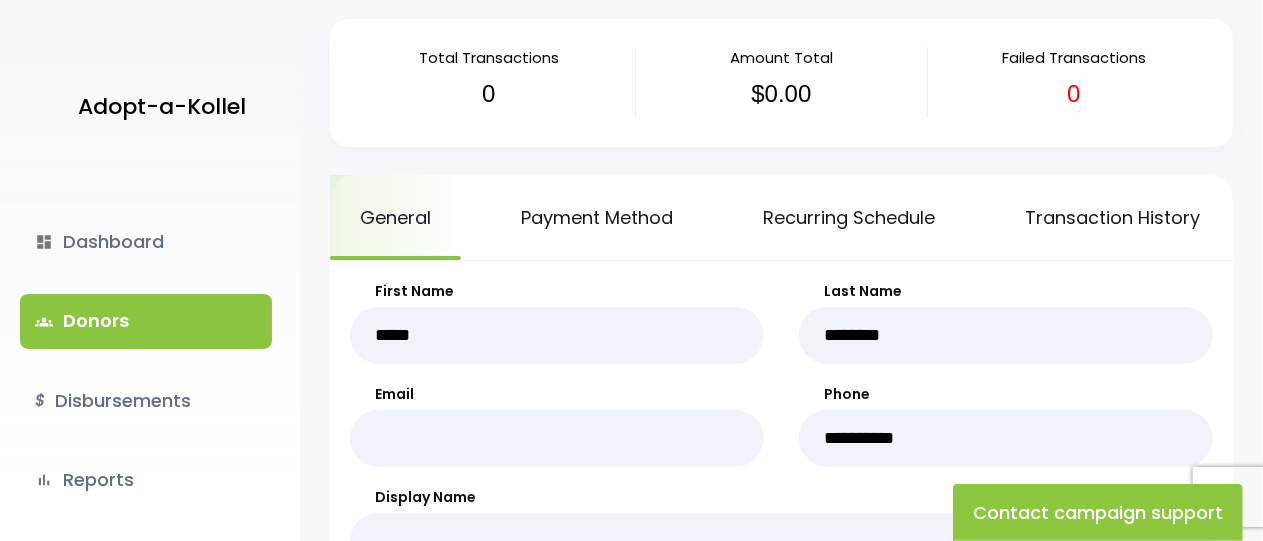 scroll, scrollTop: 122, scrollLeft: 0, axis: vertical 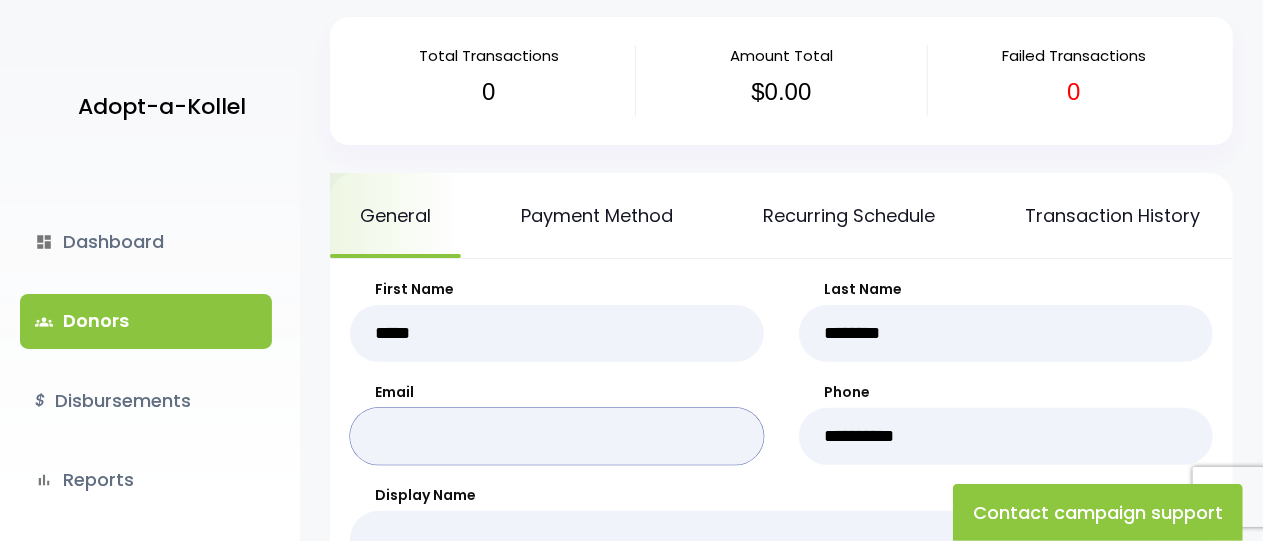 click on "Email" at bounding box center [557, 436] 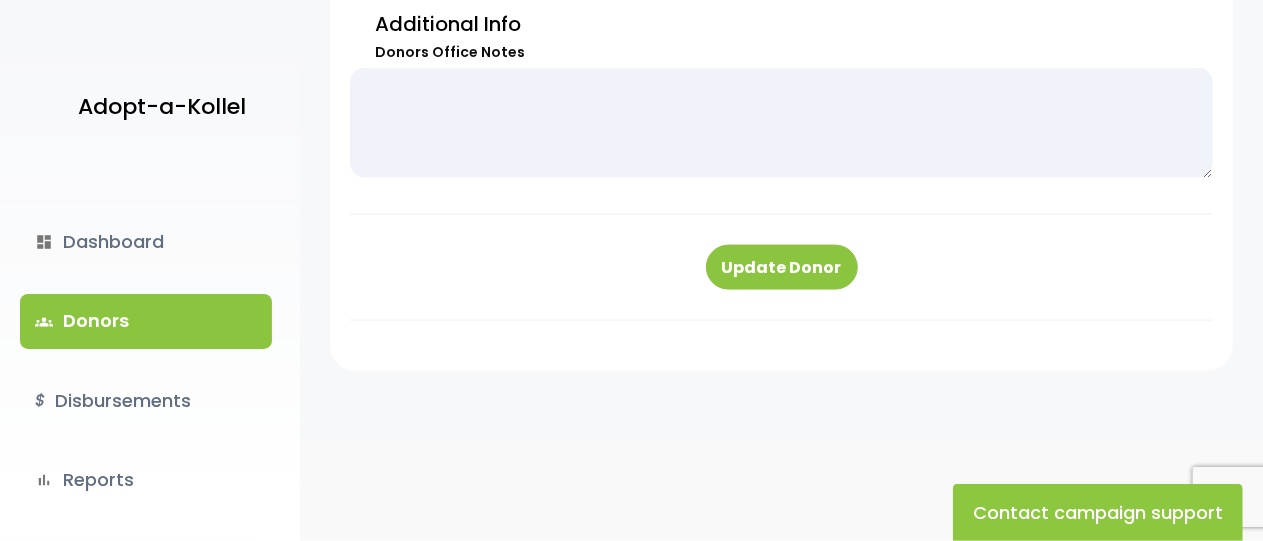 scroll, scrollTop: 1365, scrollLeft: 0, axis: vertical 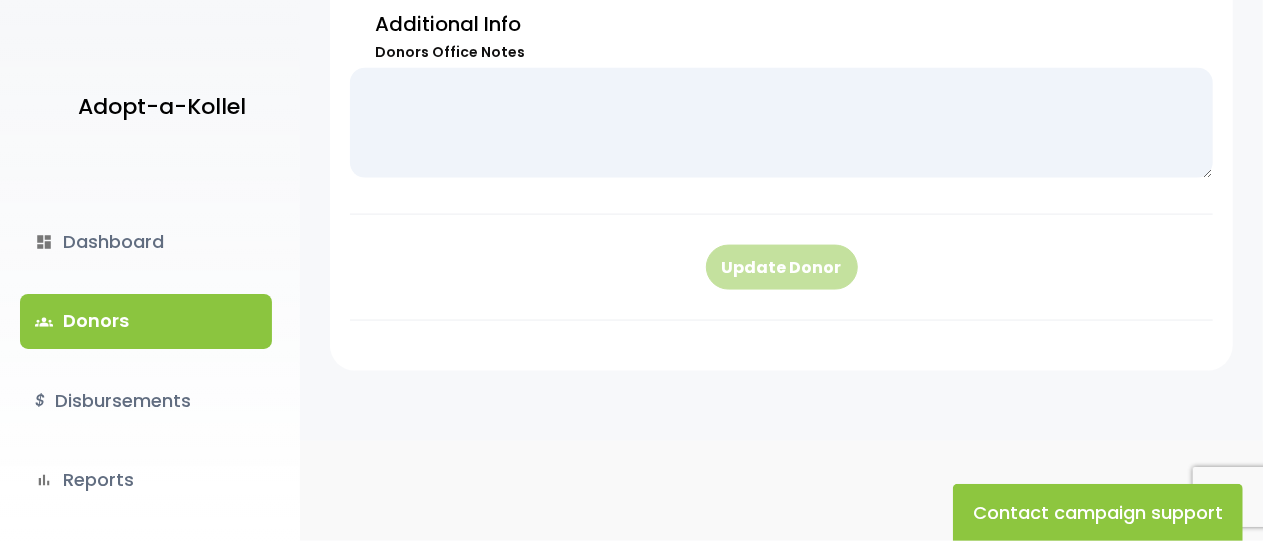 type on "**********" 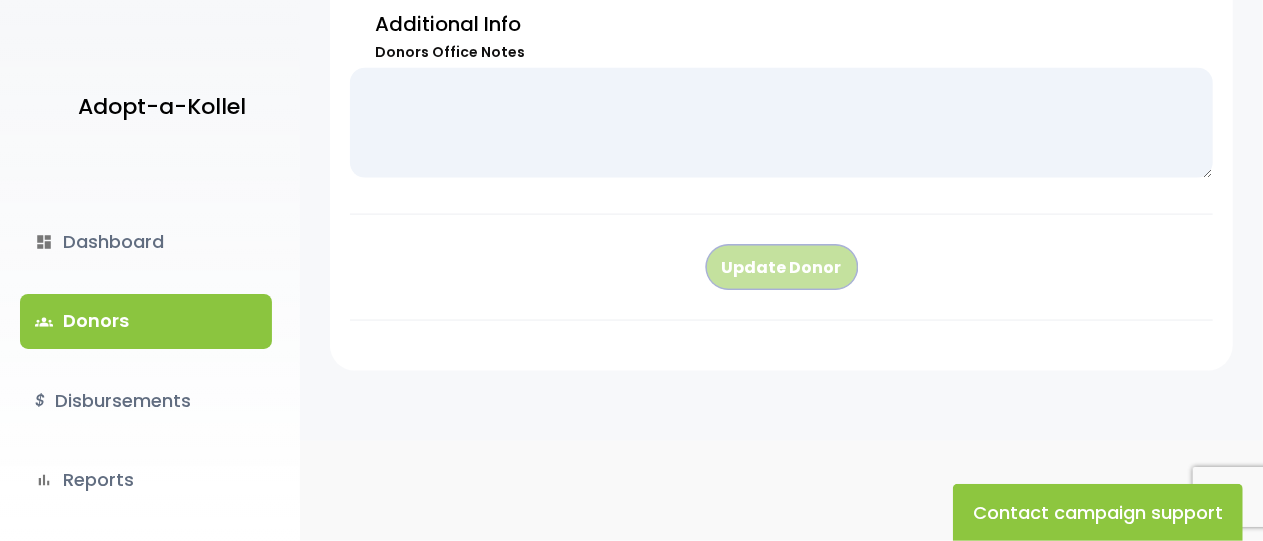 click on "Update Donor" at bounding box center [782, 267] 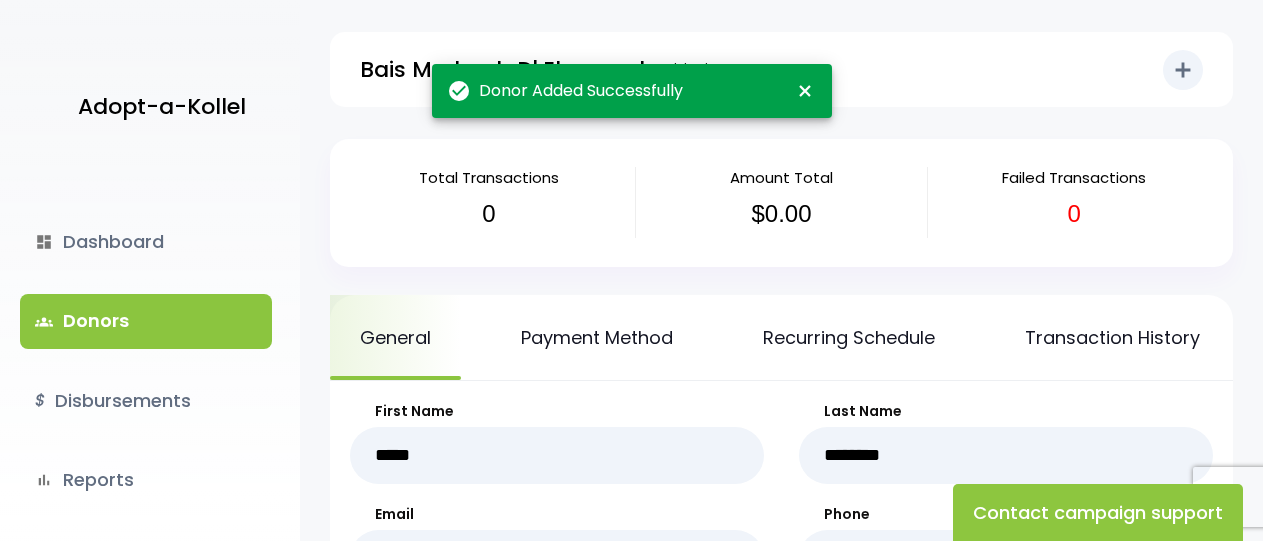 scroll, scrollTop: 0, scrollLeft: 0, axis: both 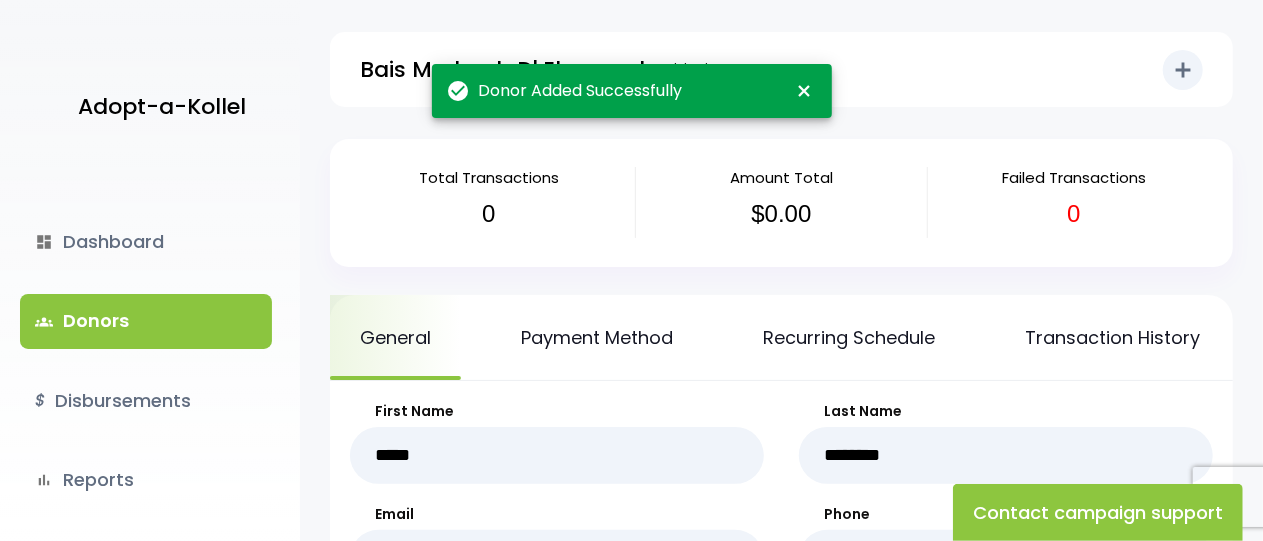click on "add
Shortcuts
[PERSON]
[PERSON]
attach_money
Donation
attach_money
AddDisbursements
manage_accounts
[PERSON]" at bounding box center [1178, 70] 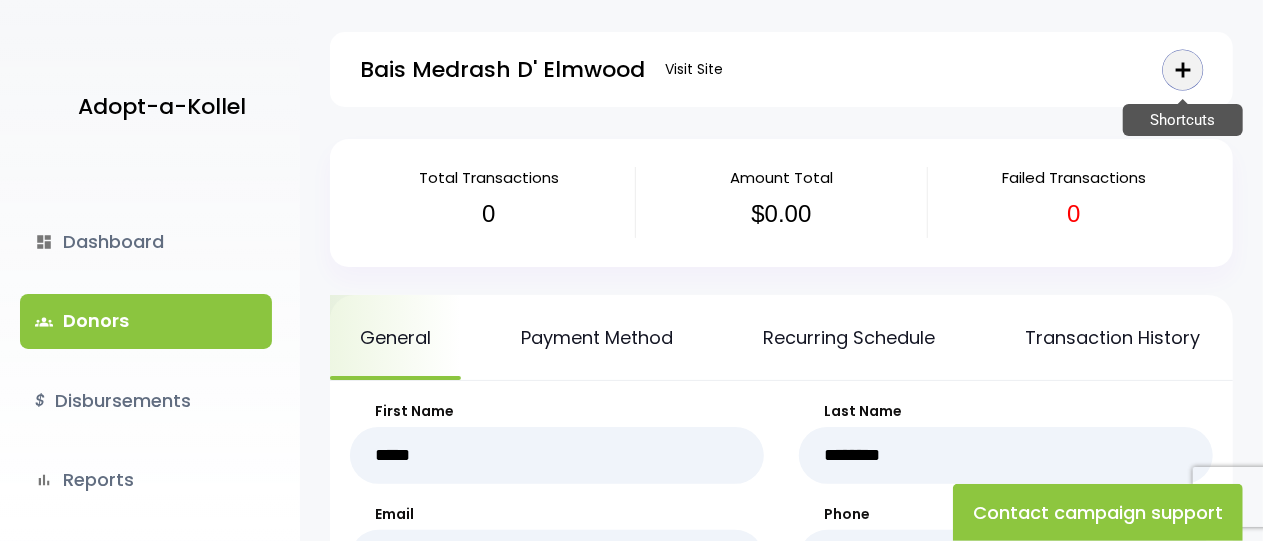 click on "add" at bounding box center (1183, 70) 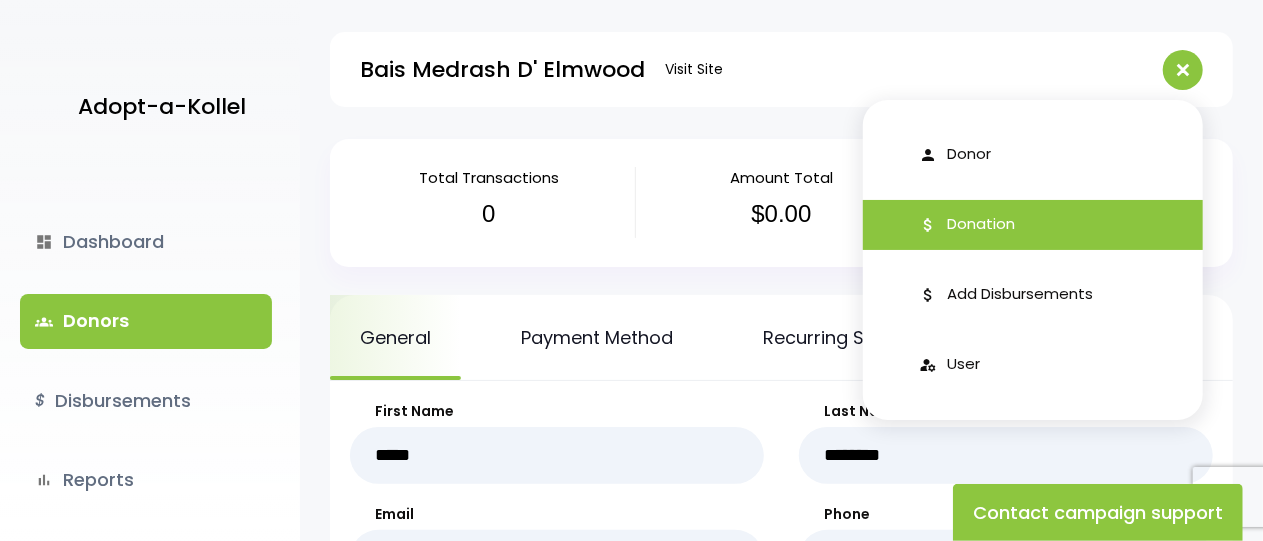click on "attach_money
Donation" at bounding box center [1033, 225] 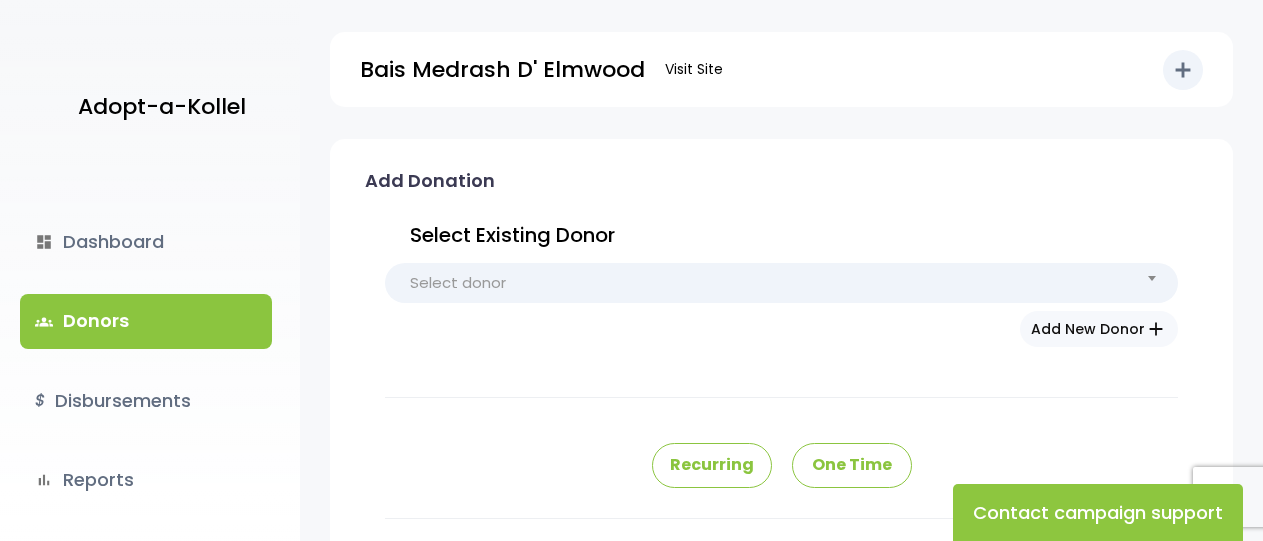 scroll, scrollTop: 0, scrollLeft: 0, axis: both 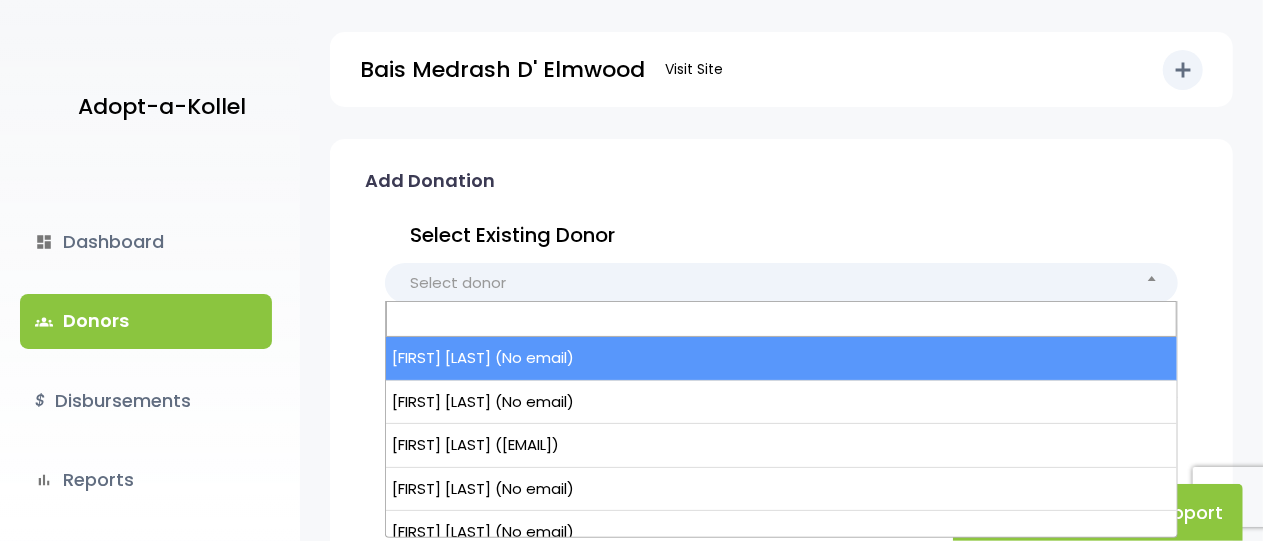 click on "Select donor" at bounding box center (781, 283) 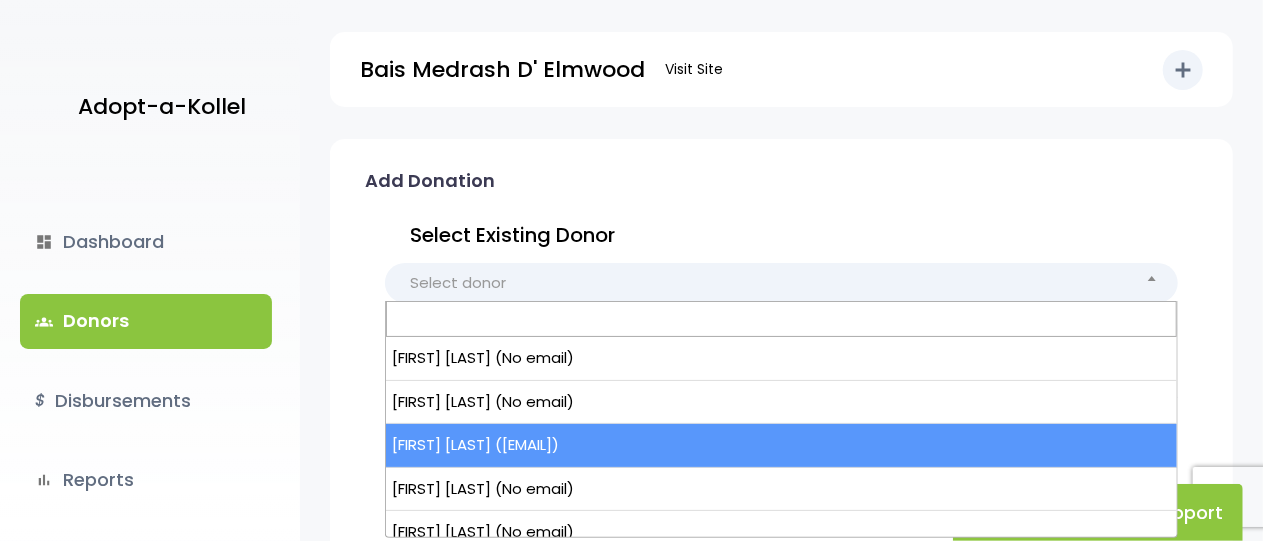 select on "*****" 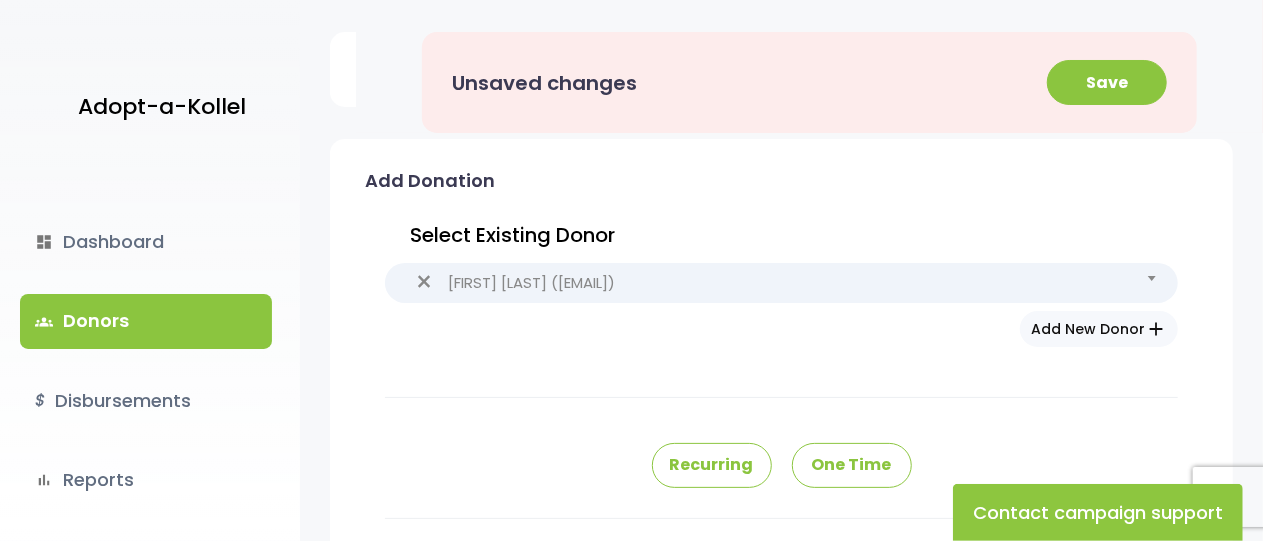 type on "*****" 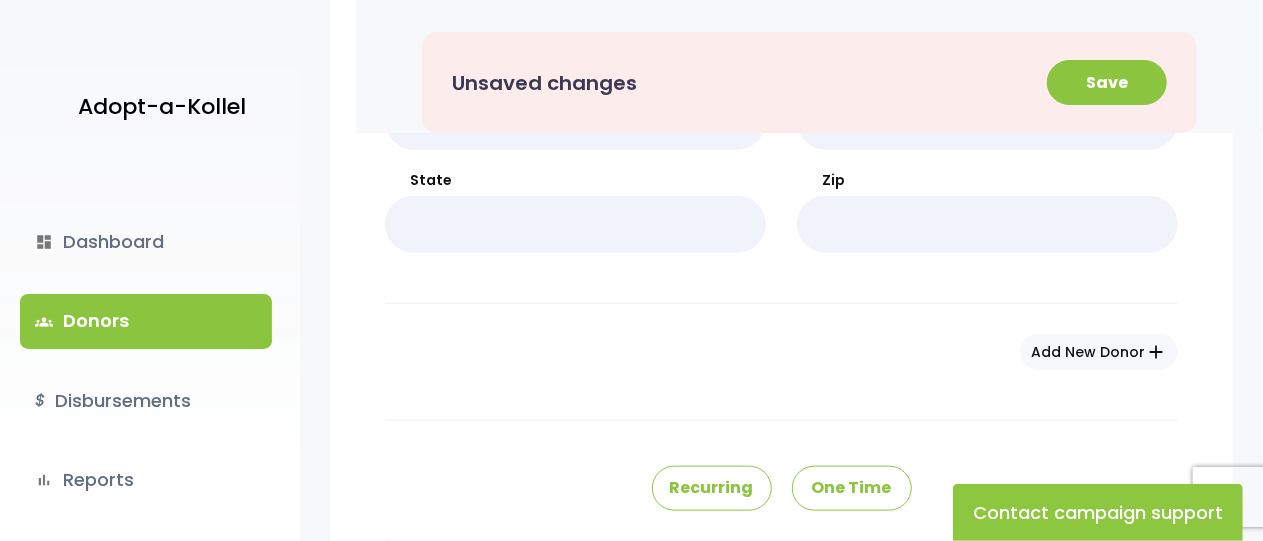 scroll, scrollTop: 1143, scrollLeft: 0, axis: vertical 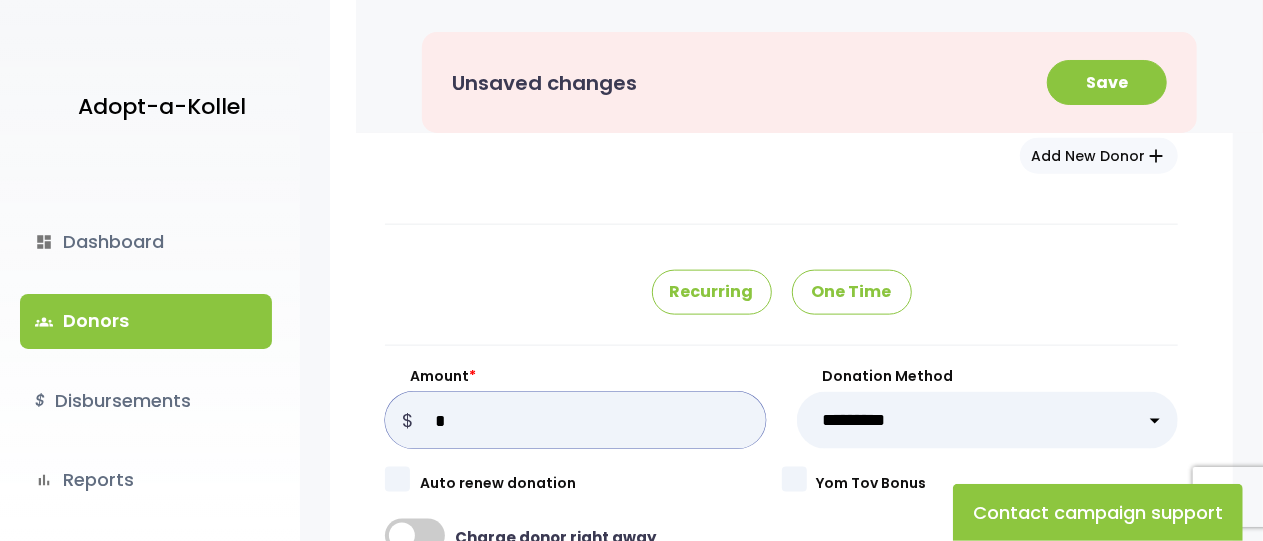 click on "Amount  *" at bounding box center (575, 420) 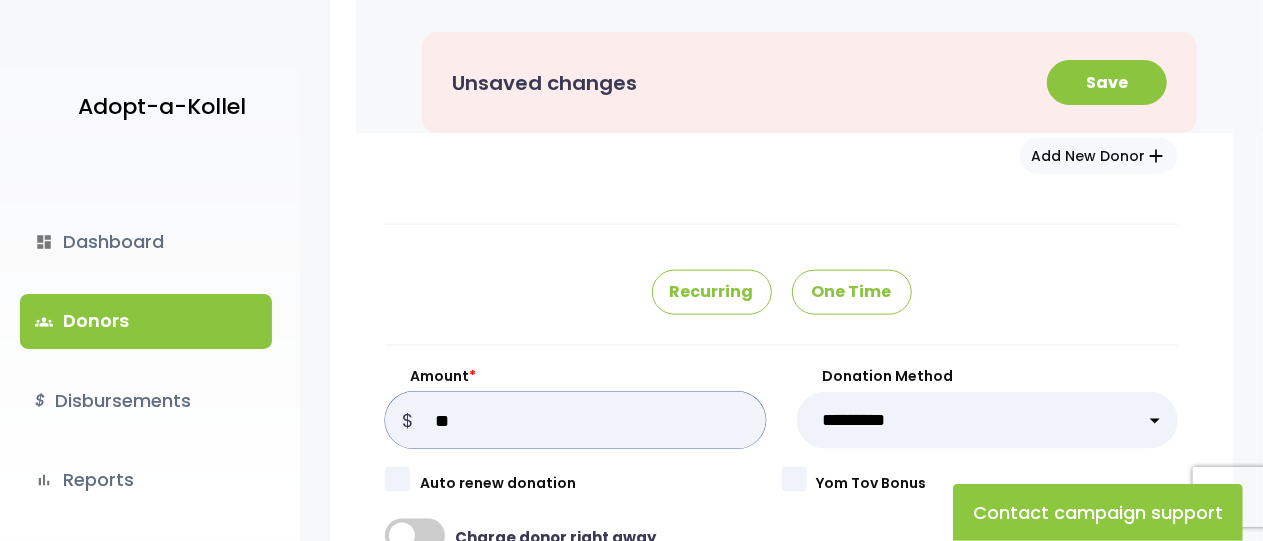 type on "**" 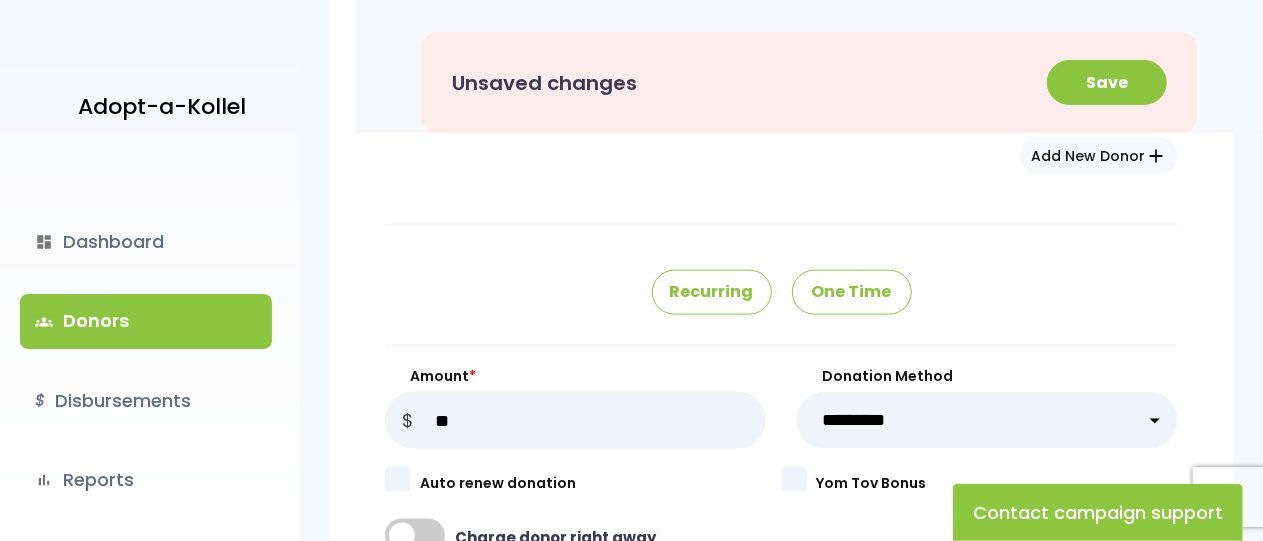 click on "**********" at bounding box center [987, 420] 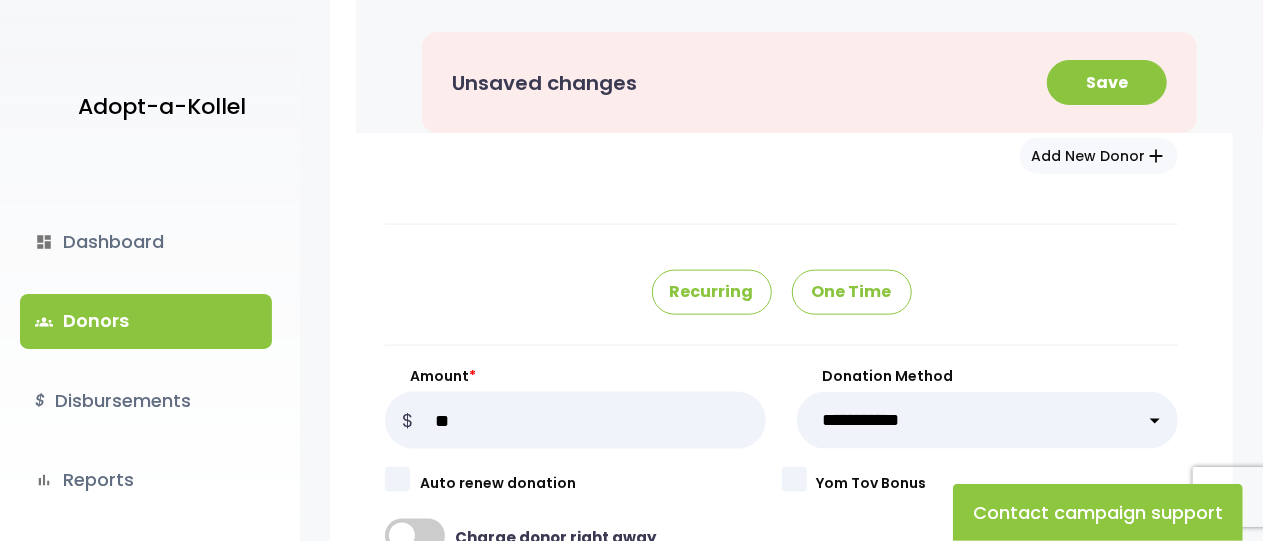 click on "**********" at bounding box center [987, 420] 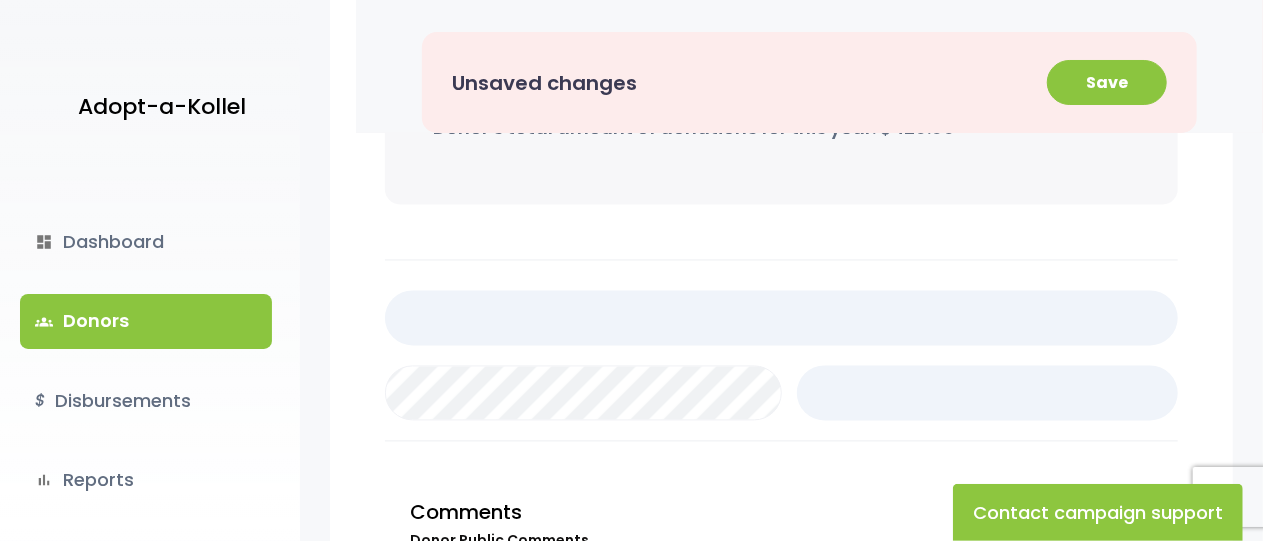 scroll, scrollTop: 1841, scrollLeft: 0, axis: vertical 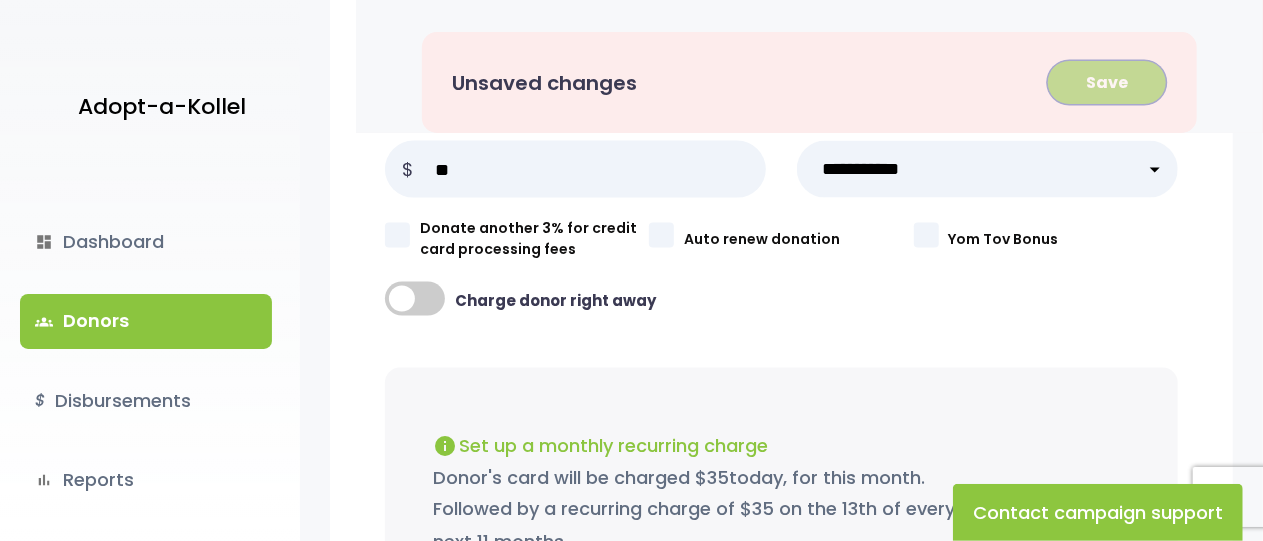 click on "Save" at bounding box center [1107, 82] 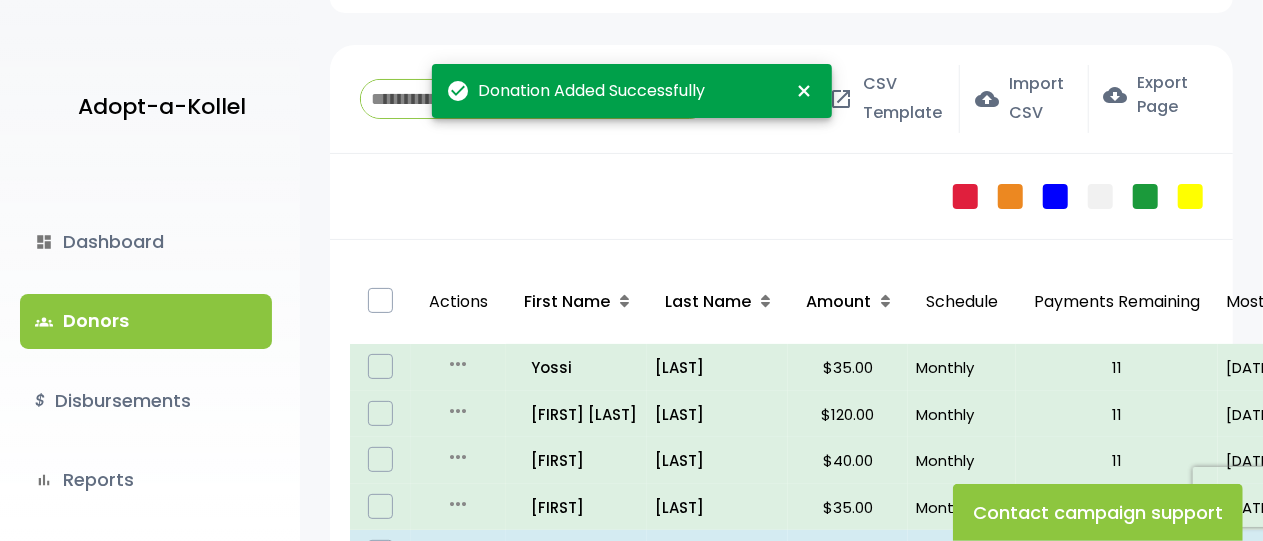 scroll, scrollTop: 0, scrollLeft: 0, axis: both 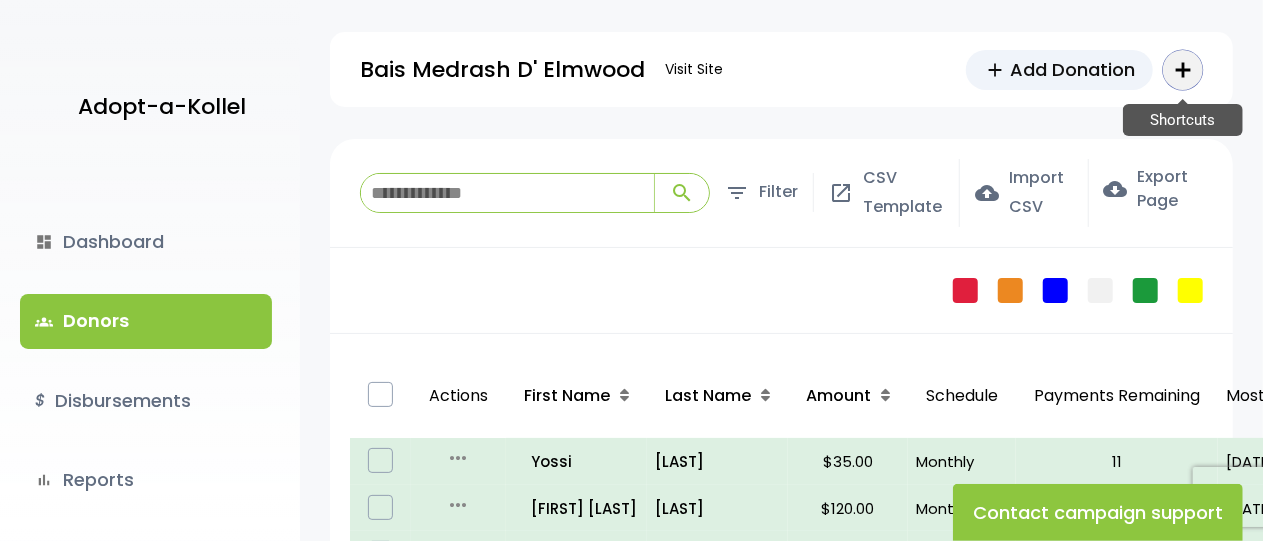 click on "add
Shortcuts" at bounding box center [1183, 70] 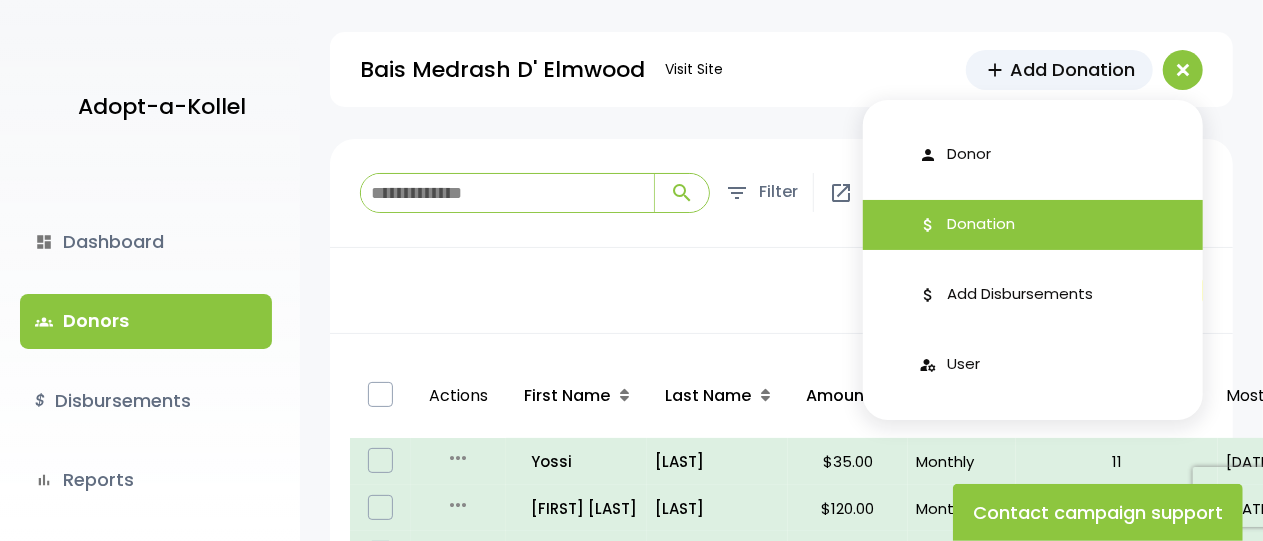click on "attach_money
Donation" at bounding box center [1033, 225] 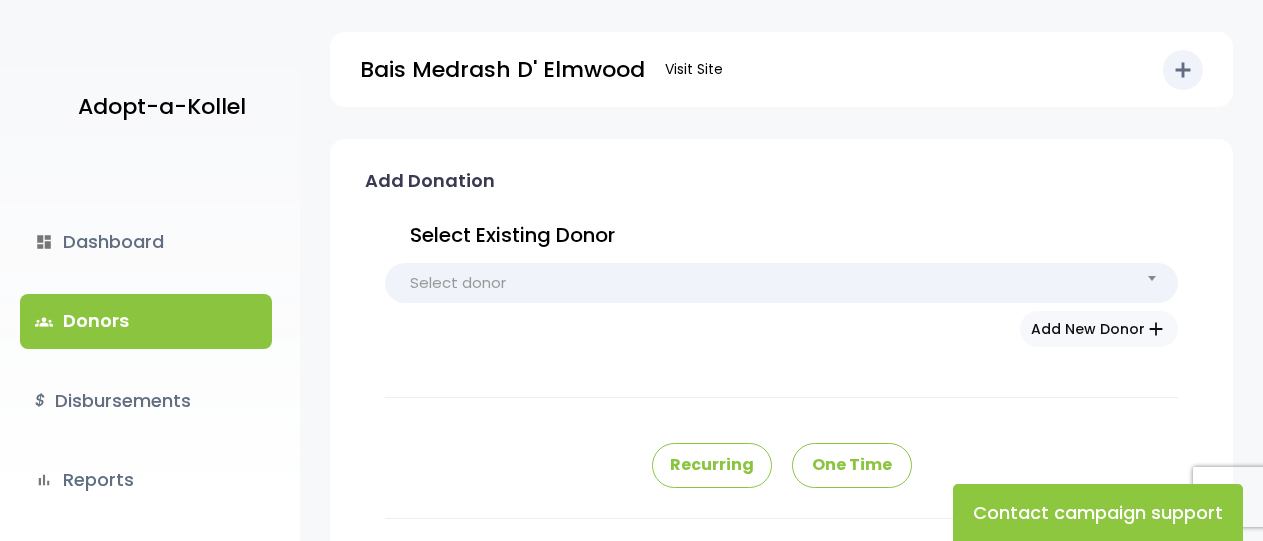 scroll, scrollTop: 0, scrollLeft: 0, axis: both 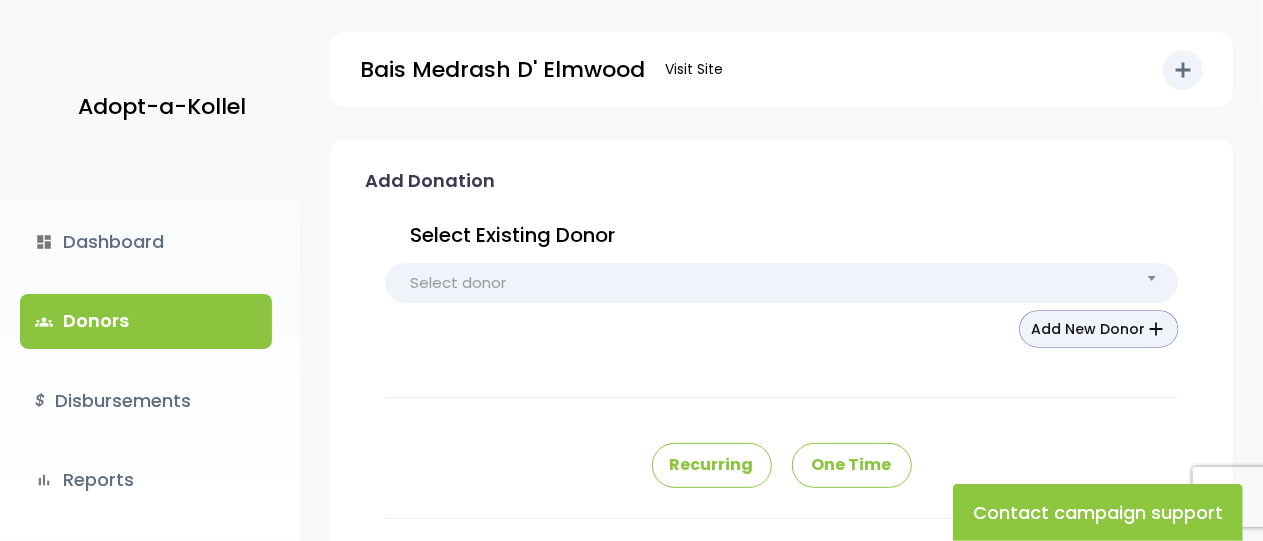 click on "Add New Donor add" at bounding box center [1099, 329] 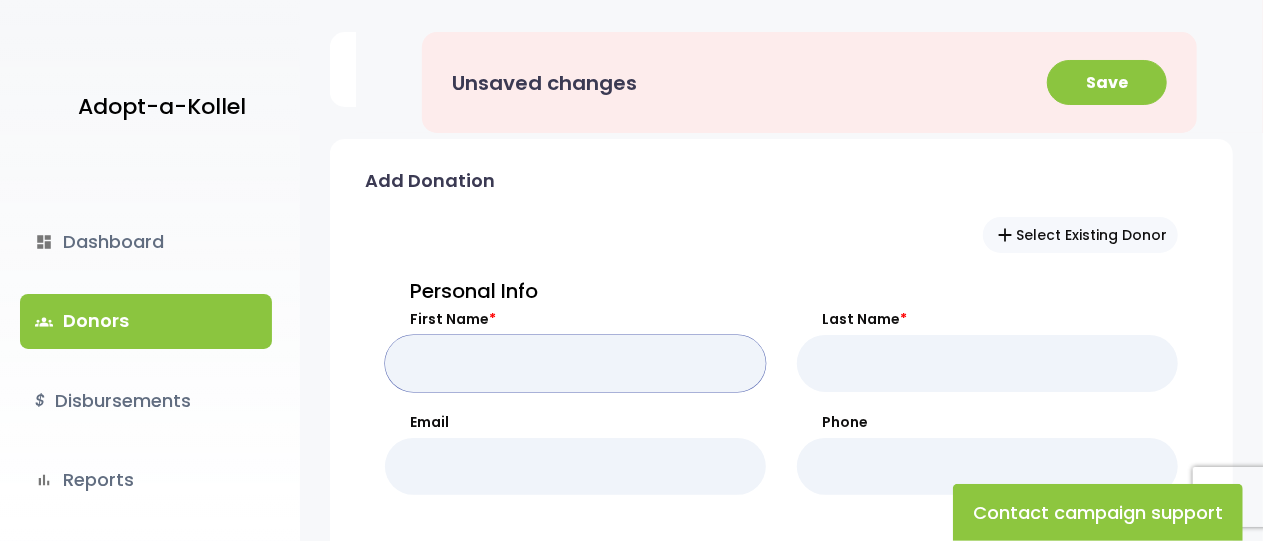 click on "First Name  *" at bounding box center [575, 363] 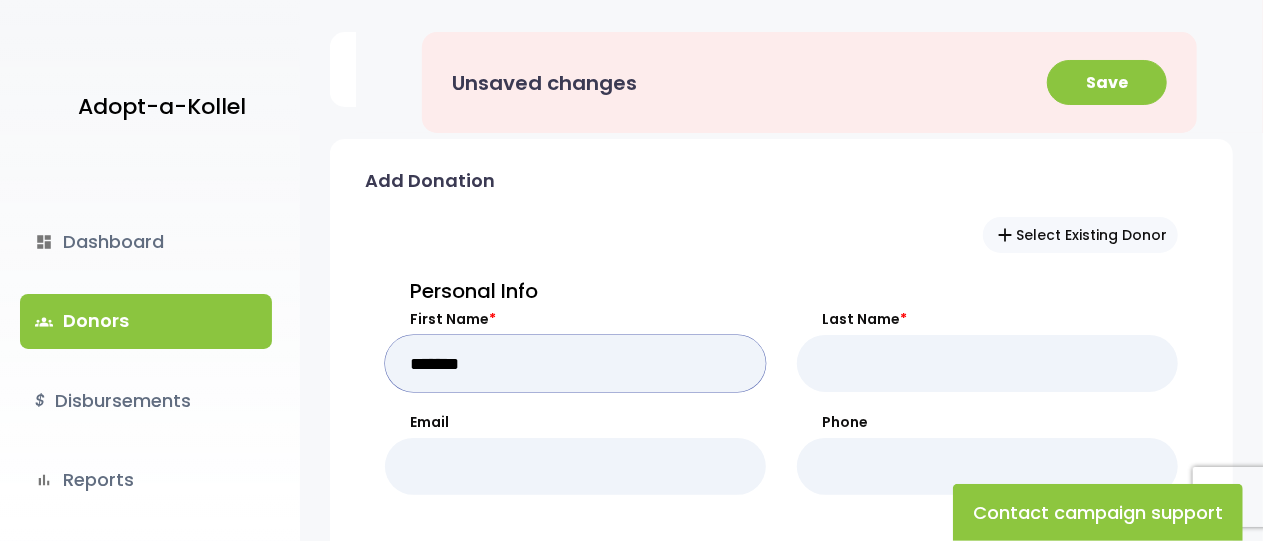 type on "*******" 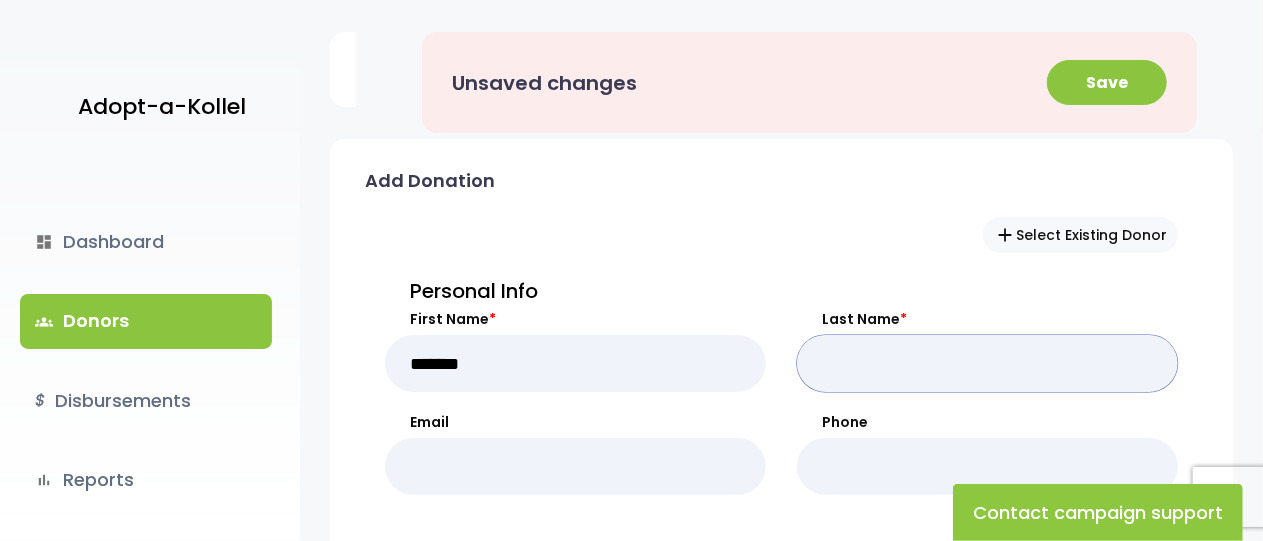 click on "Last Name  *" at bounding box center (987, 363) 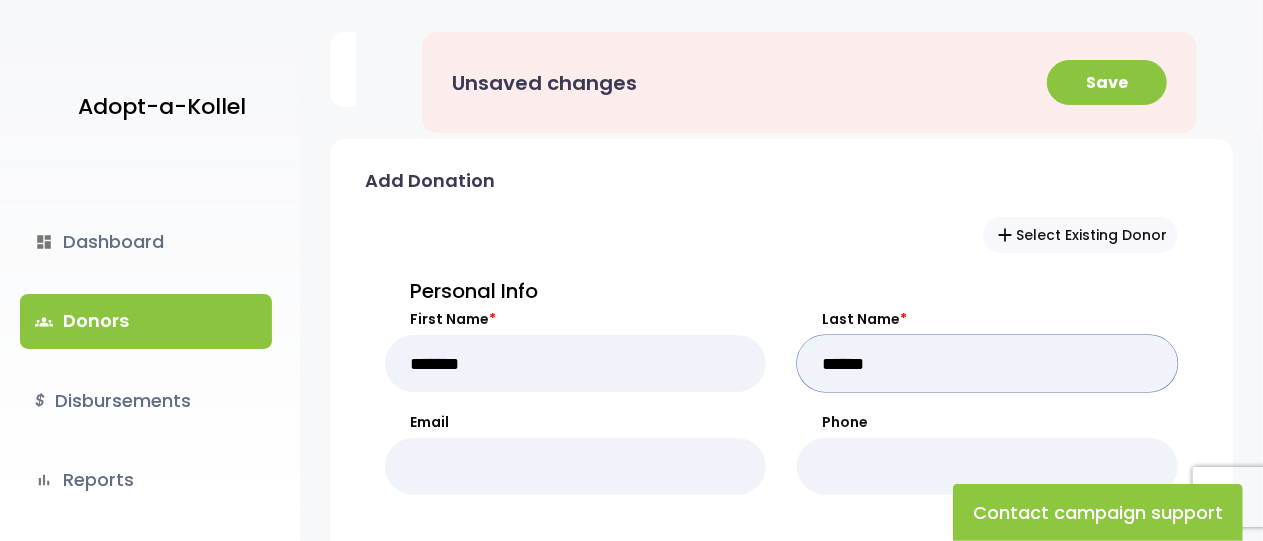 type on "******" 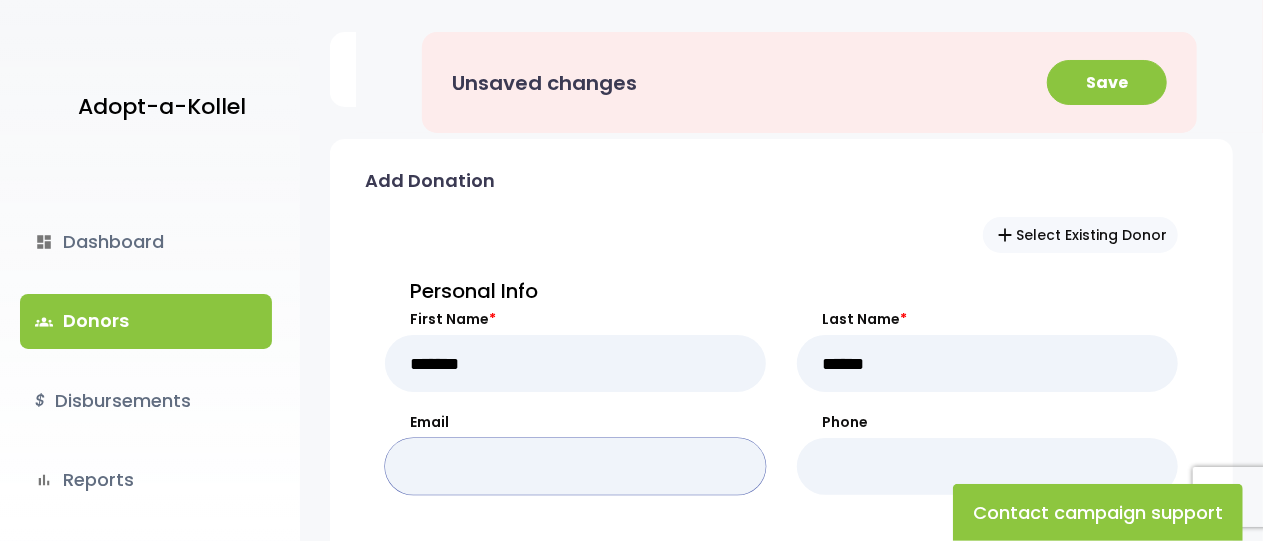 click on "Email" at bounding box center [575, 466] 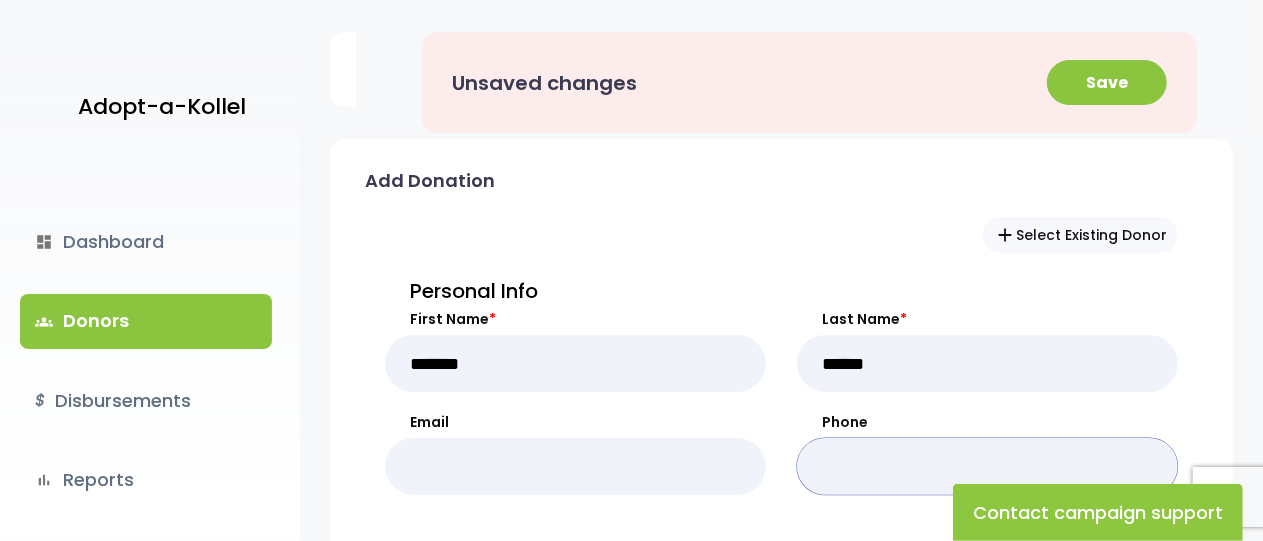 click on "Phone" at bounding box center [987, 466] 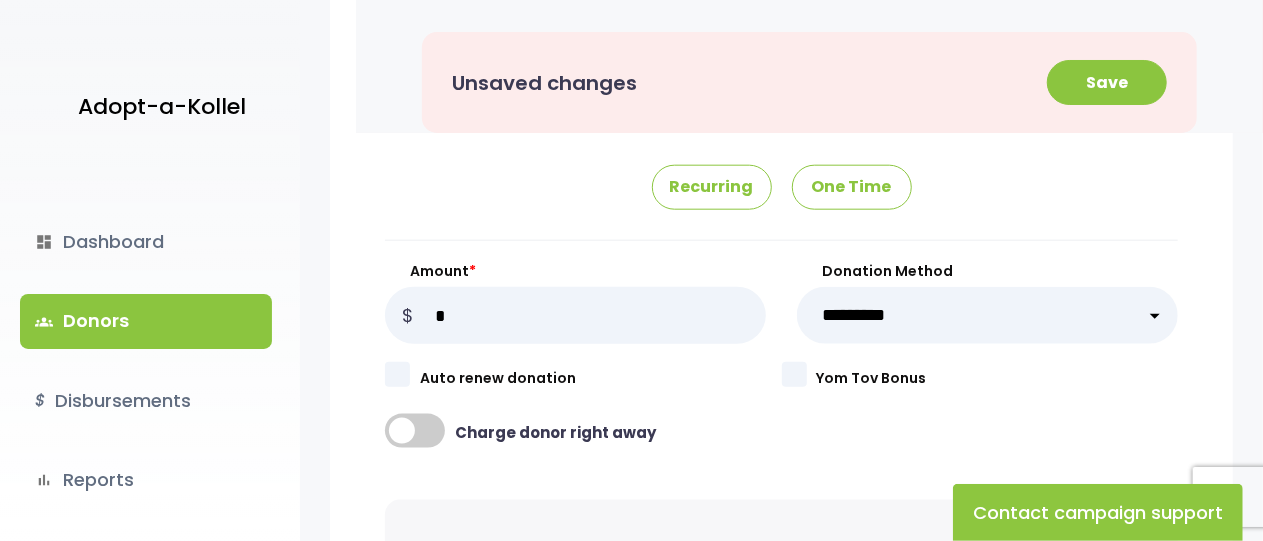 scroll, scrollTop: 1047, scrollLeft: 0, axis: vertical 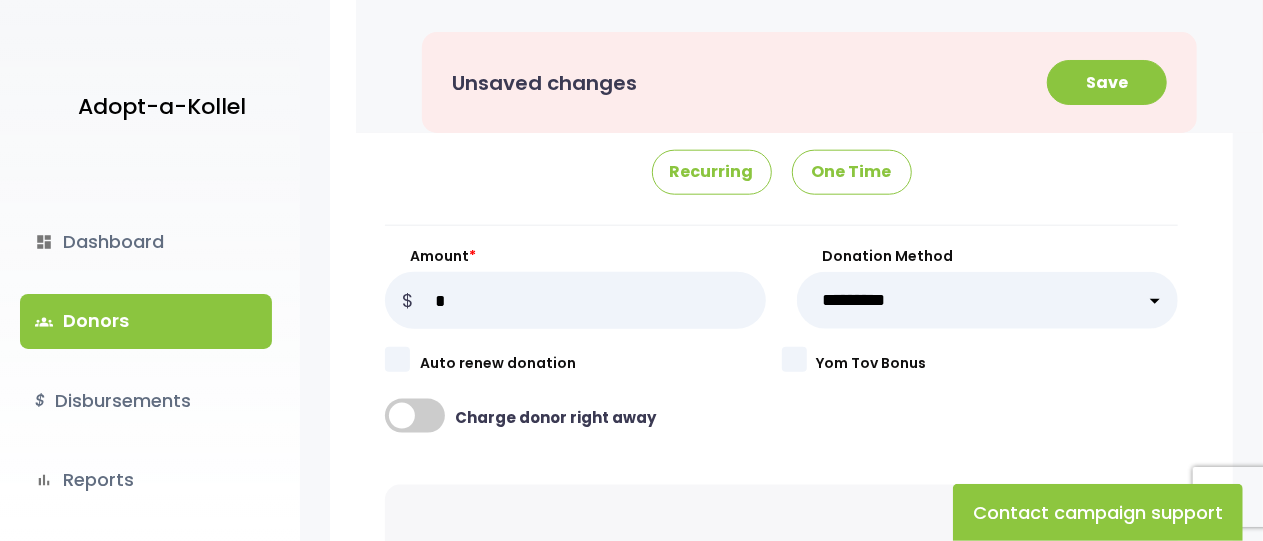 type on "**********" 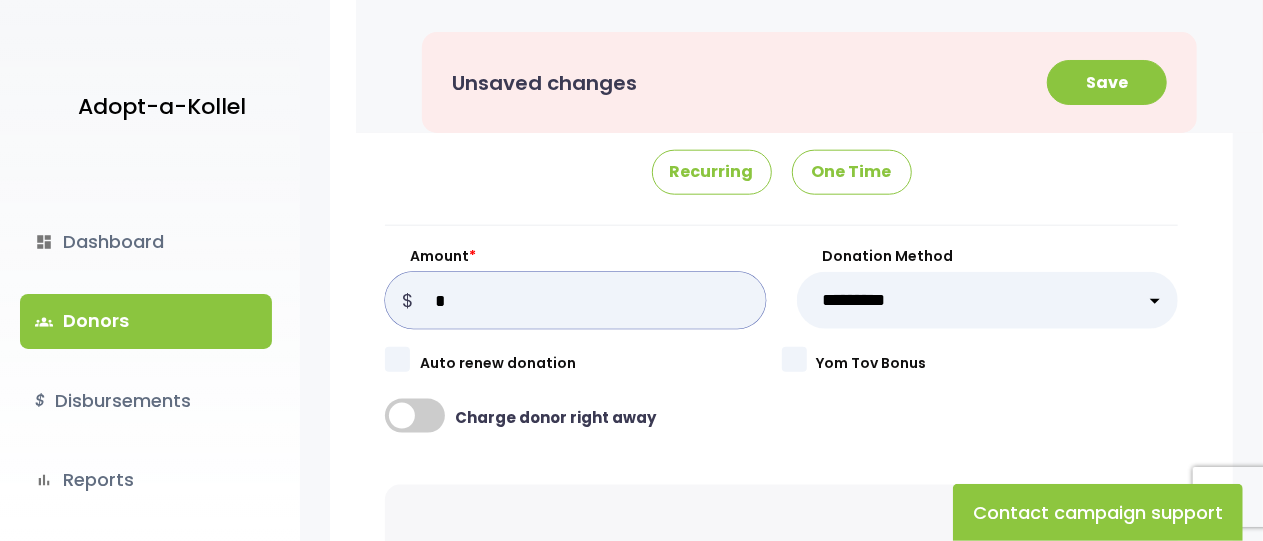 click on "Amount  *" at bounding box center [575, 300] 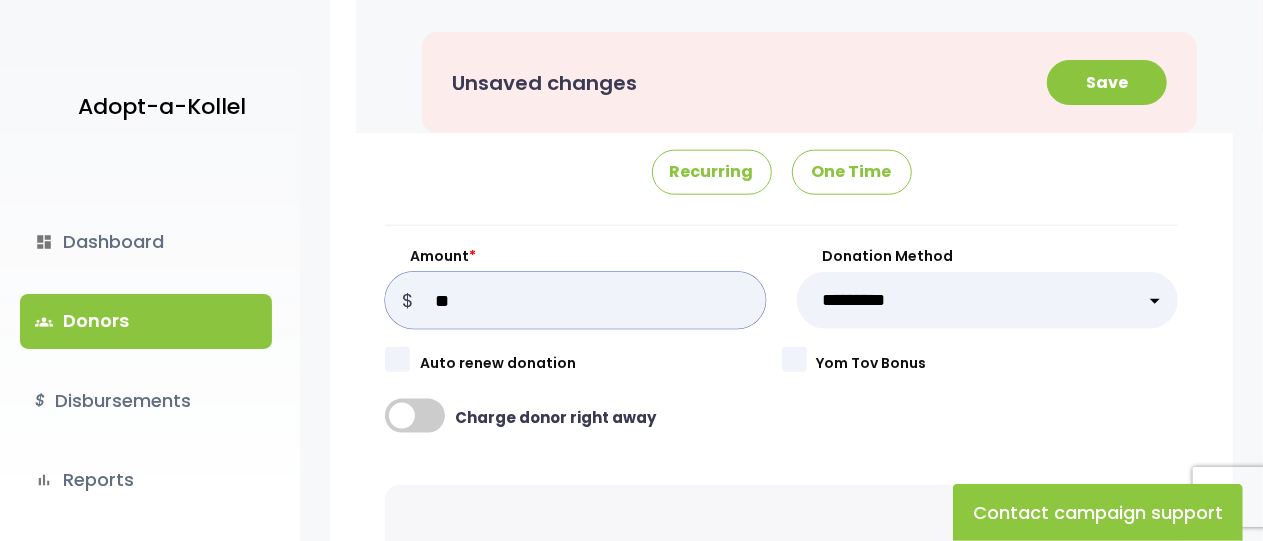 type on "**" 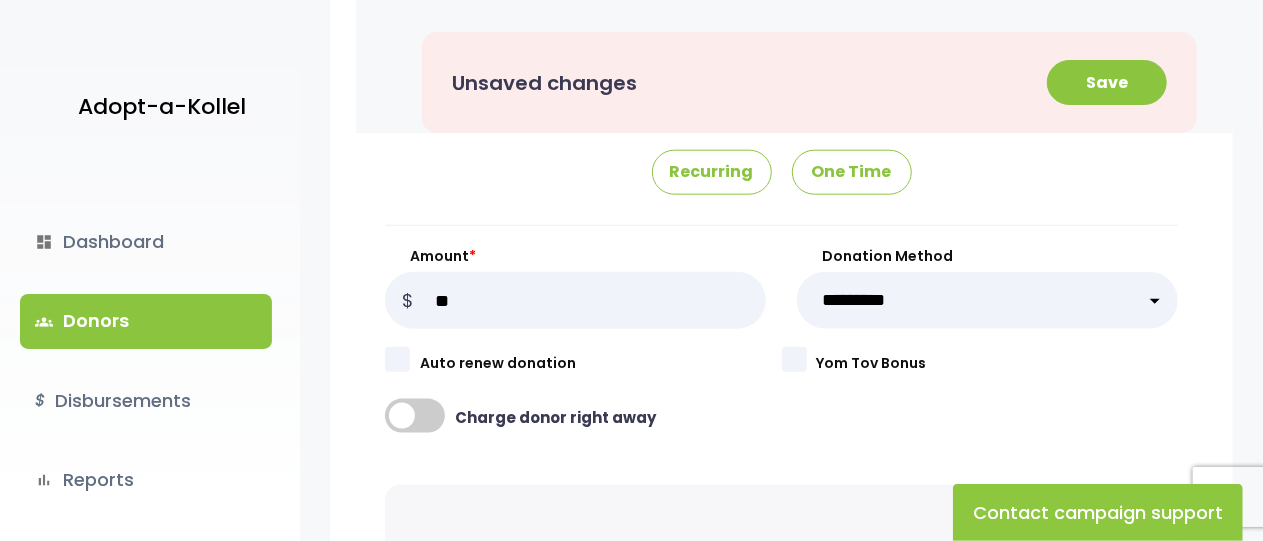 click on "**********" at bounding box center [987, 300] 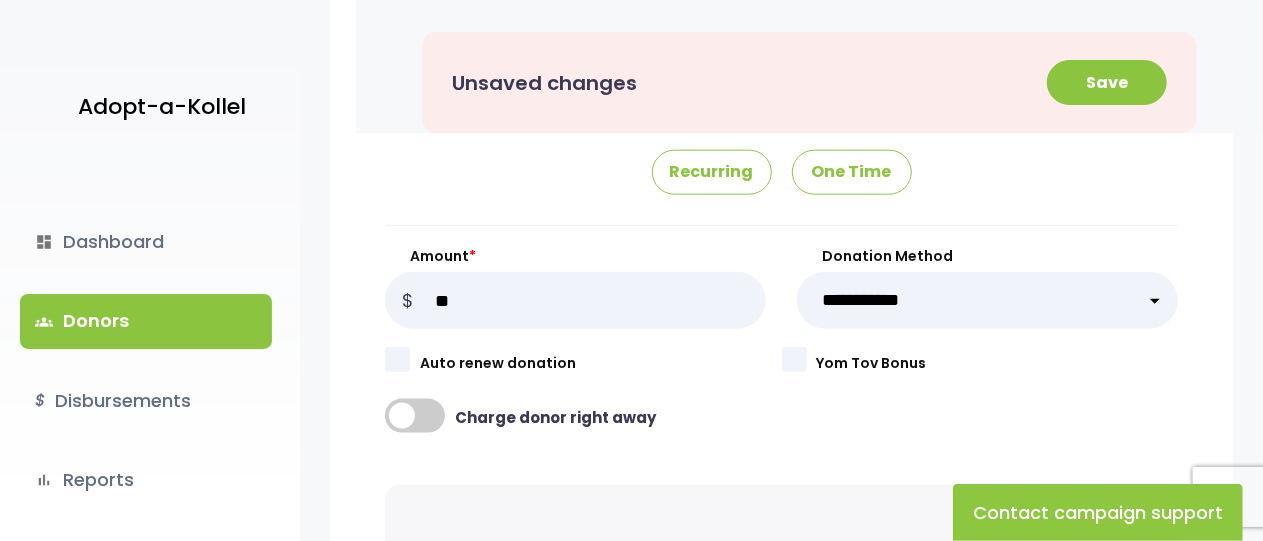 click on "**********" at bounding box center (987, 300) 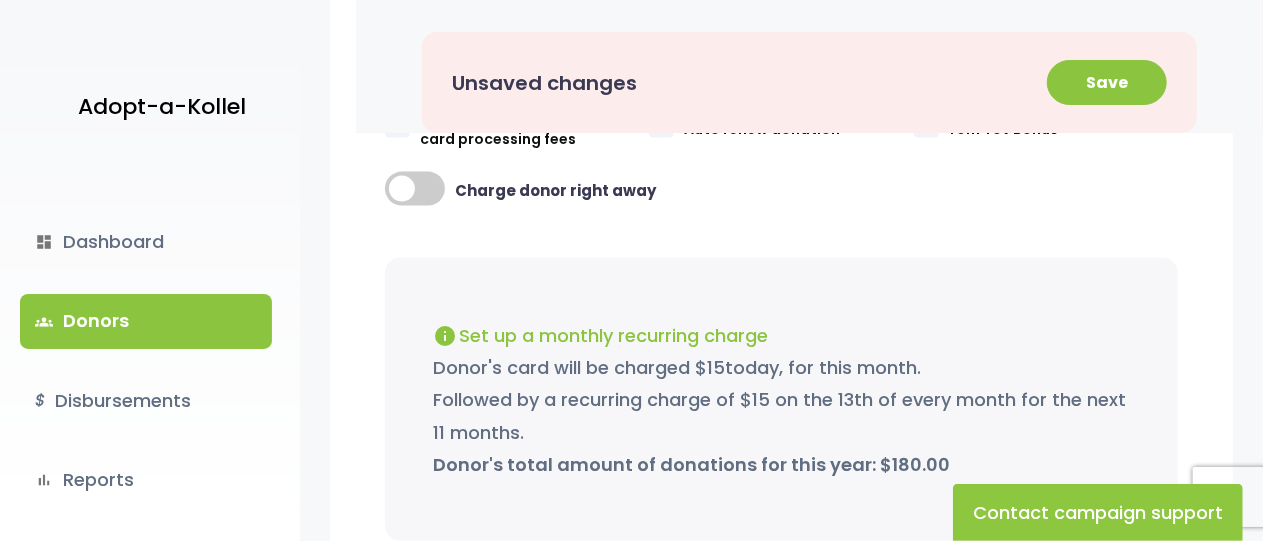 scroll, scrollTop: 1692, scrollLeft: 0, axis: vertical 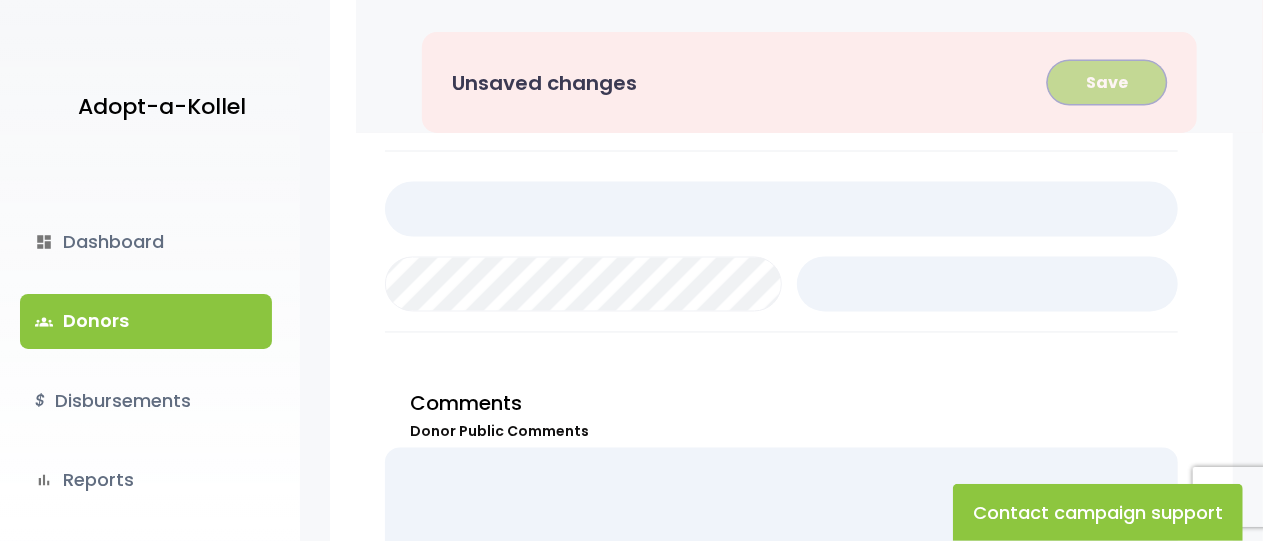 click on "Save" at bounding box center (1107, 82) 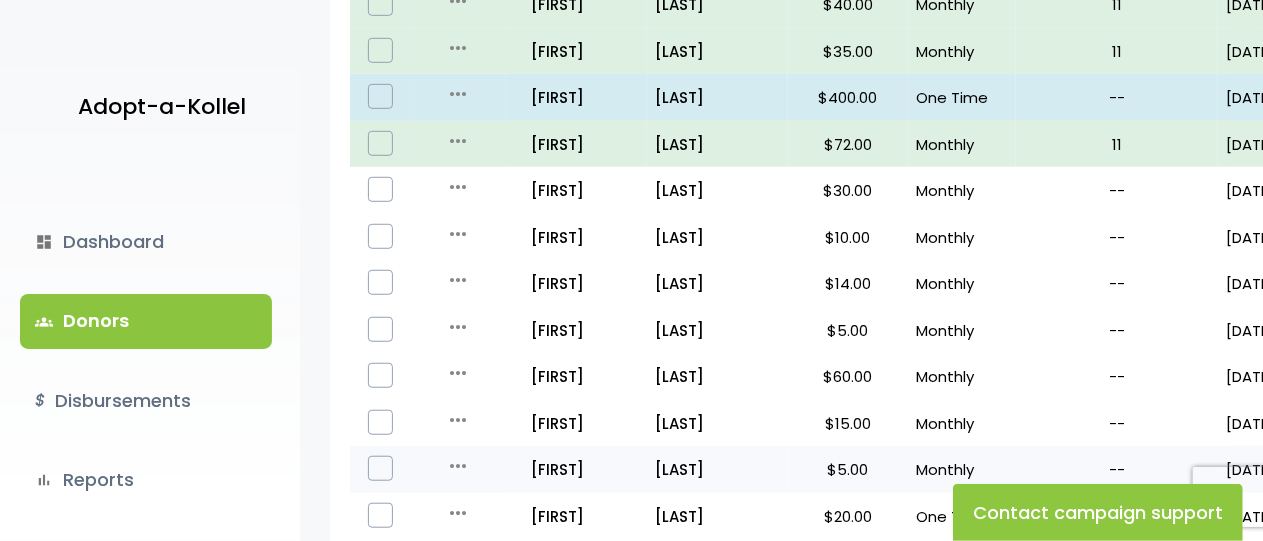 scroll, scrollTop: 619, scrollLeft: 0, axis: vertical 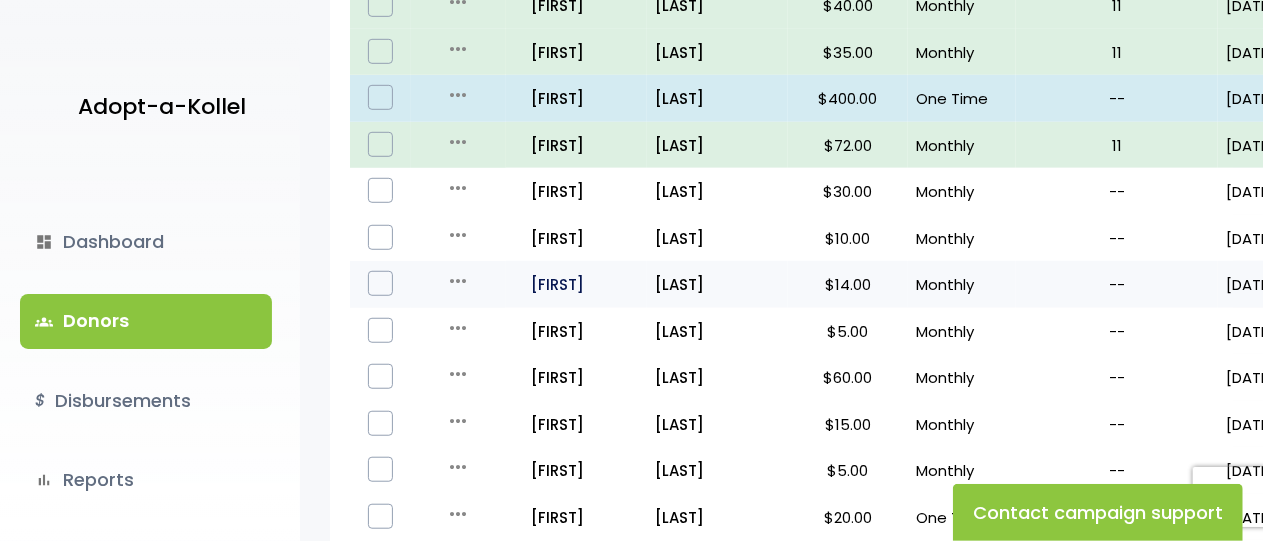 drag, startPoint x: 735, startPoint y: 124, endPoint x: 540, endPoint y: 252, distance: 233.25737 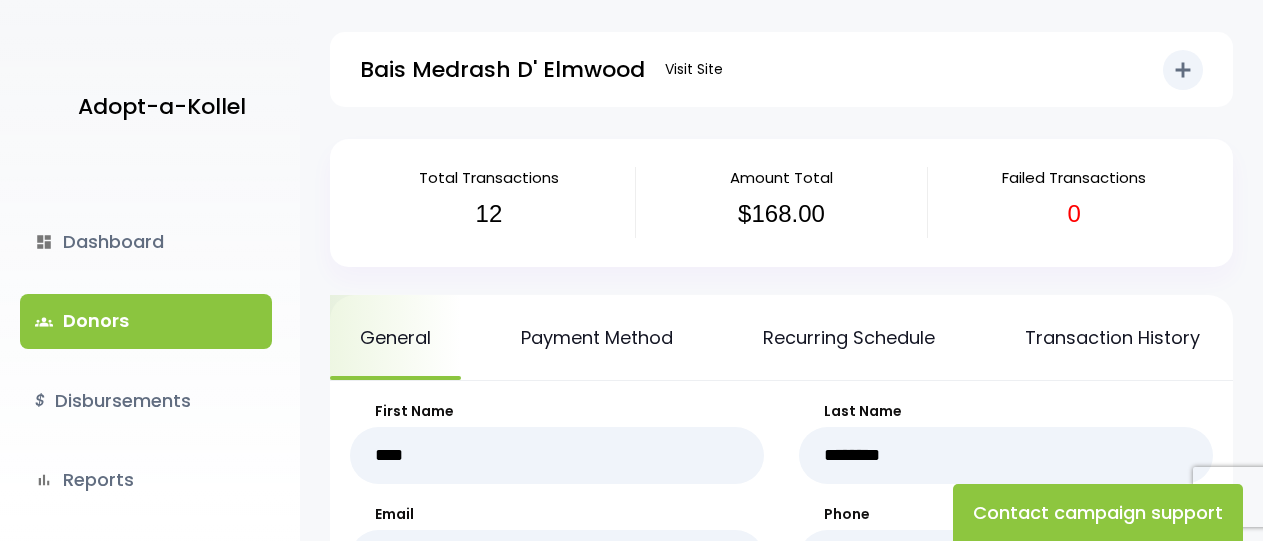 scroll, scrollTop: 0, scrollLeft: 0, axis: both 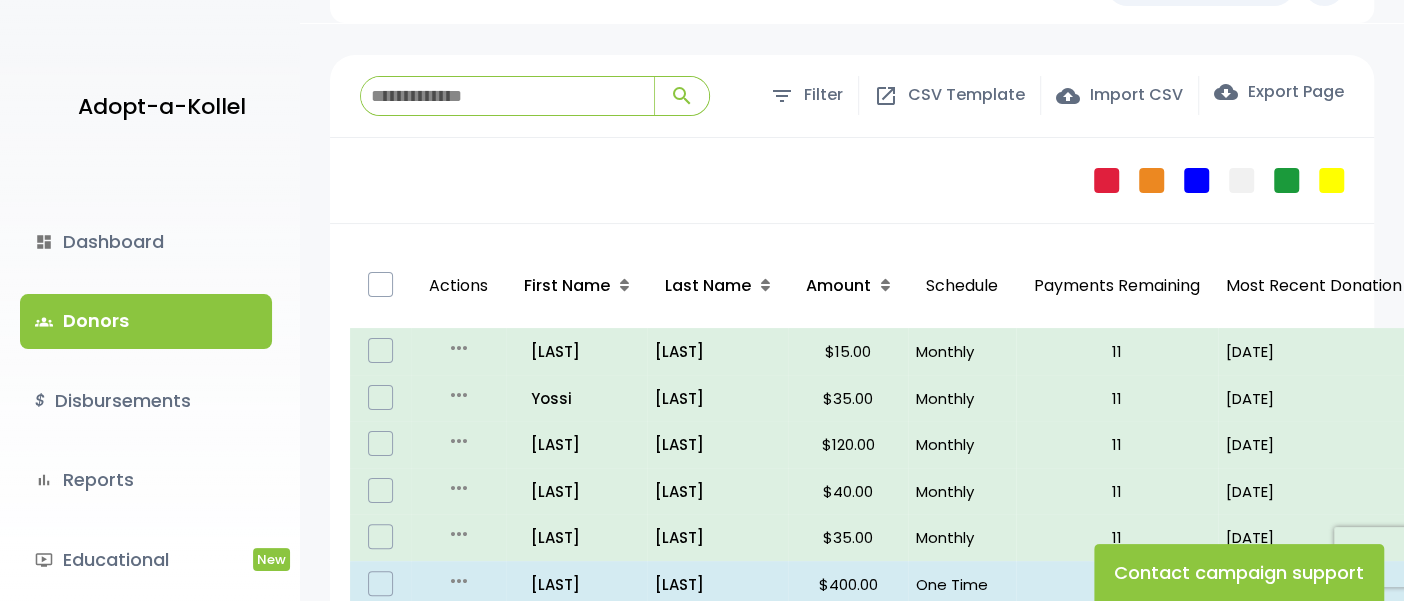 click on "groups Donors" at bounding box center (146, 321) 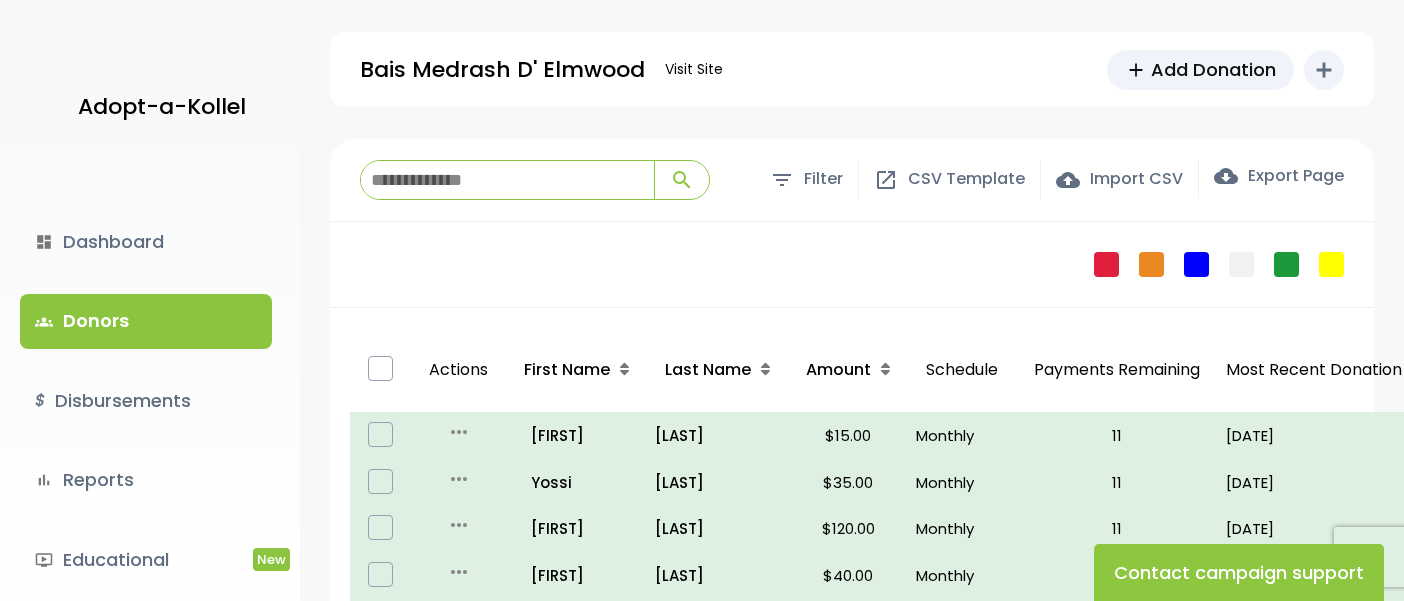 scroll, scrollTop: 0, scrollLeft: 0, axis: both 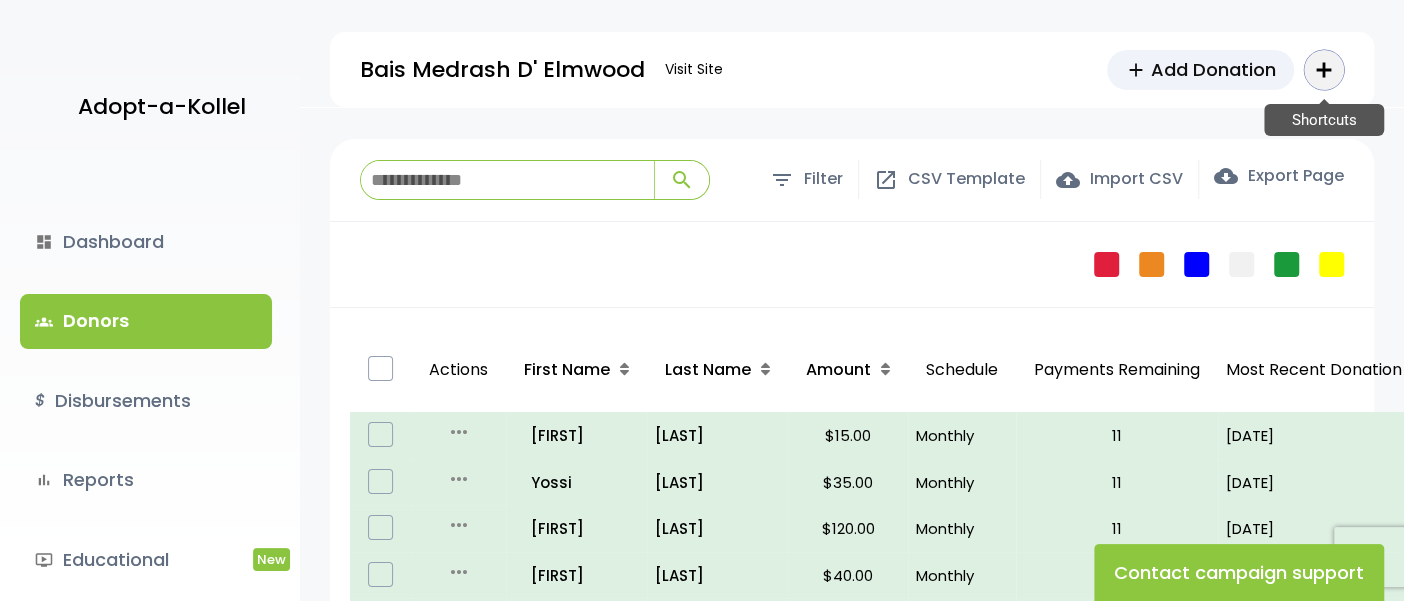 click on "add" at bounding box center [1324, 70] 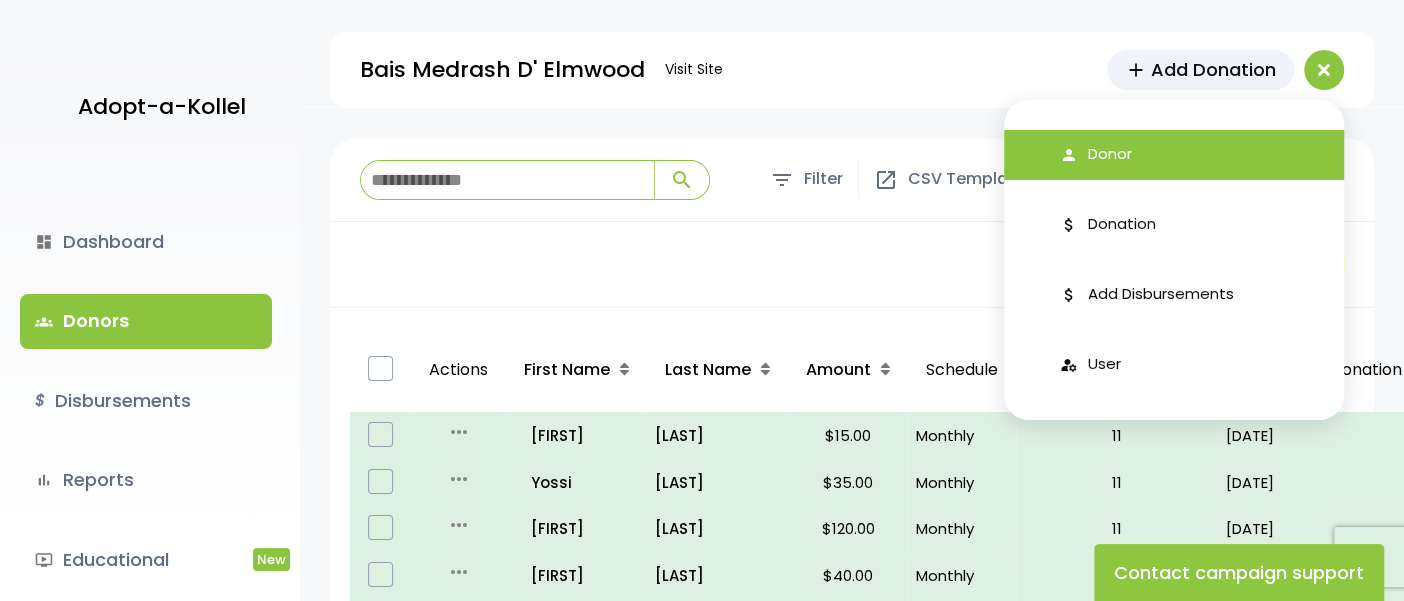 click on "person
Donor" at bounding box center [1174, 155] 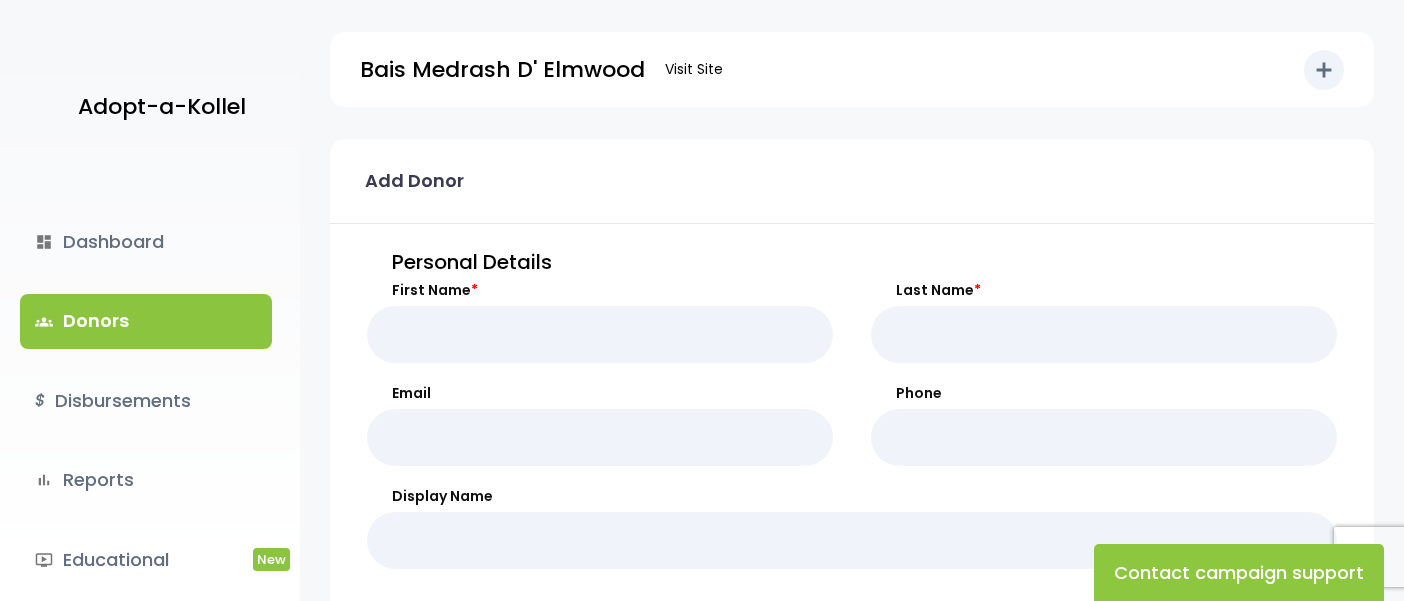 scroll, scrollTop: 0, scrollLeft: 0, axis: both 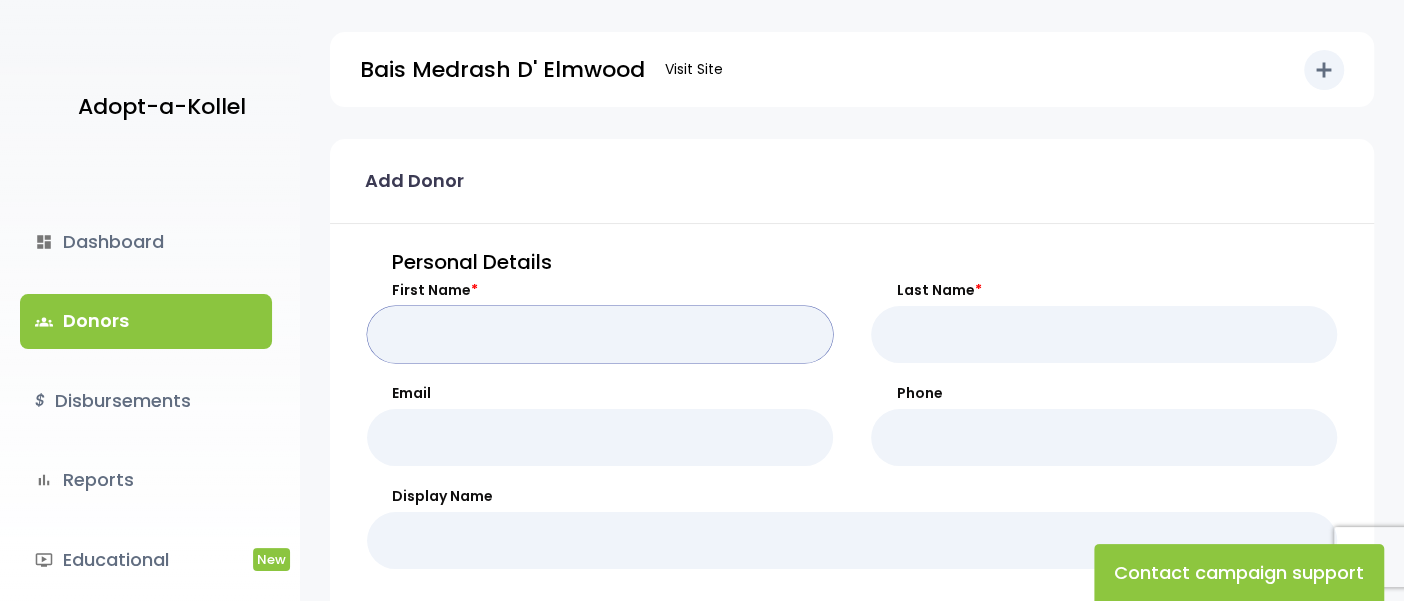 click on "First Name  *" at bounding box center (600, 334) 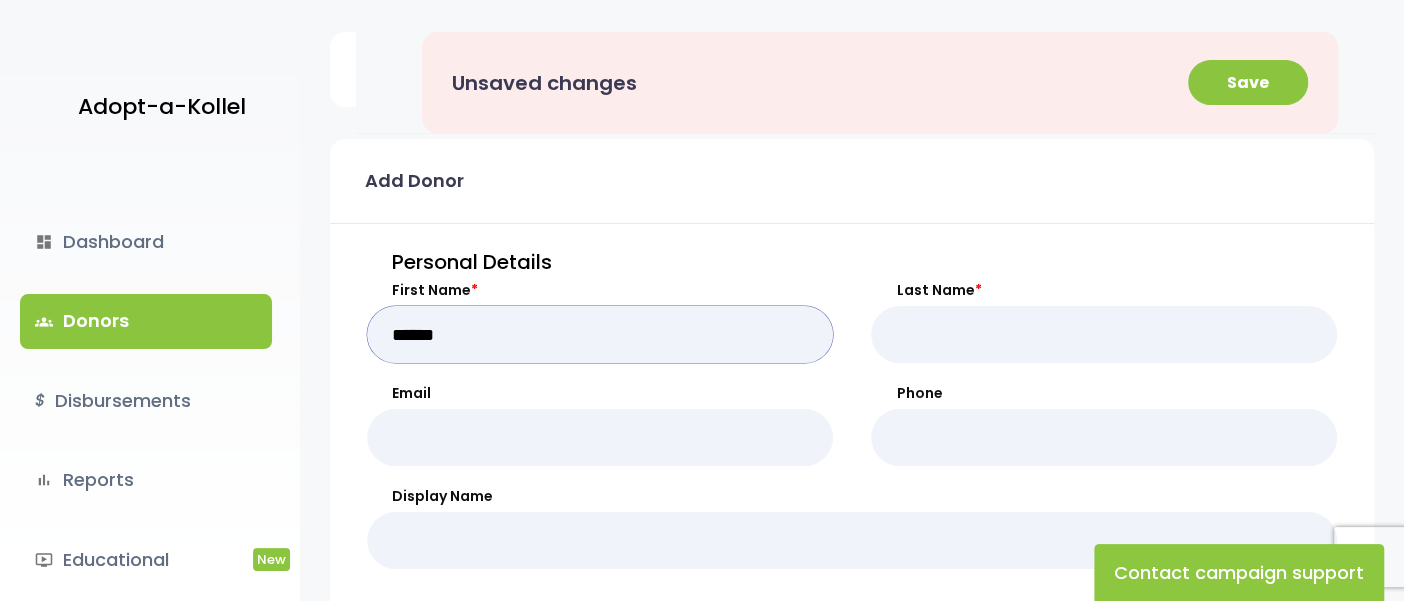 type on "******" 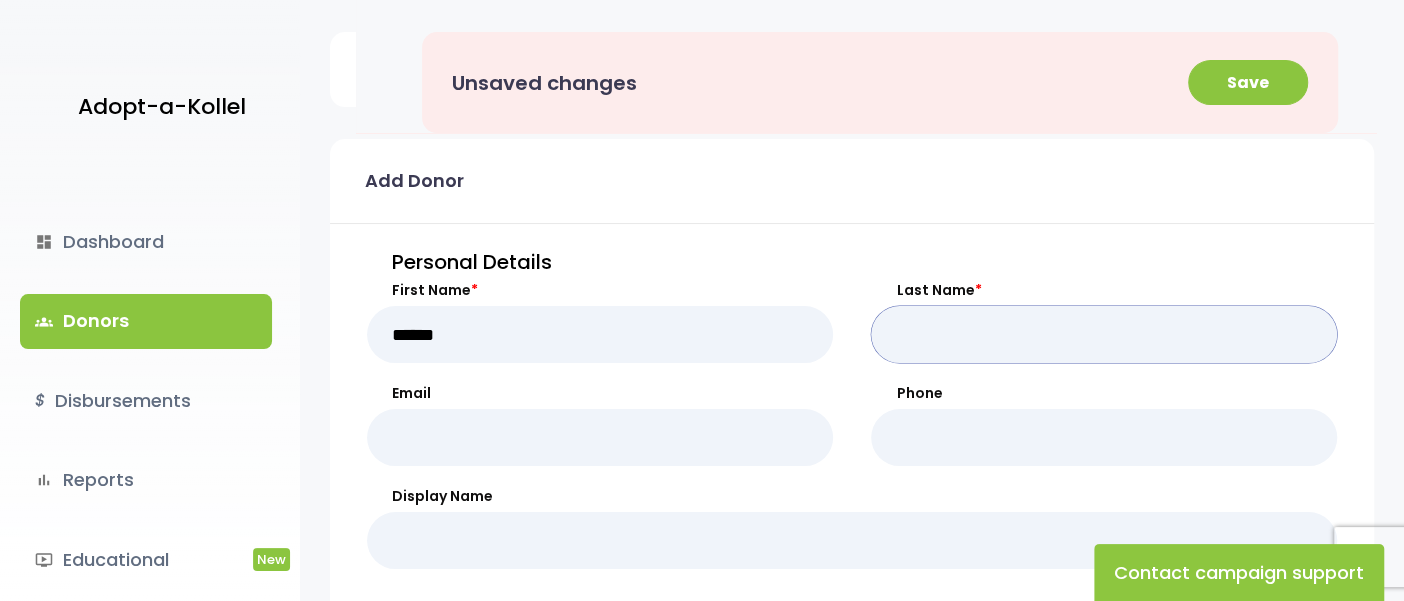 click on "Last Name  *" at bounding box center (1104, 334) 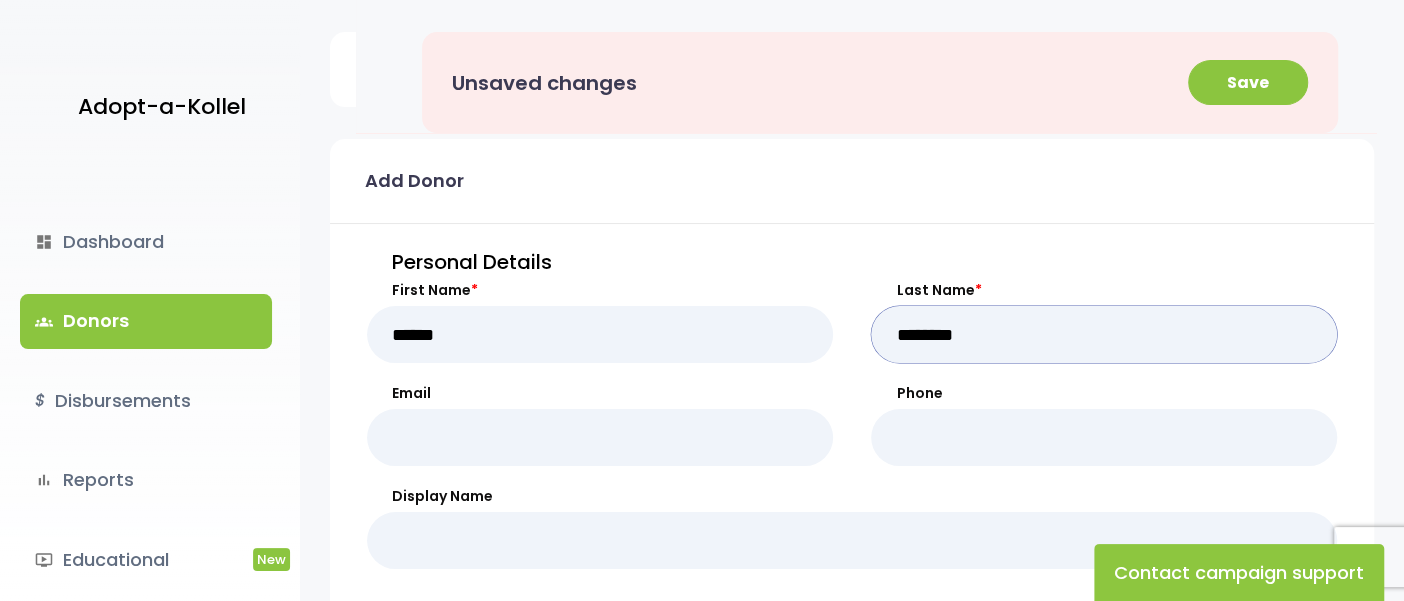 scroll, scrollTop: 41, scrollLeft: 0, axis: vertical 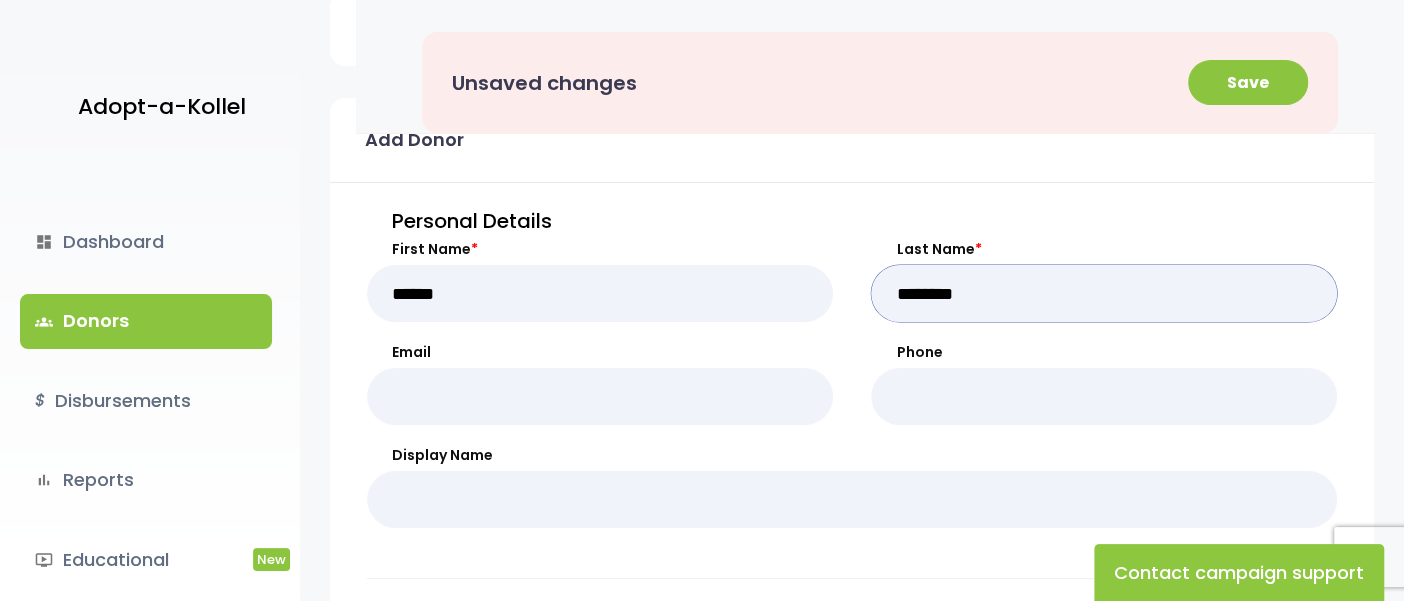 type on "********" 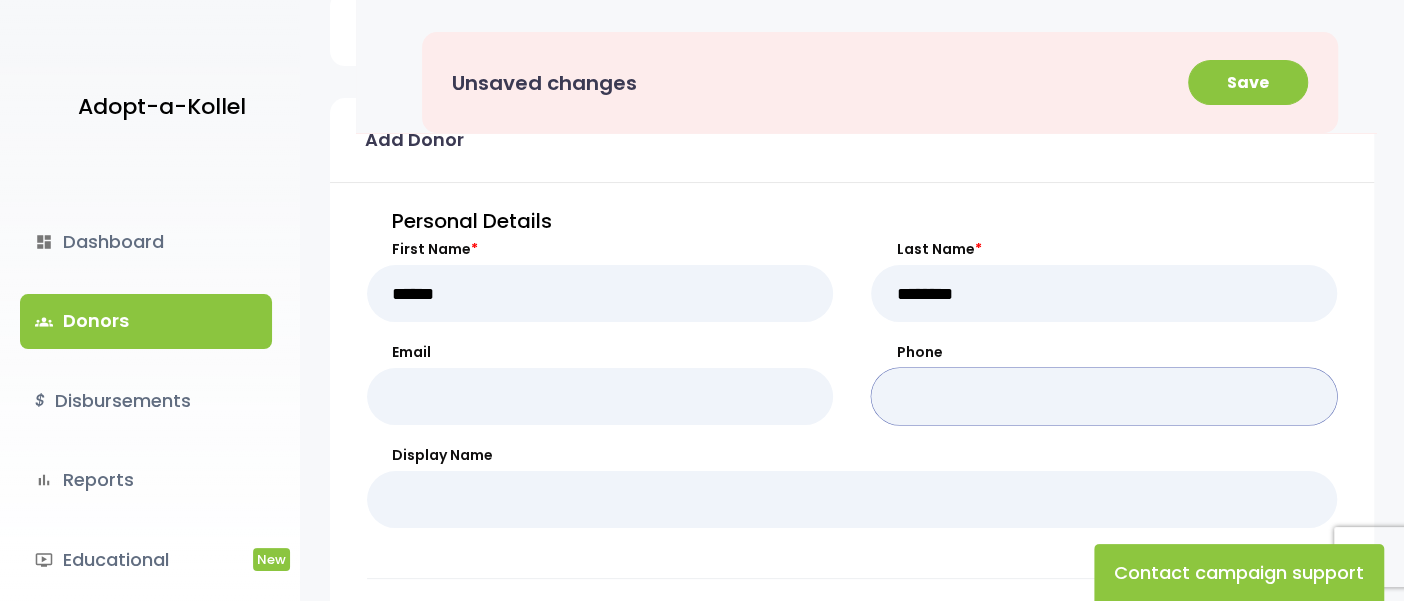 click on "Phone" at bounding box center (1104, 396) 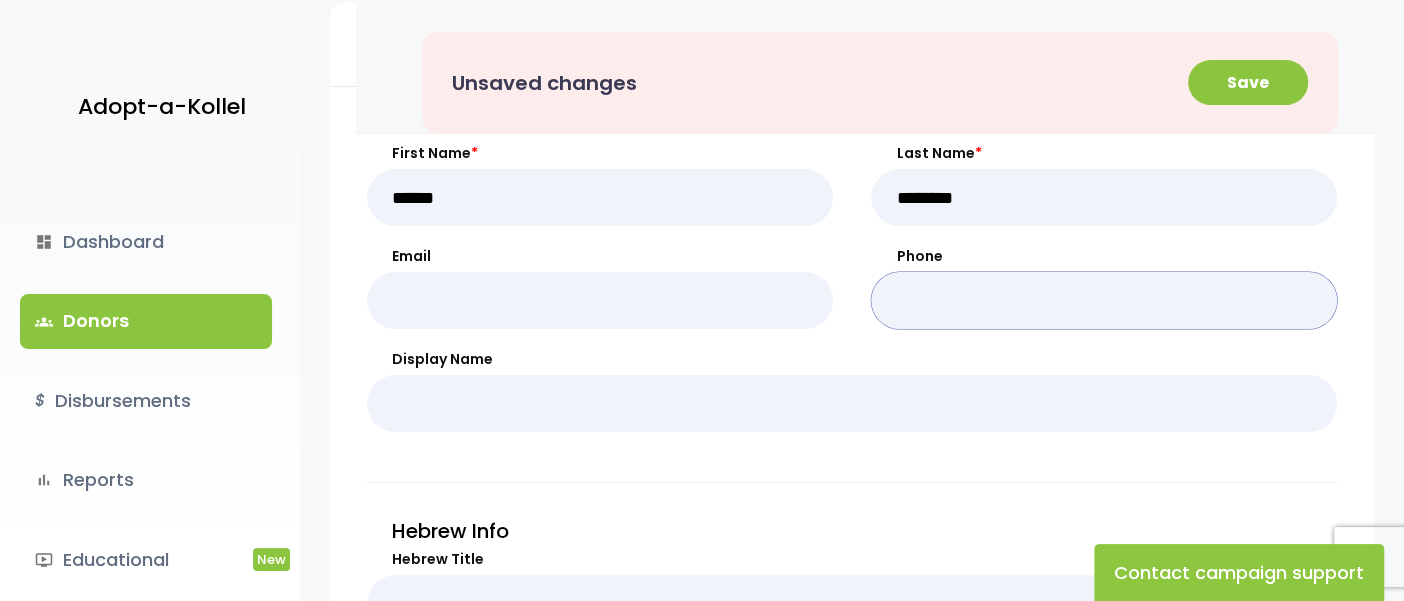 scroll, scrollTop: 135, scrollLeft: 0, axis: vertical 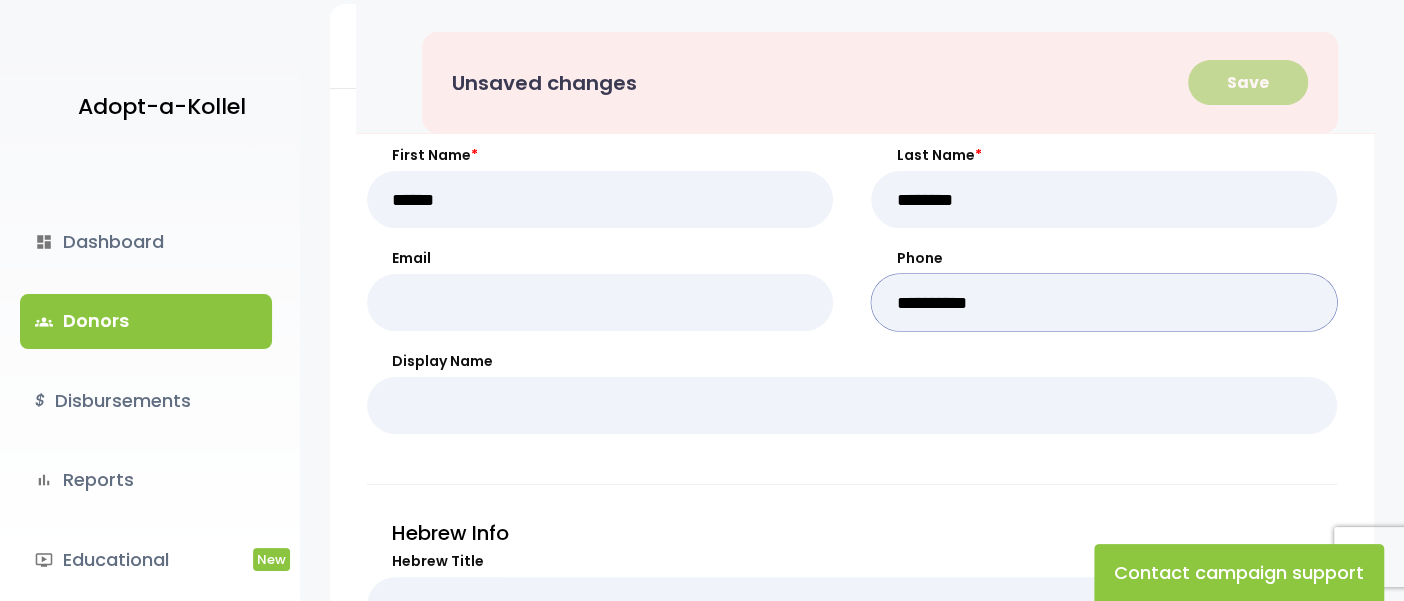 type on "**********" 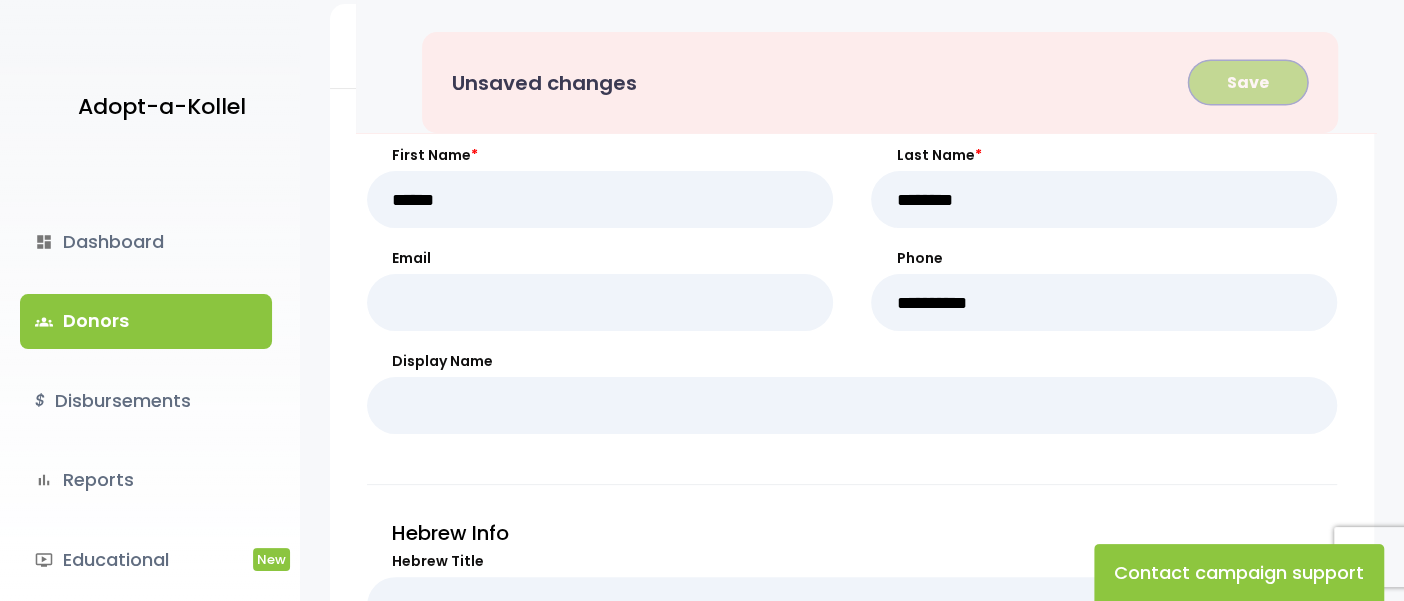 click on "Save" at bounding box center (1248, 82) 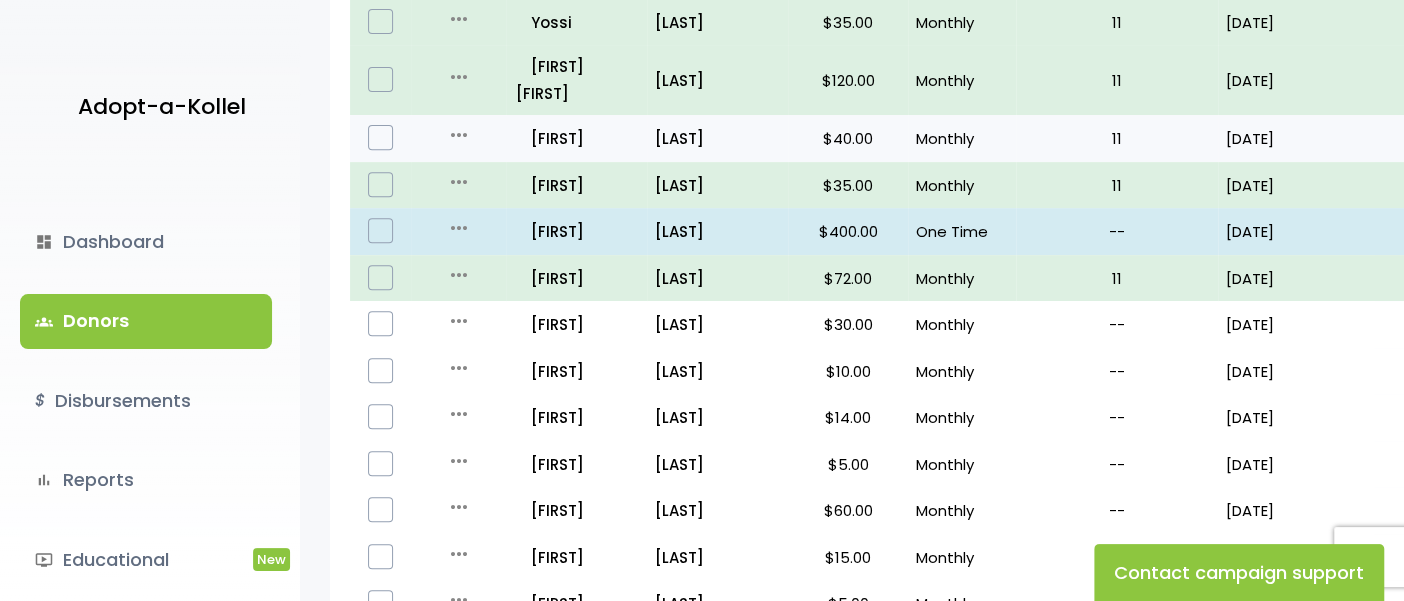 scroll, scrollTop: 0, scrollLeft: 0, axis: both 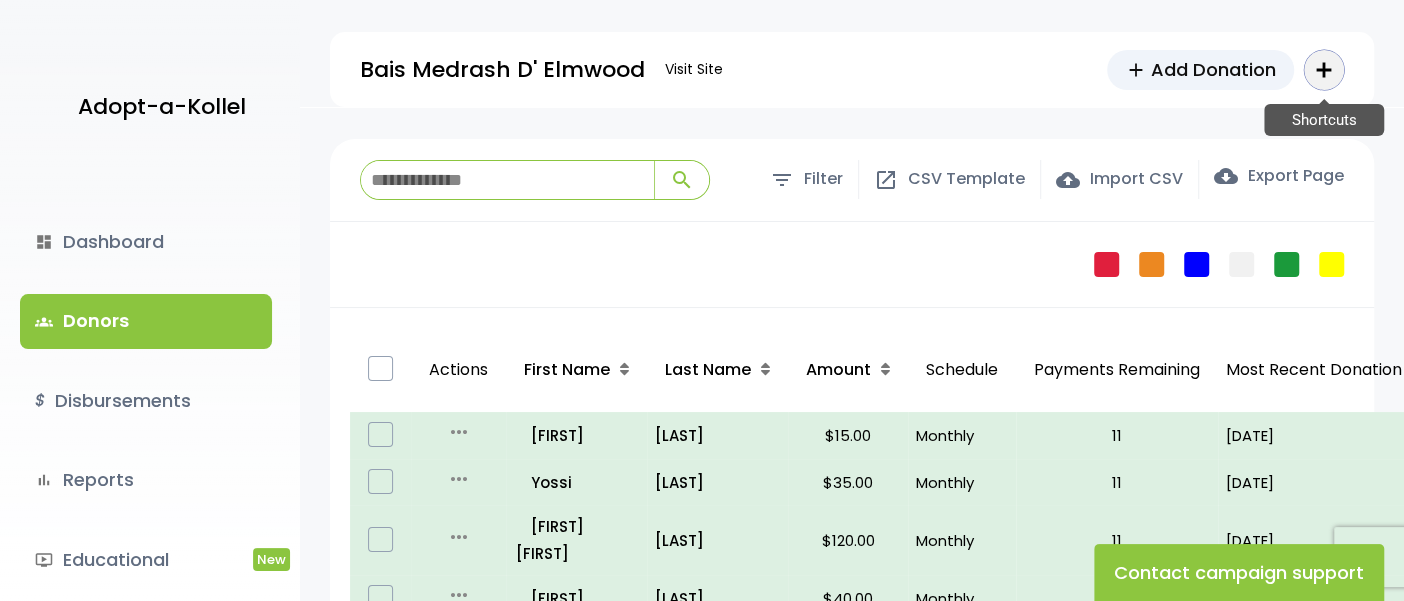 click on "add
Shortcuts" at bounding box center (1324, 70) 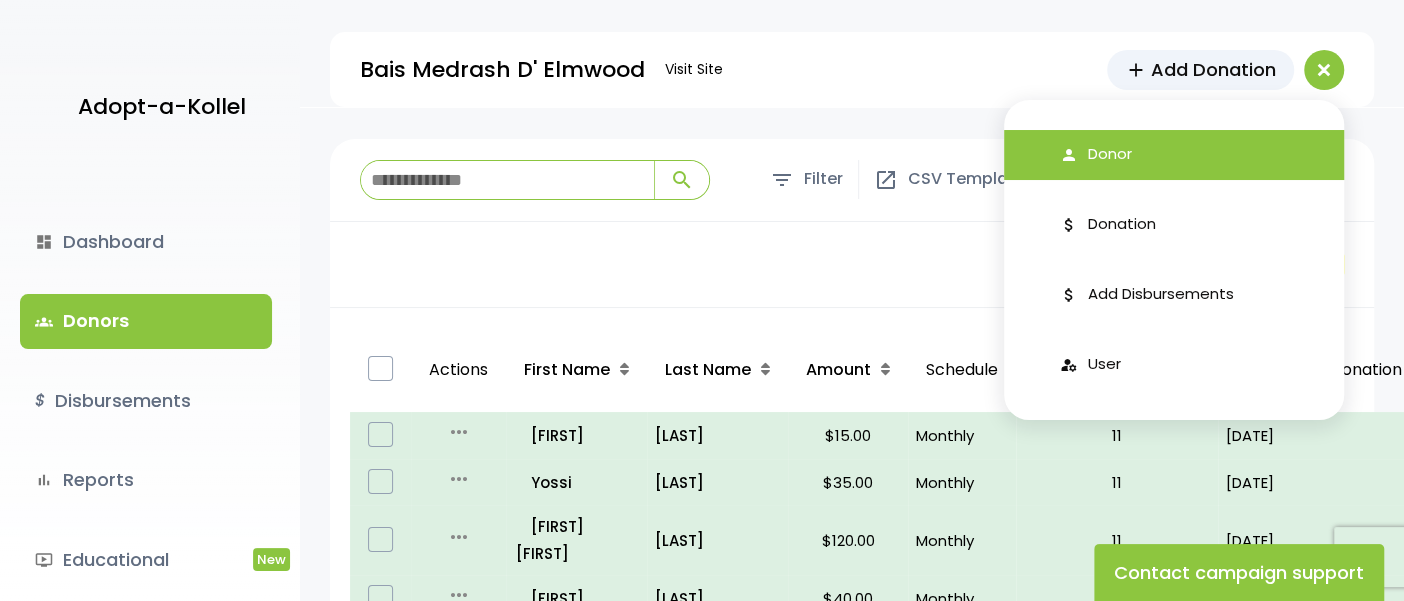 click on "person
Donor" at bounding box center [1174, 155] 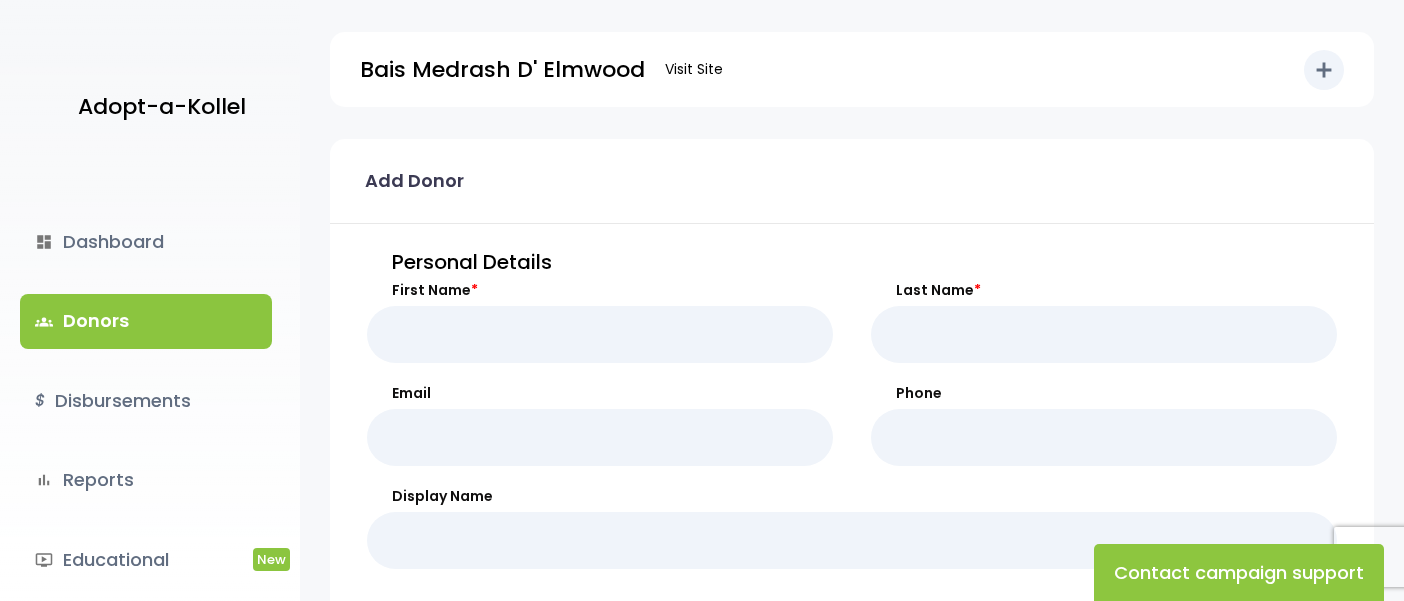scroll, scrollTop: 0, scrollLeft: 0, axis: both 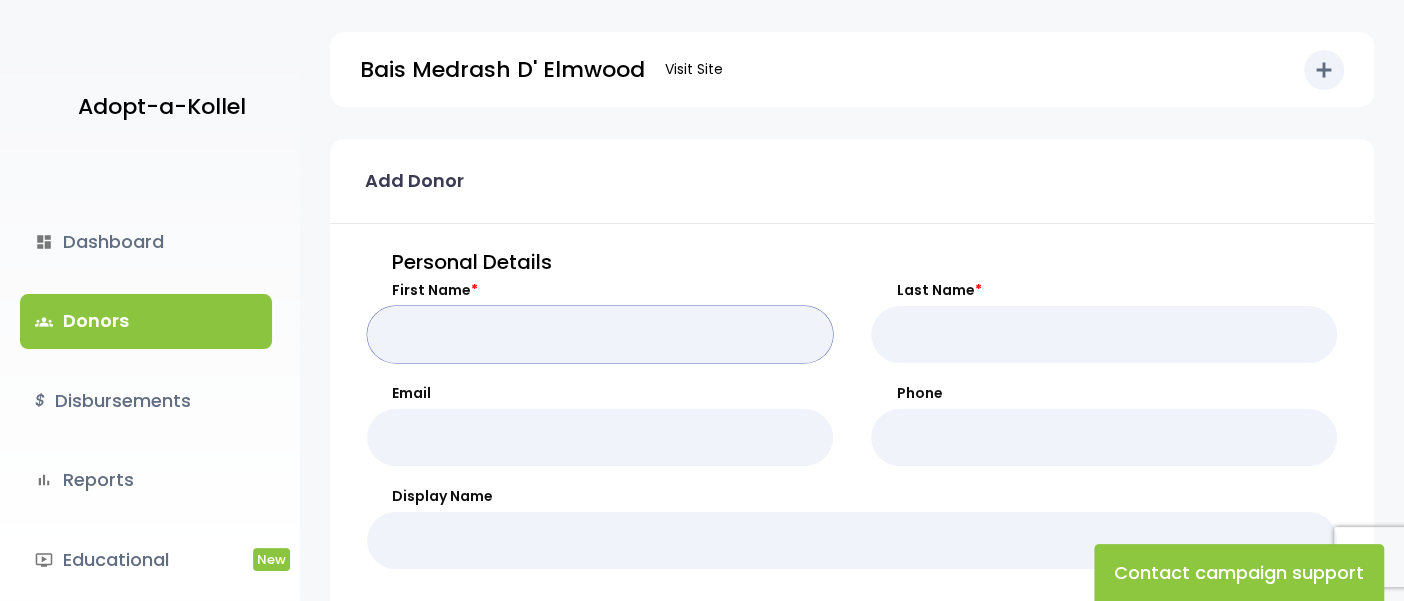 click on "First Name  *" at bounding box center (600, 334) 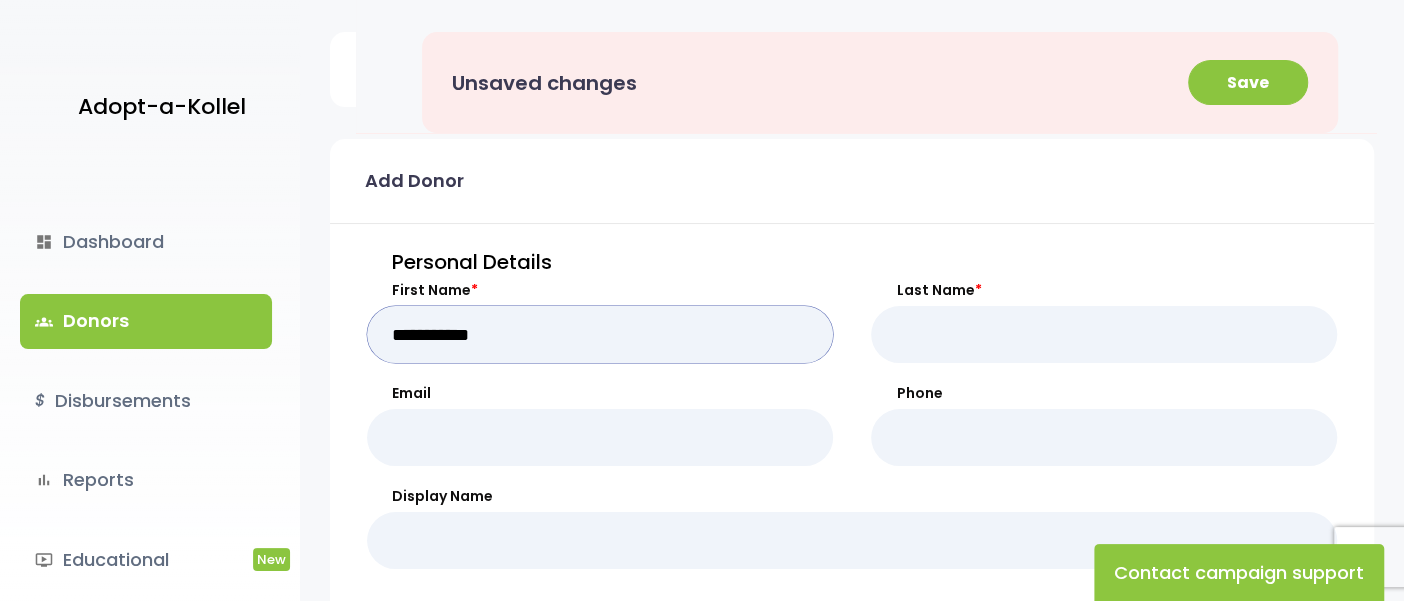 type on "**********" 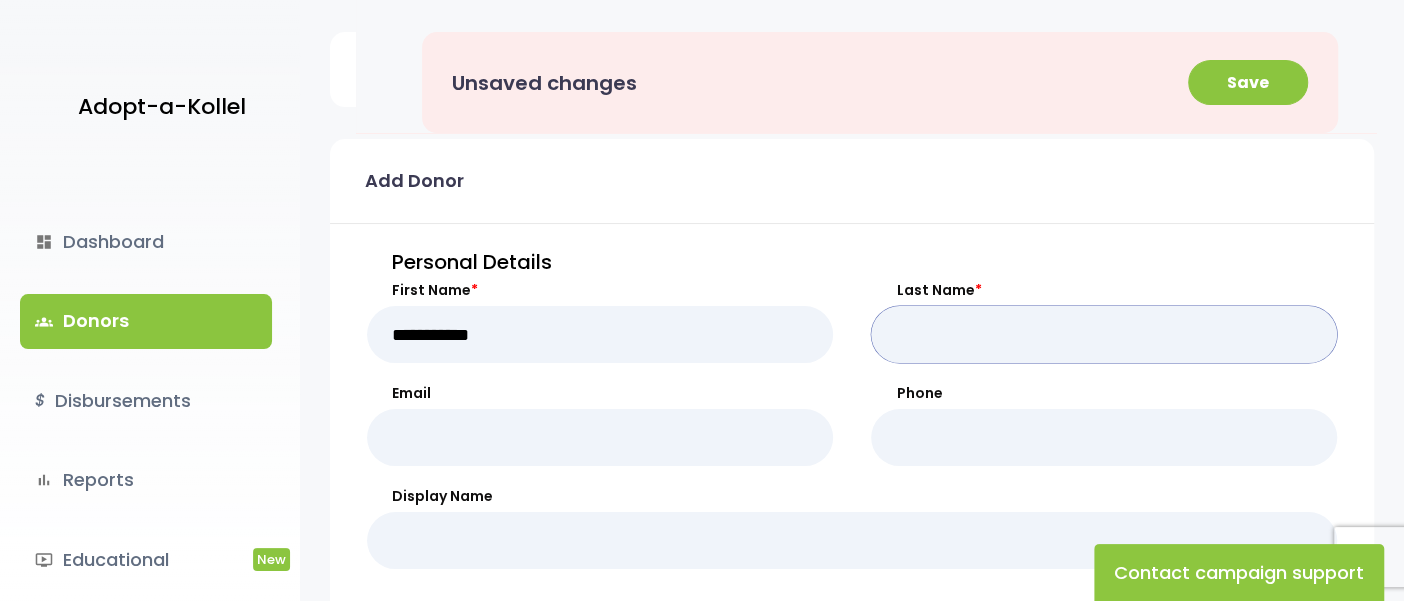 click on "Last Name  *" at bounding box center [1104, 334] 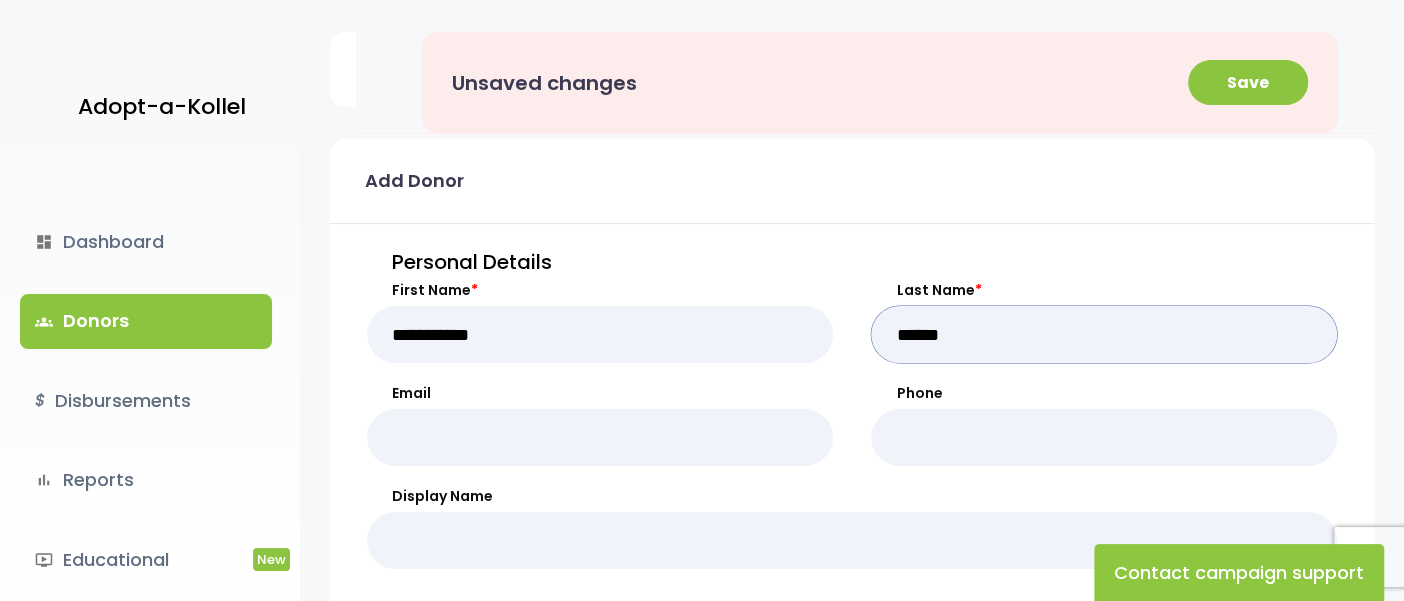 scroll, scrollTop: 1, scrollLeft: 0, axis: vertical 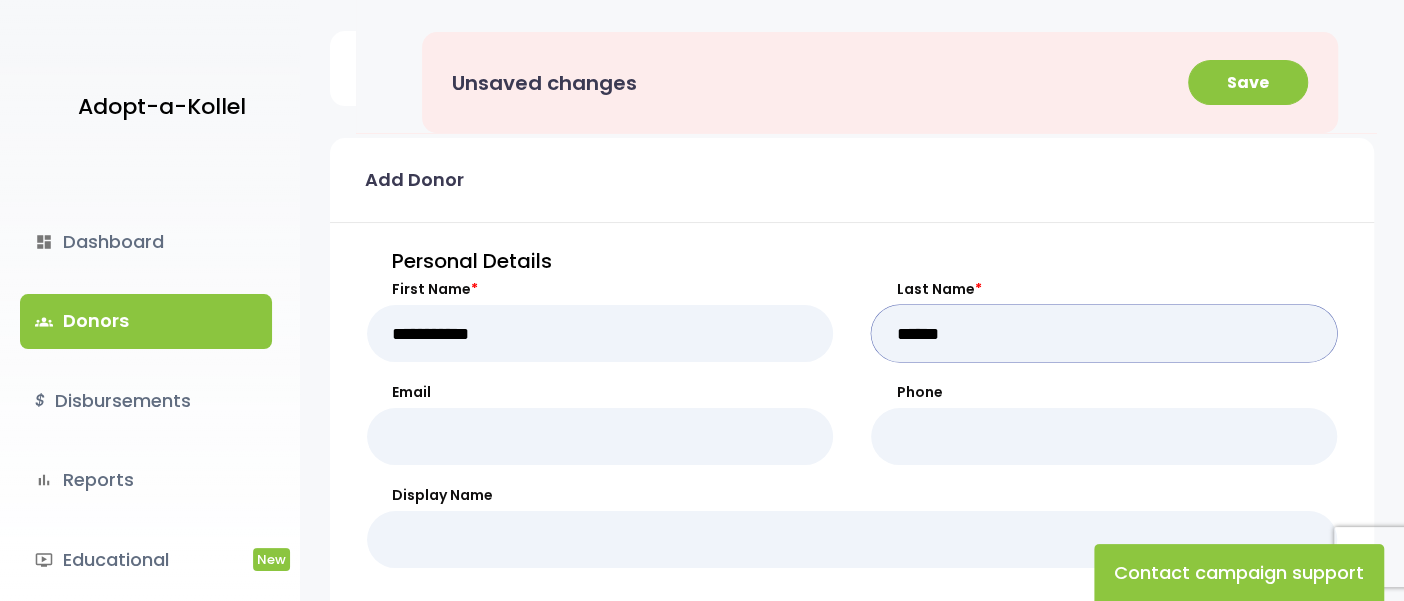 type on "******" 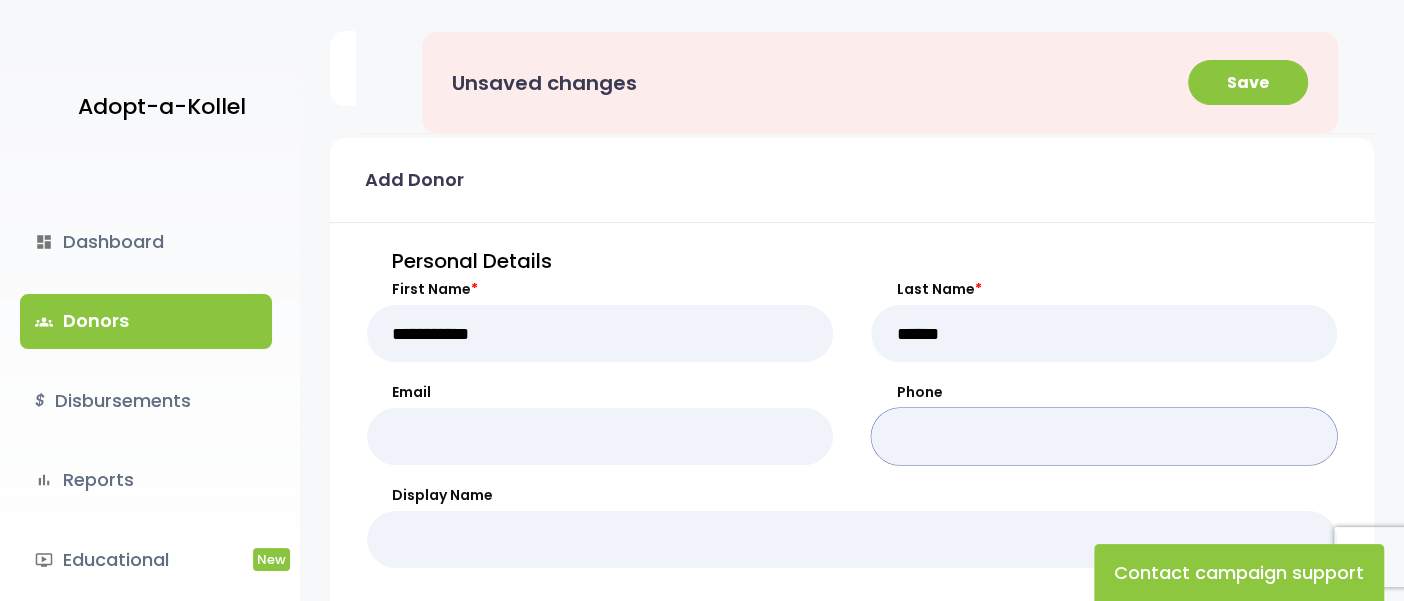 click on "Phone" at bounding box center (1104, 436) 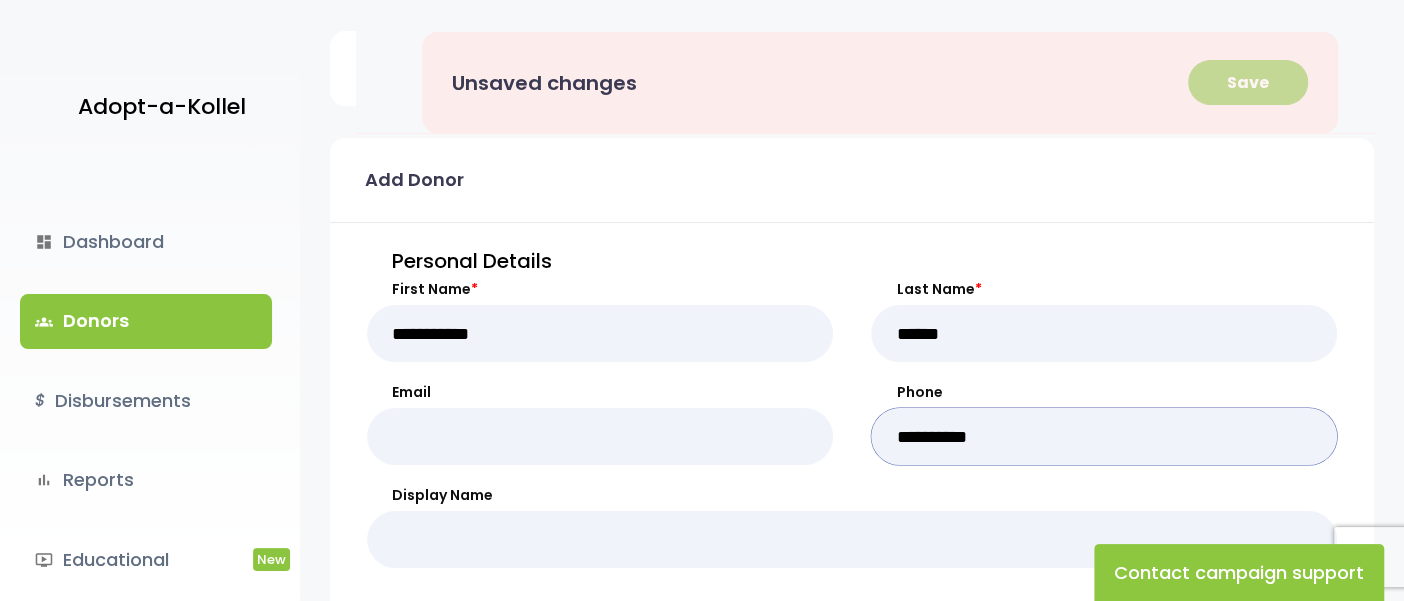 type on "**********" 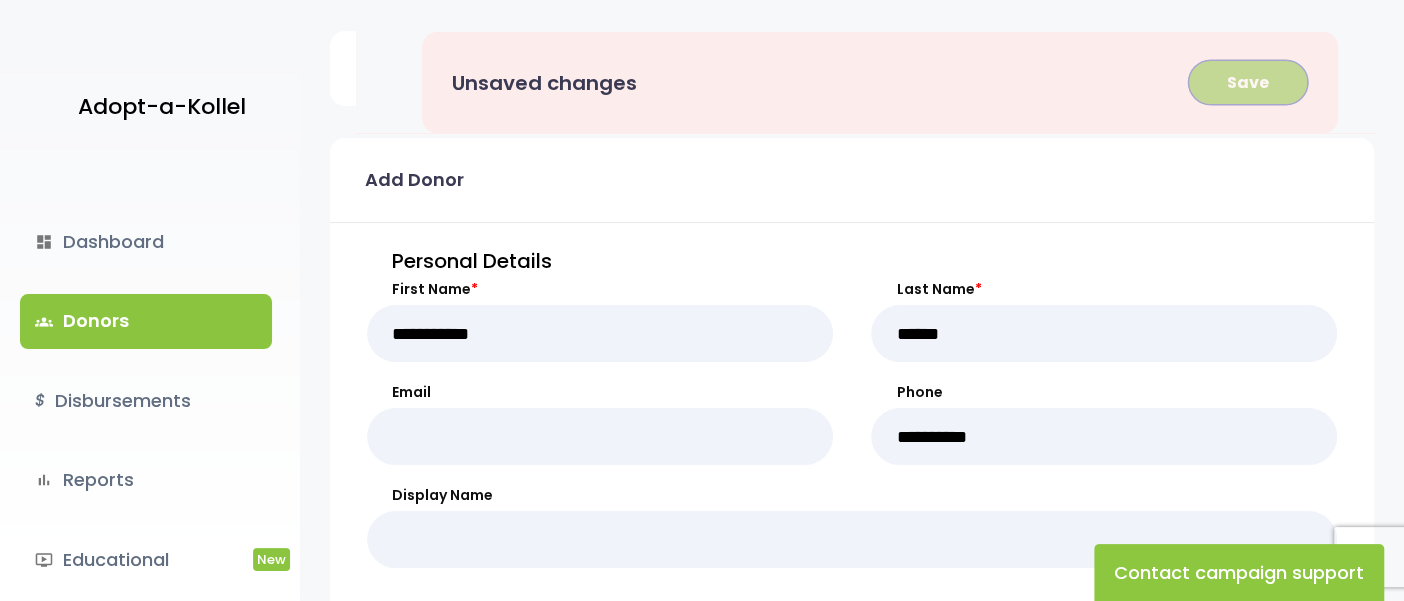 click on "Save" at bounding box center [1248, 82] 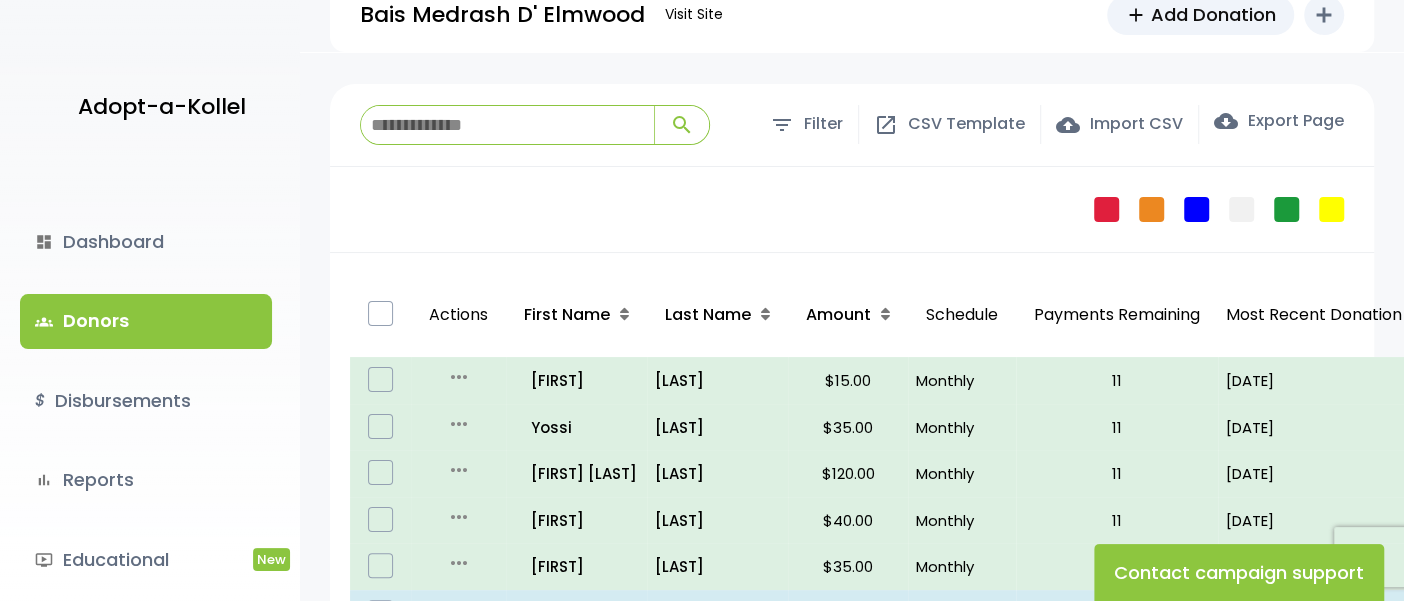 scroll, scrollTop: 0, scrollLeft: 0, axis: both 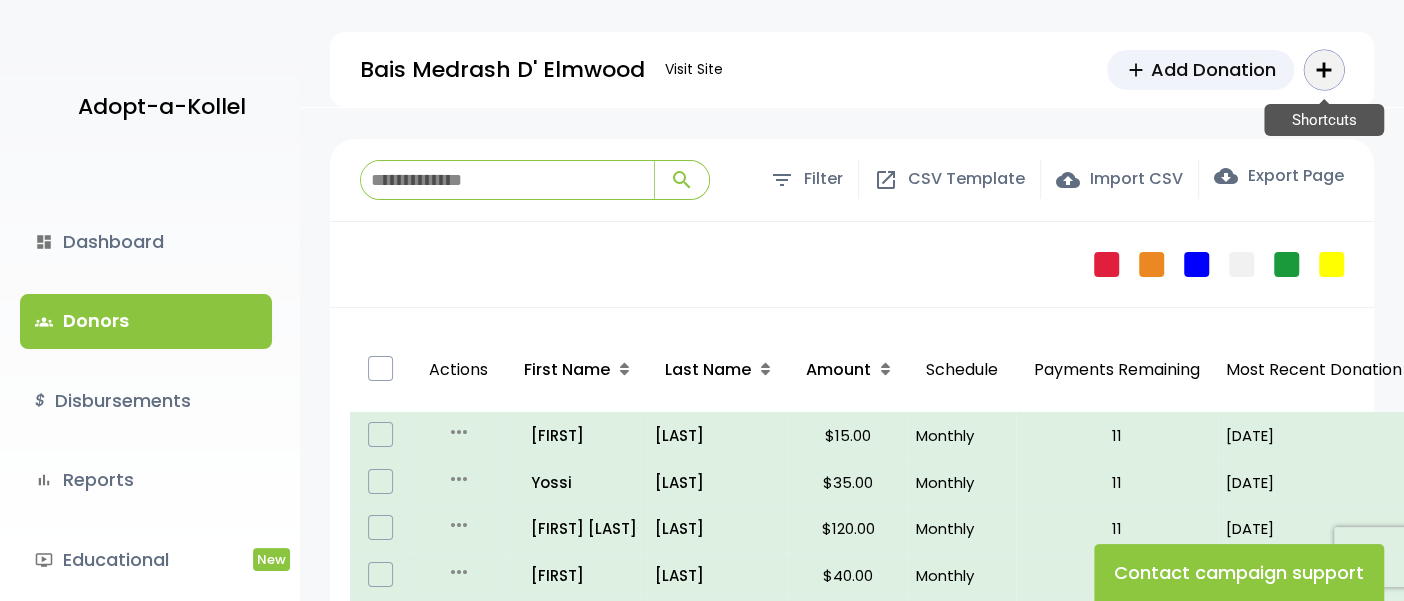 click on "add" at bounding box center [1324, 70] 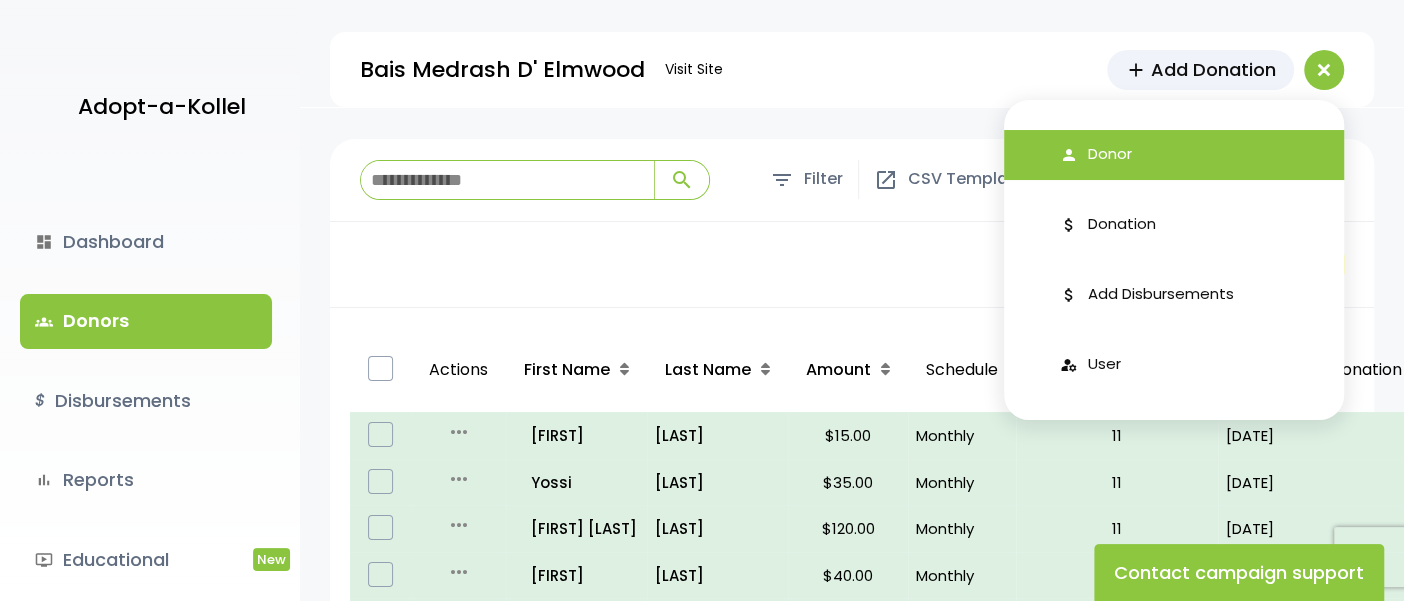 click on "person
Donor" at bounding box center [1174, 155] 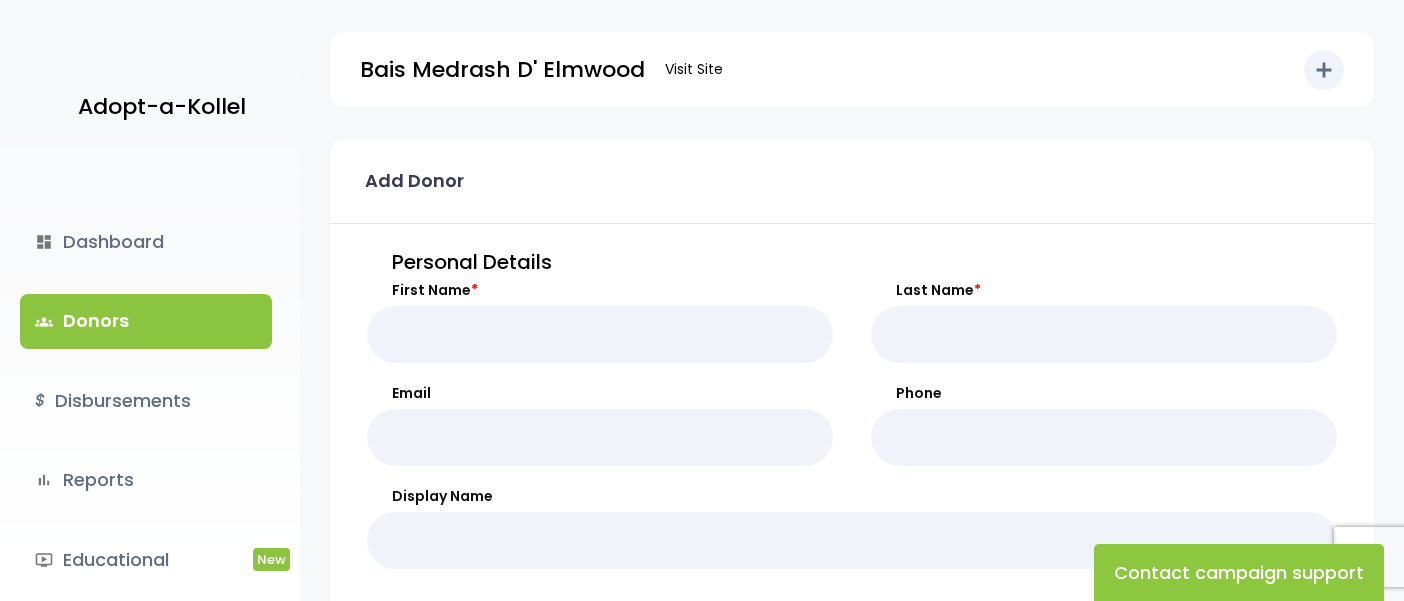 scroll, scrollTop: 0, scrollLeft: 0, axis: both 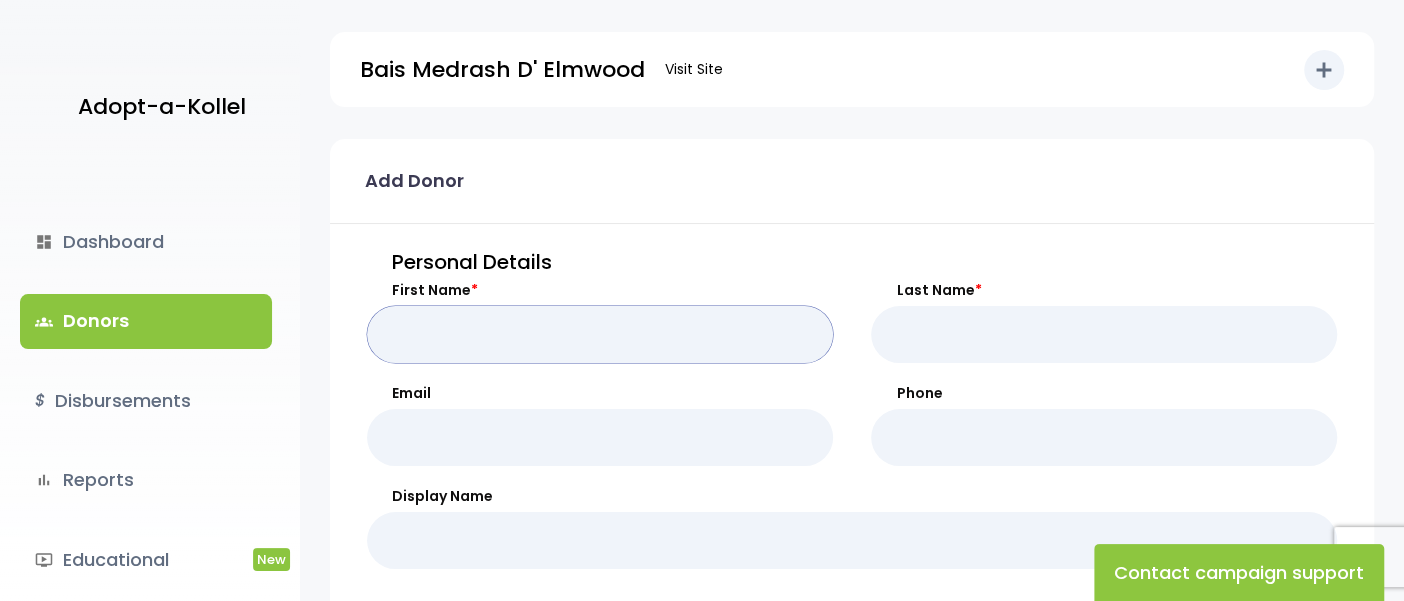 click on "First Name  *" at bounding box center (600, 334) 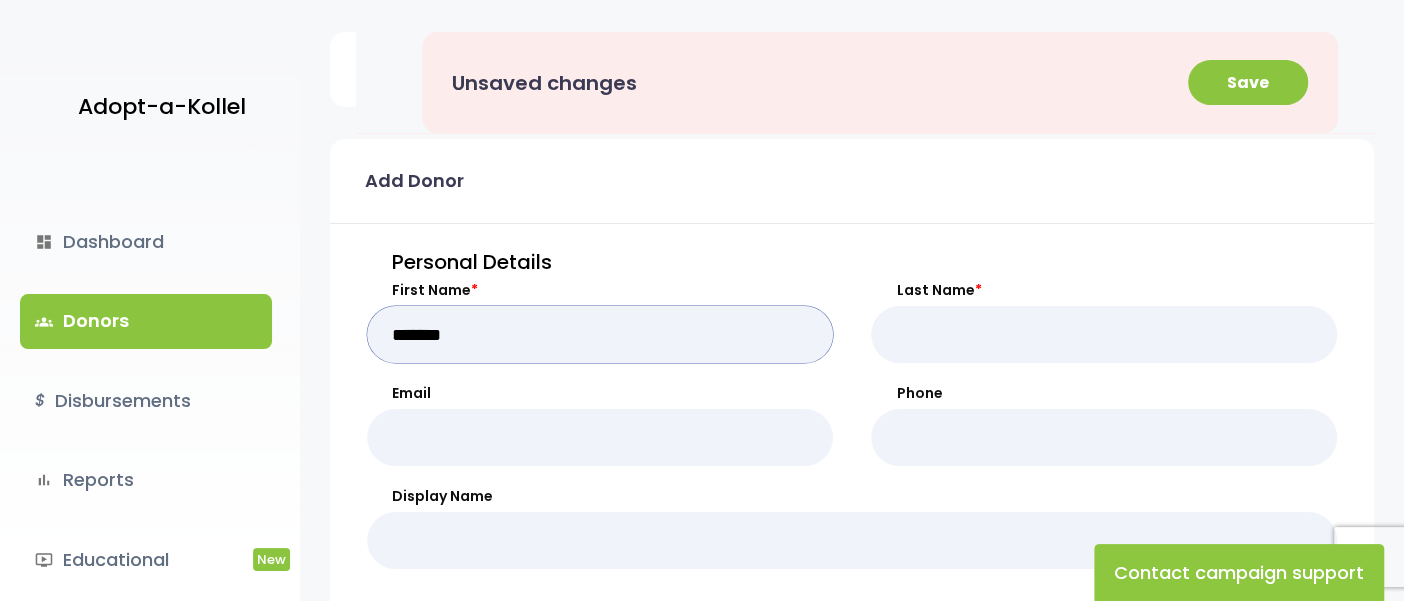 type on "*******" 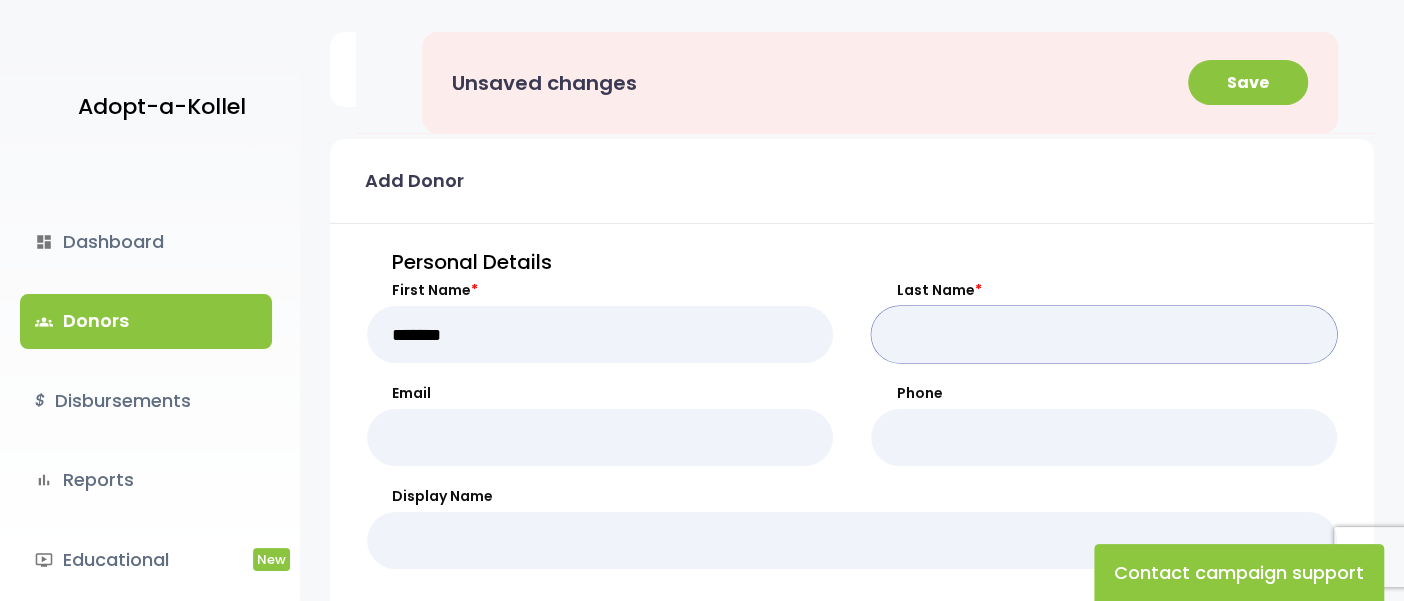click on "Last Name  *" at bounding box center [1104, 334] 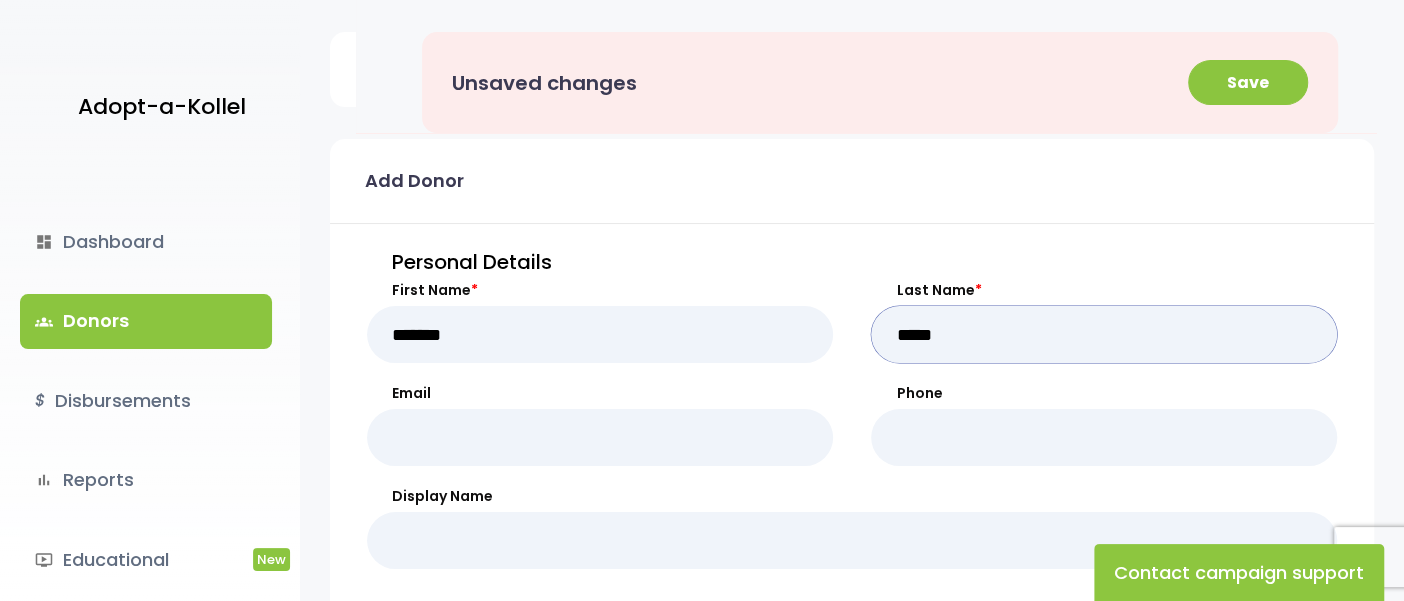 type on "*****" 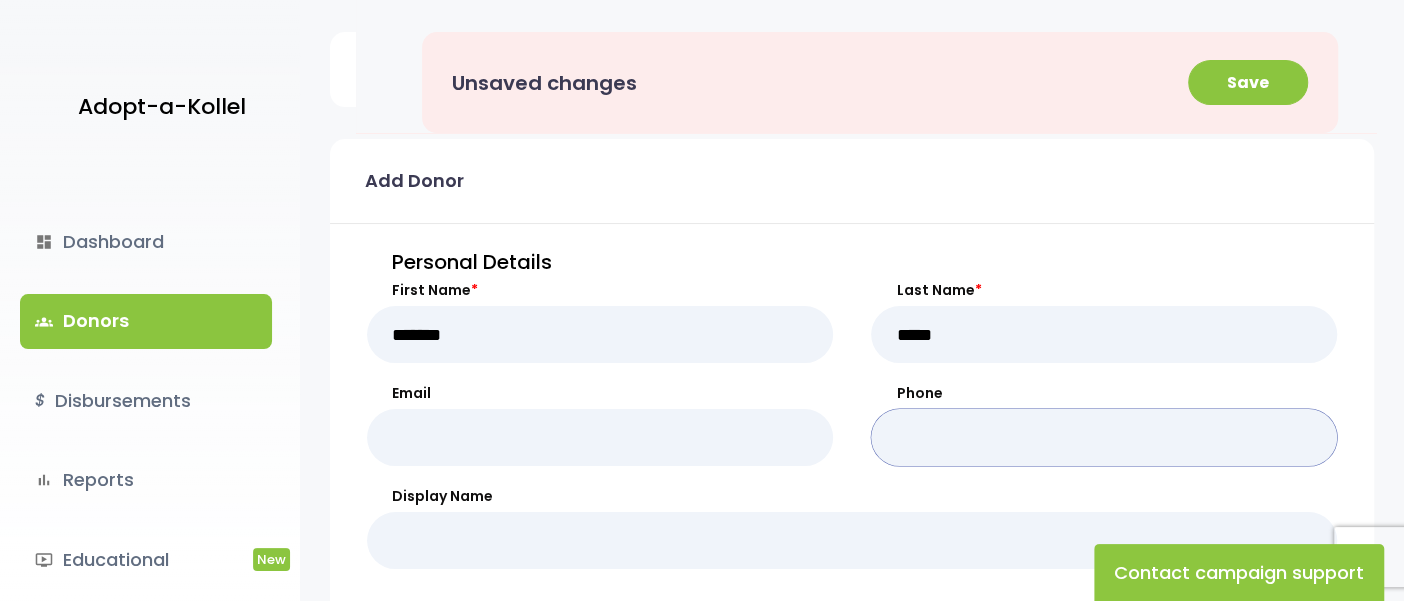 click on "Phone" at bounding box center (1104, 437) 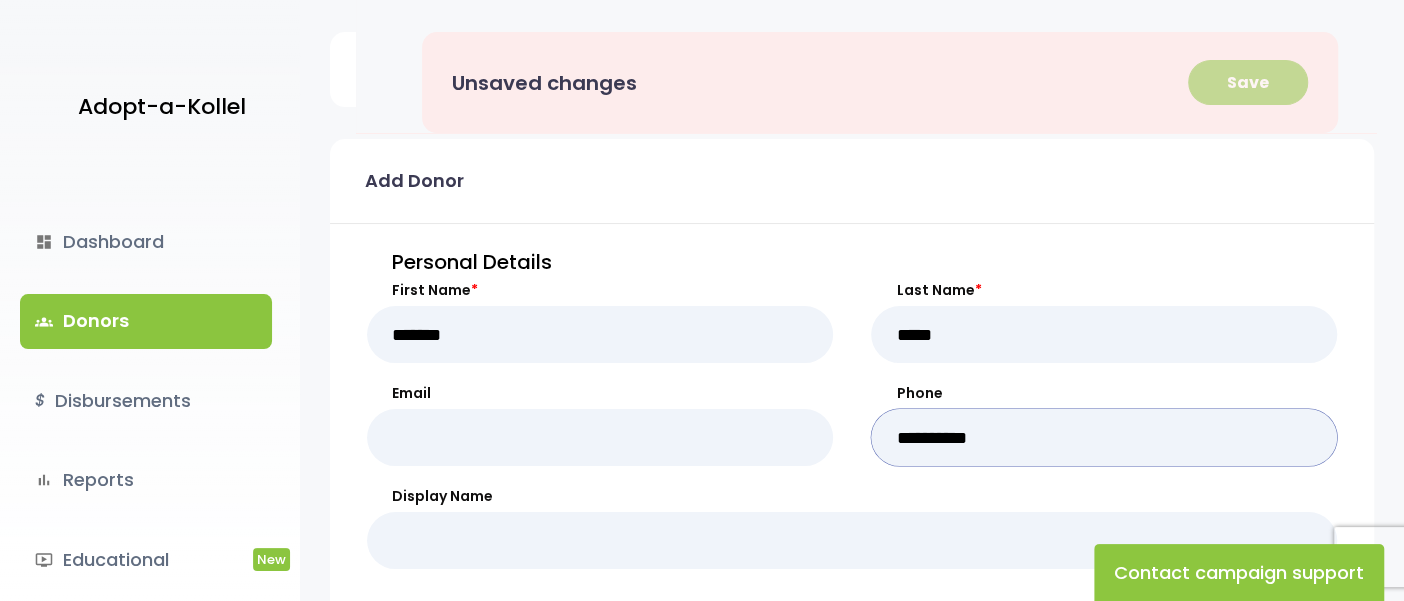 type on "**********" 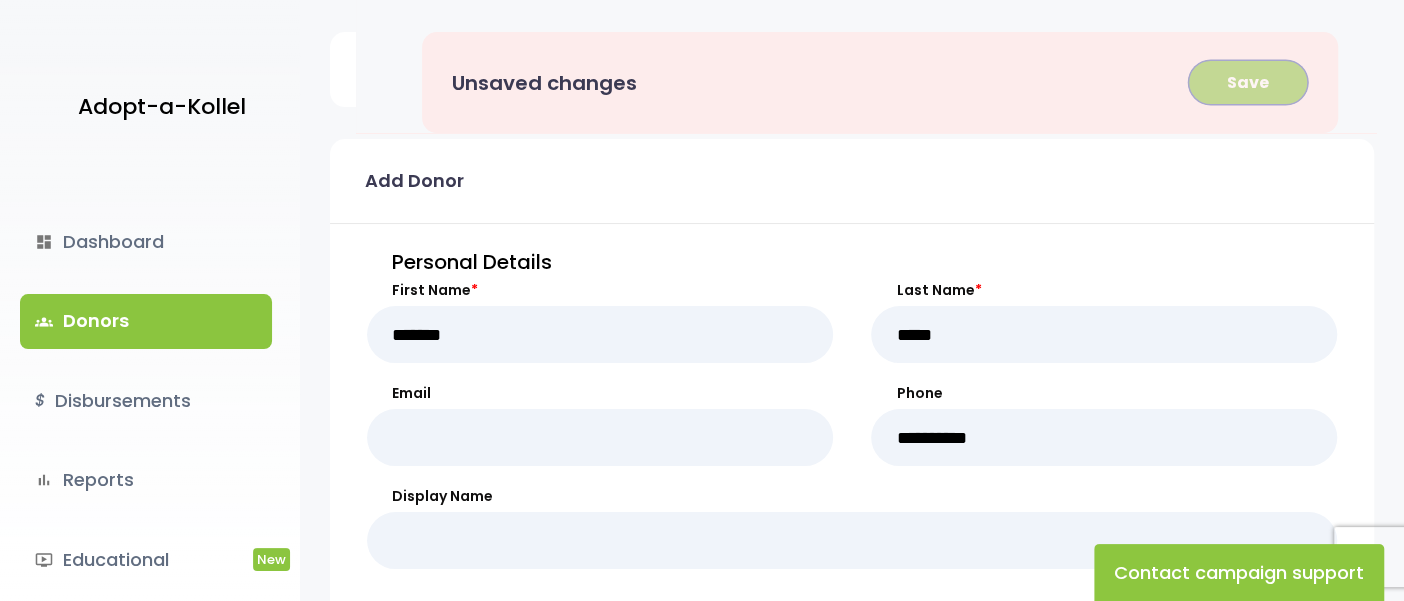 click on "Save" at bounding box center [1248, 82] 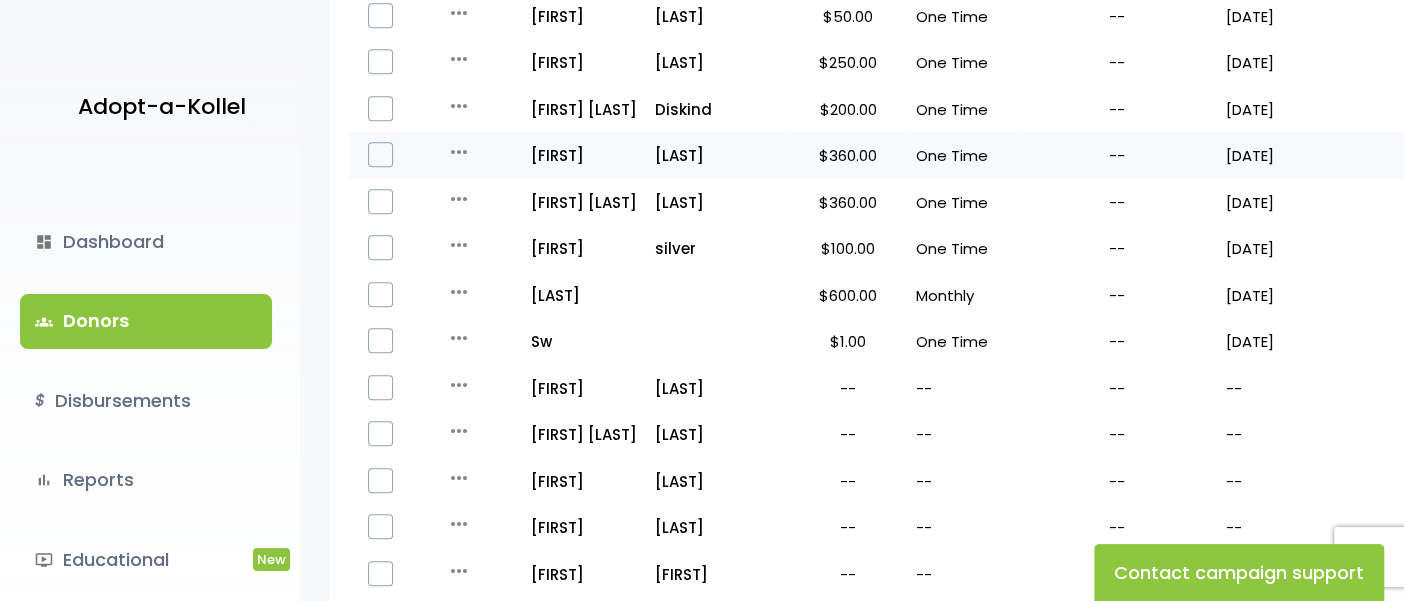 scroll, scrollTop: 0, scrollLeft: 0, axis: both 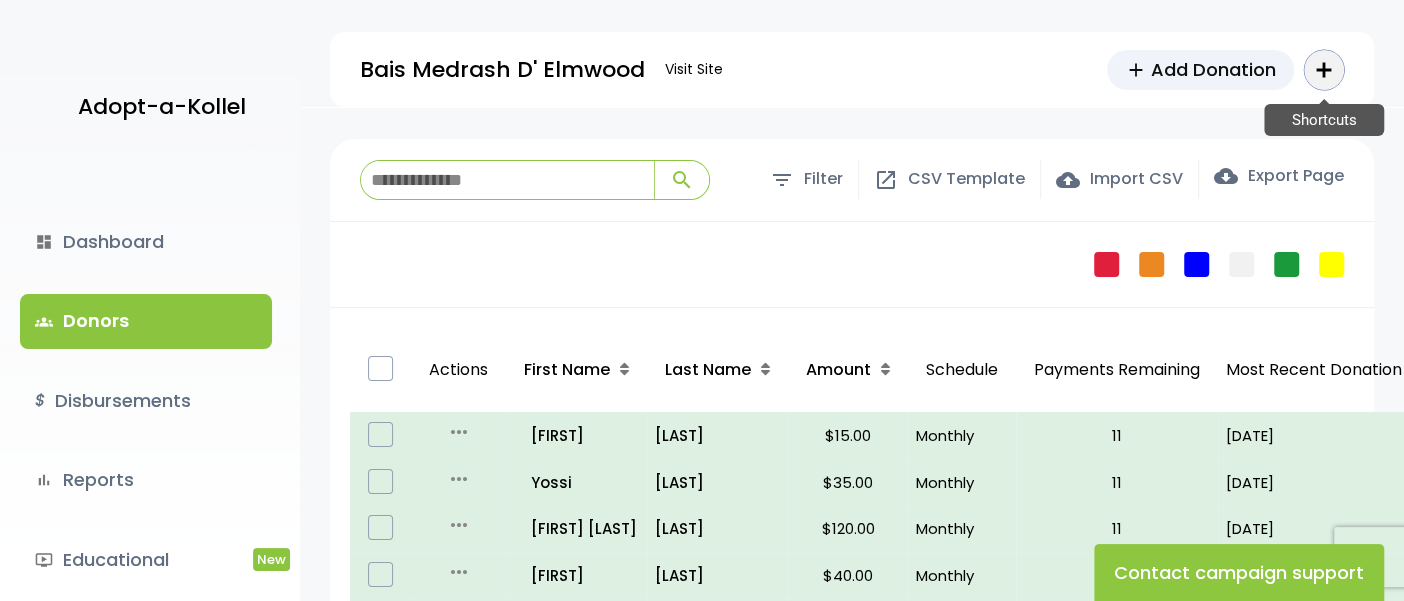 click on "add" at bounding box center (1324, 70) 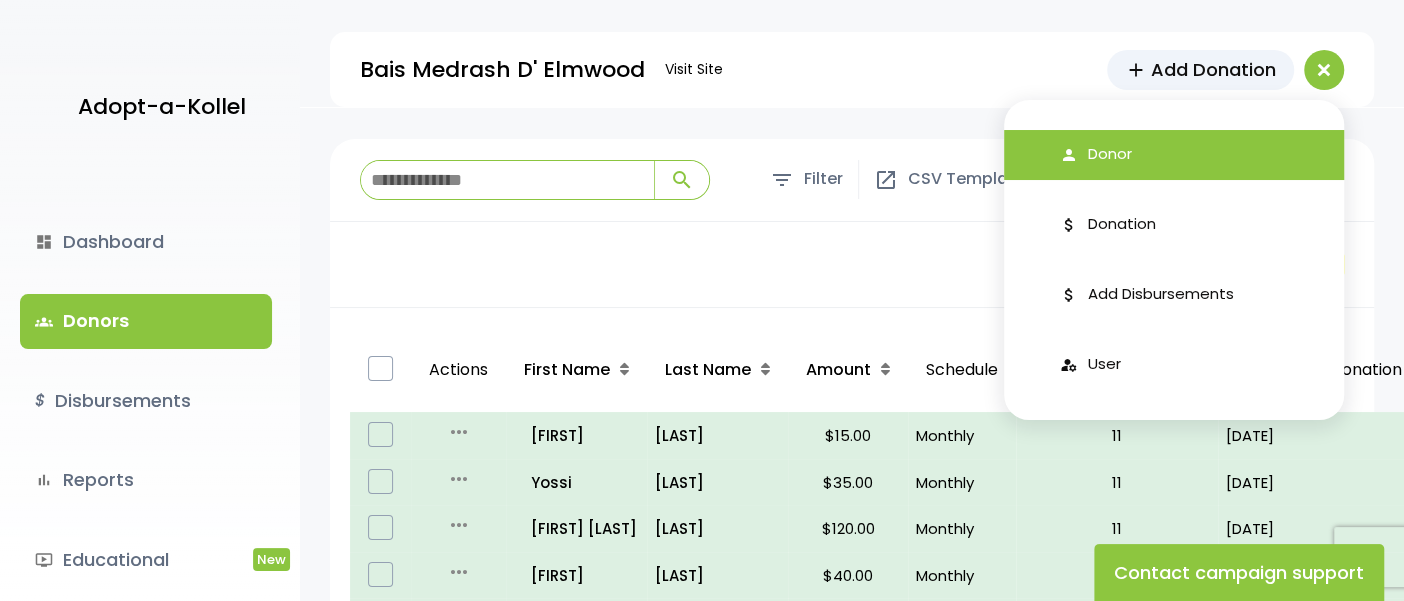 click on "person
Donor" at bounding box center [1174, 155] 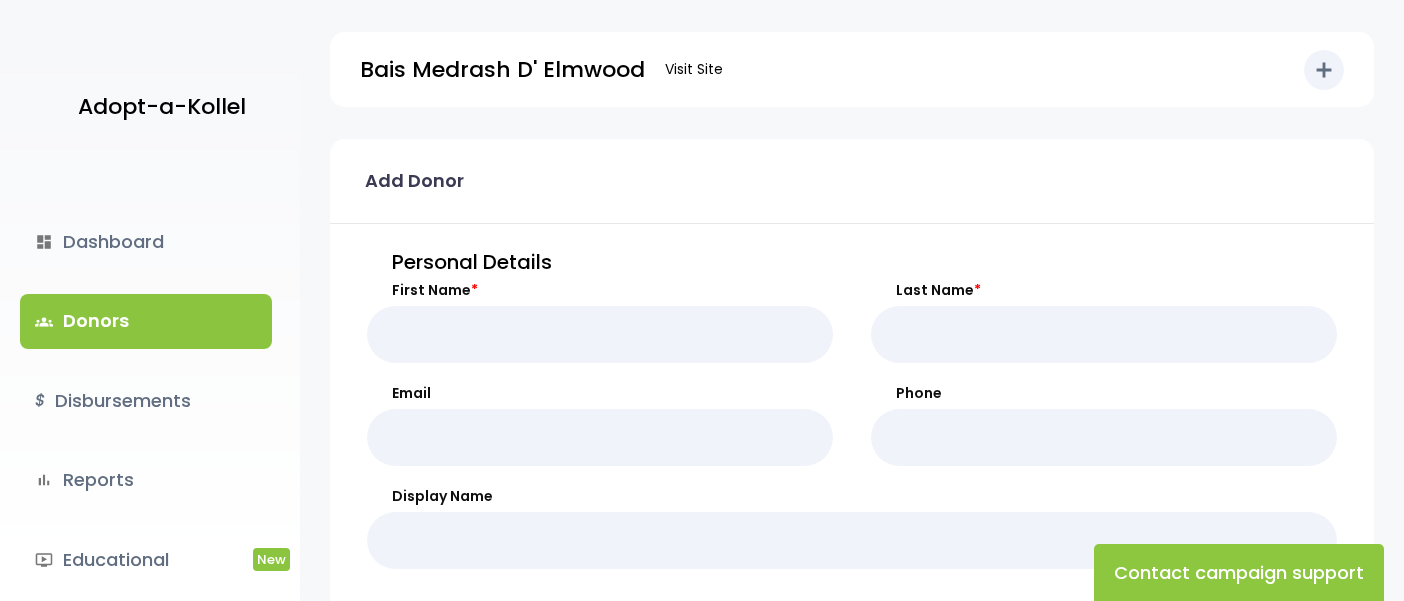scroll, scrollTop: 0, scrollLeft: 0, axis: both 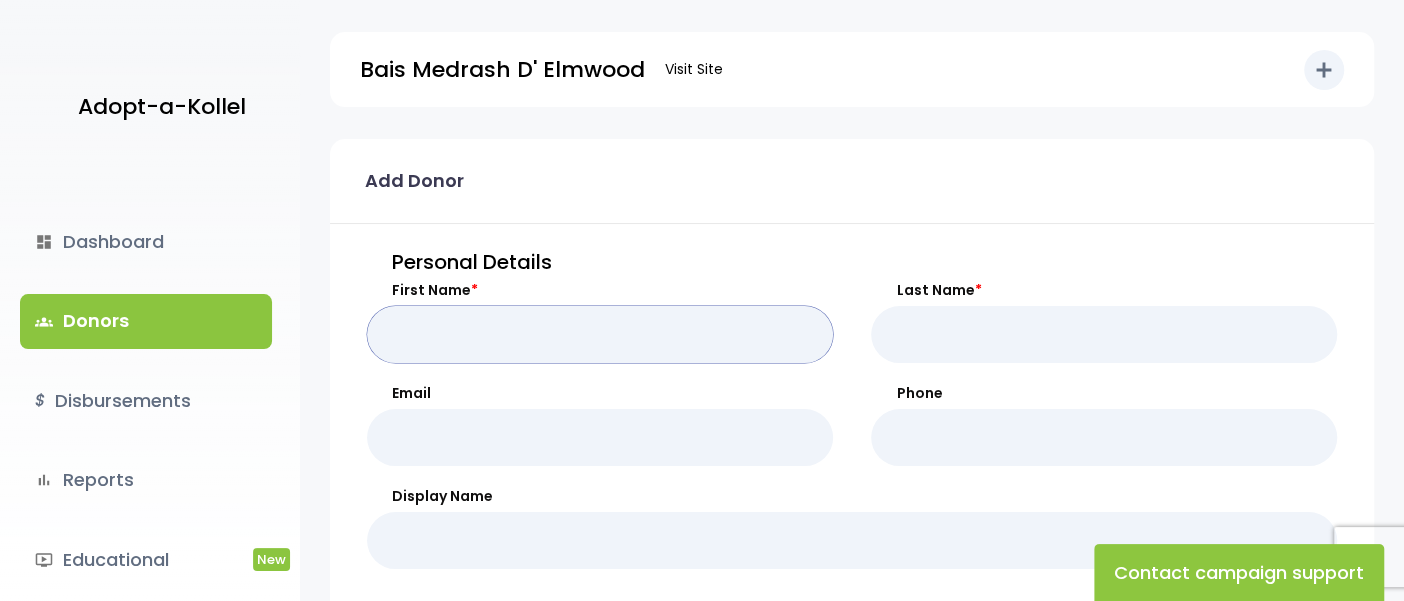 click on "First Name  *" at bounding box center (600, 334) 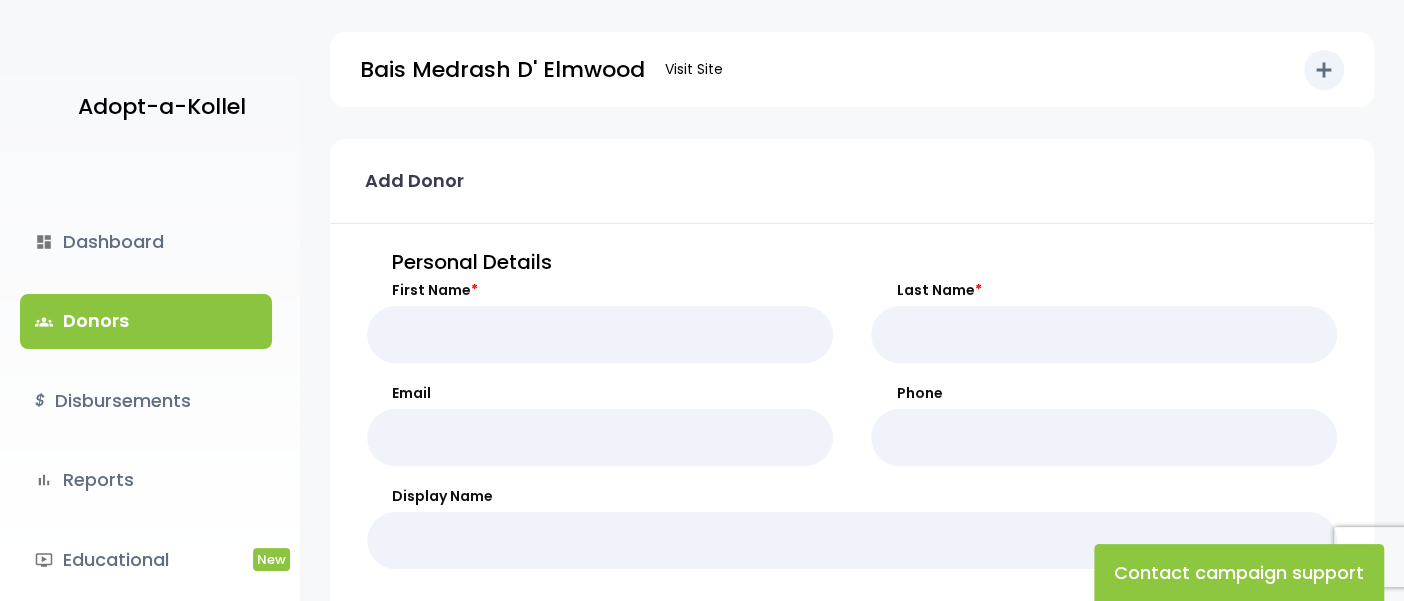 click on "Adopt-a-Kollel
dashboard Dashboard
groups Donors
$Disbursements
bar_chart Reports
ondemand_video Educational New
manage_accounts Users
launch View Site
.st0 {
fill: none;
}
Log Out
[ORGANIZATION]
Visit Site
add
Shortcuts
person
Donor
attach_money
Donation
attach_money
AddDisbursements
User" at bounding box center (702, 904) 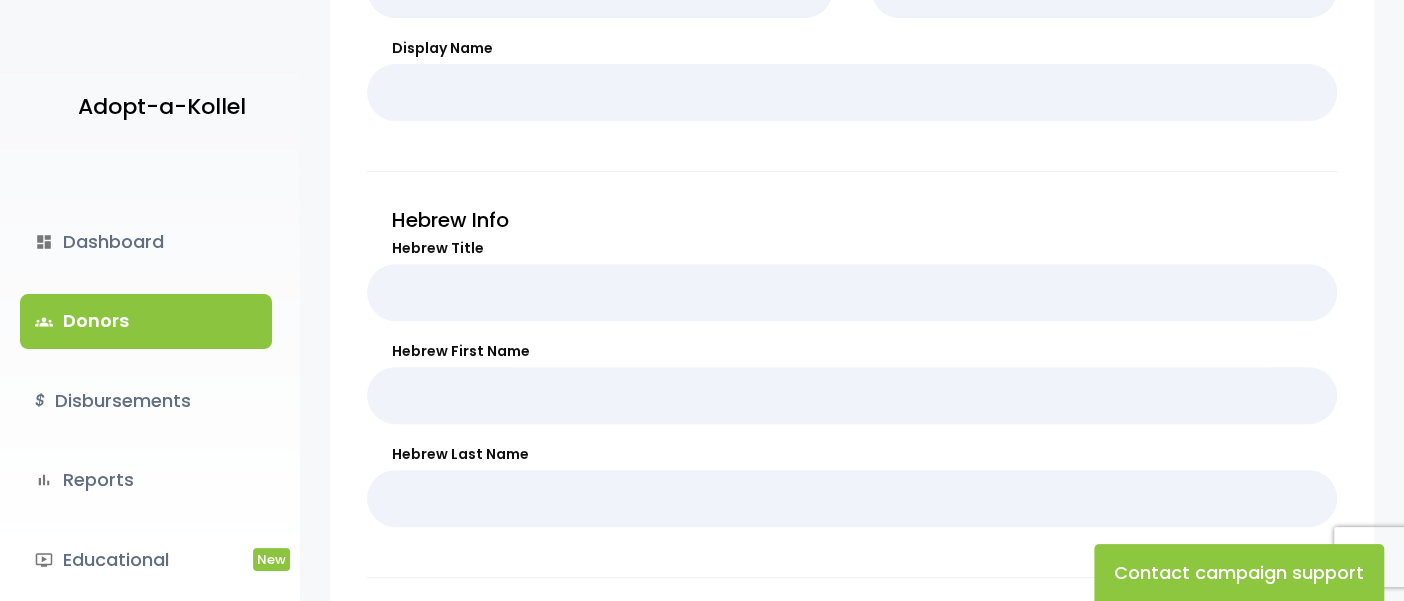 scroll, scrollTop: 0, scrollLeft: 0, axis: both 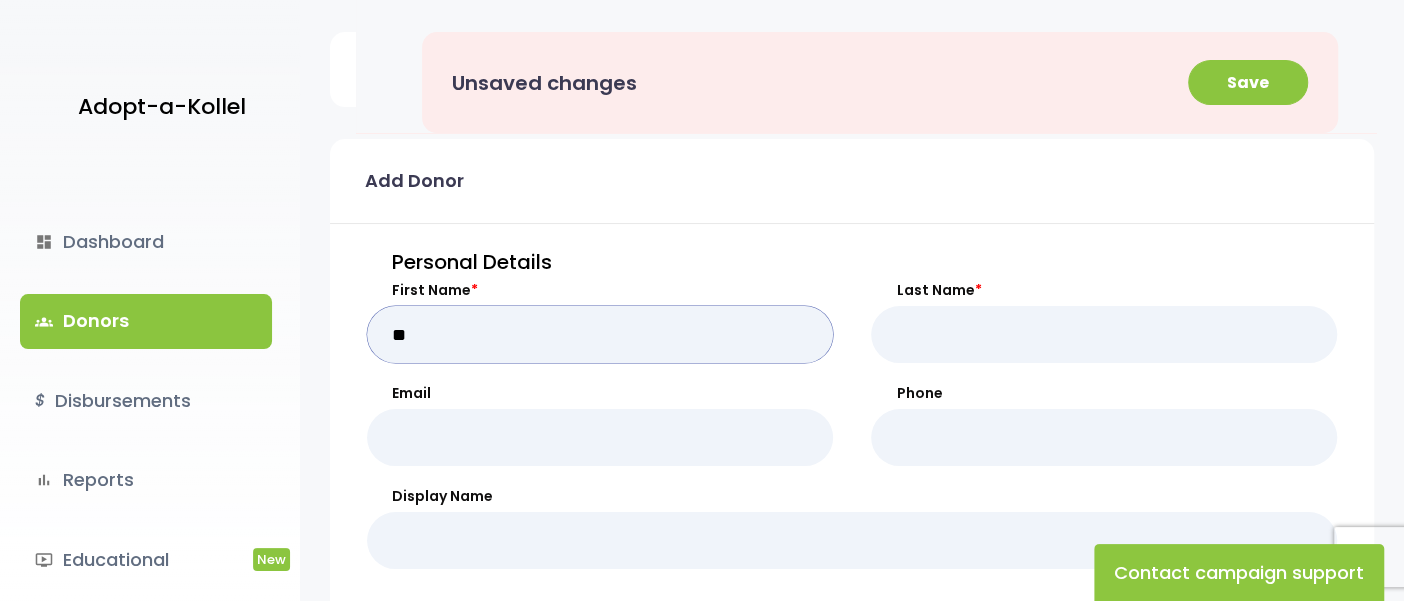 click on "**" at bounding box center (600, 334) 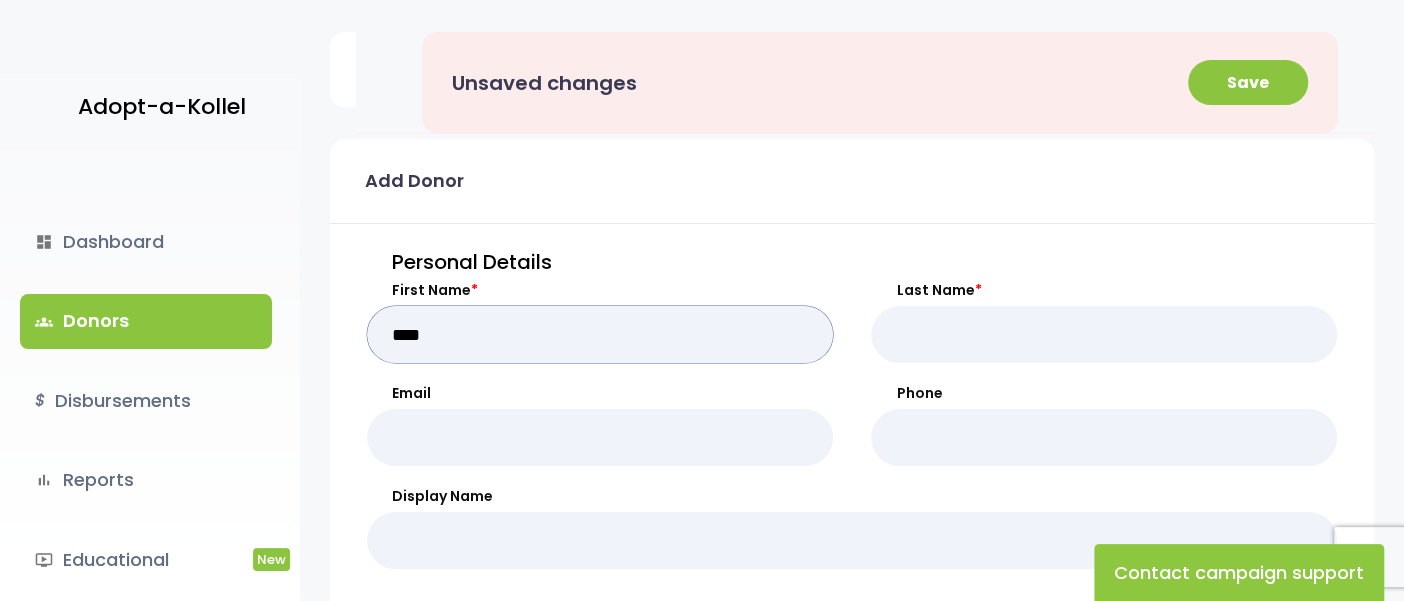 type on "****" 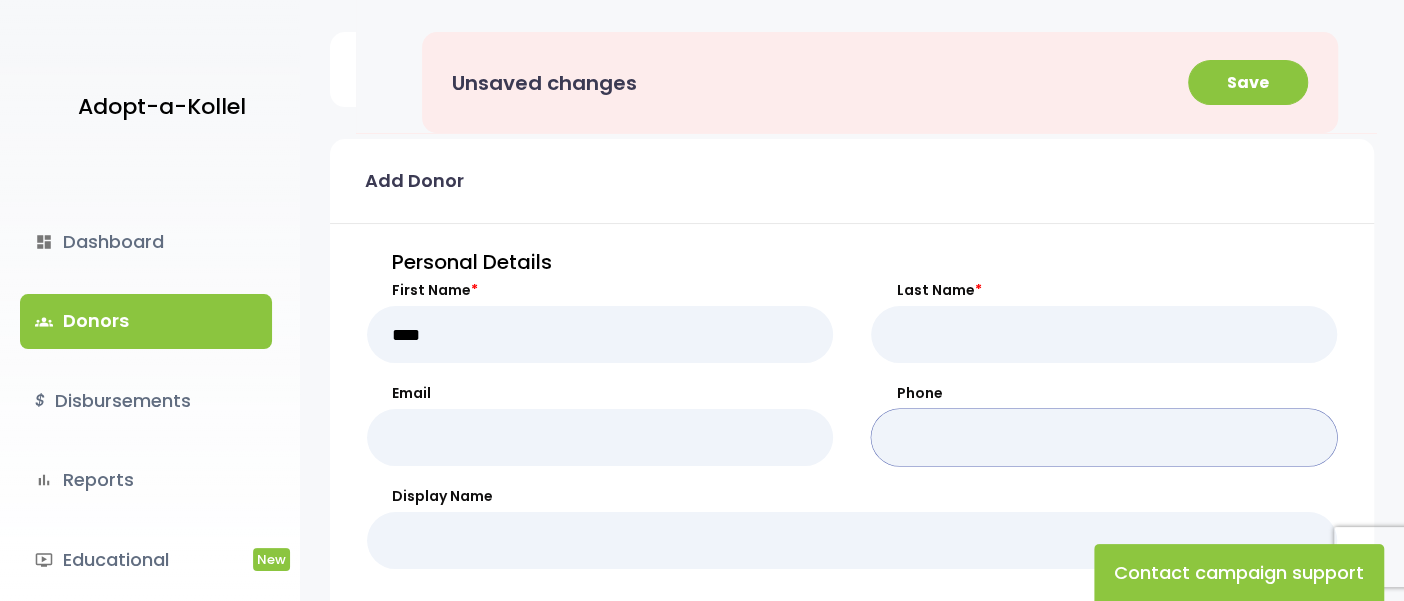 click on "Phone" at bounding box center (1104, 437) 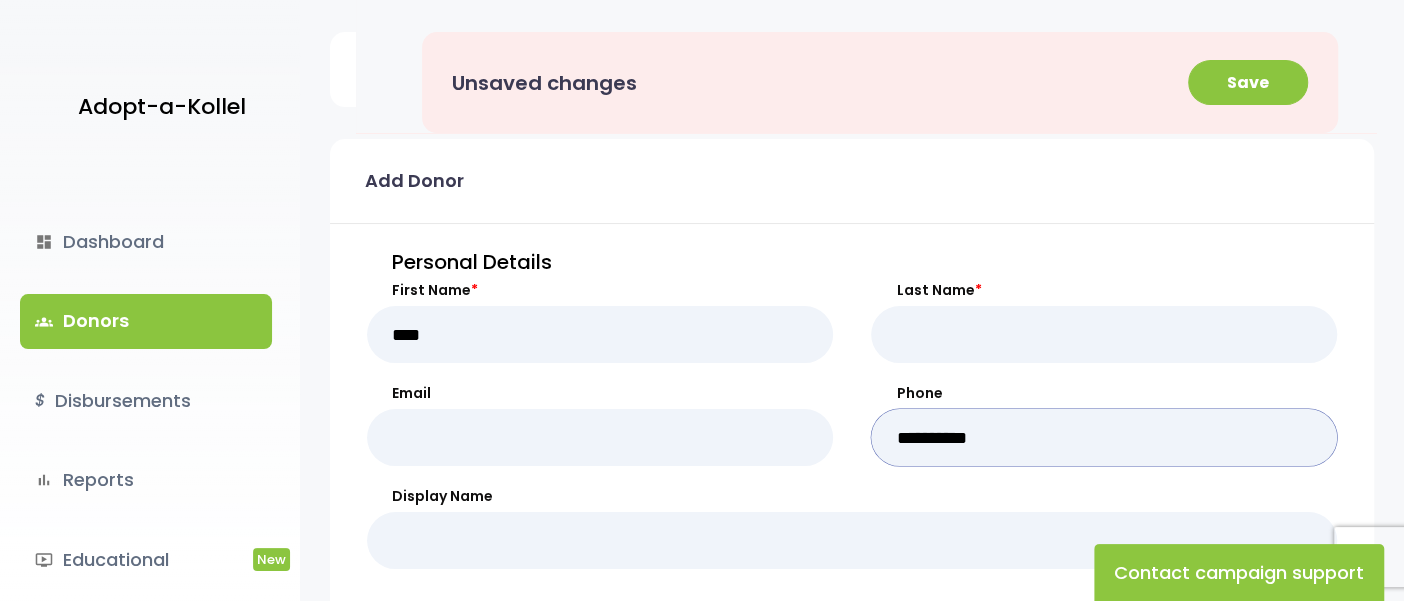 type on "**********" 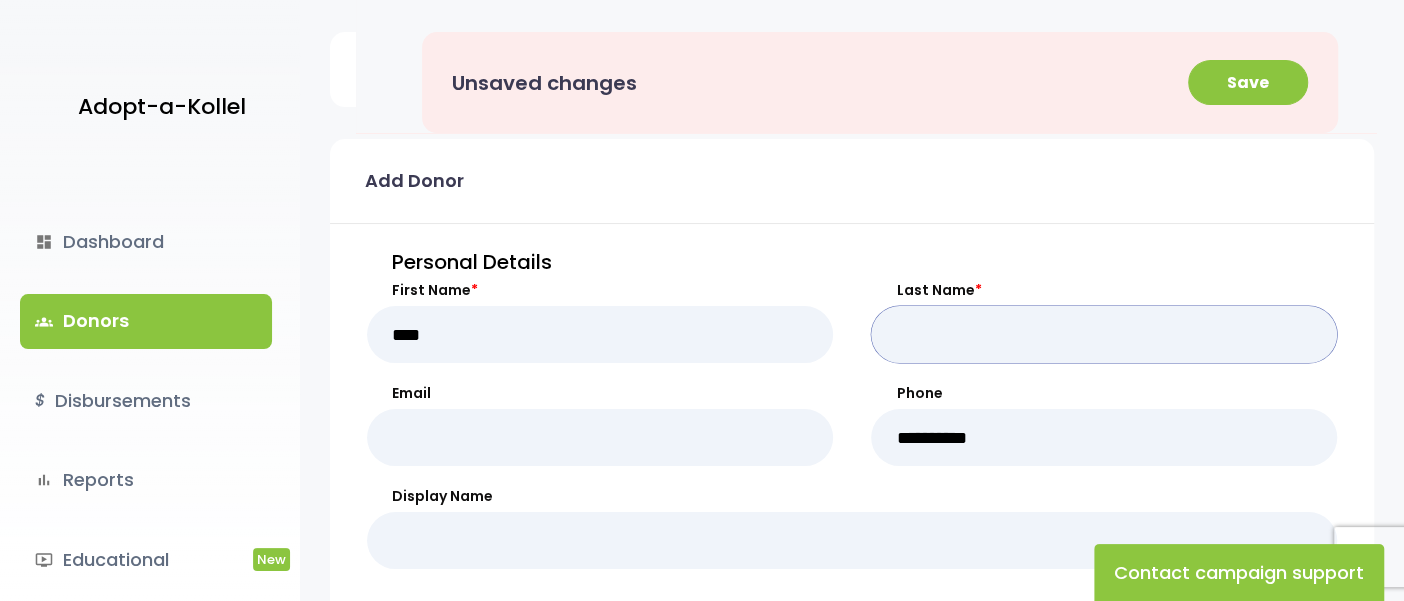 click on "Last Name  *" at bounding box center [1104, 334] 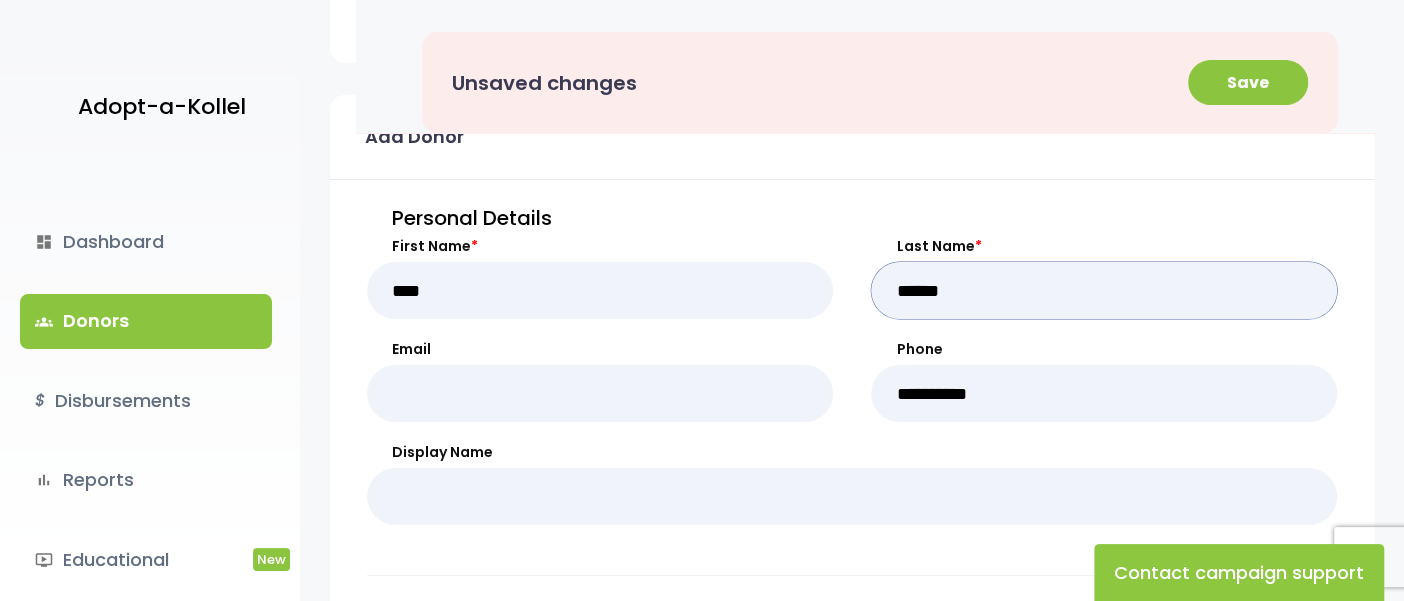 scroll, scrollTop: 41, scrollLeft: 0, axis: vertical 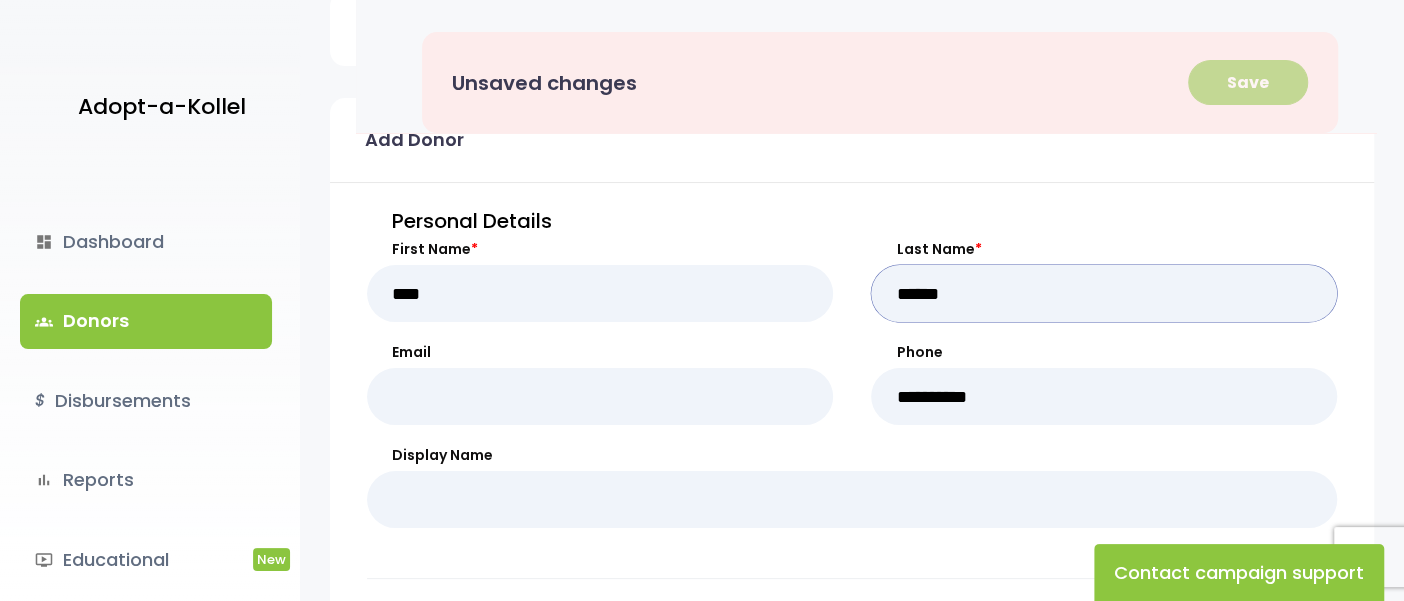 type on "******" 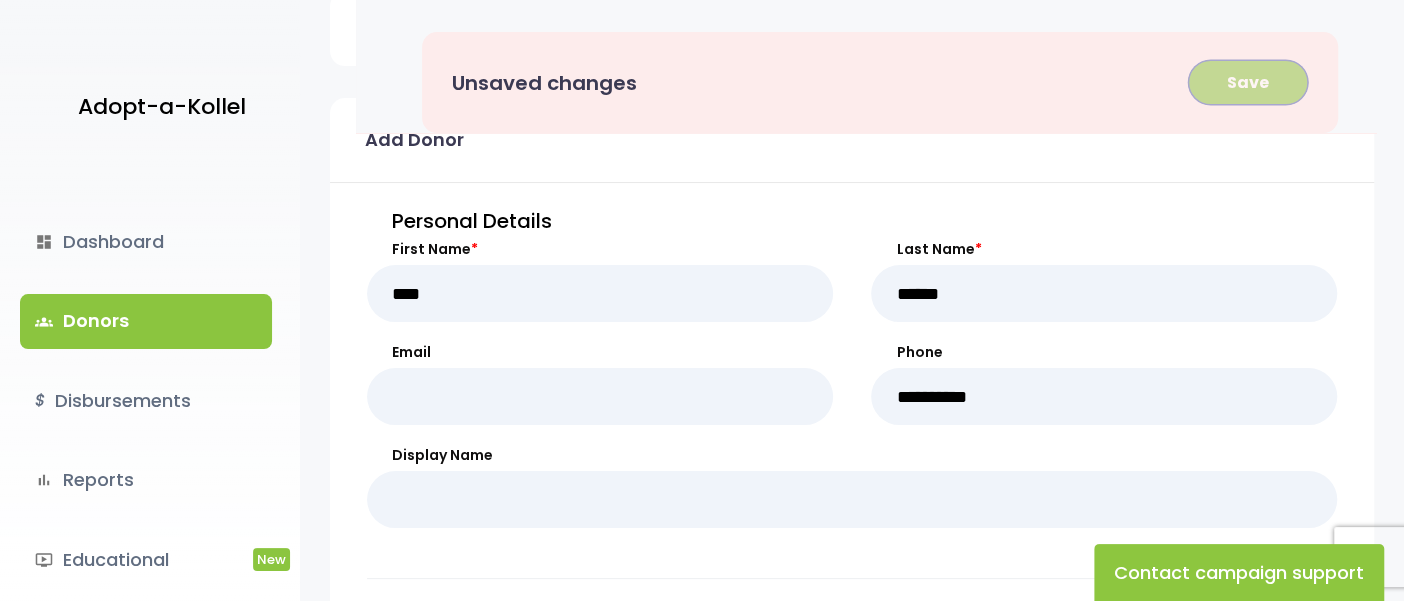 click on "Save" at bounding box center (1248, 82) 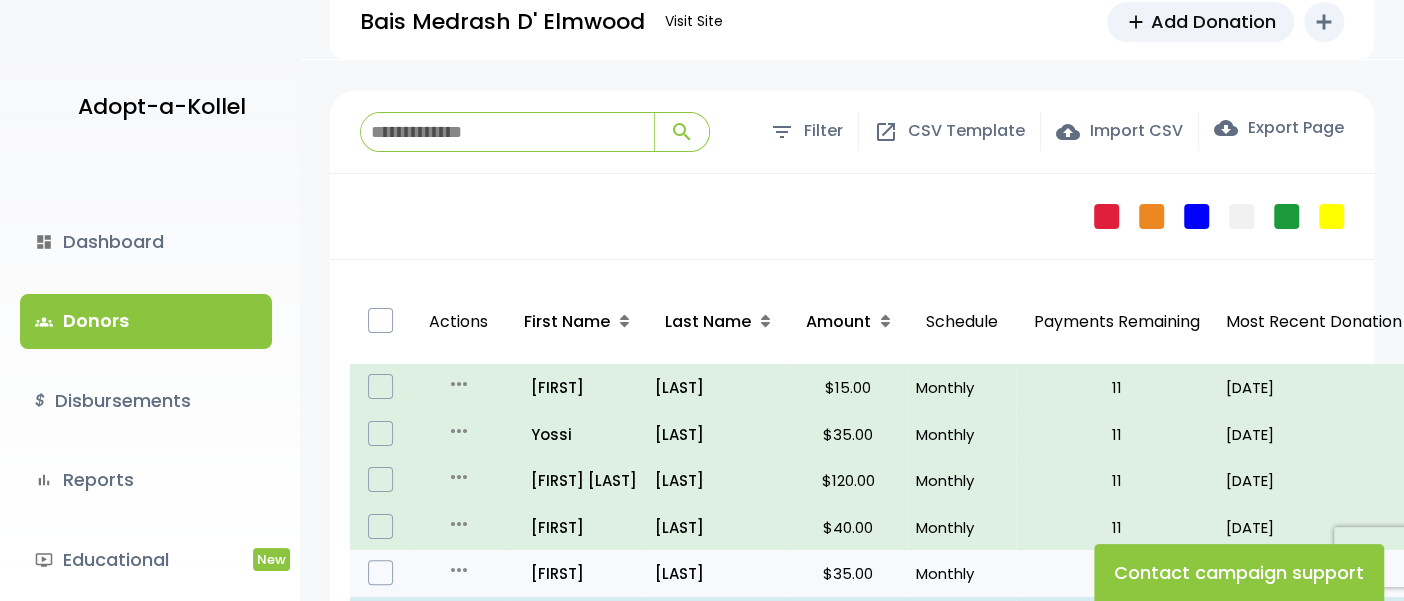 scroll, scrollTop: 0, scrollLeft: 0, axis: both 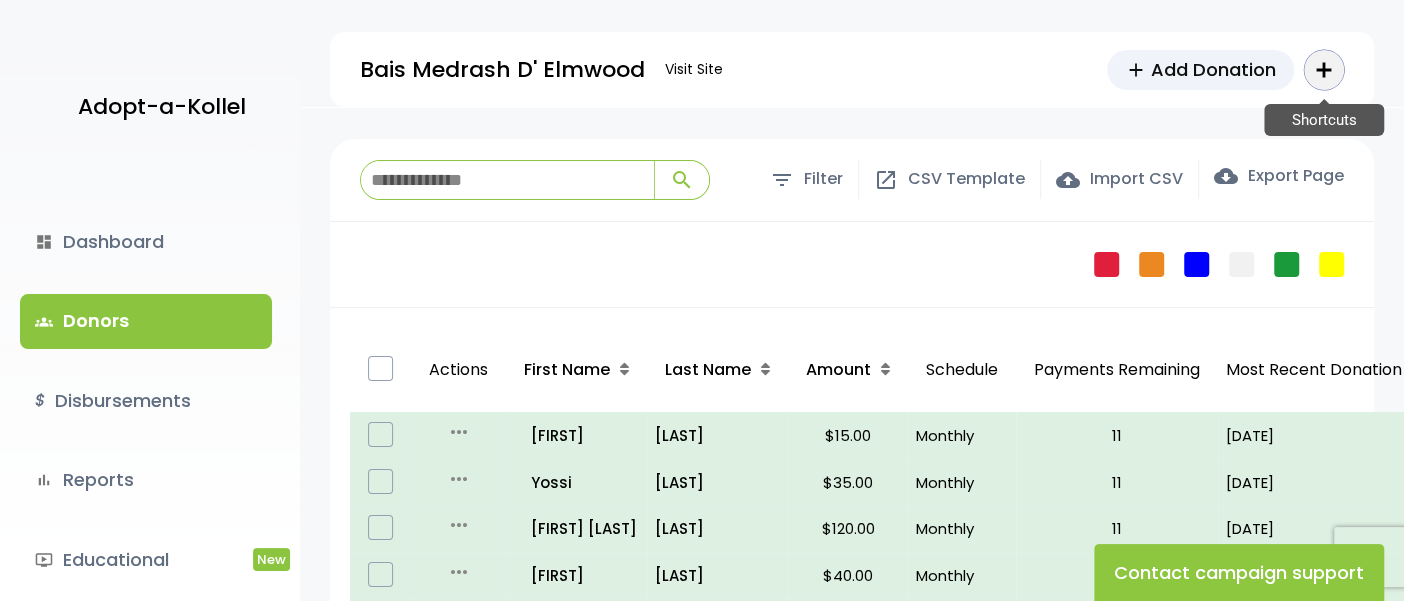 click on "add" at bounding box center (1324, 70) 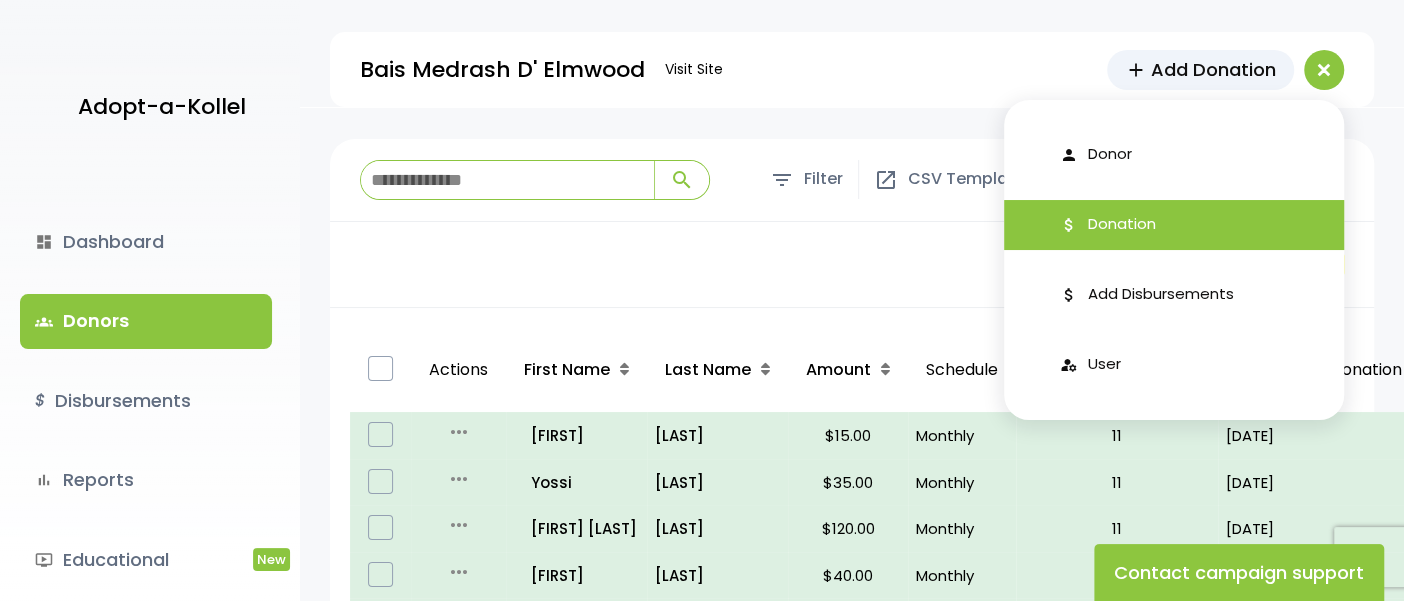 click on "Donation" at bounding box center [1122, 224] 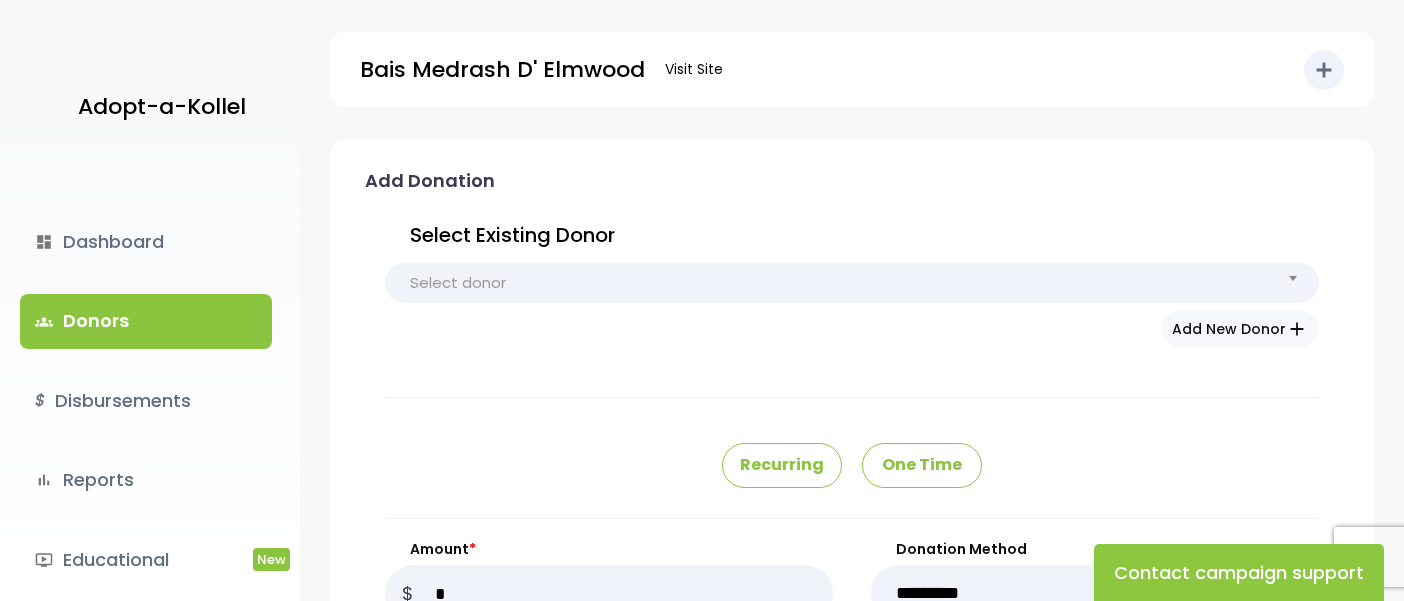 scroll, scrollTop: 0, scrollLeft: 0, axis: both 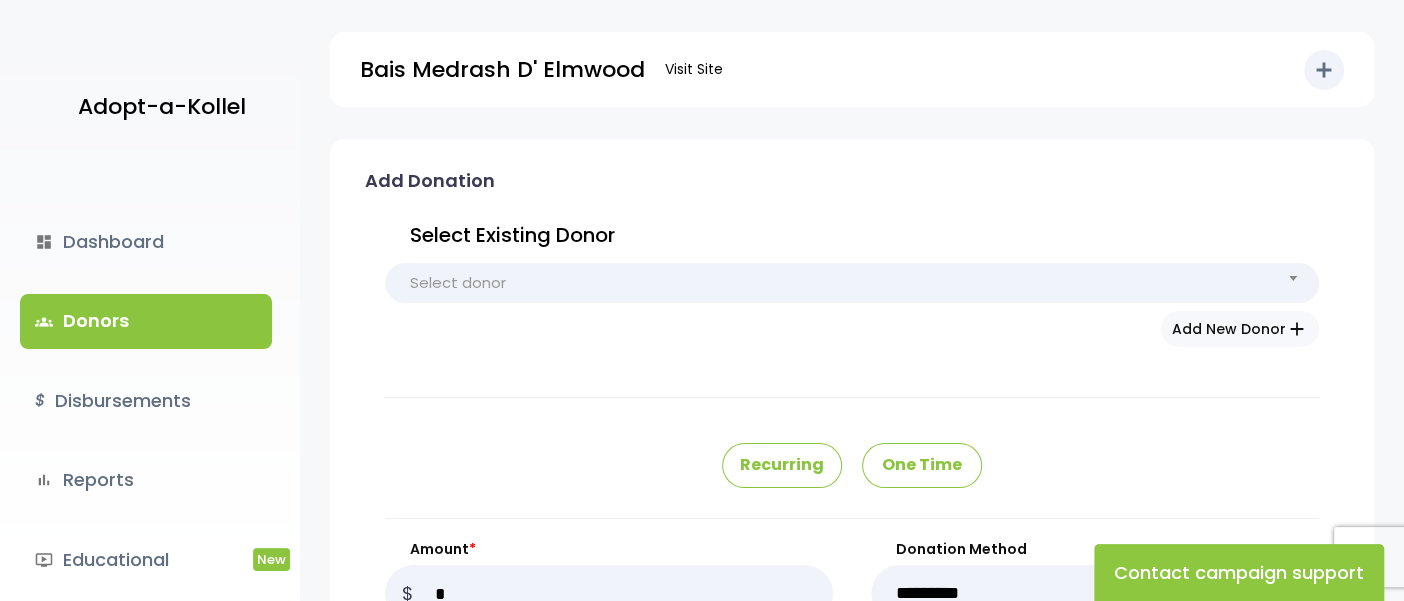 click on "Select donor" at bounding box center (852, 283) 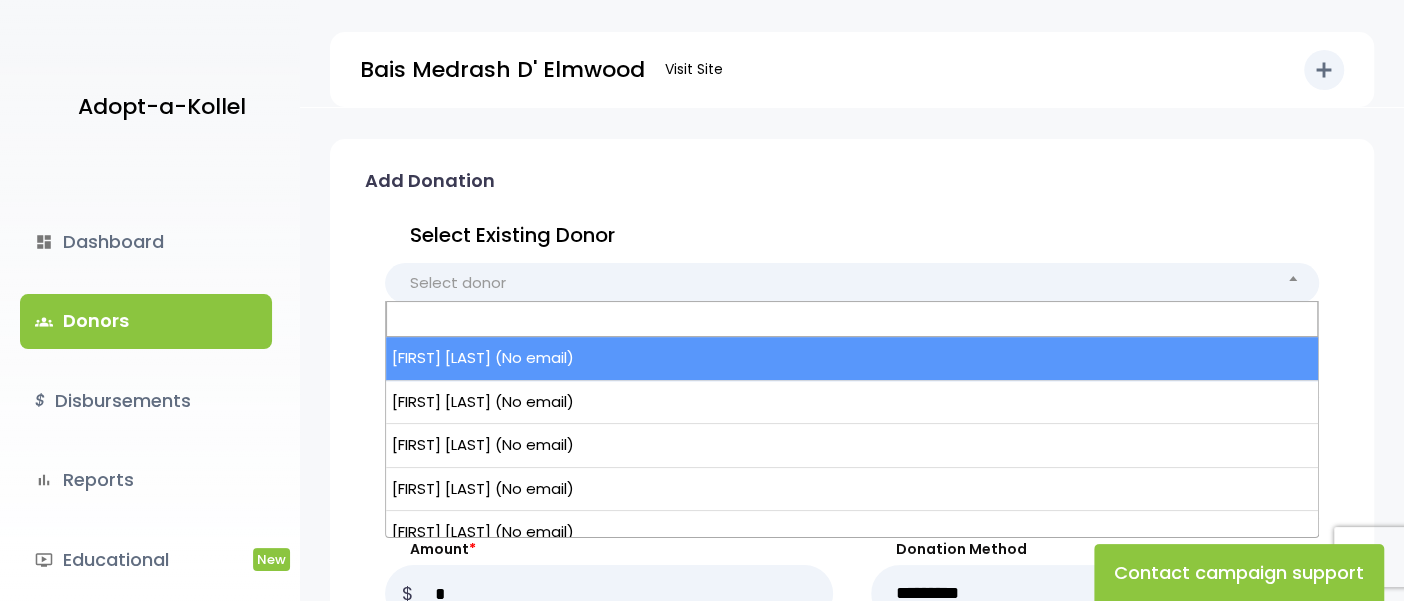 click on "**********" at bounding box center (852, 876) 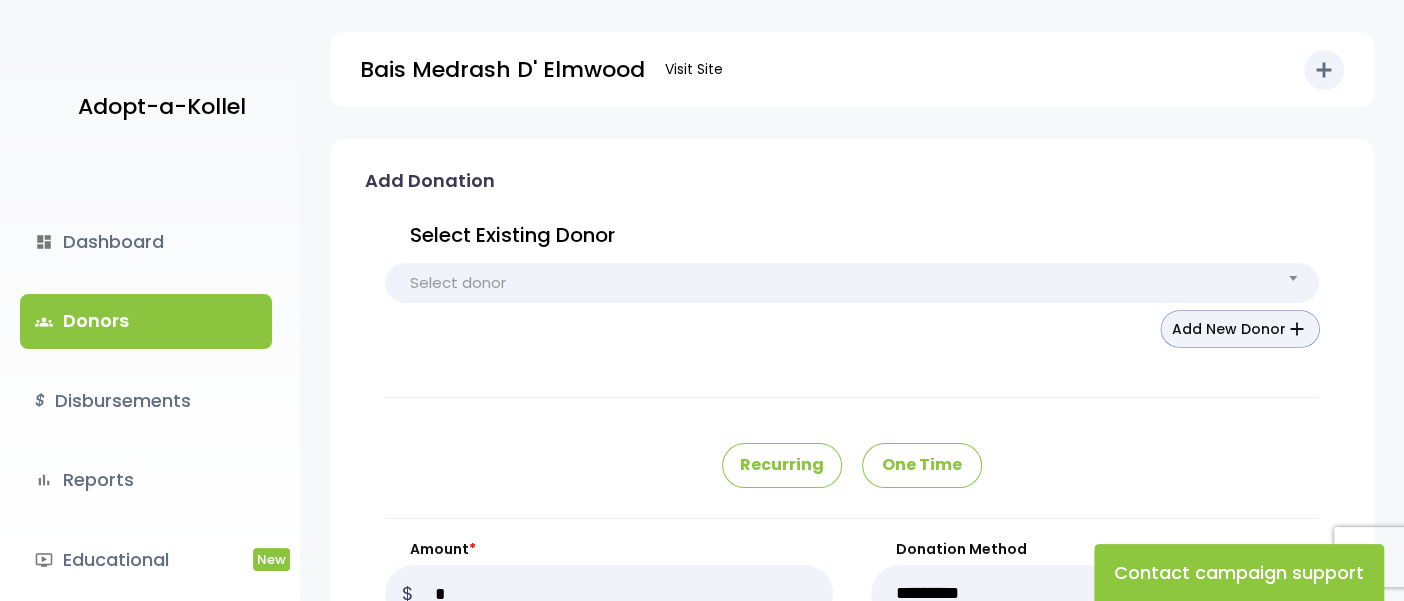 click on "Add New Donor add" at bounding box center [1240, 329] 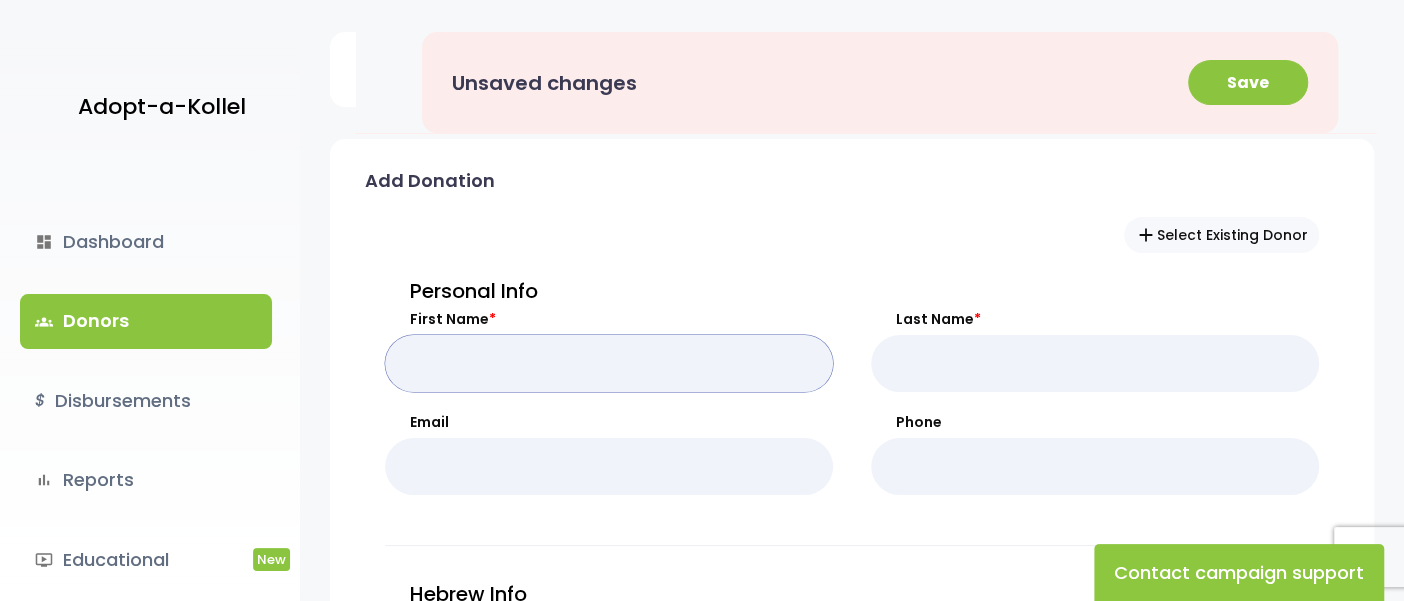 click on "First Name  *" at bounding box center (609, 363) 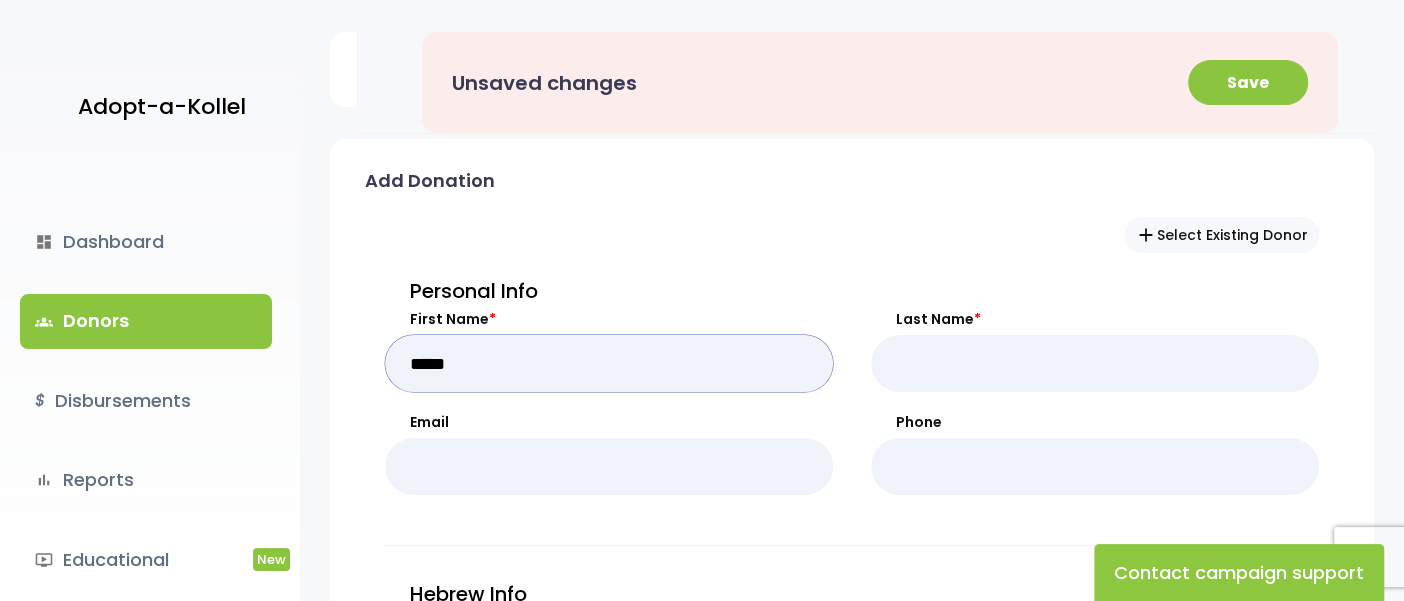 type on "*****" 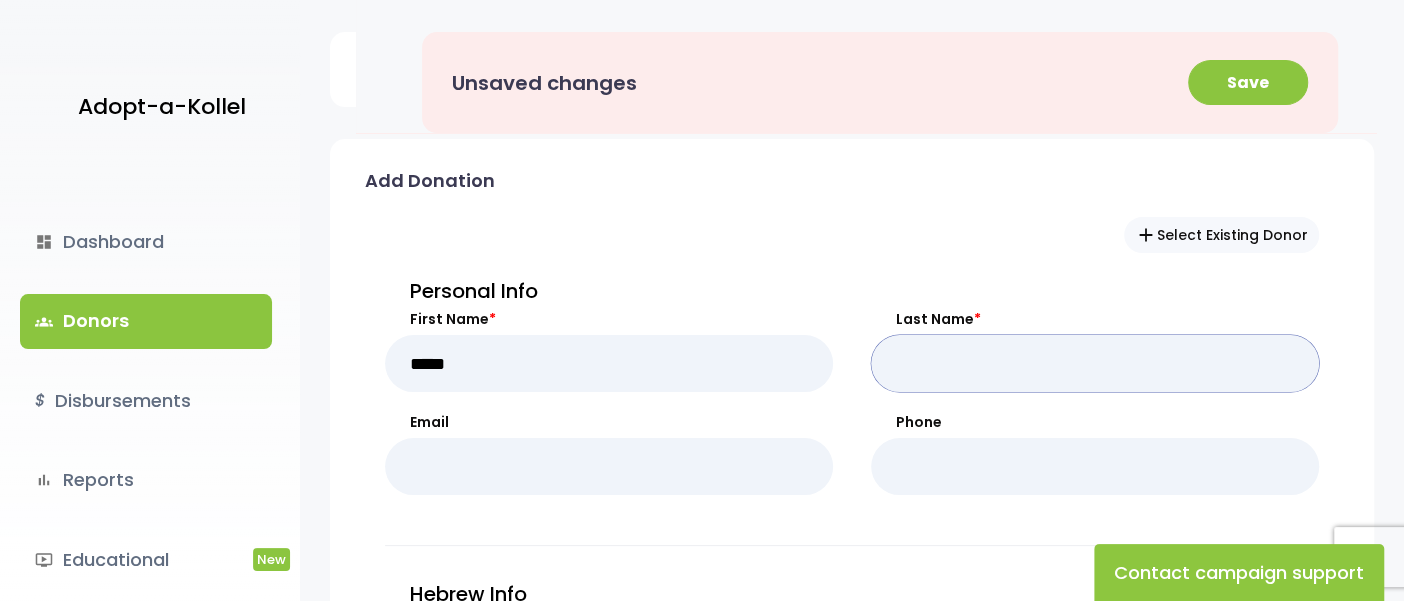 click on "Last Name  *" at bounding box center [1095, 363] 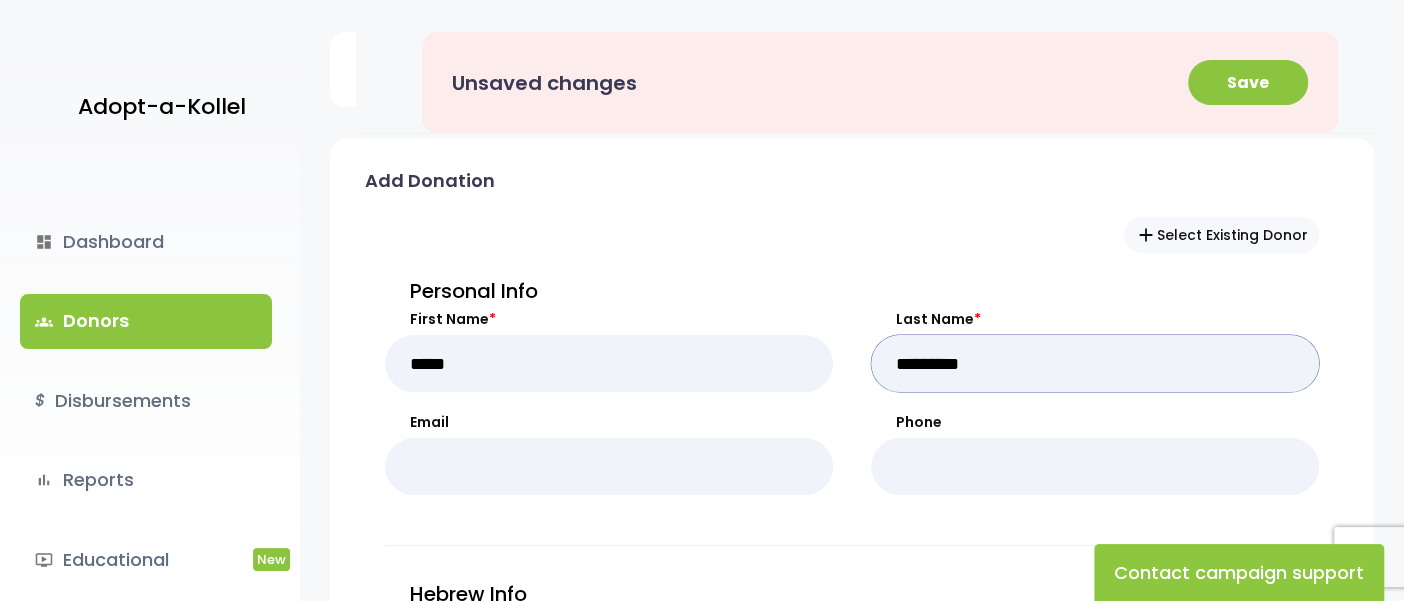 type on "*********" 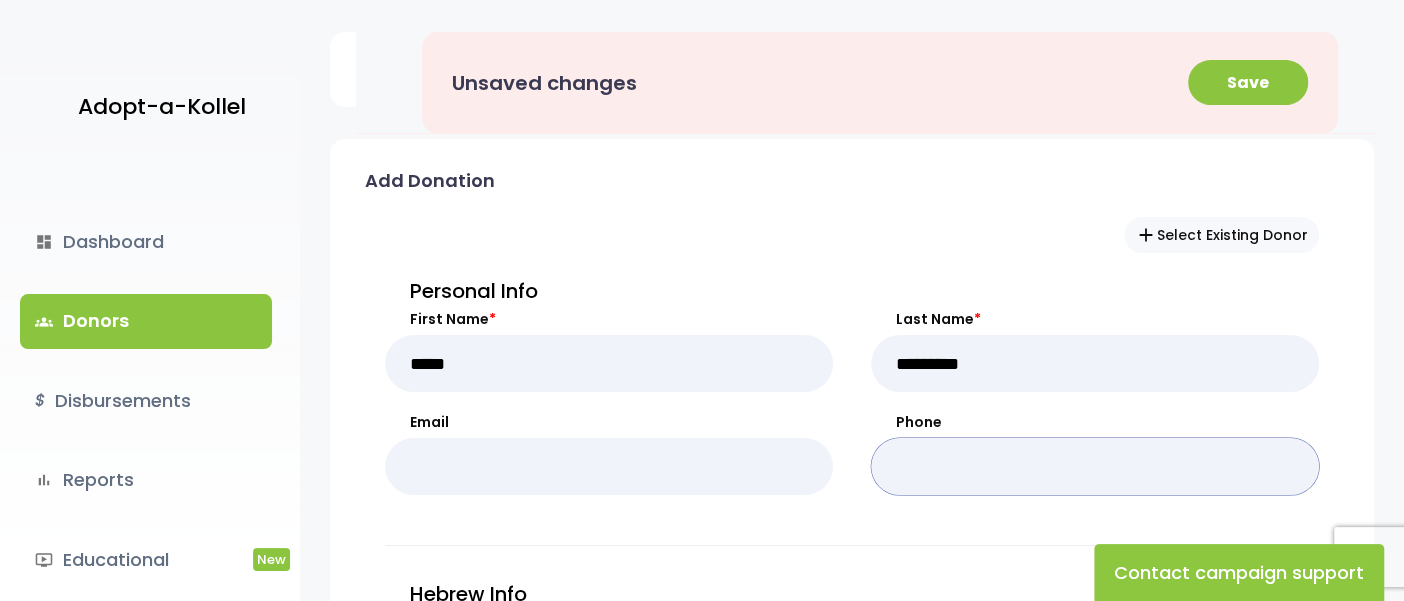 click on "Phone" at bounding box center [1095, 466] 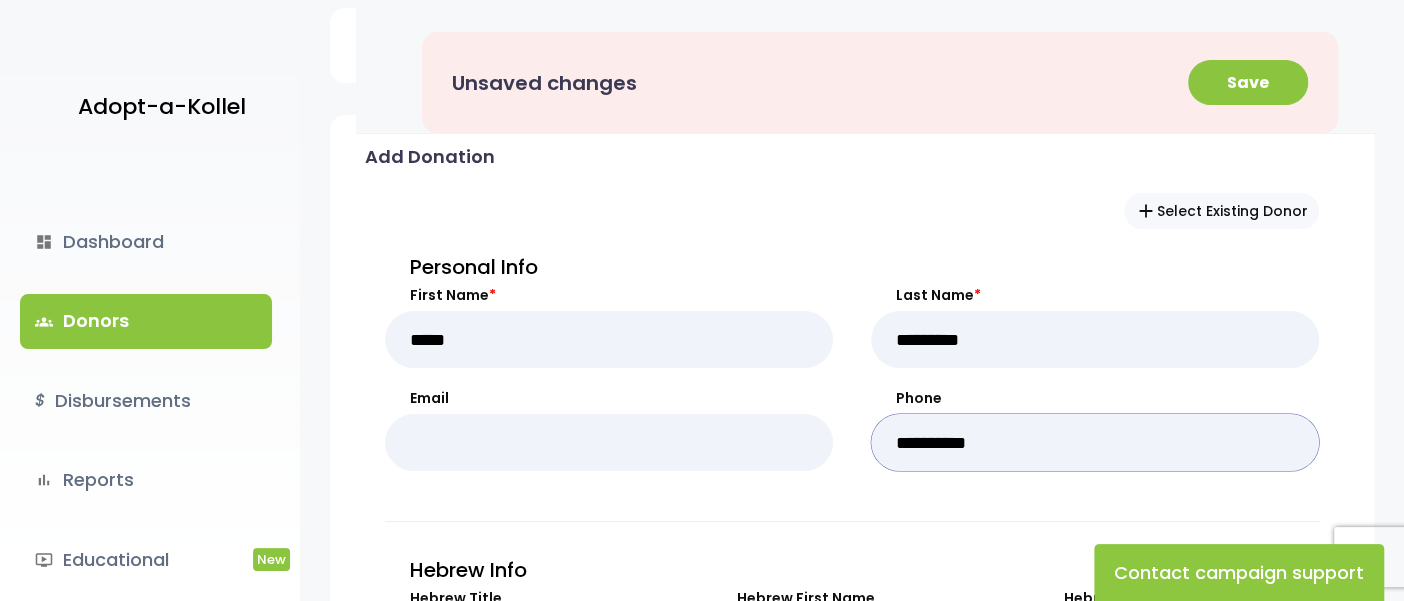 scroll, scrollTop: 0, scrollLeft: 0, axis: both 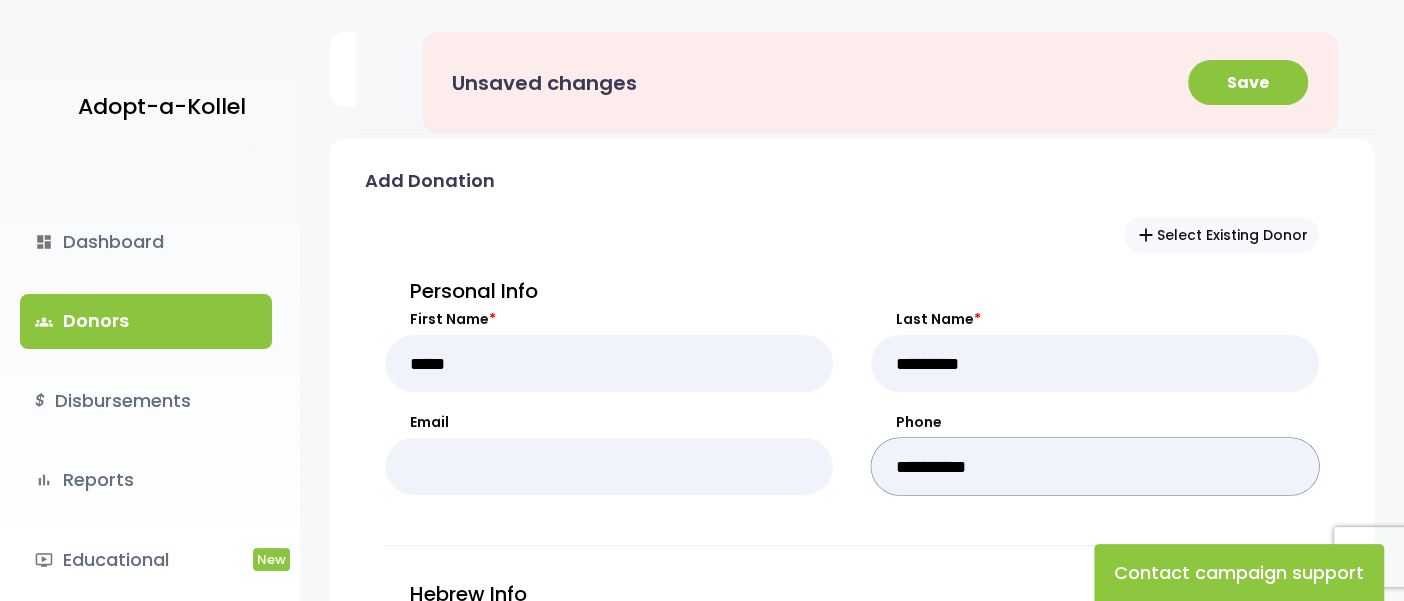 type on "**********" 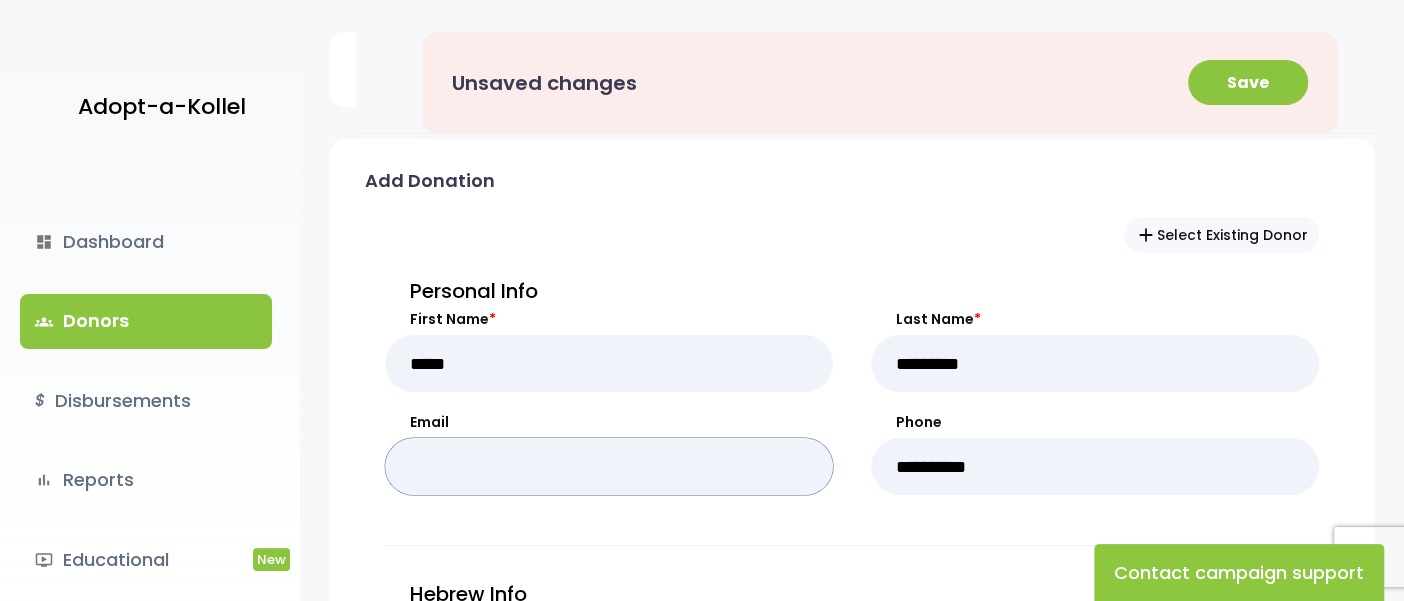 click on "Email" at bounding box center [609, 466] 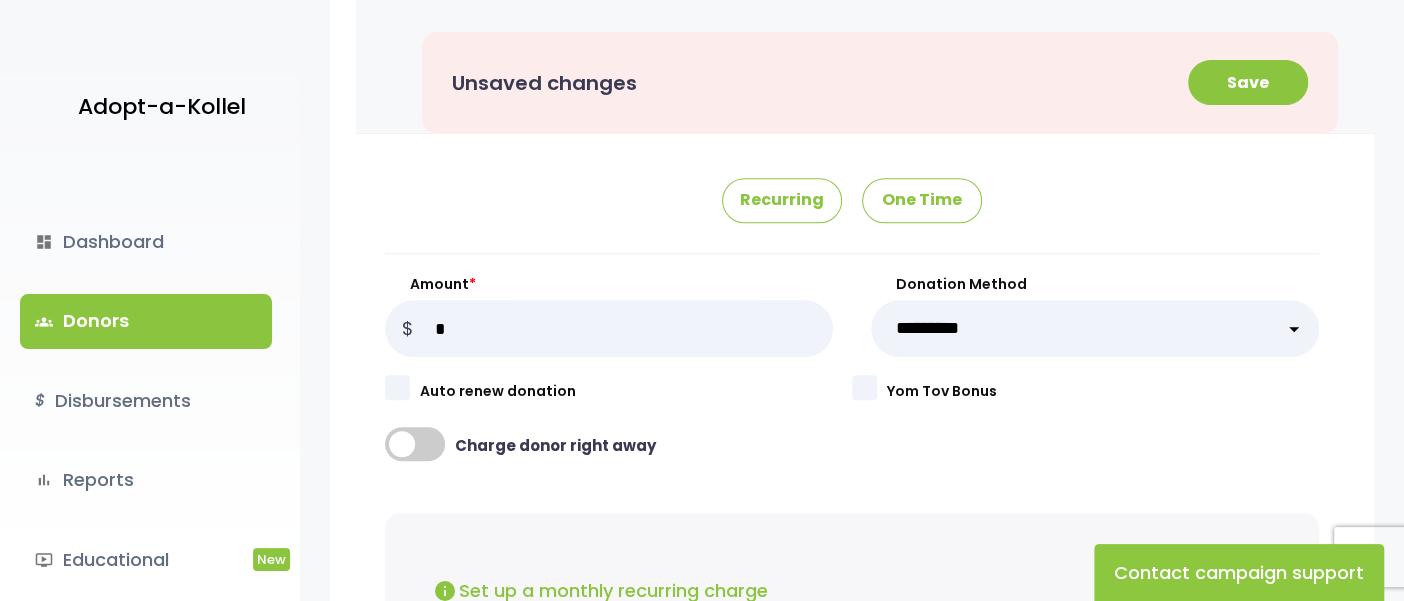 scroll, scrollTop: 1017, scrollLeft: 0, axis: vertical 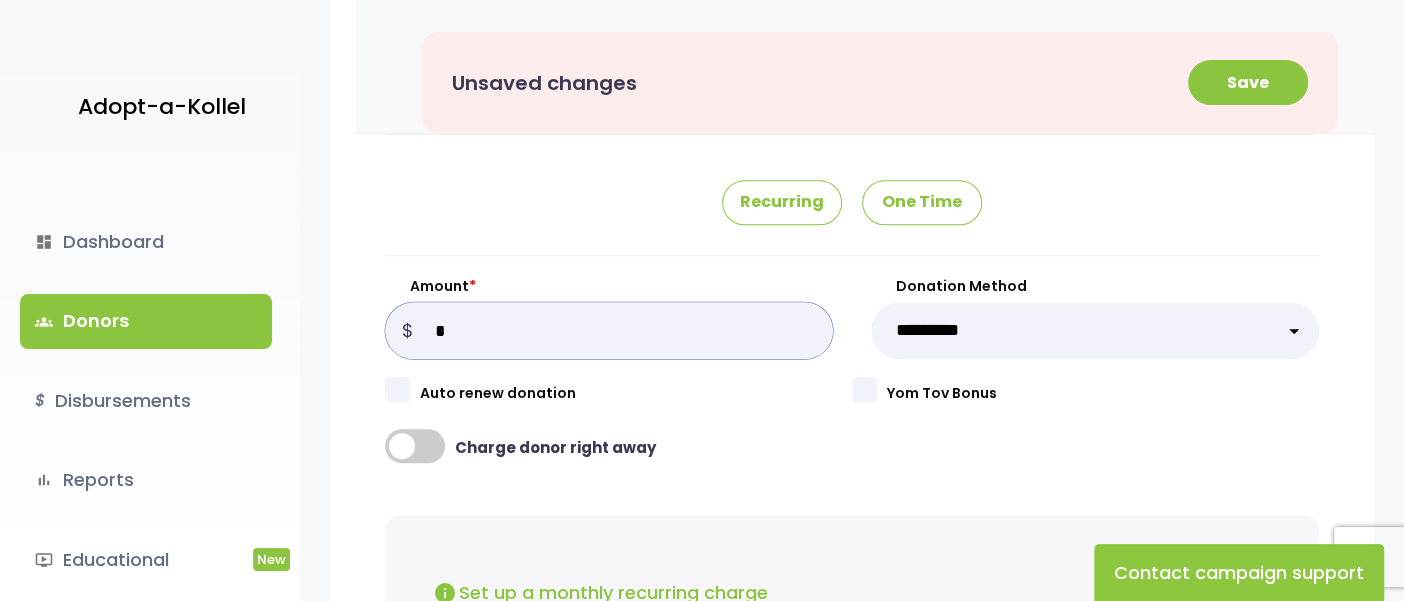 click on "Amount  *" at bounding box center [609, 330] 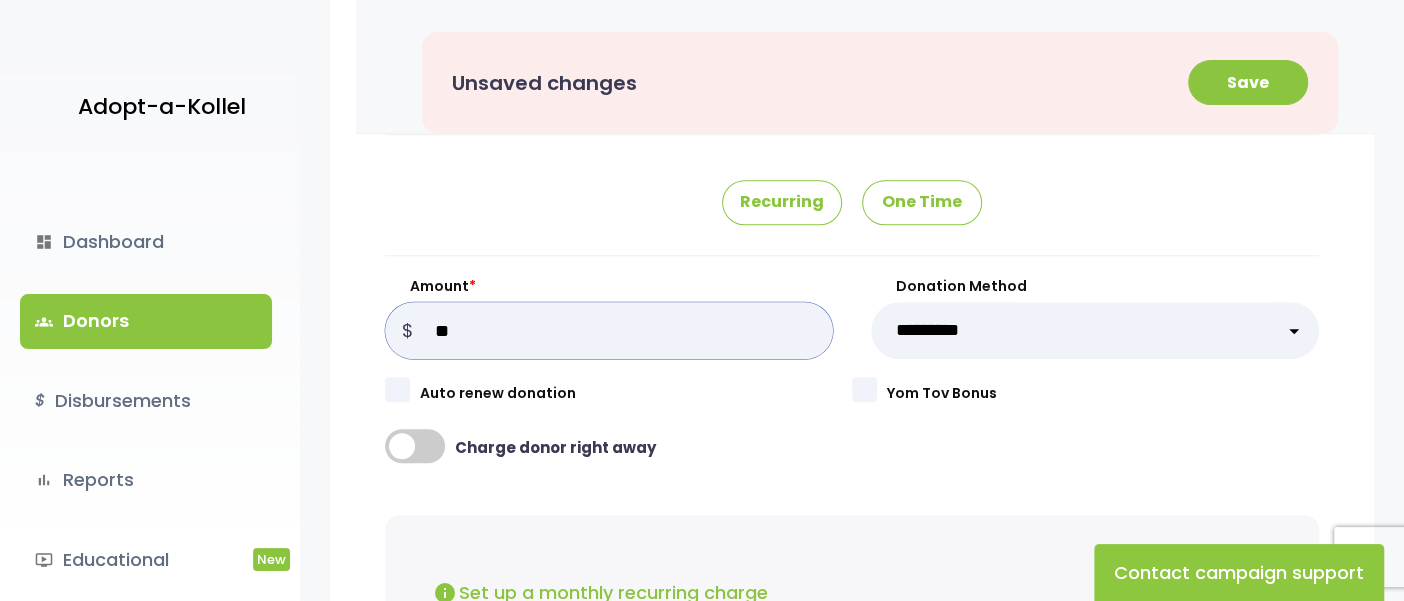 type on "**" 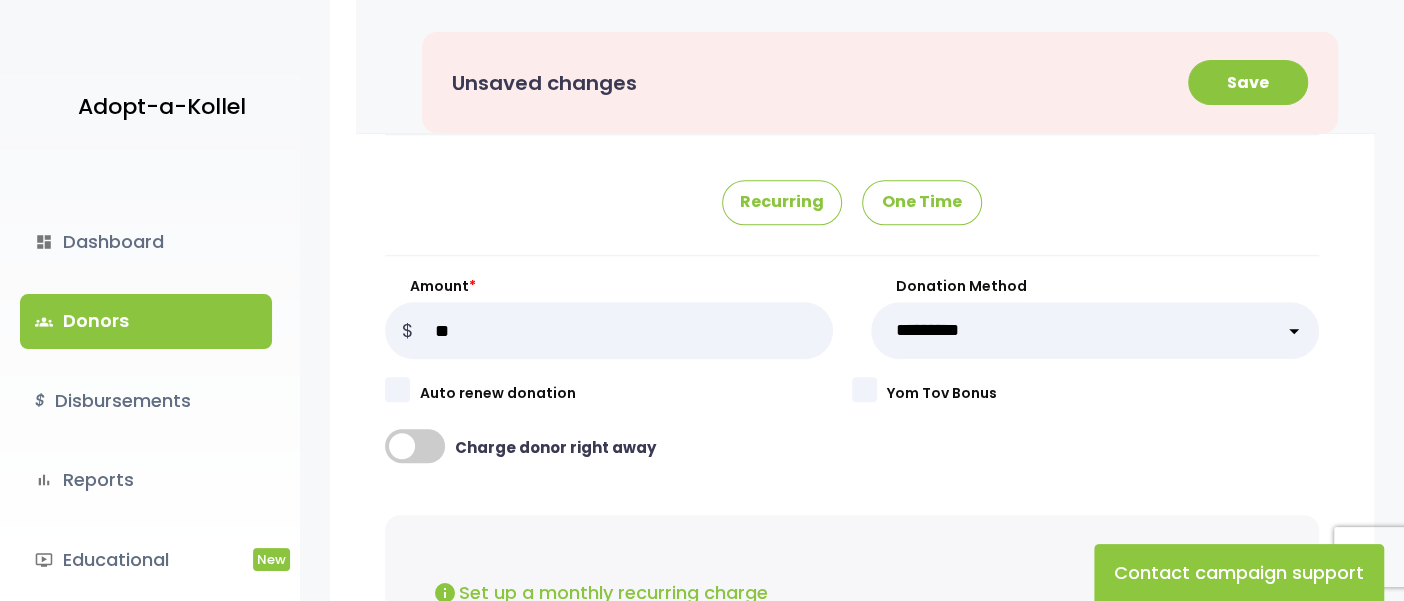 click on "**********" at bounding box center [1095, 330] 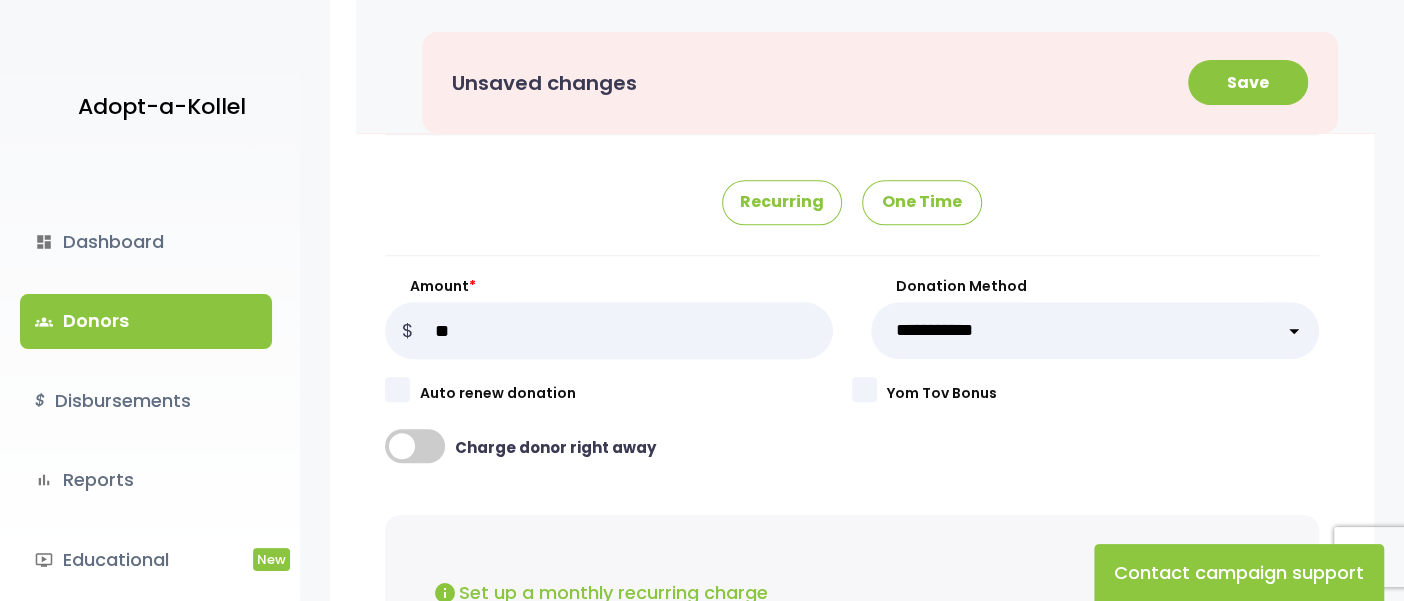 click on "**********" at bounding box center [1095, 330] 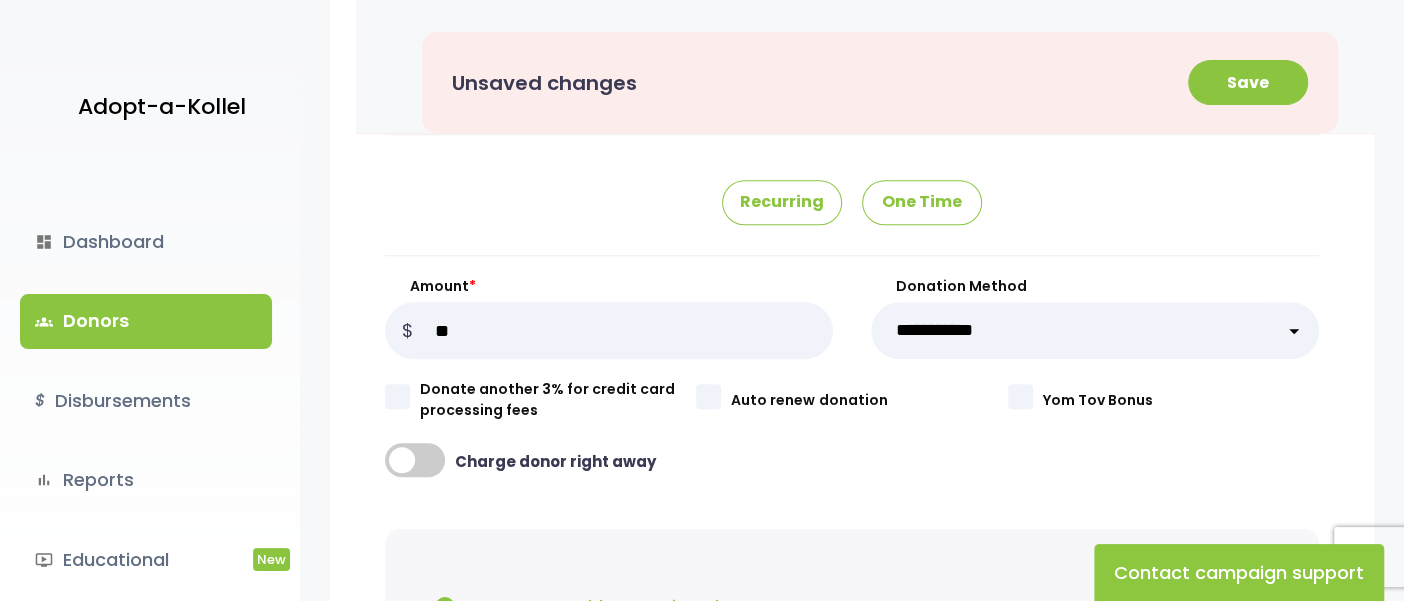 click on "**********" at bounding box center (852, 555) 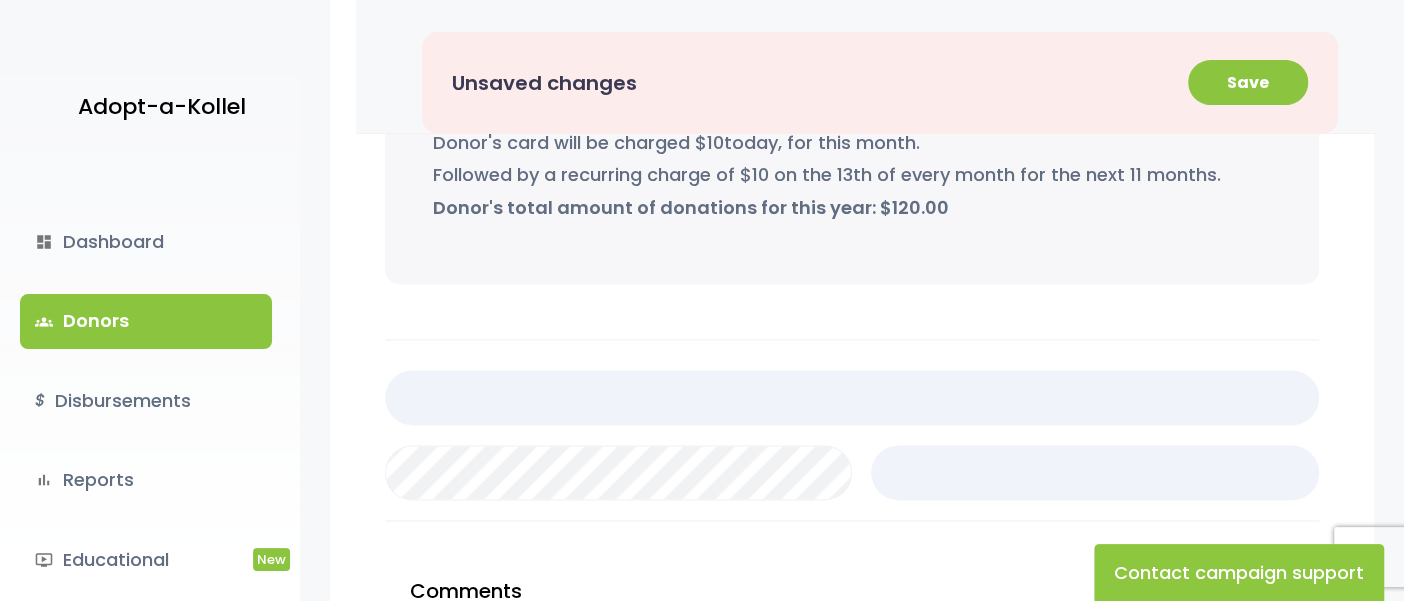 scroll, scrollTop: 1517, scrollLeft: 0, axis: vertical 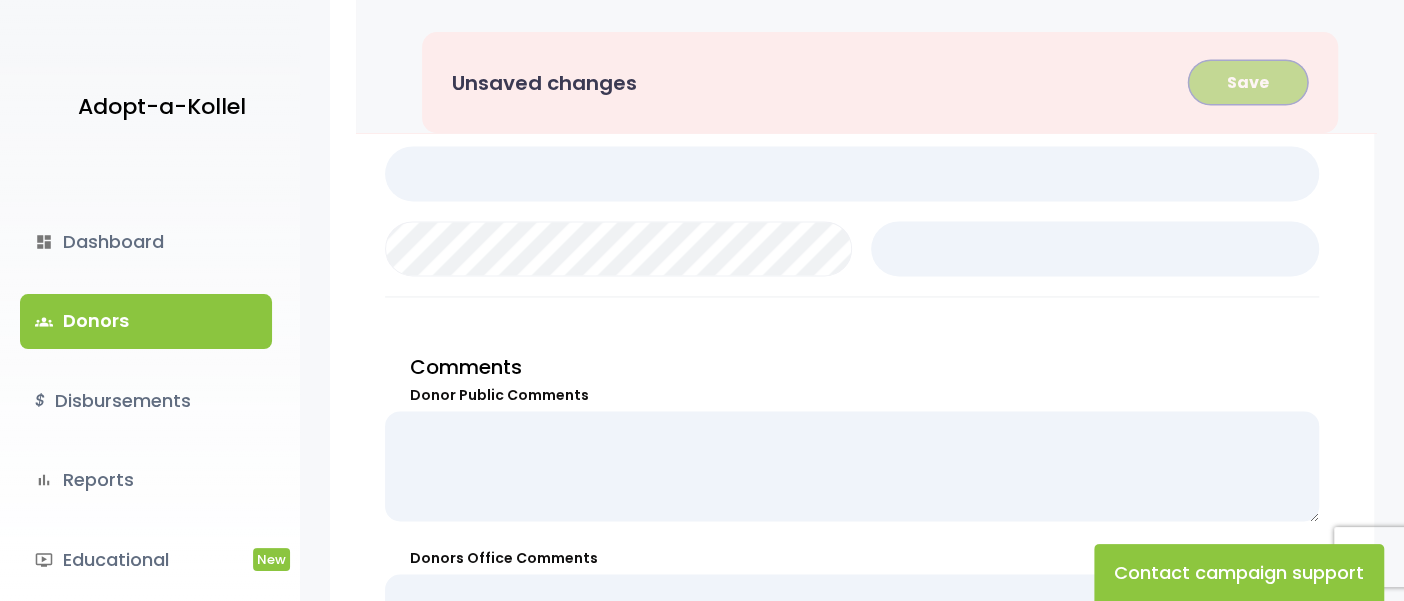 click on "Save" at bounding box center [1248, 82] 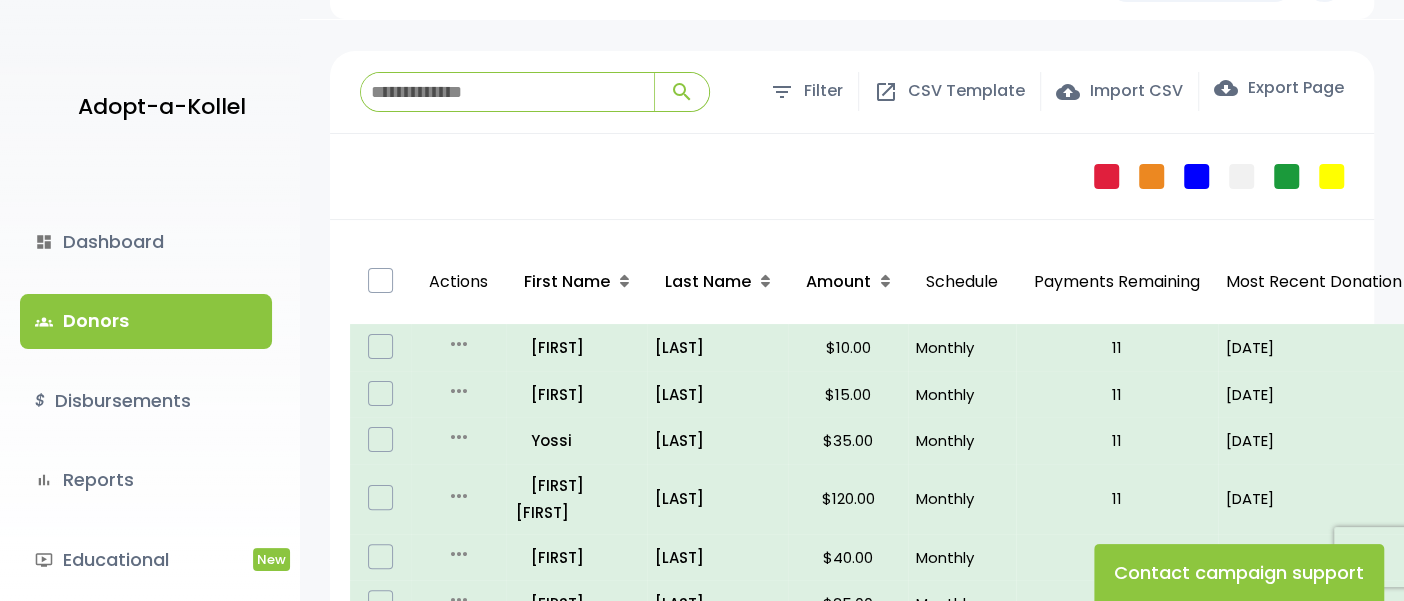 scroll, scrollTop: 84, scrollLeft: 0, axis: vertical 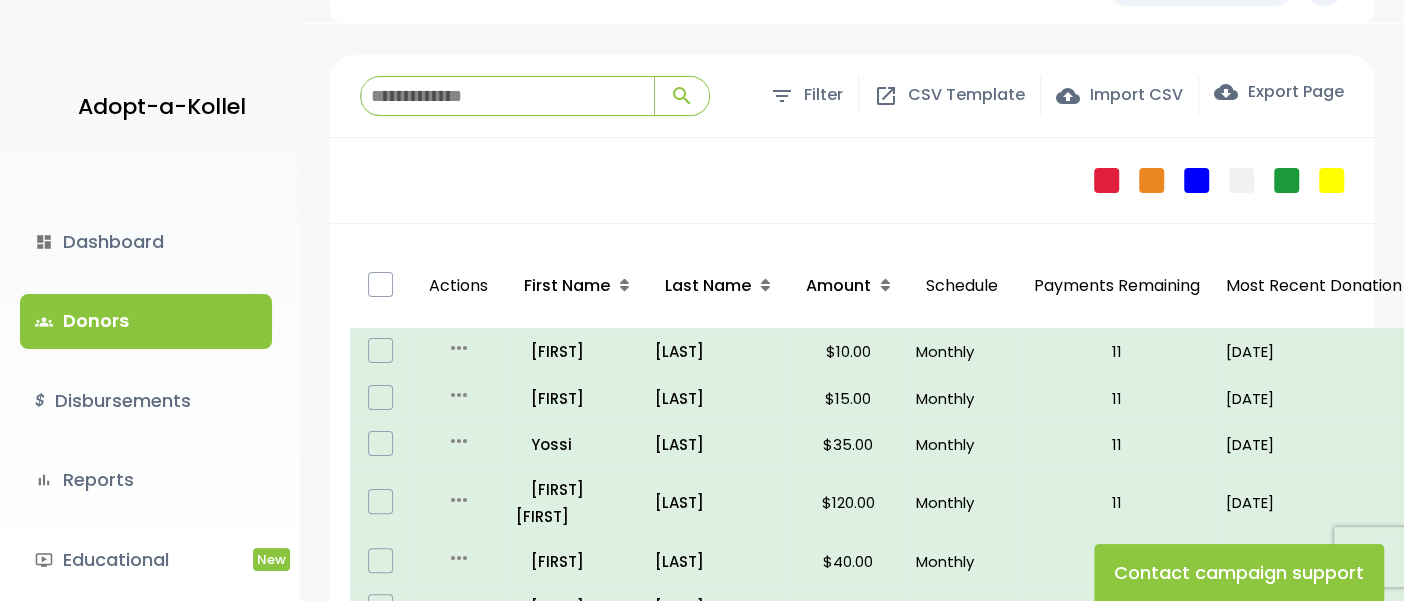 click at bounding box center (507, 96) 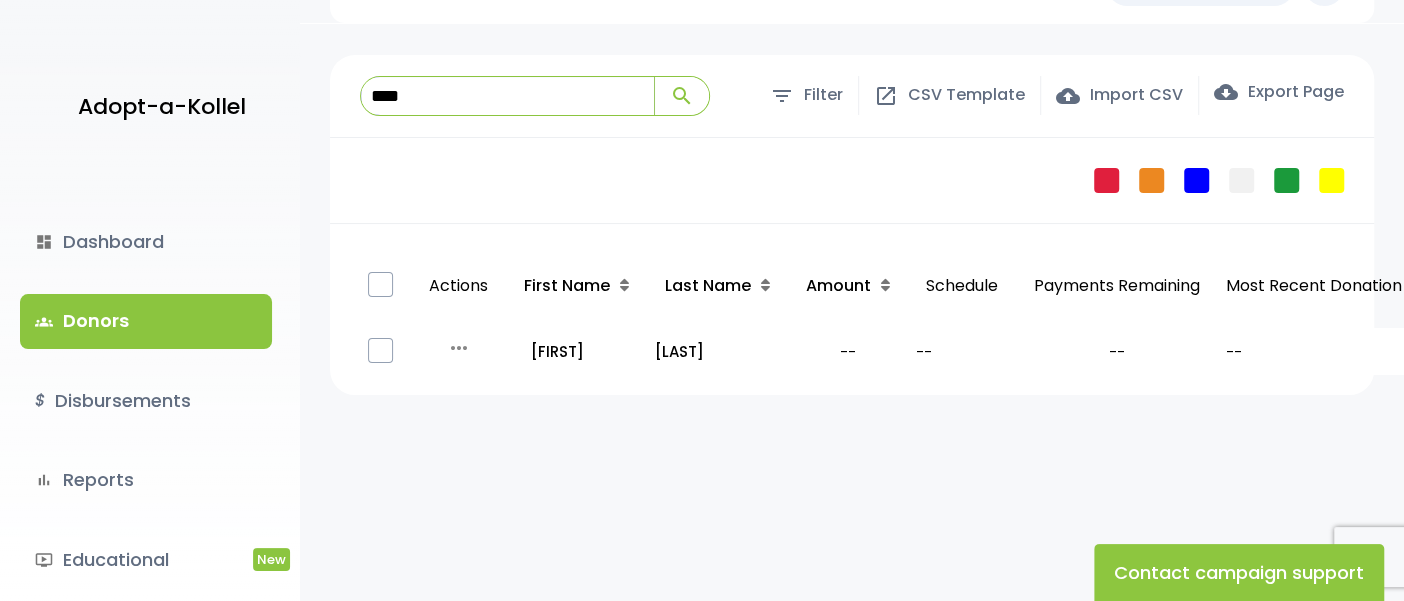 type on "****" 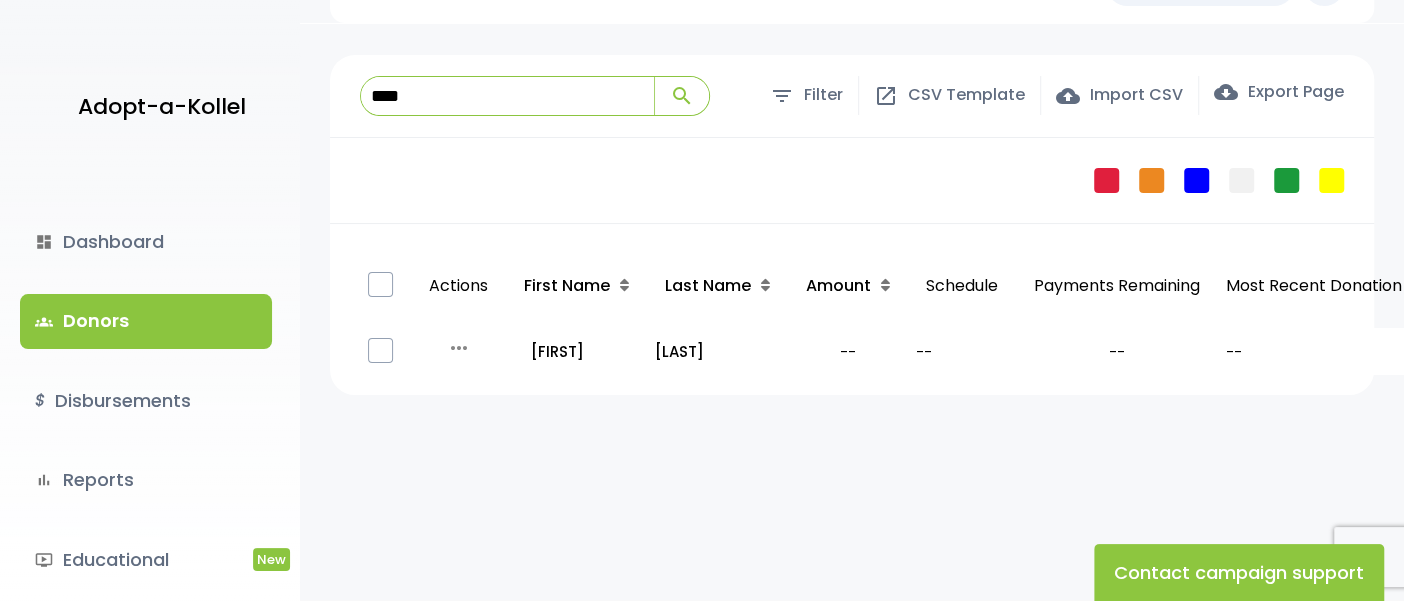 click on "**********" at bounding box center (852, 327) 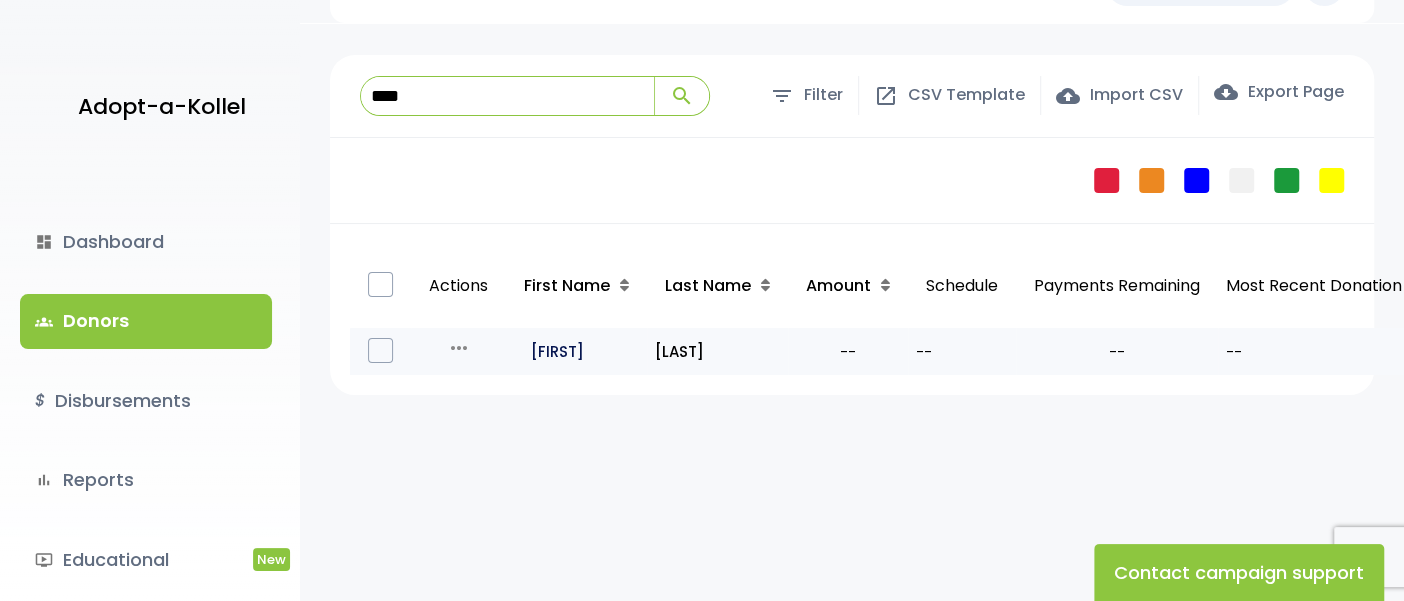 click on "all_inclusive Yoel" at bounding box center [577, 351] 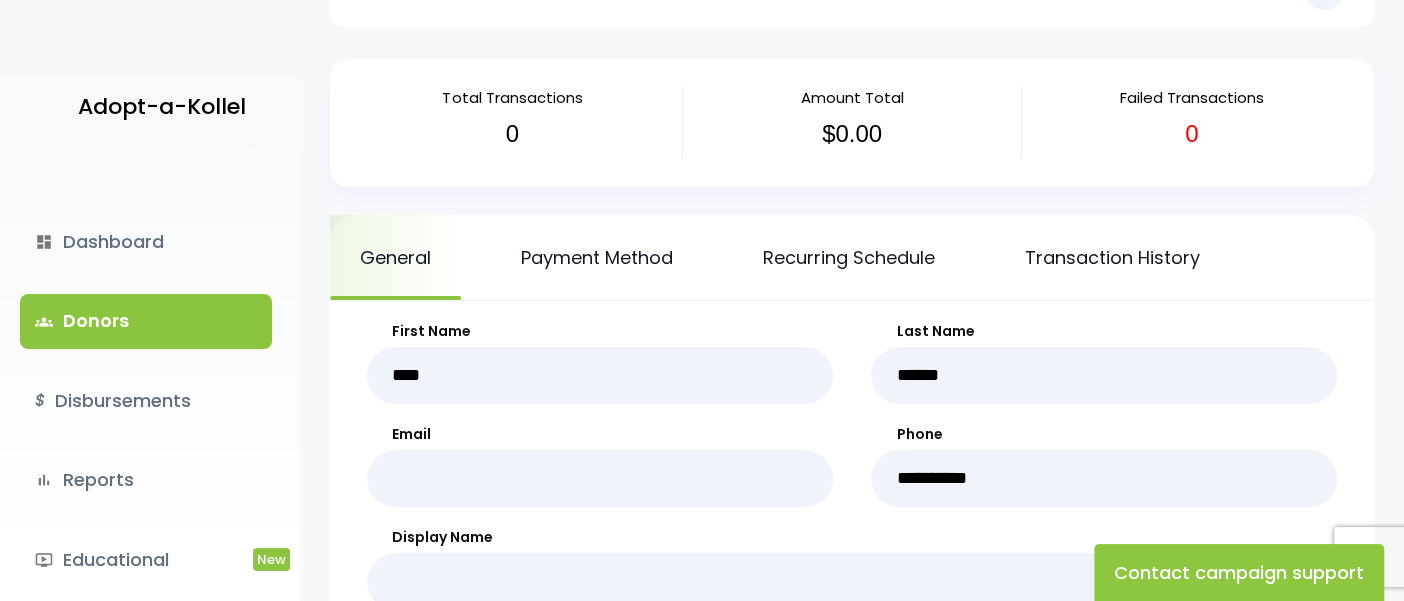 scroll, scrollTop: 0, scrollLeft: 0, axis: both 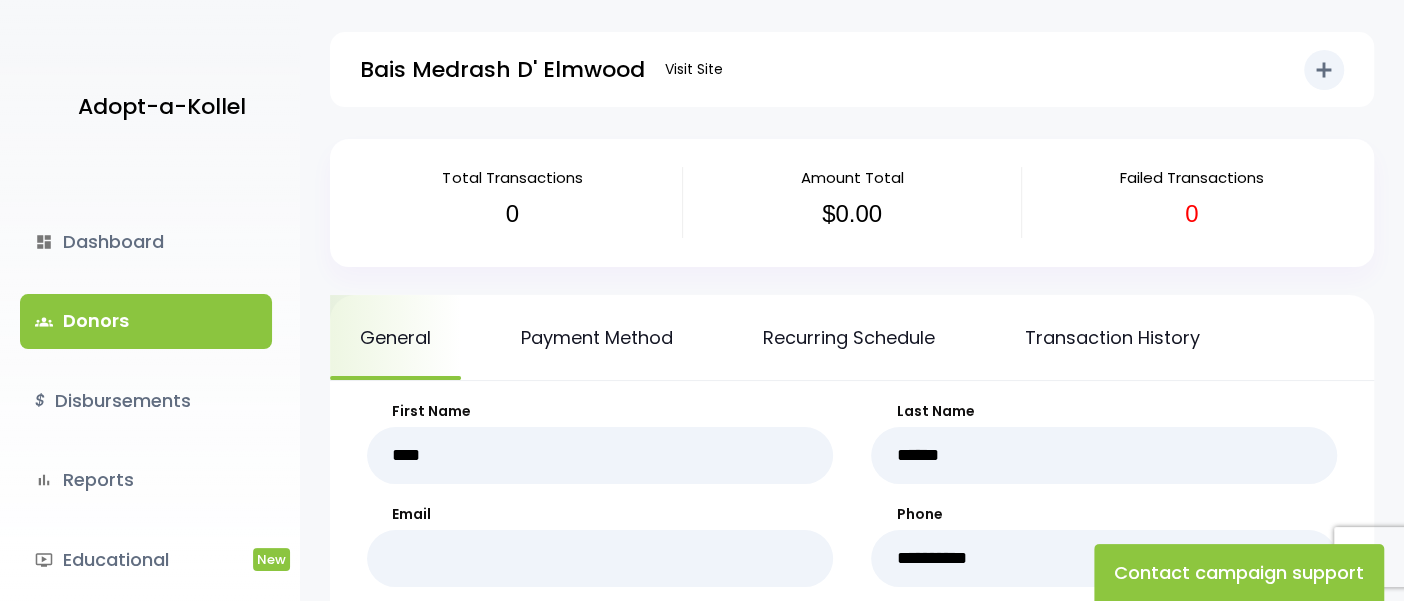 click on "groups Donors" at bounding box center [146, 321] 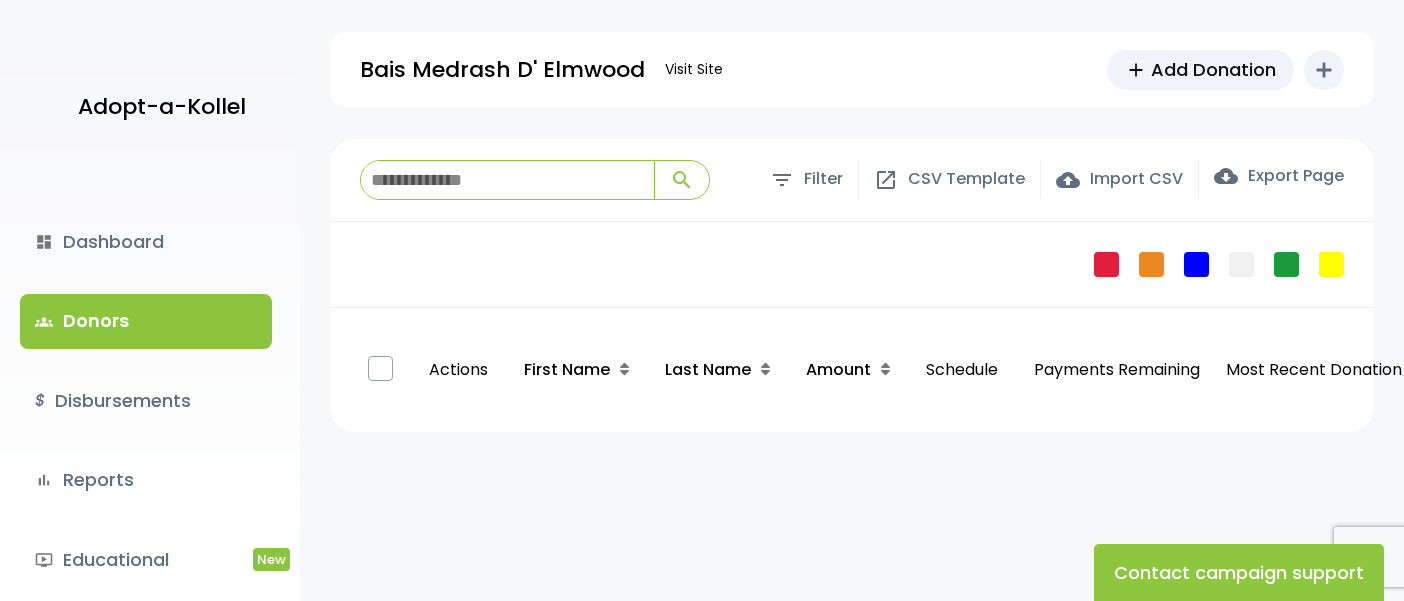 scroll, scrollTop: 0, scrollLeft: 0, axis: both 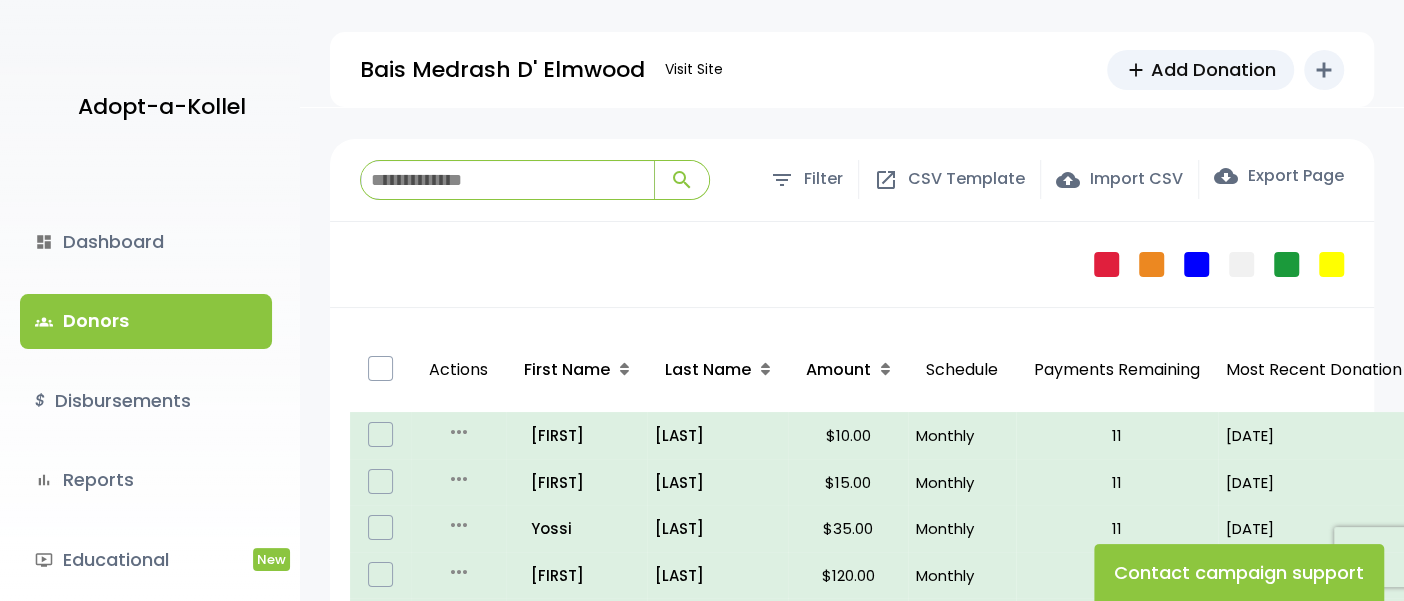 click at bounding box center [507, 180] 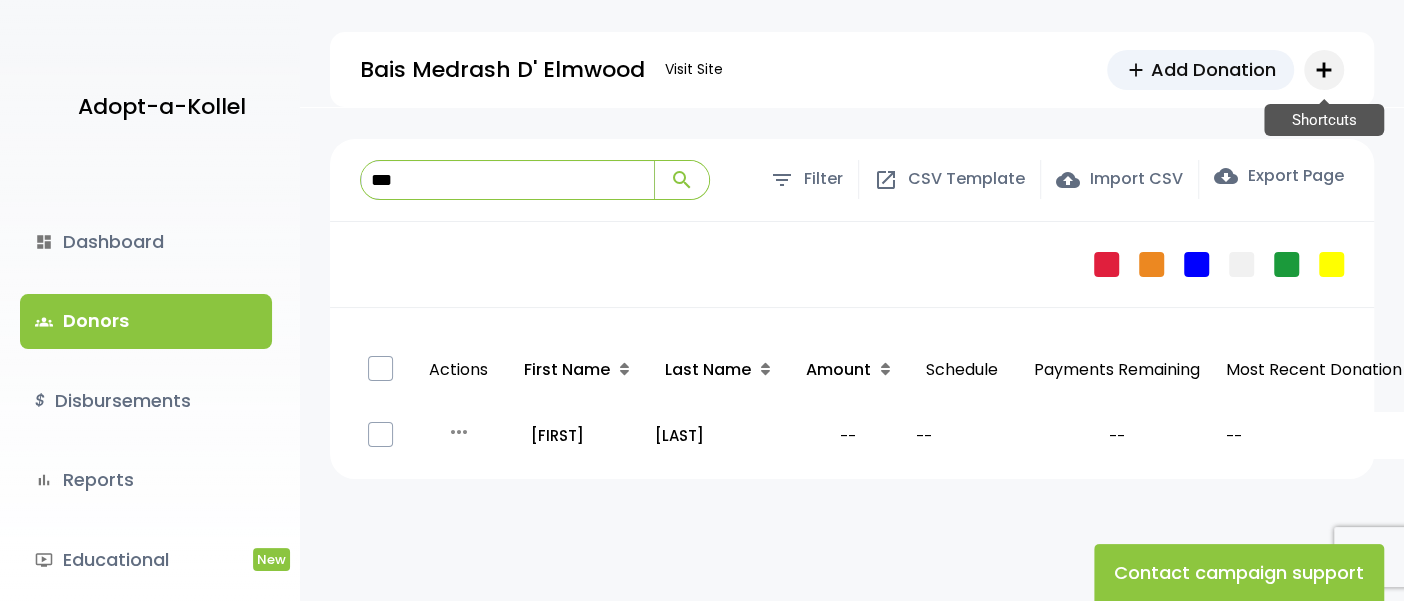 type on "***" 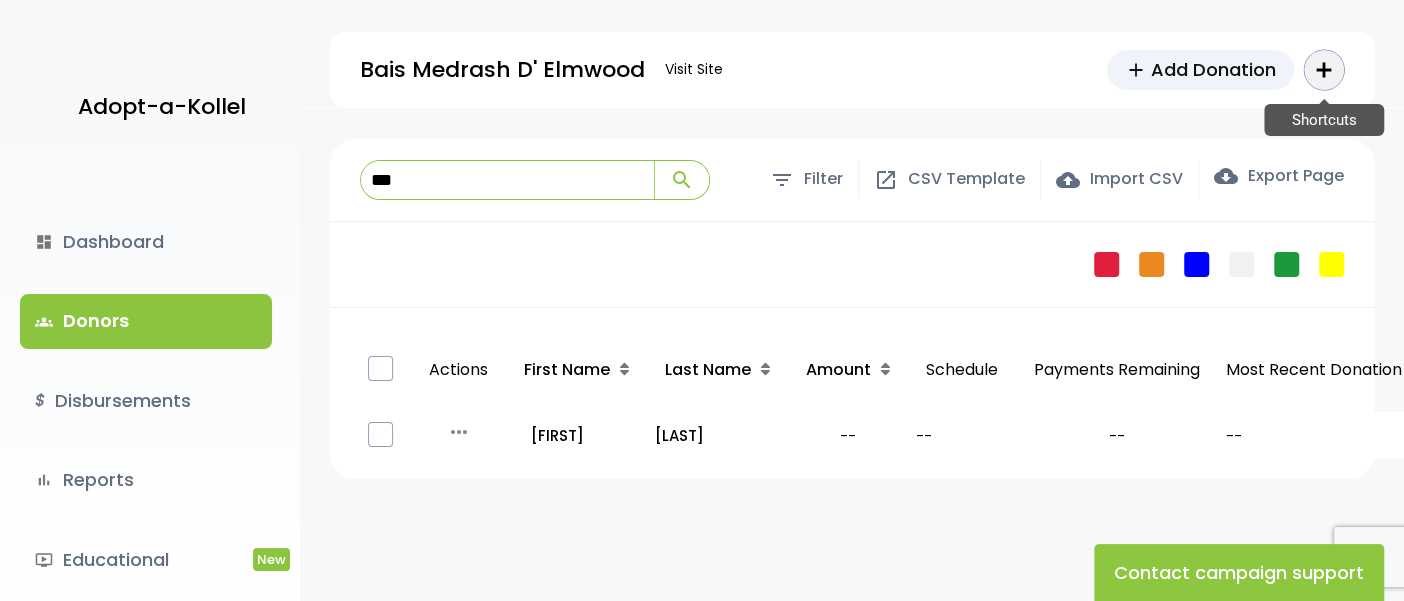 click on "add" at bounding box center [1324, 70] 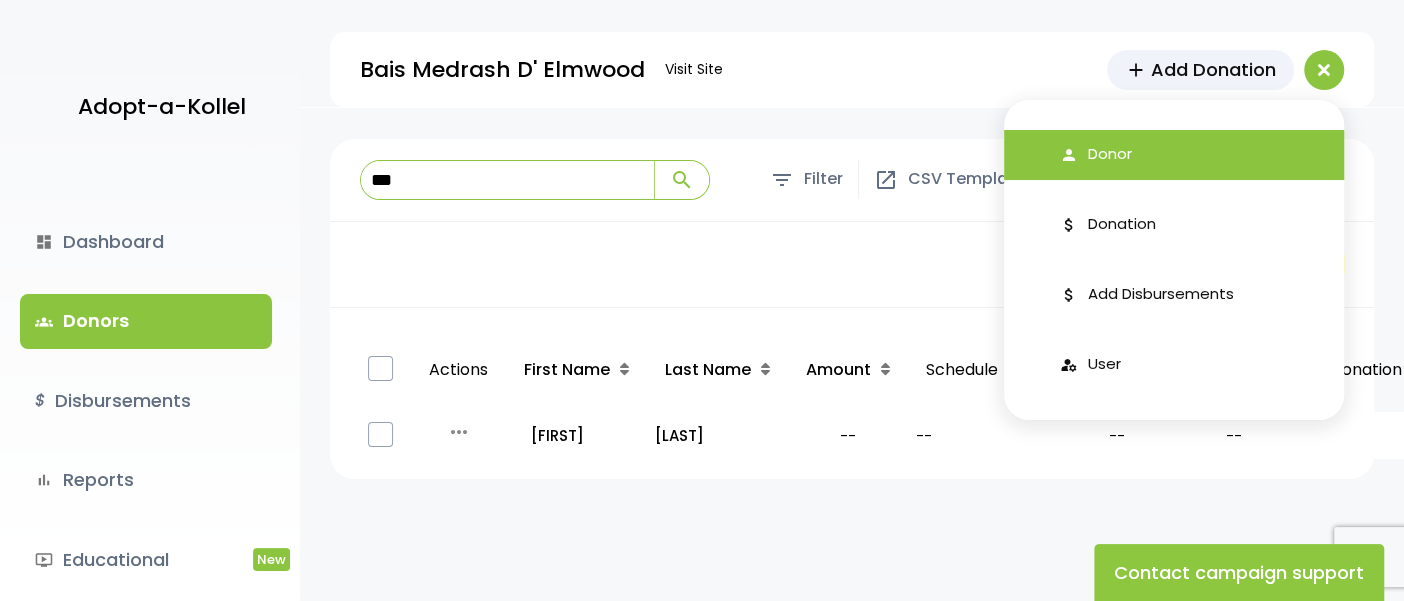 click on "person
Donor" at bounding box center (1174, 155) 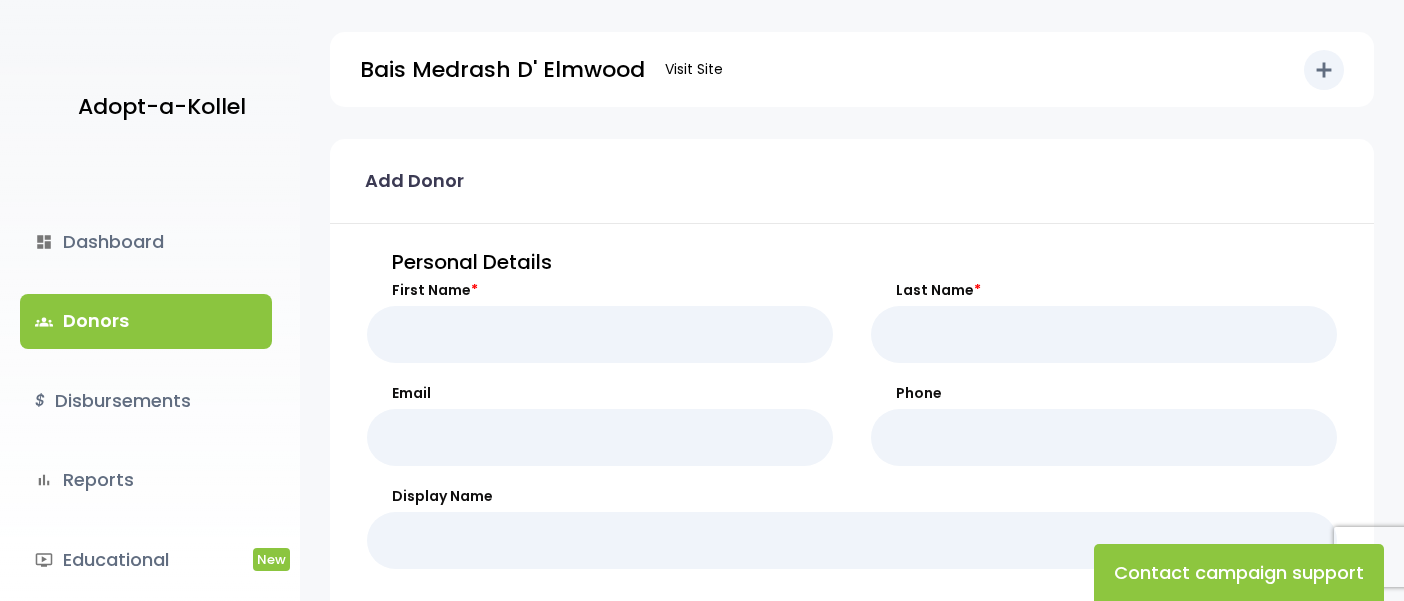 scroll, scrollTop: 0, scrollLeft: 0, axis: both 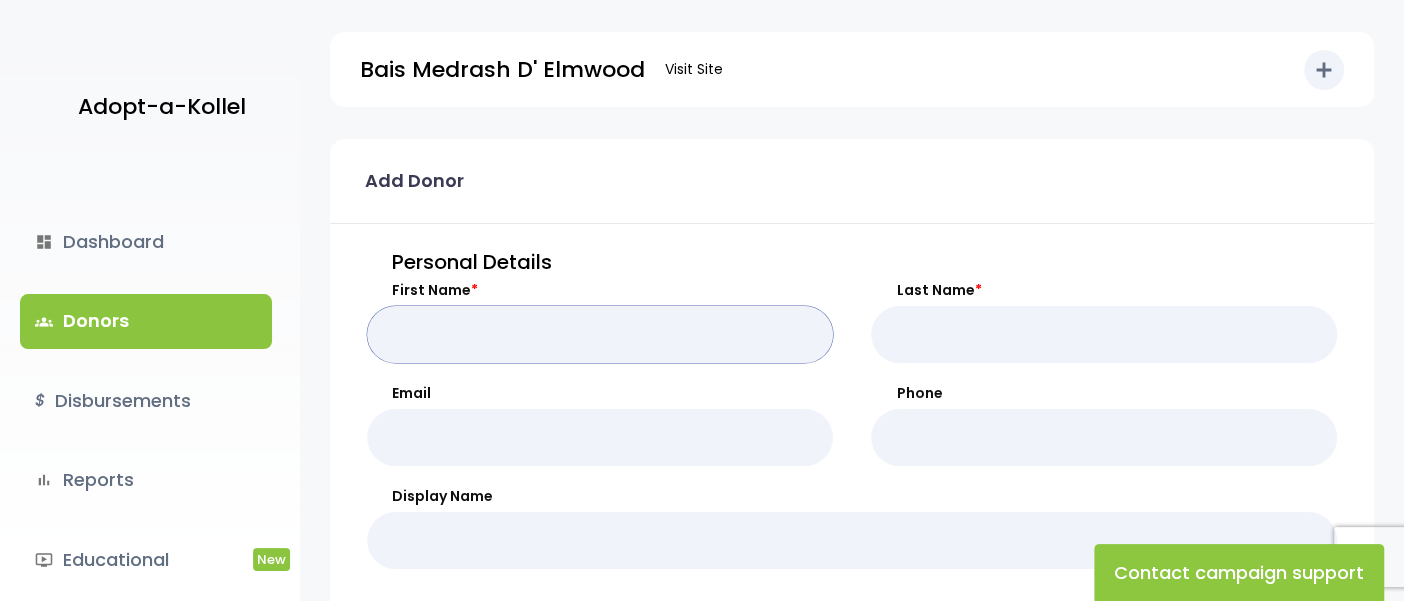 click on "First Name  *" at bounding box center (600, 334) 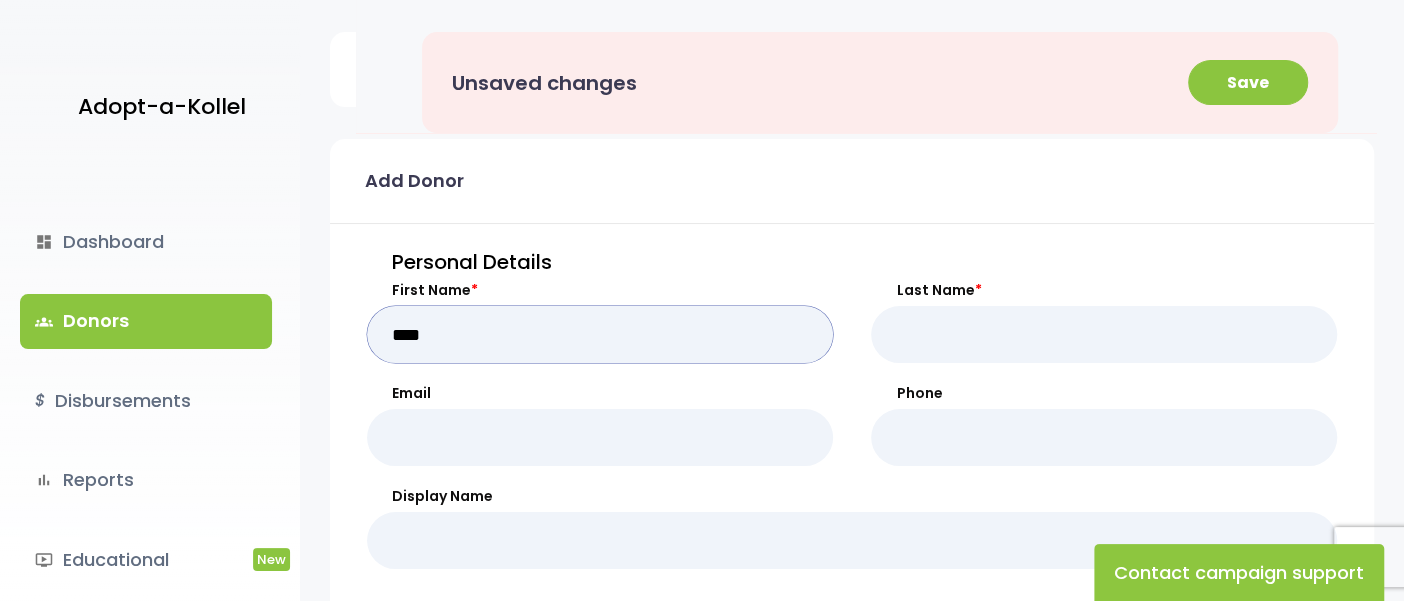 type on "****" 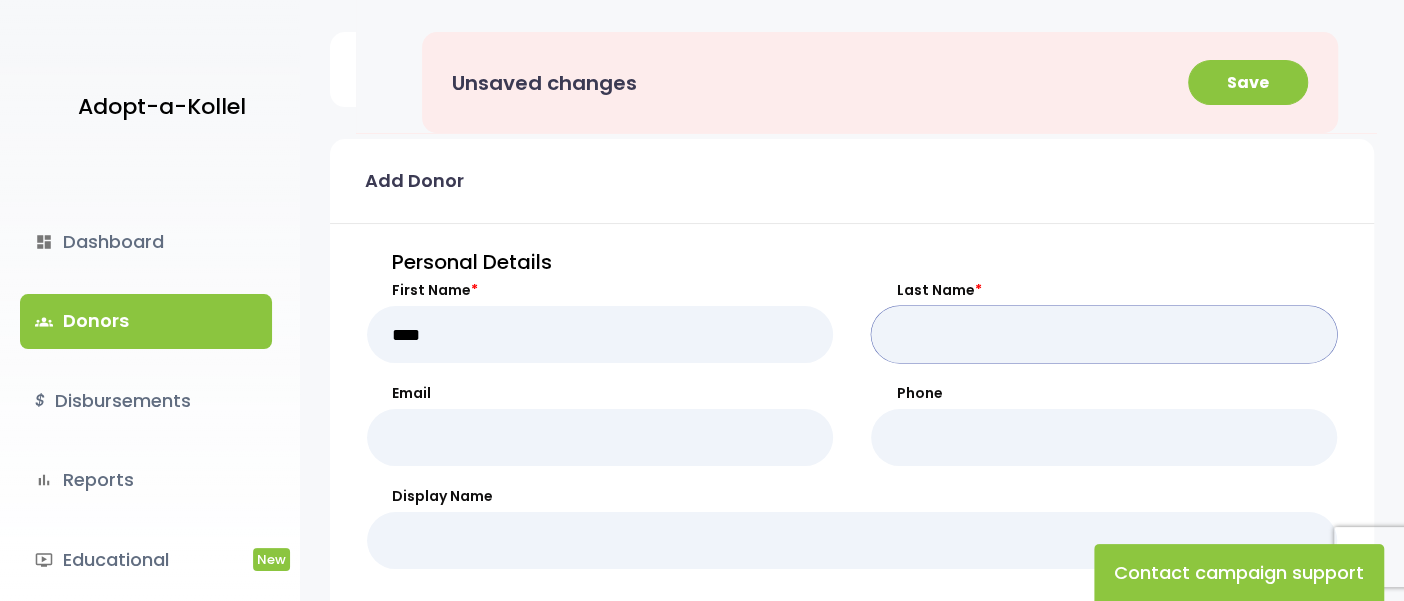 click on "Last Name  *" at bounding box center [1104, 334] 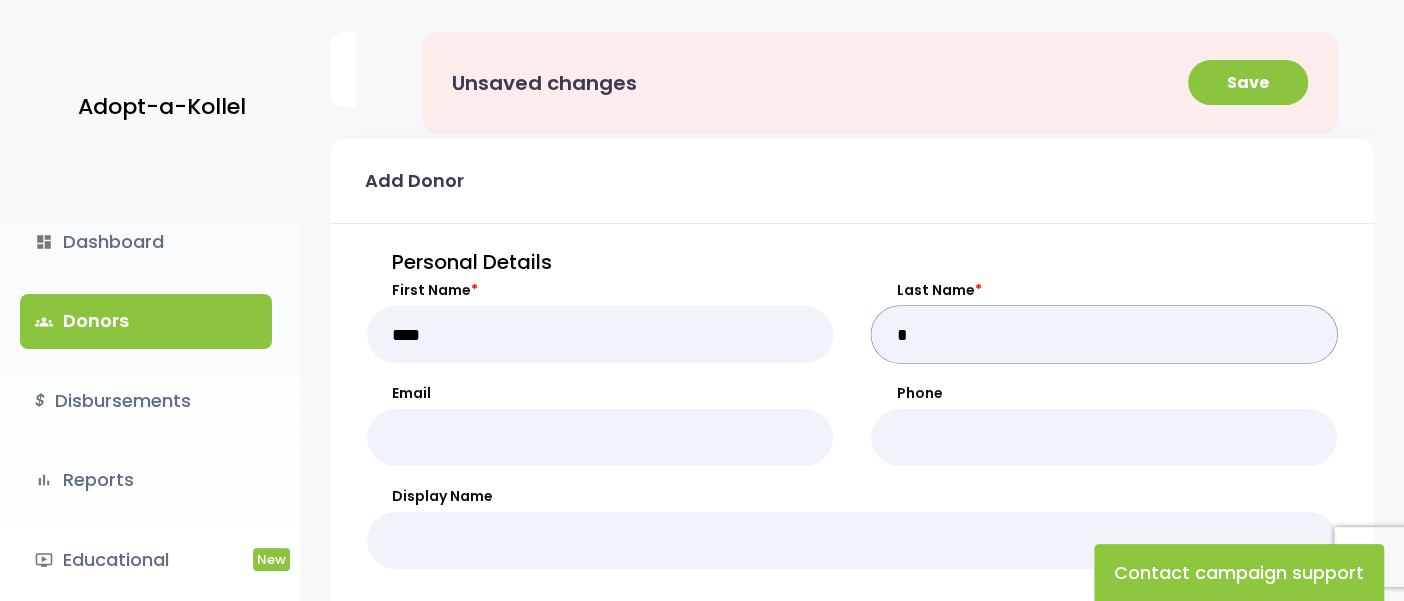 click on "*" at bounding box center [1104, 334] 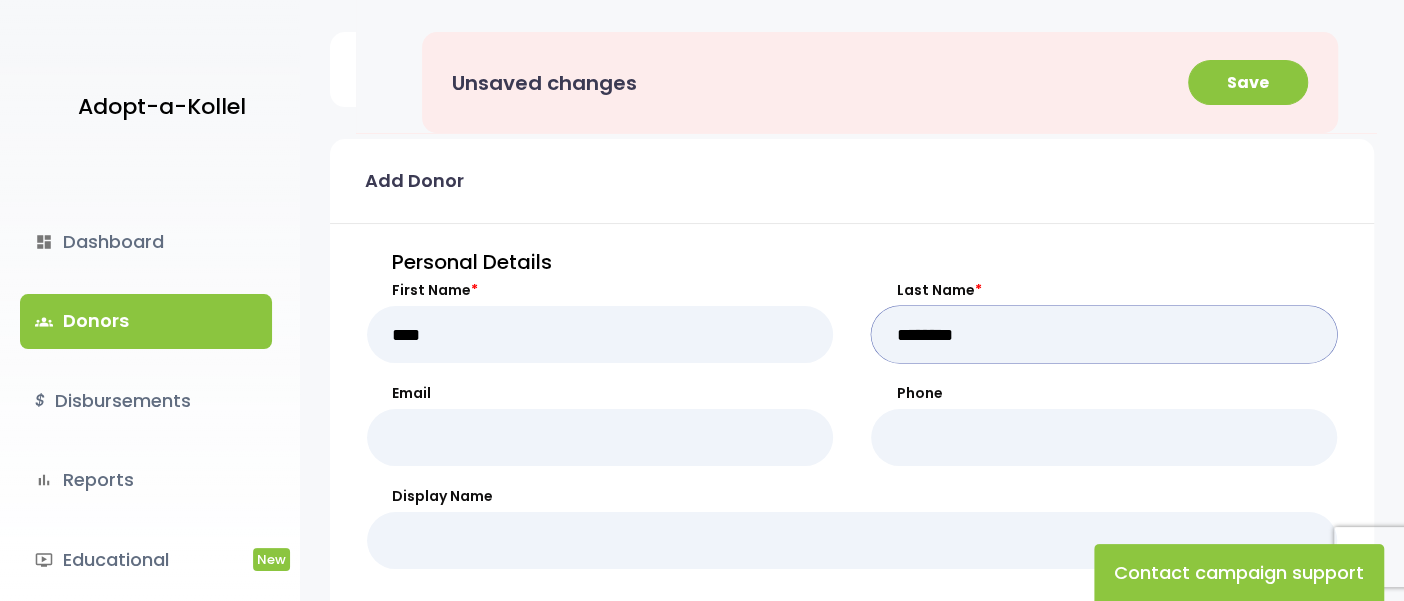 type on "********" 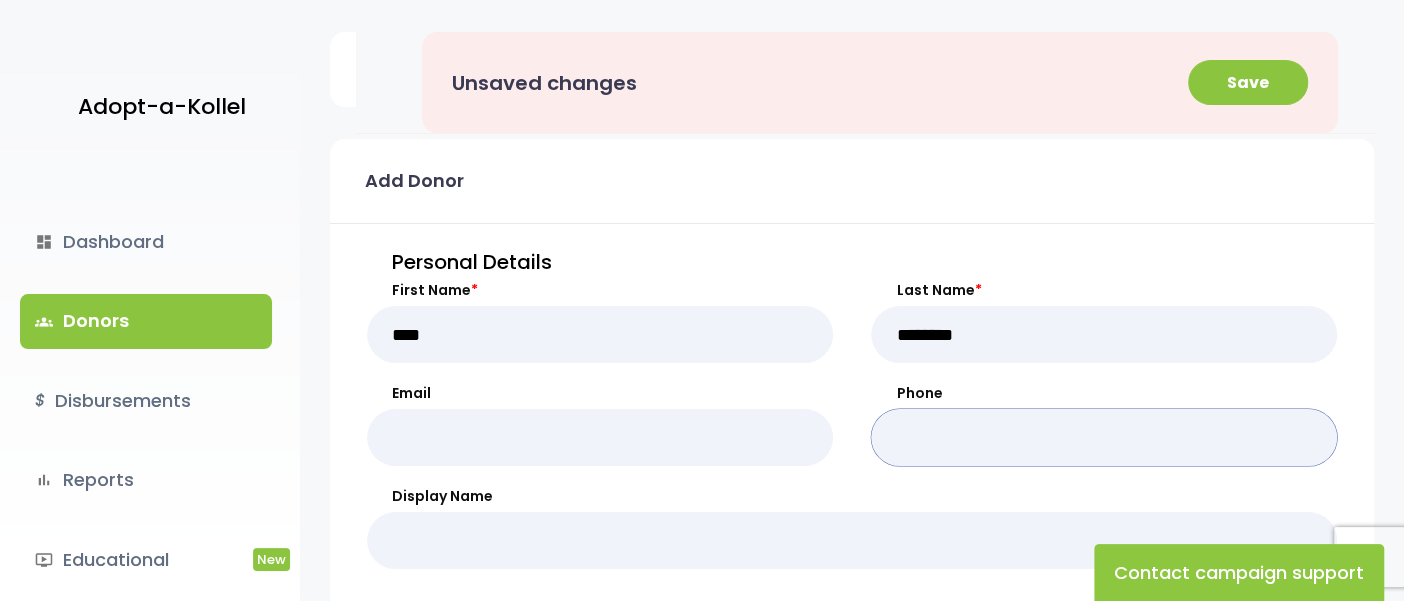 click on "Phone" at bounding box center [1104, 437] 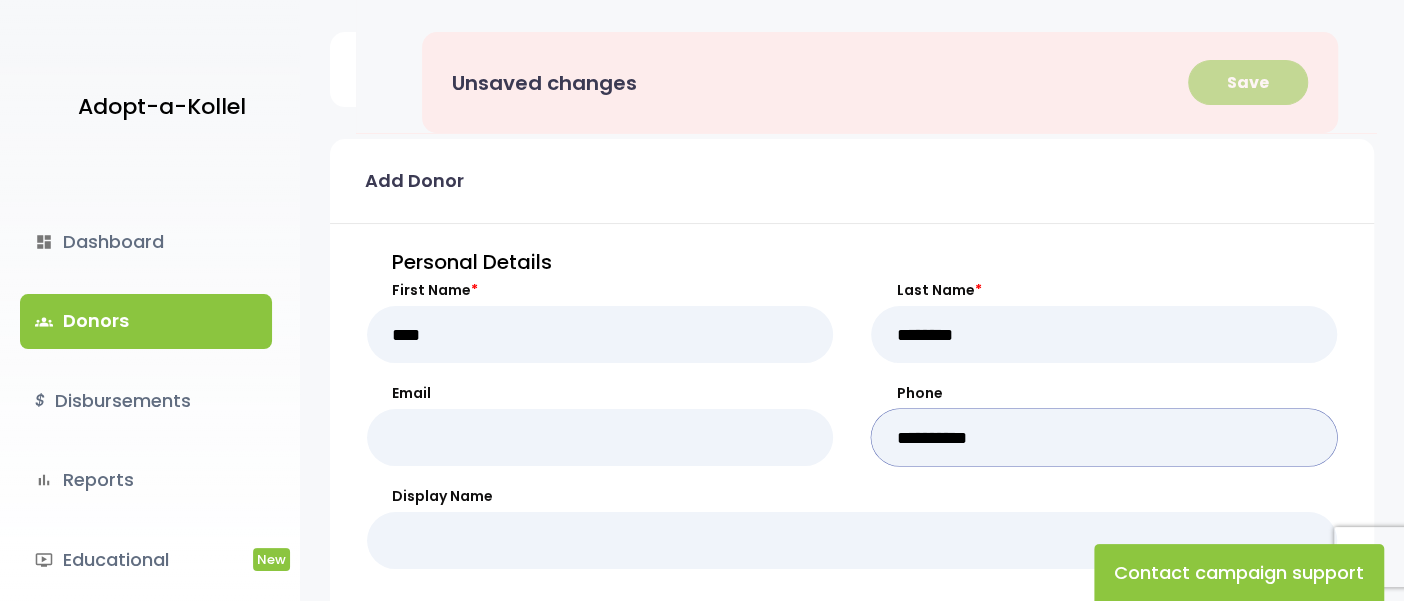 type on "**********" 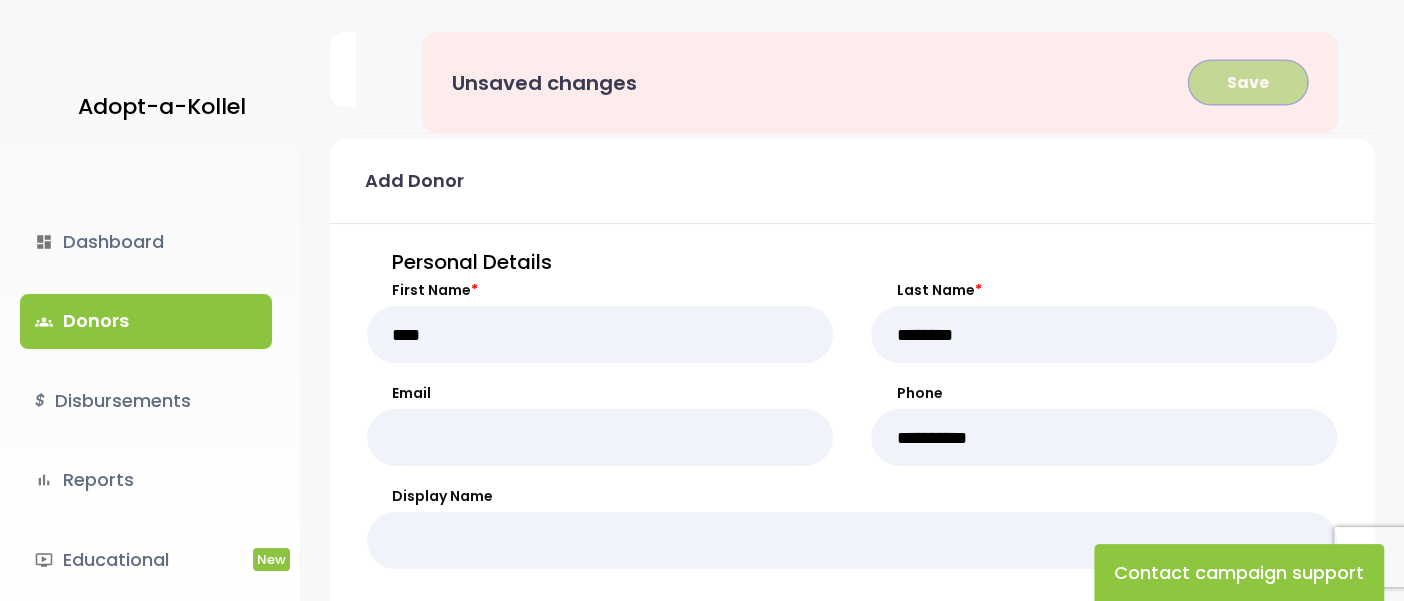 click on "Save" at bounding box center (1248, 82) 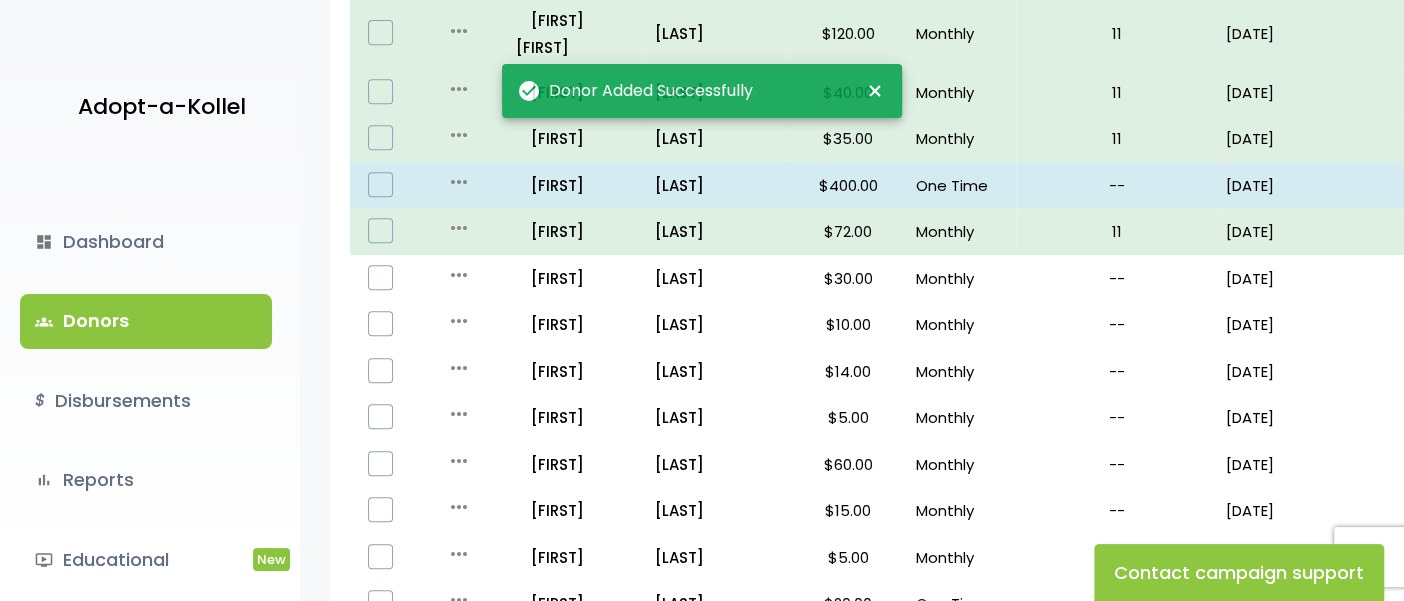 scroll, scrollTop: 0, scrollLeft: 0, axis: both 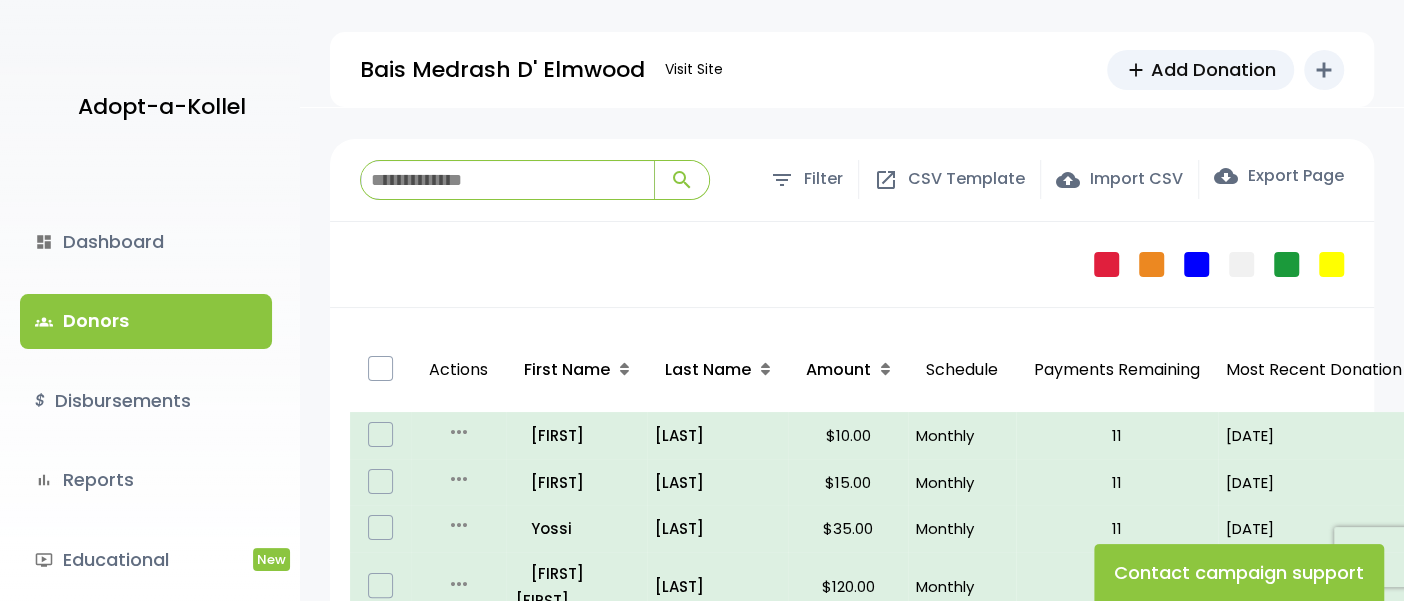 click at bounding box center (507, 180) 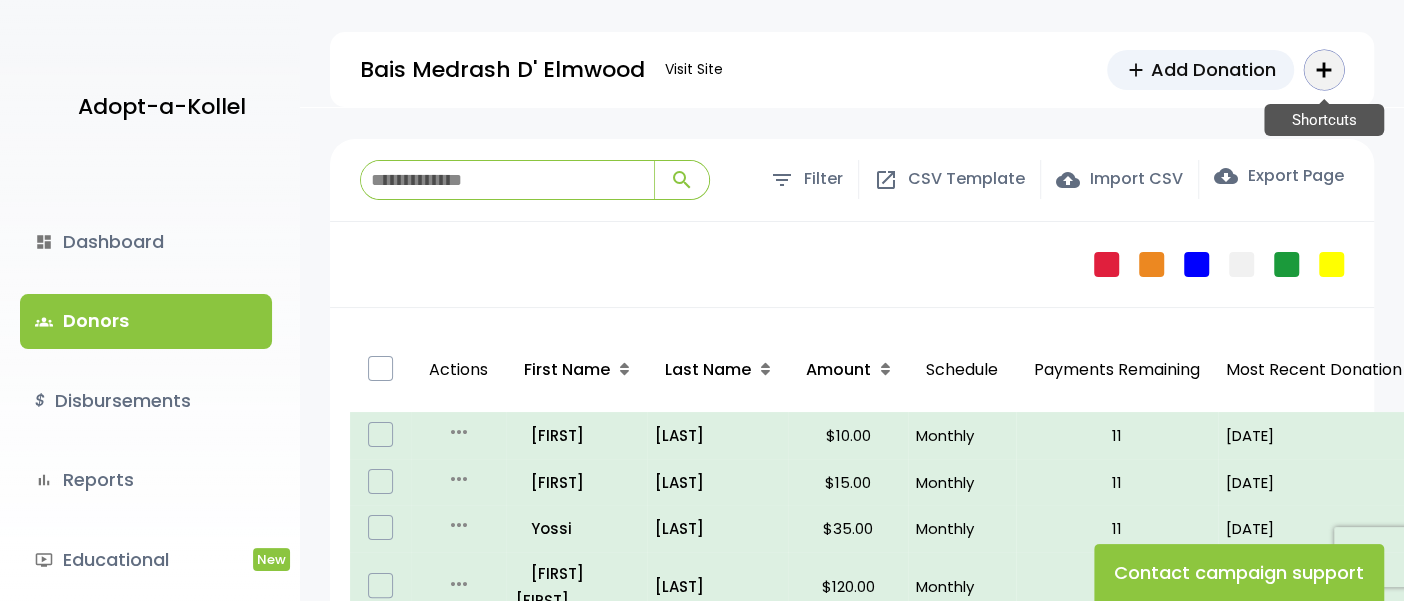 click on "add" at bounding box center [1324, 70] 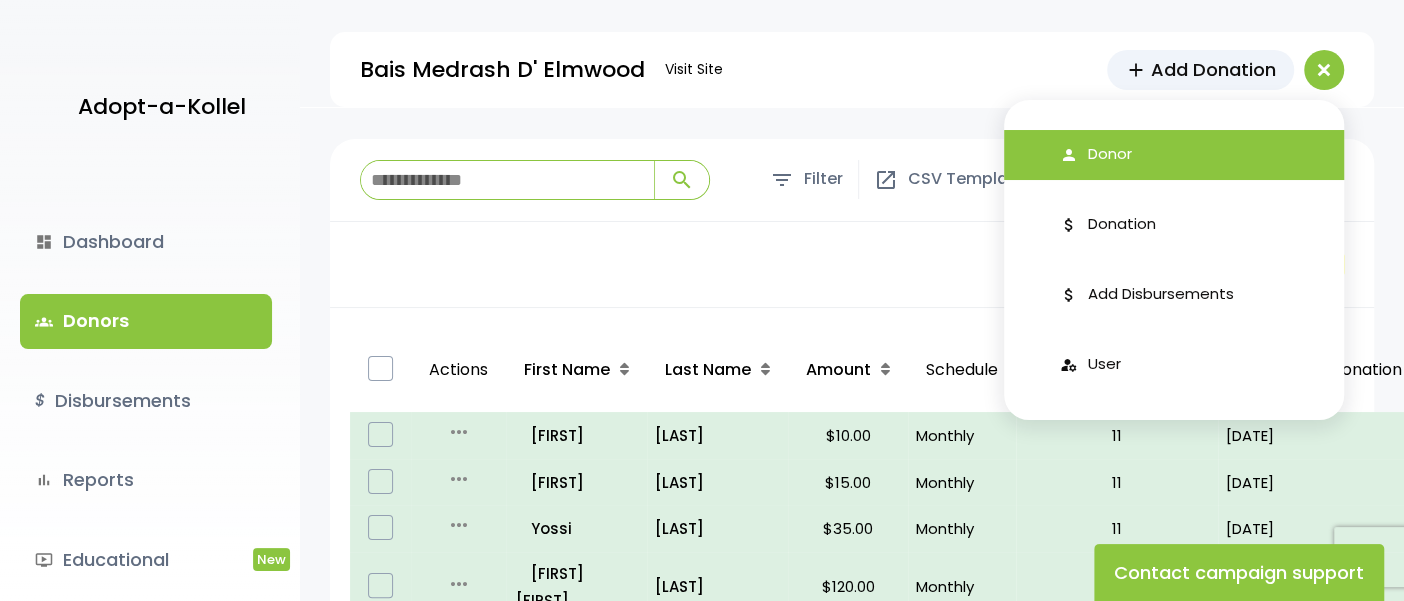 click on "person
Donor" at bounding box center [1174, 155] 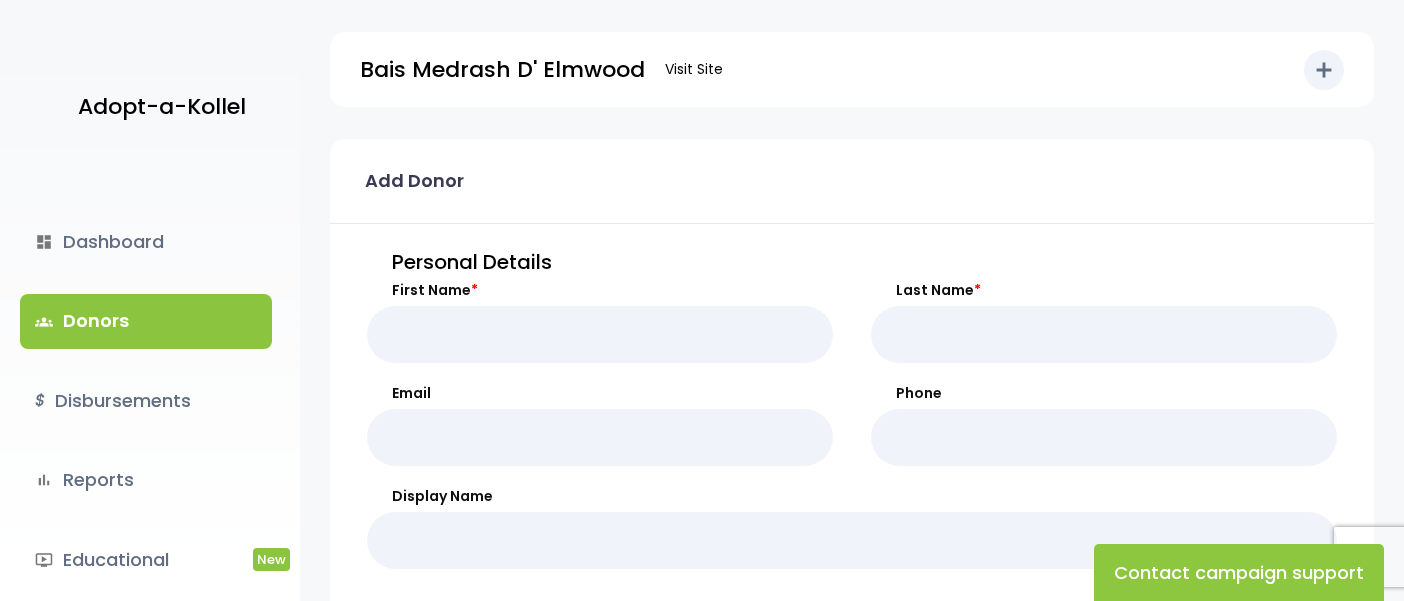 scroll, scrollTop: 0, scrollLeft: 0, axis: both 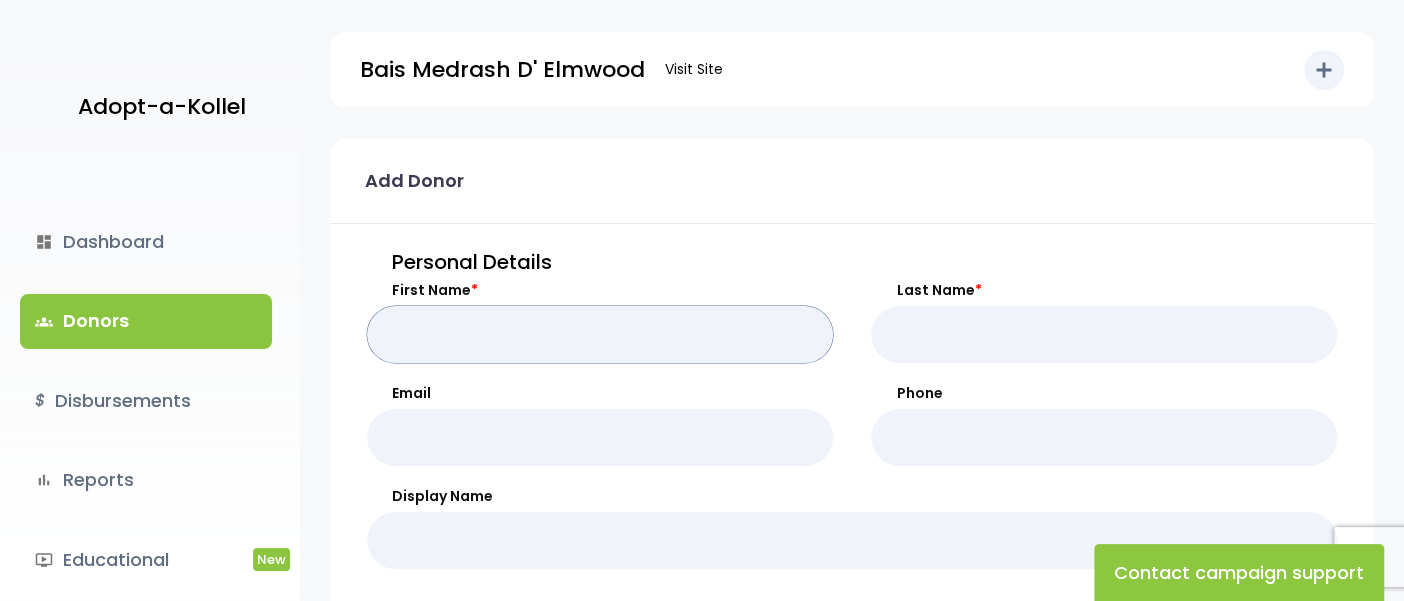 click on "First Name  *" at bounding box center [600, 334] 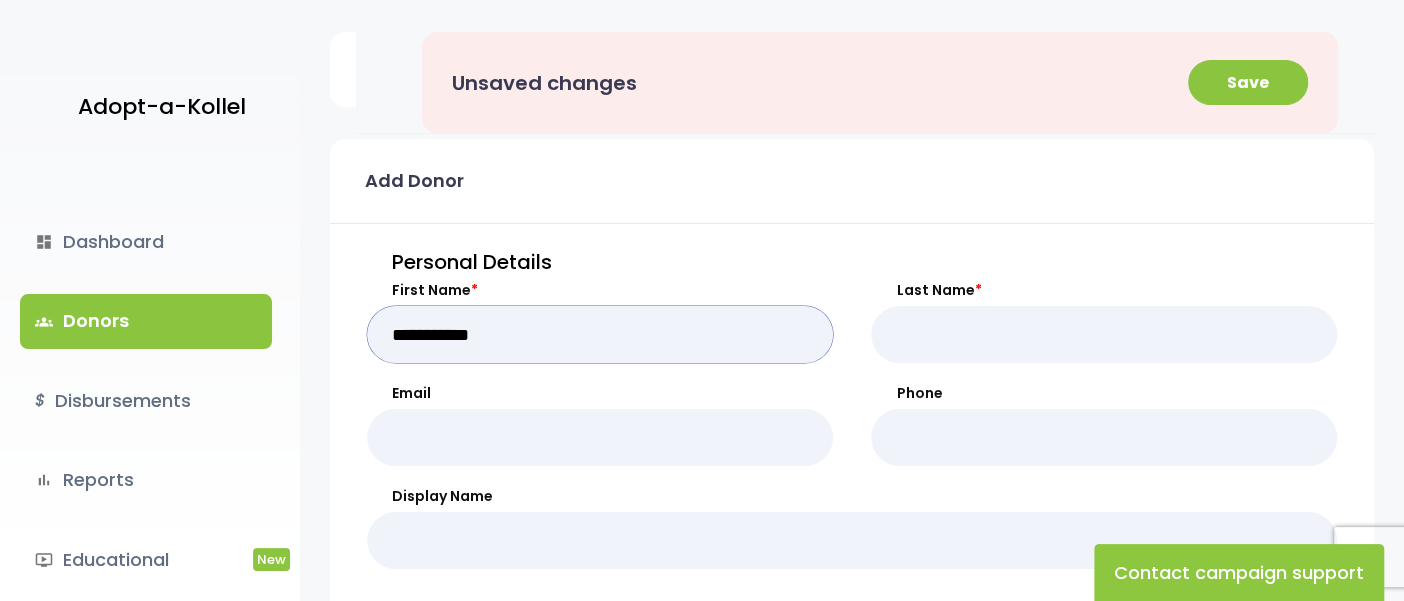 type on "**********" 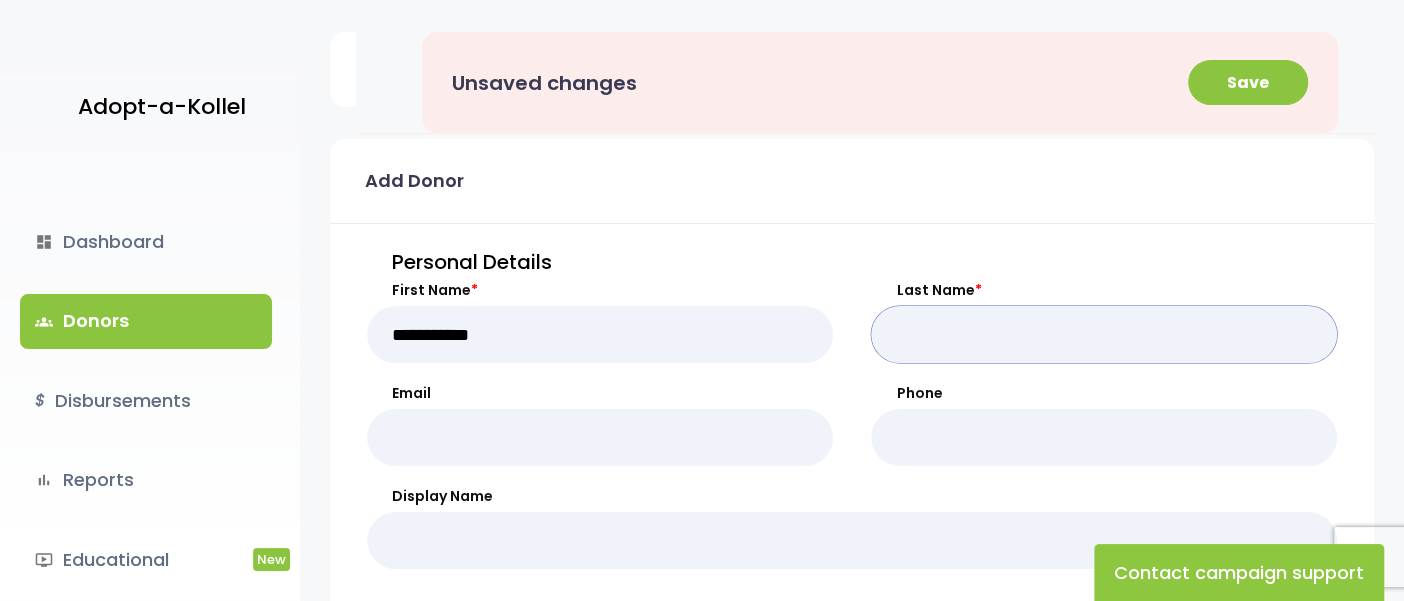 click on "Last Name  *" at bounding box center [1104, 334] 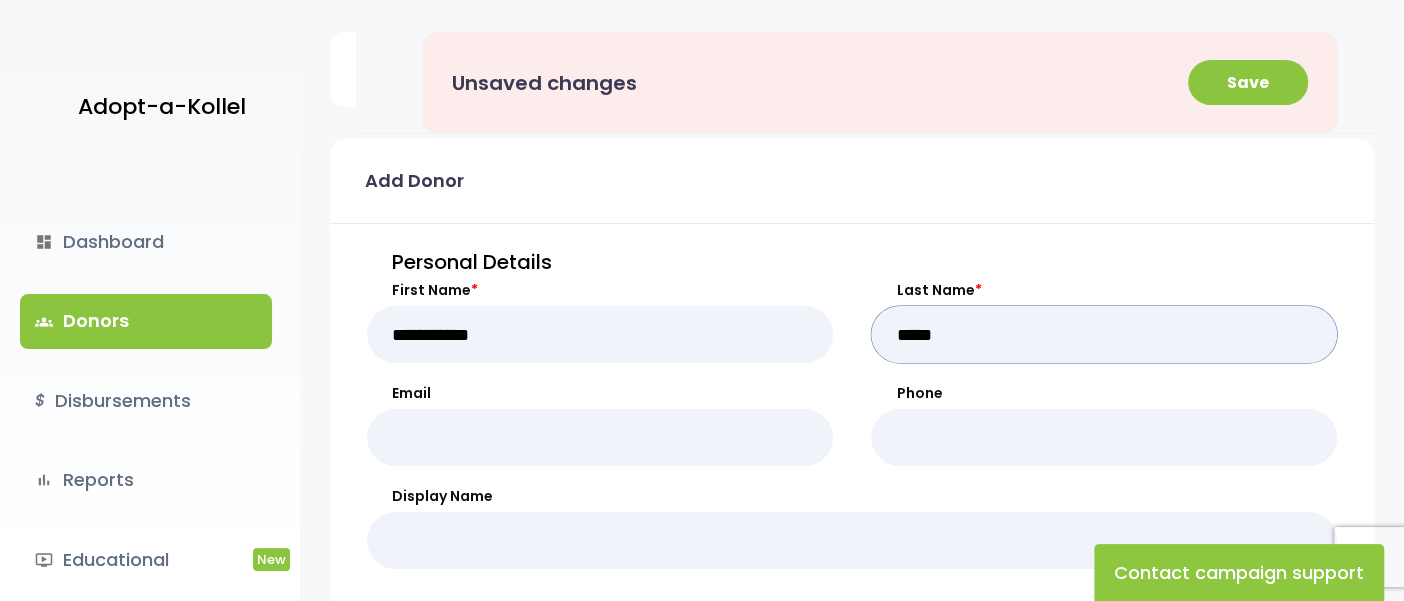type on "*****" 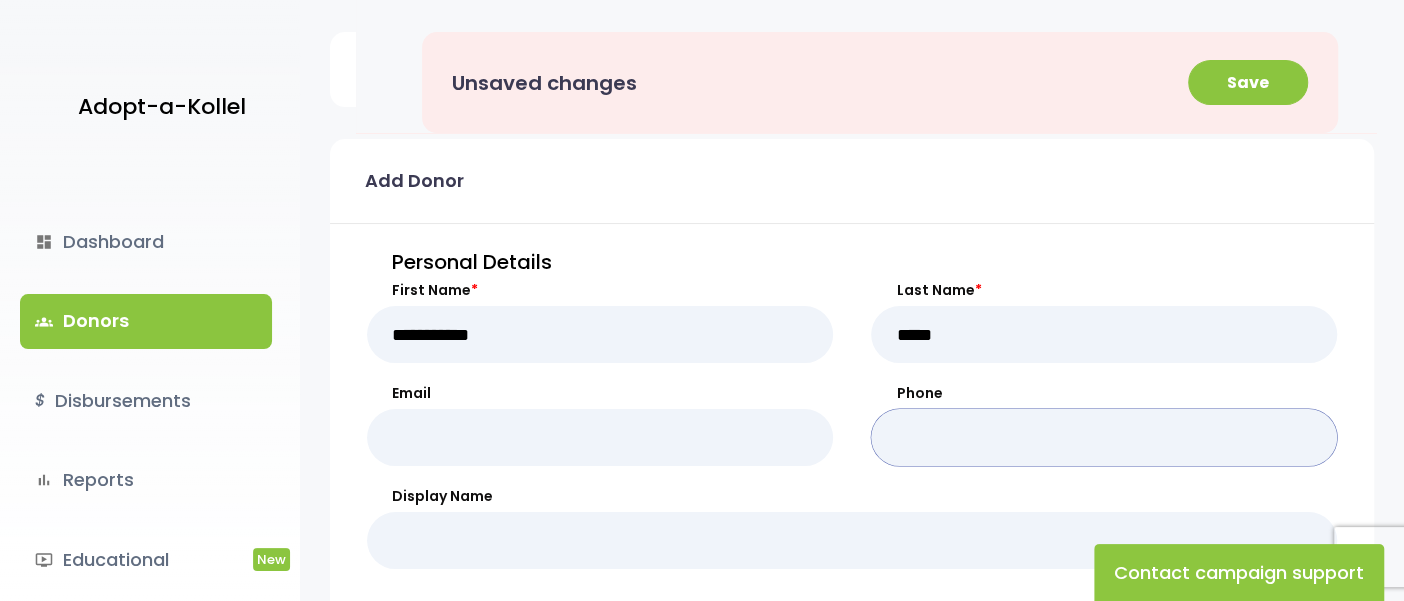 click on "Phone" at bounding box center (1104, 437) 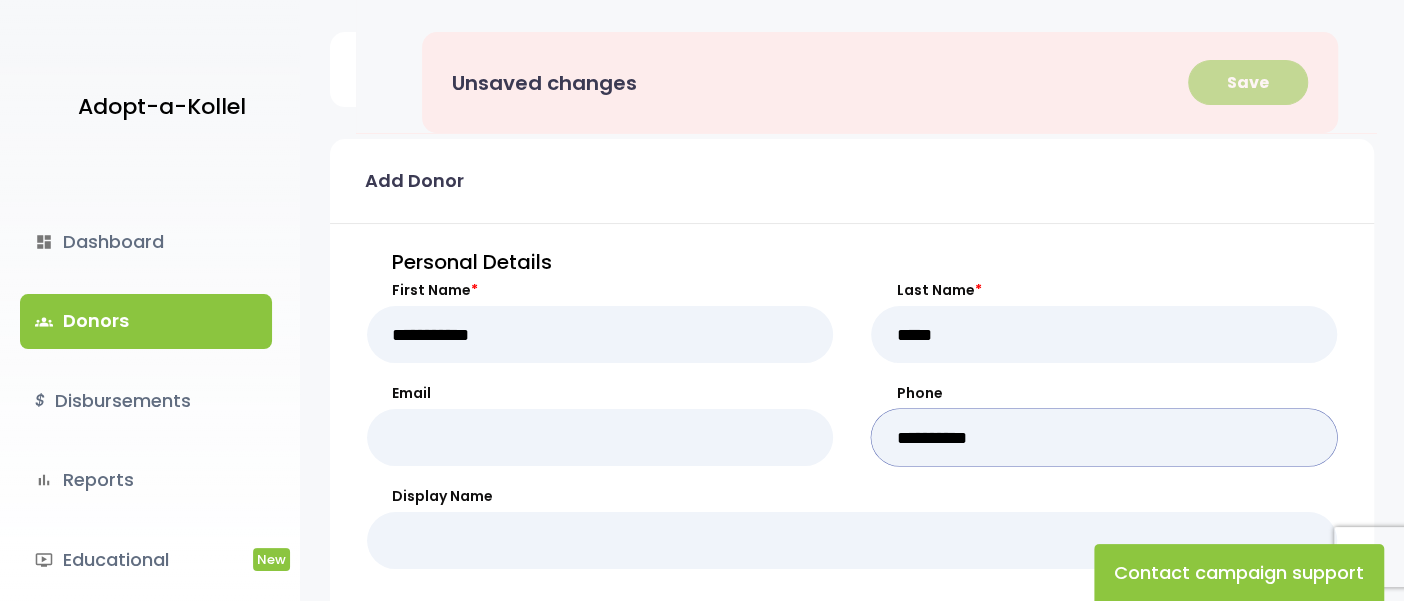 type on "**********" 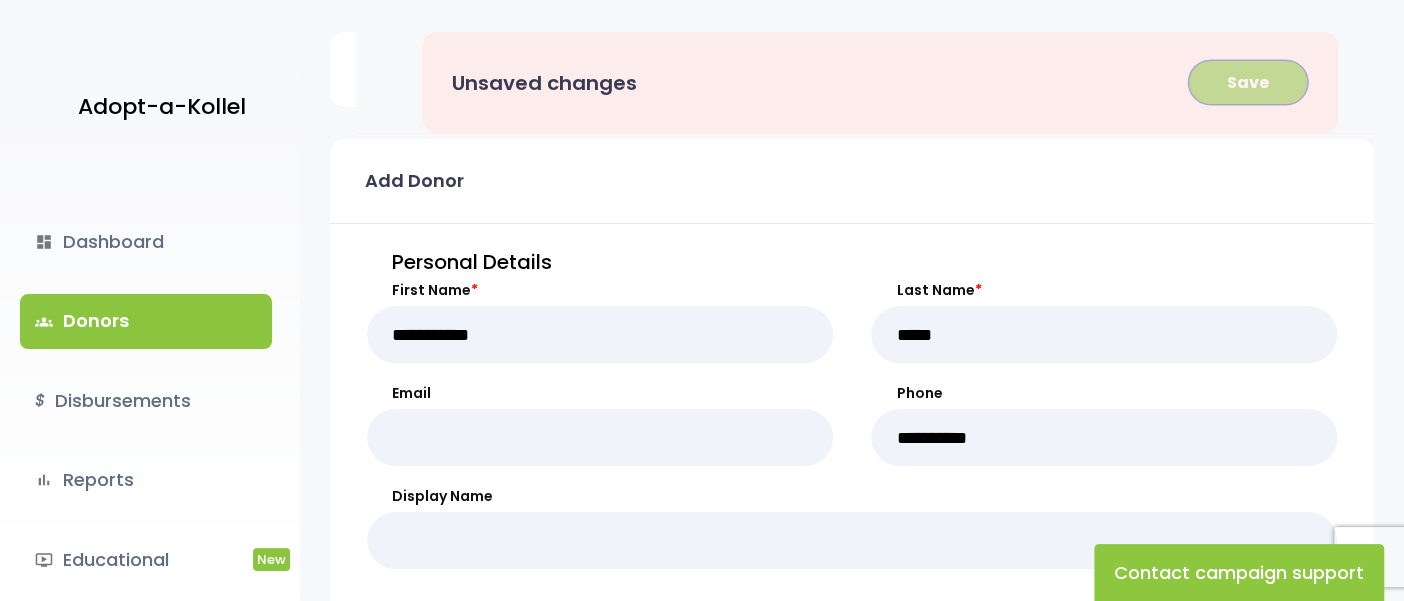 click on "Save" at bounding box center (1248, 82) 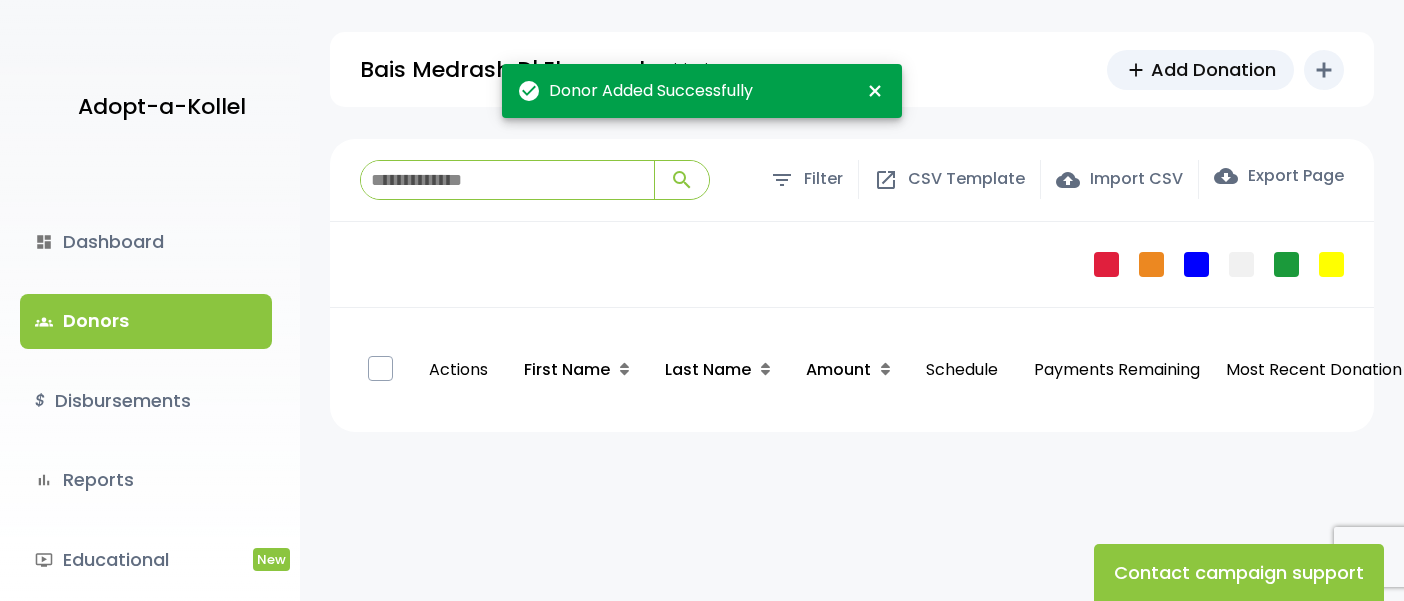 scroll, scrollTop: 0, scrollLeft: 0, axis: both 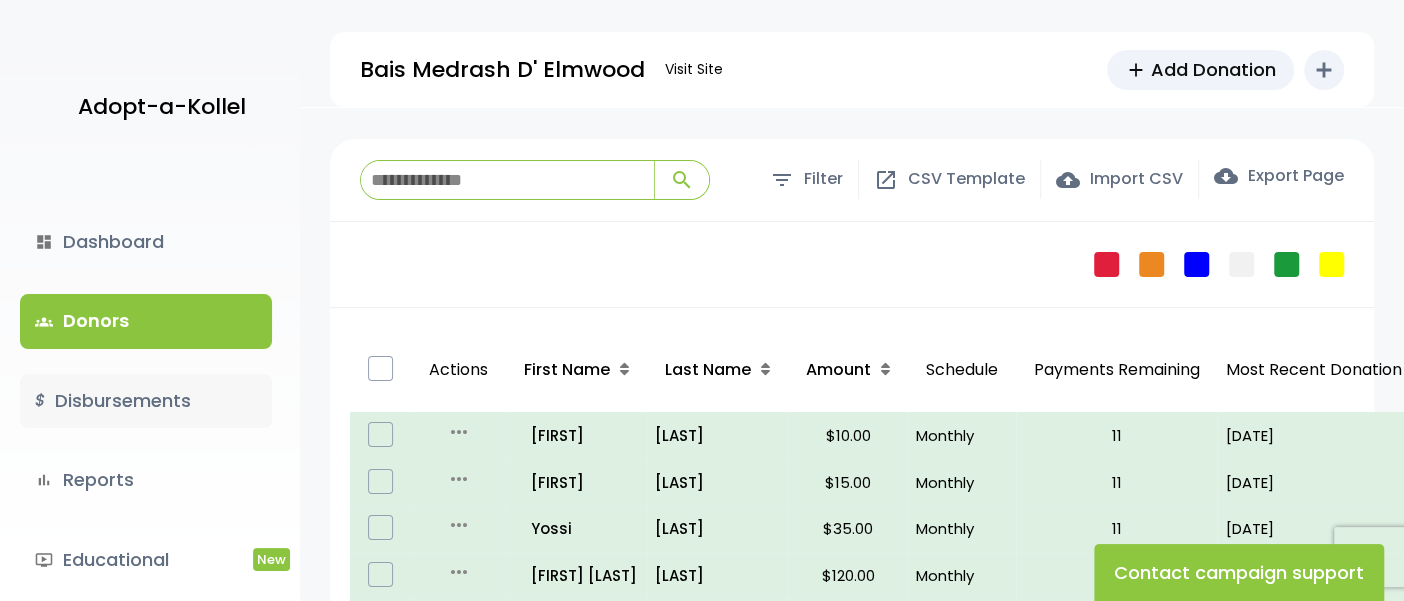click on "$ Disbursements" at bounding box center (146, 401) 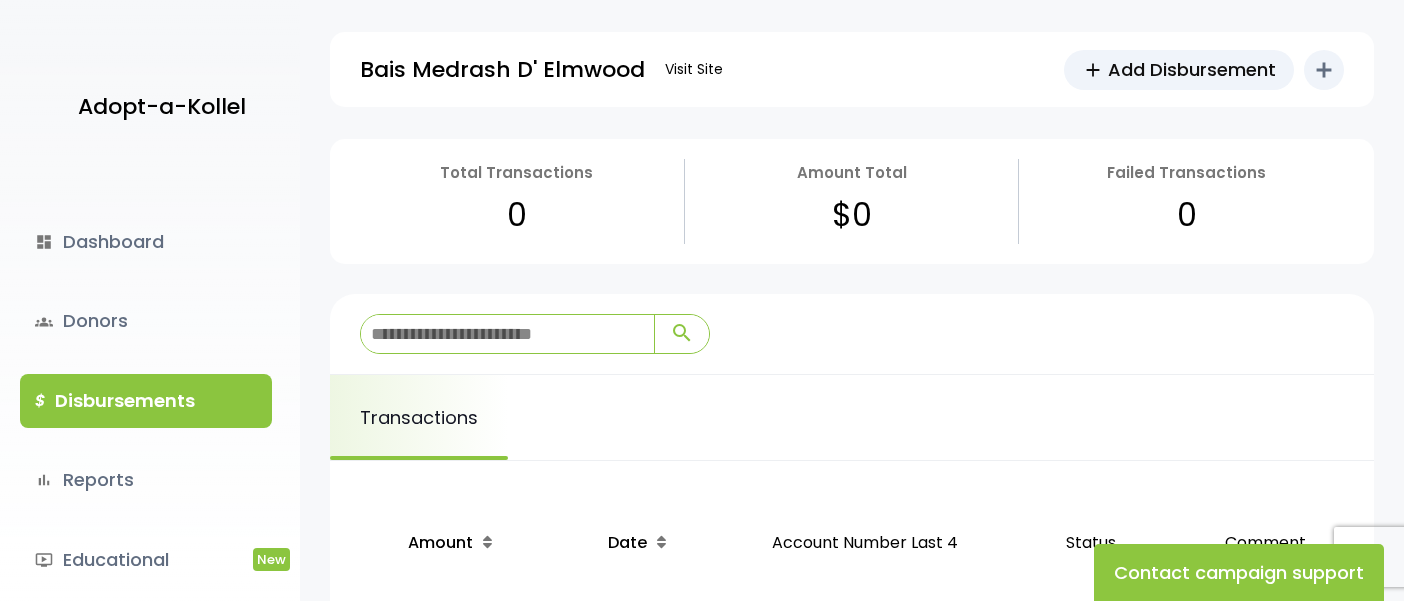 scroll, scrollTop: 0, scrollLeft: 0, axis: both 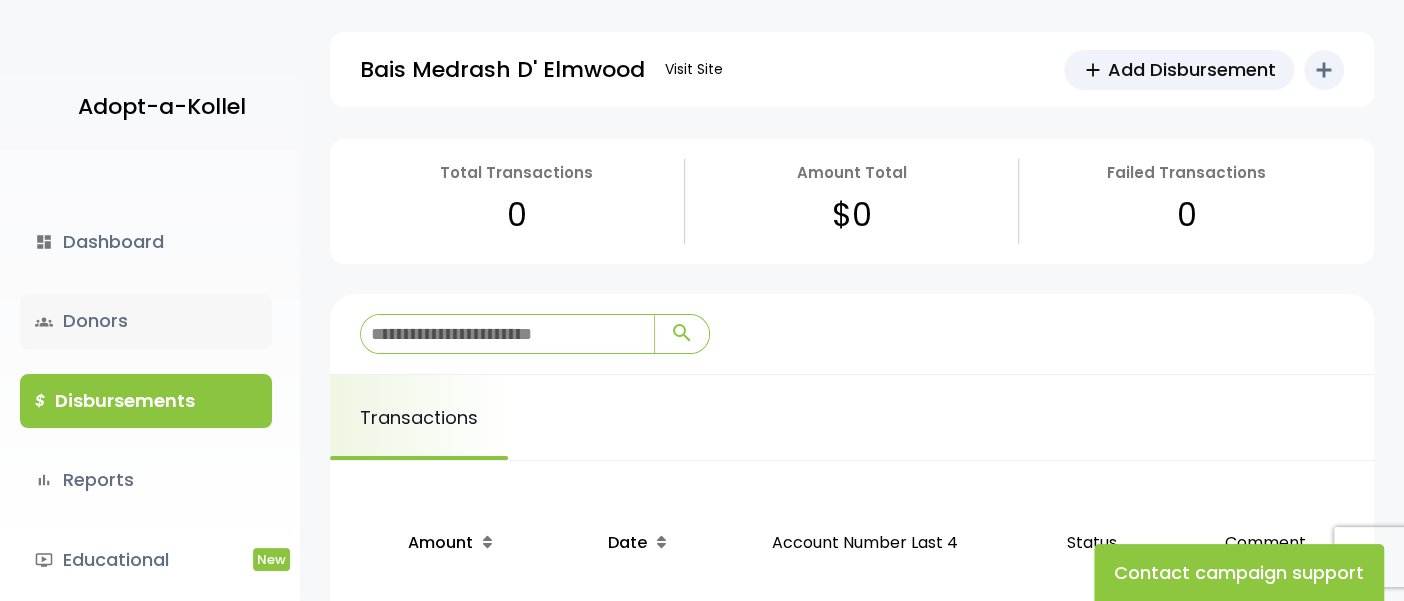 click on "groups Donors" at bounding box center (146, 321) 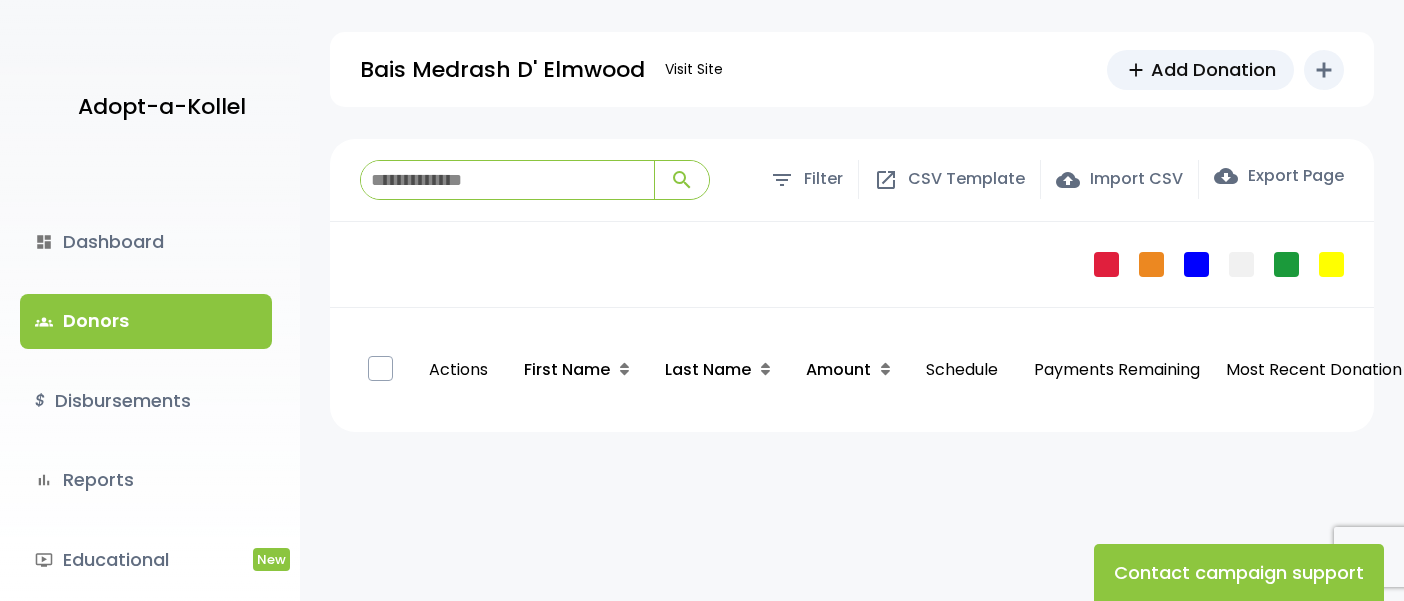 scroll, scrollTop: 0, scrollLeft: 0, axis: both 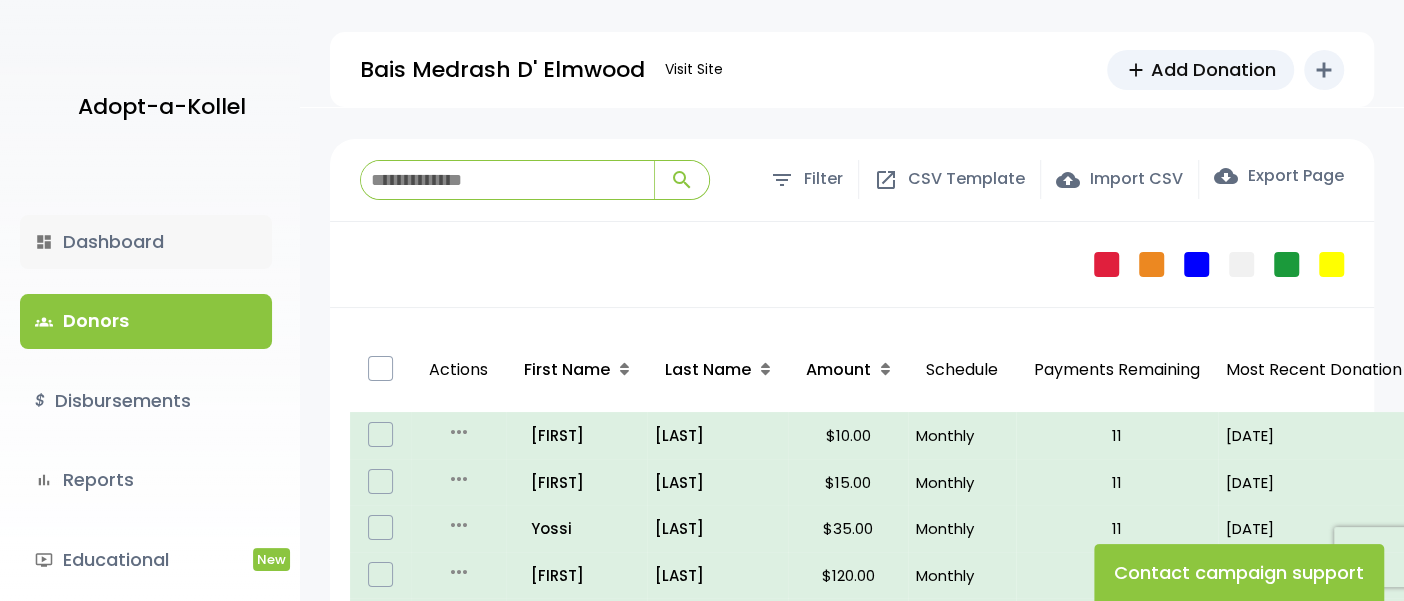 click on "dashboard Dashboard" at bounding box center [146, 242] 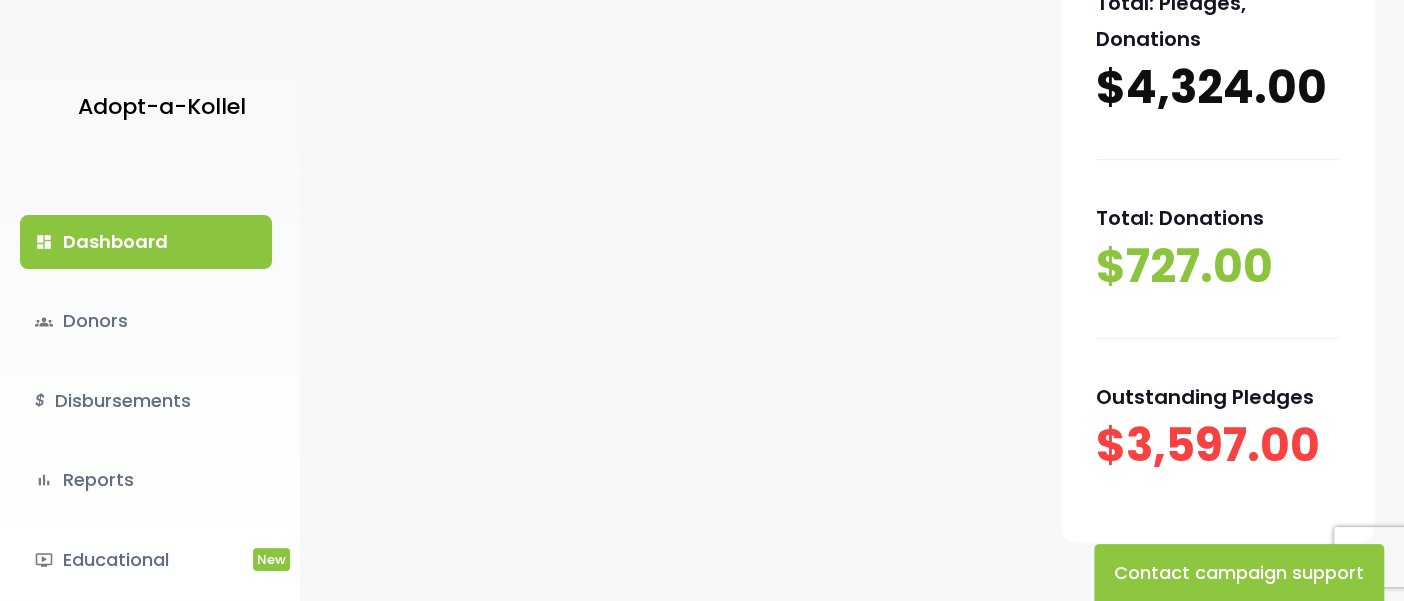 scroll, scrollTop: 599, scrollLeft: 0, axis: vertical 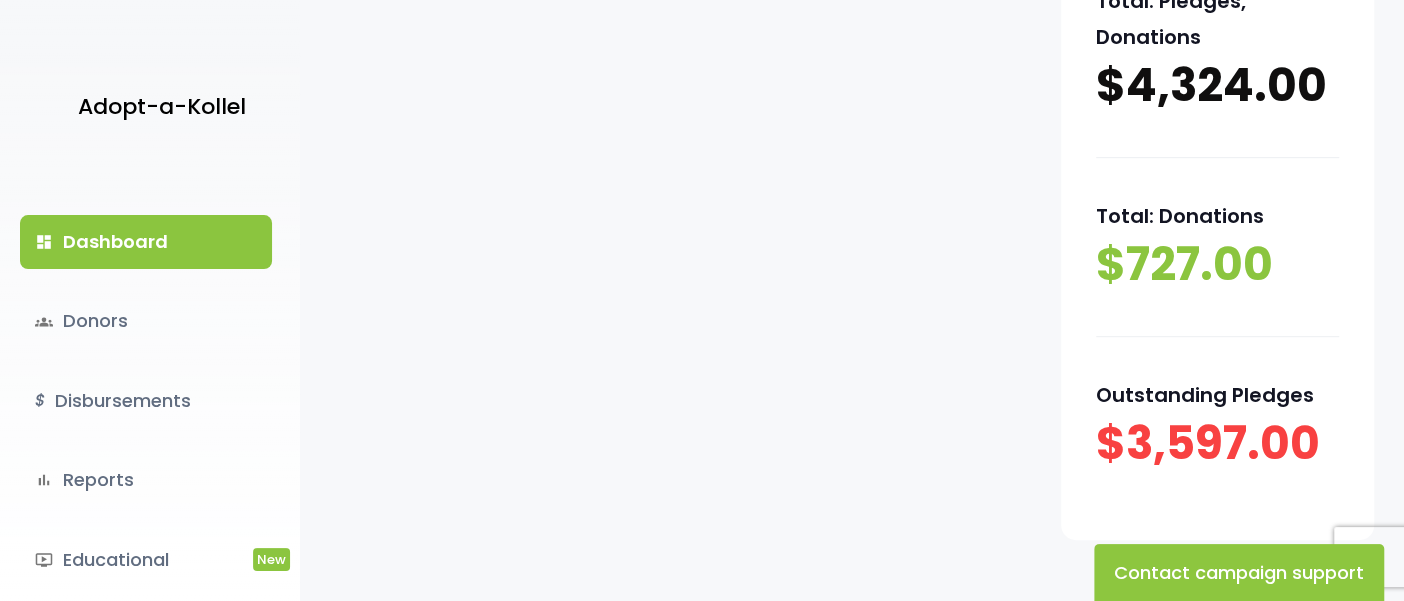 click on "$3,597.00" at bounding box center [1217, 444] 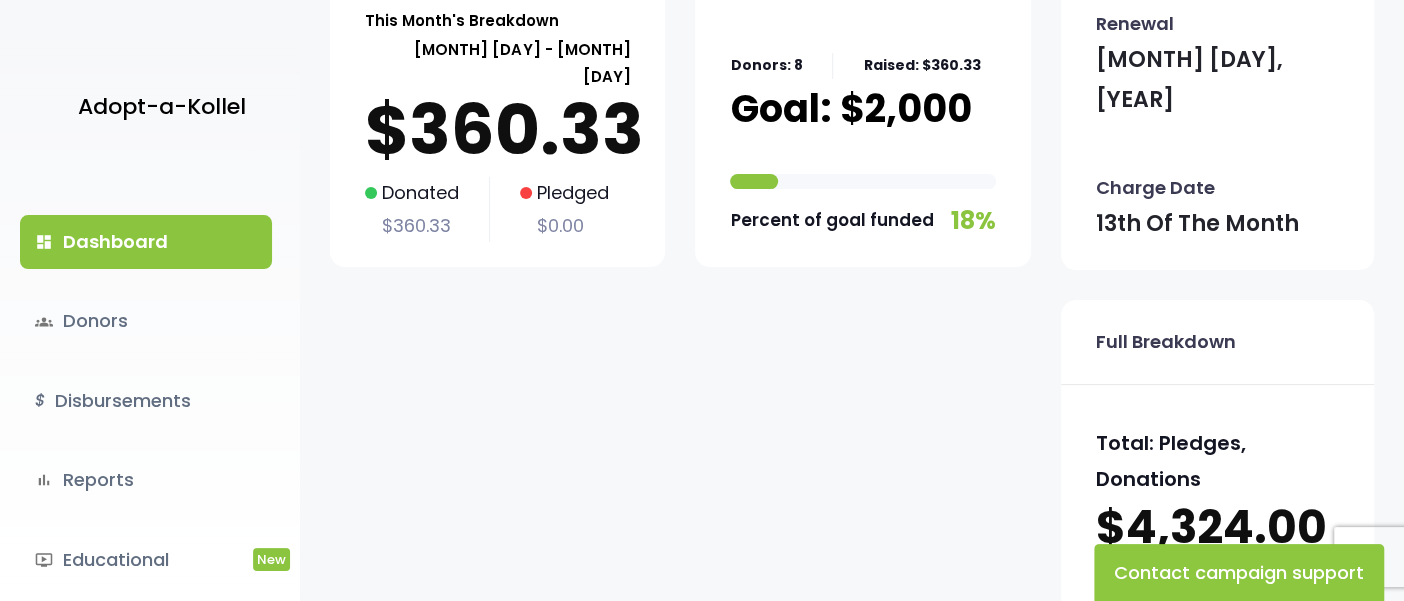 scroll, scrollTop: 0, scrollLeft: 0, axis: both 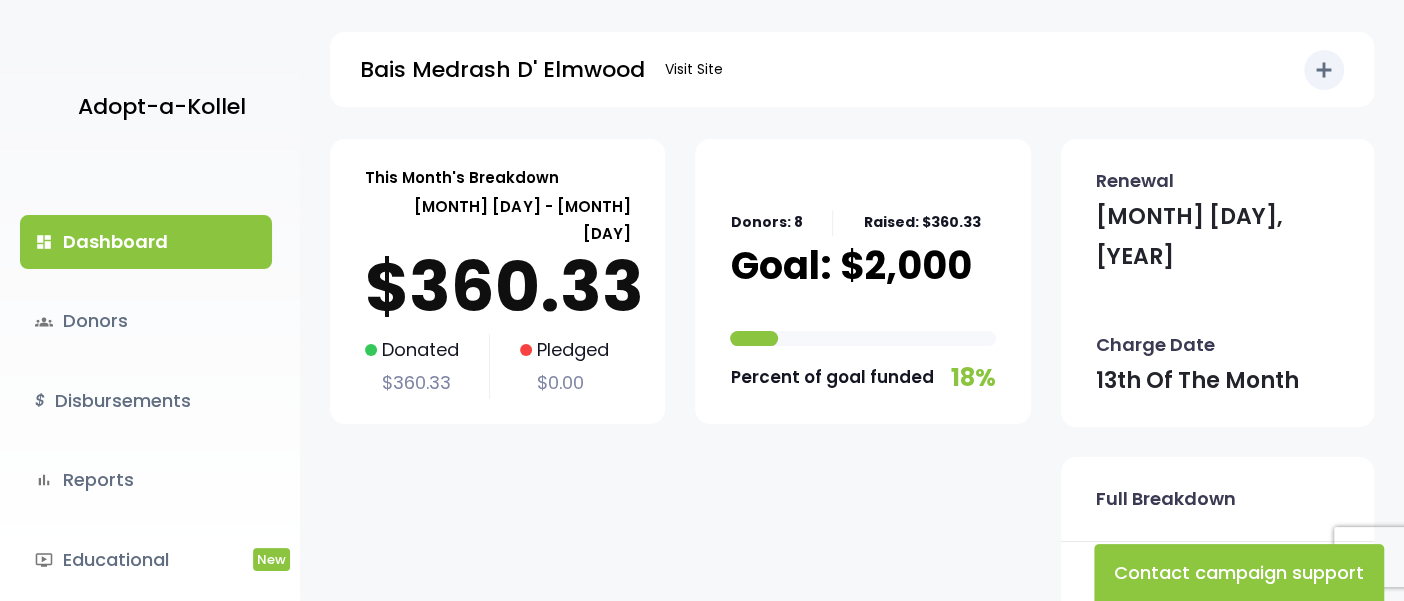 click on "Bais Medrash D' Elmwood" at bounding box center (502, 70) 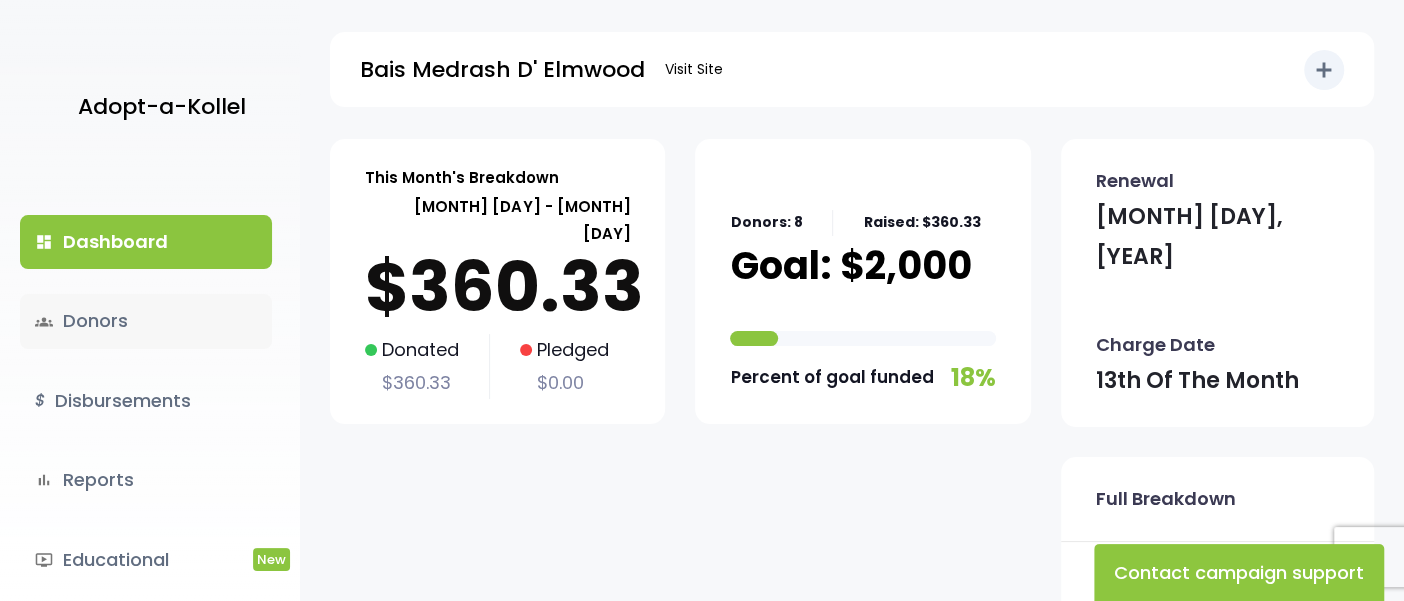 click on "groups Donors" at bounding box center [146, 321] 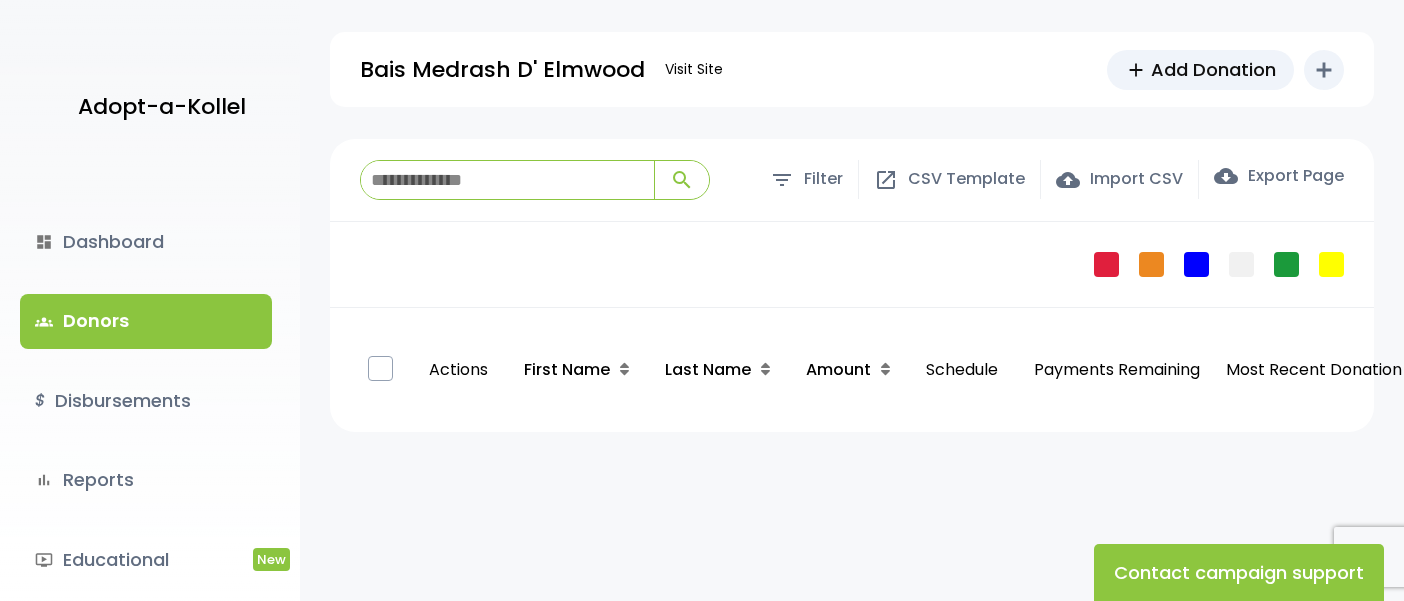 scroll, scrollTop: 0, scrollLeft: 0, axis: both 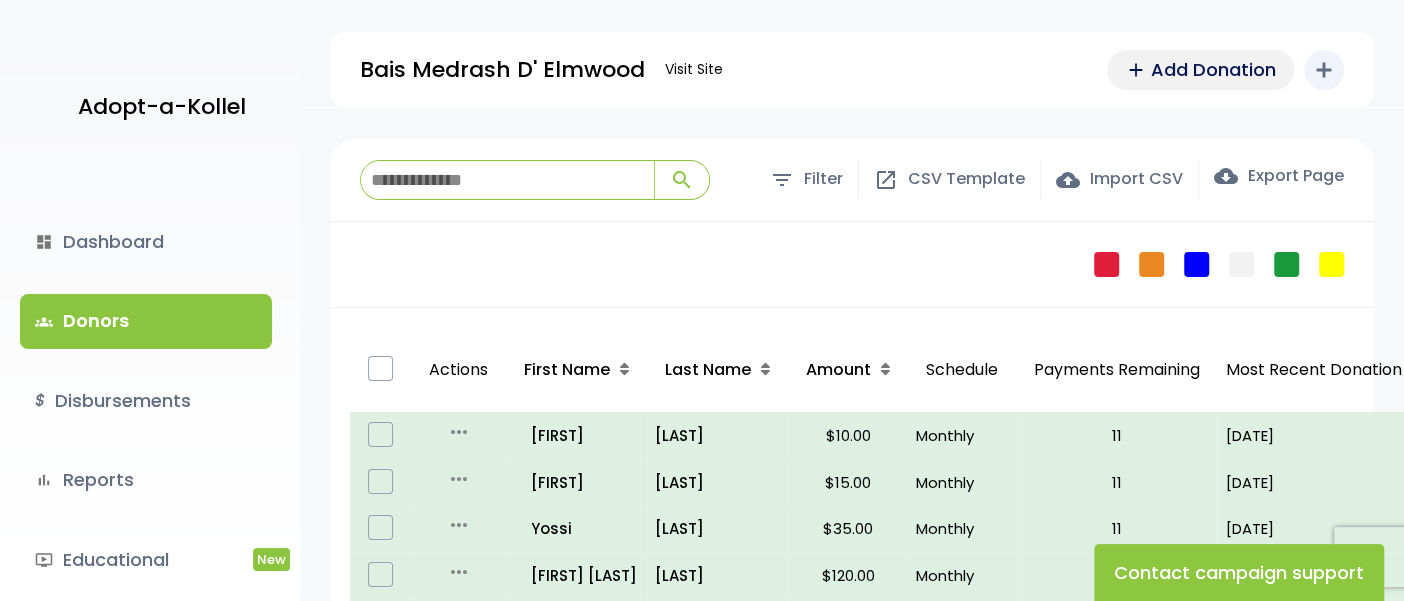 click on "add Add Donation" at bounding box center (1200, 70) 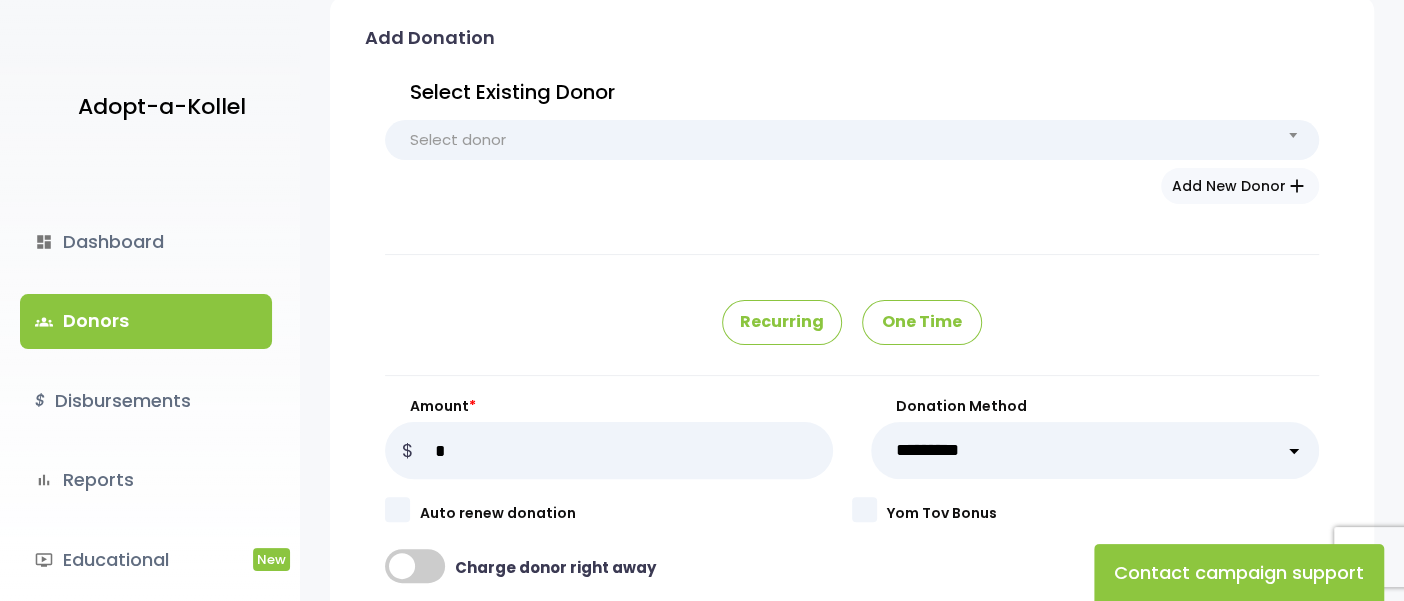 scroll, scrollTop: 141, scrollLeft: 0, axis: vertical 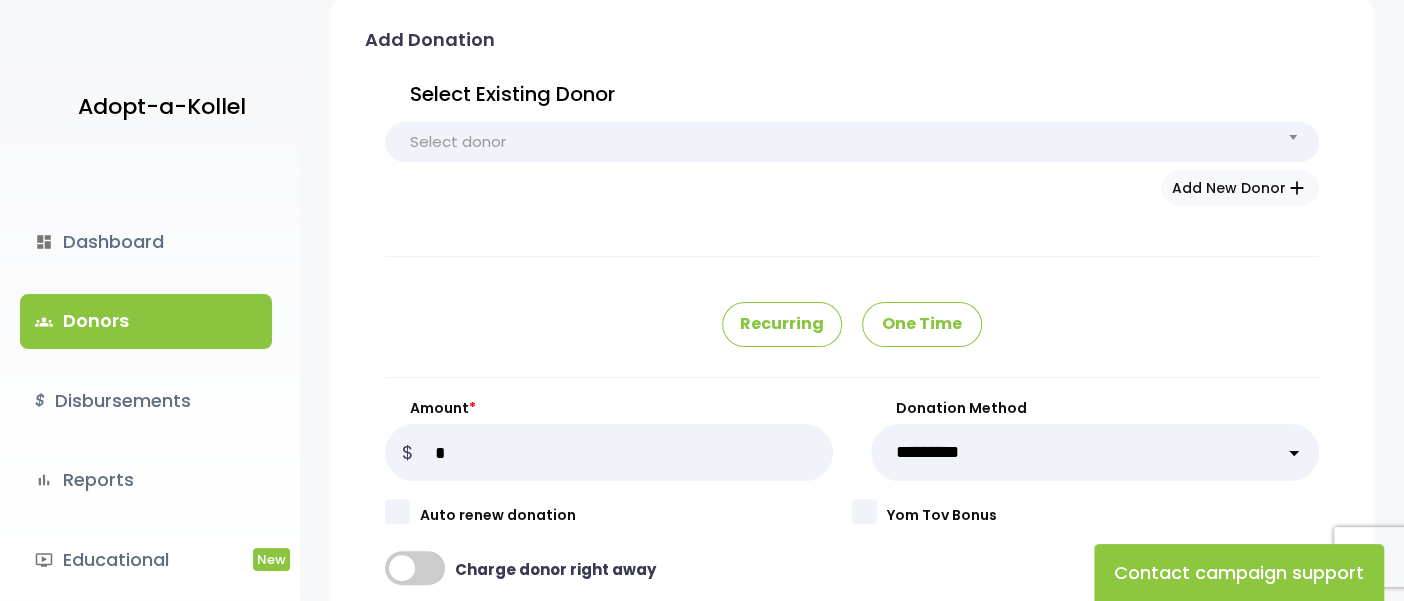 click on "groups Donors" at bounding box center [146, 321] 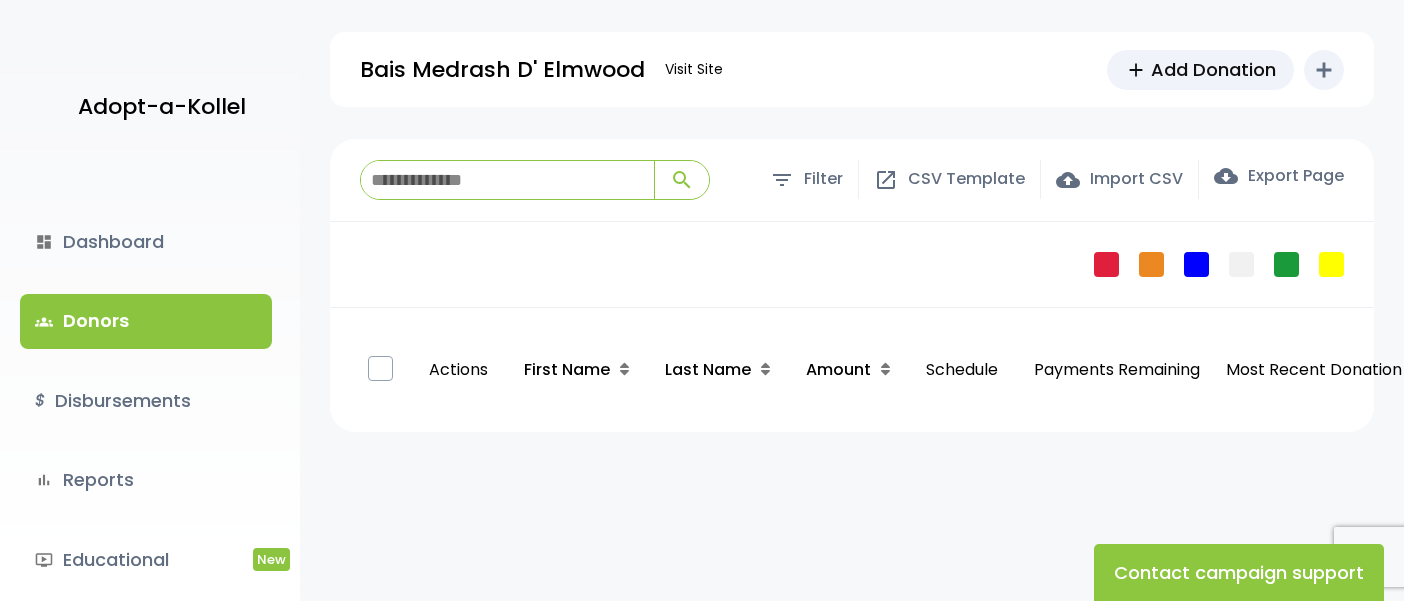 scroll, scrollTop: 0, scrollLeft: 0, axis: both 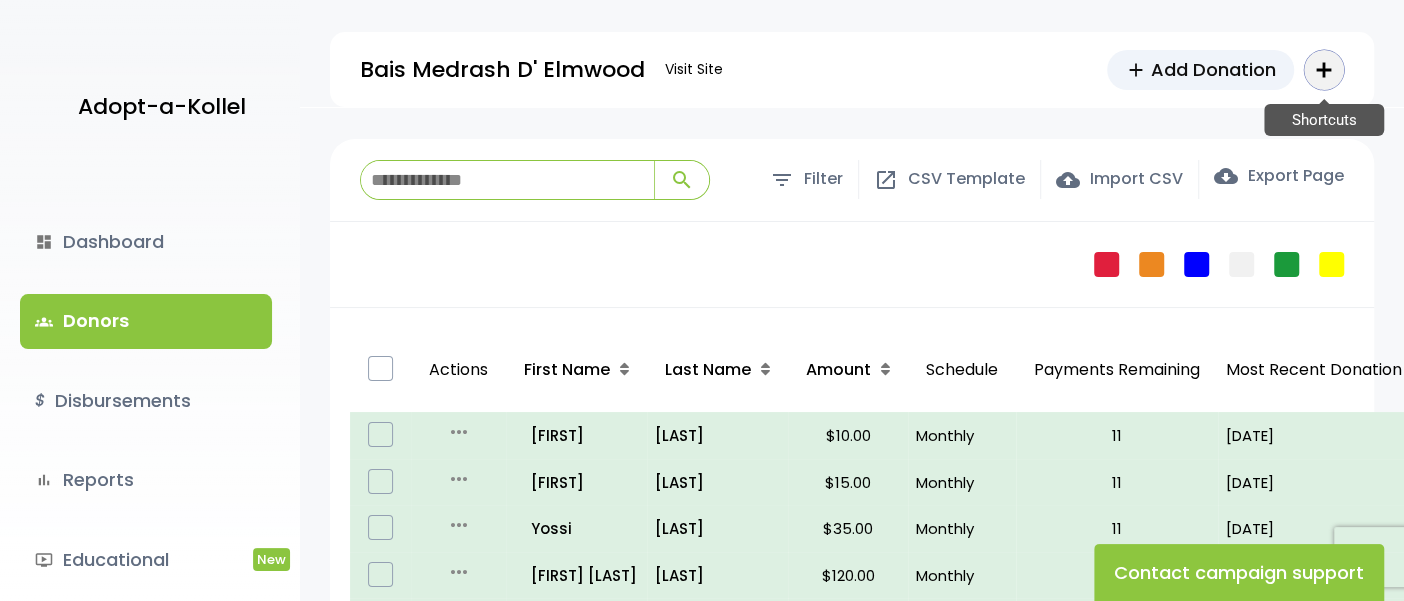click on "add" at bounding box center (1324, 70) 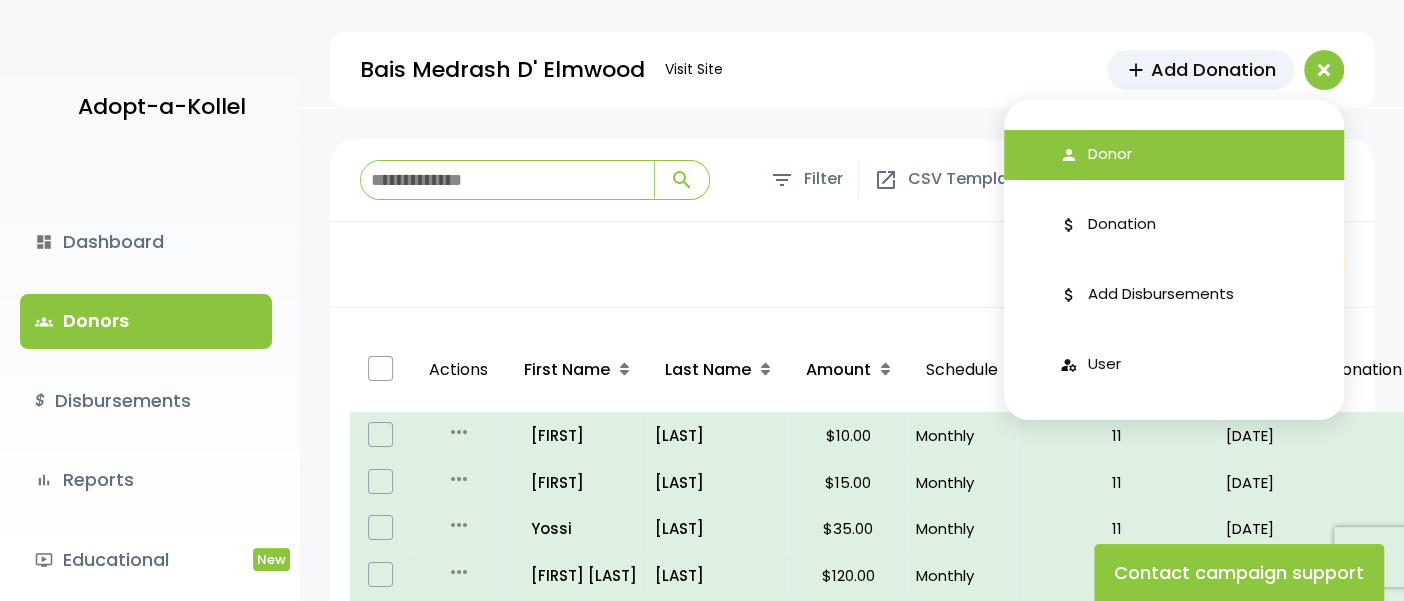 click on "person
Donor" at bounding box center (1174, 155) 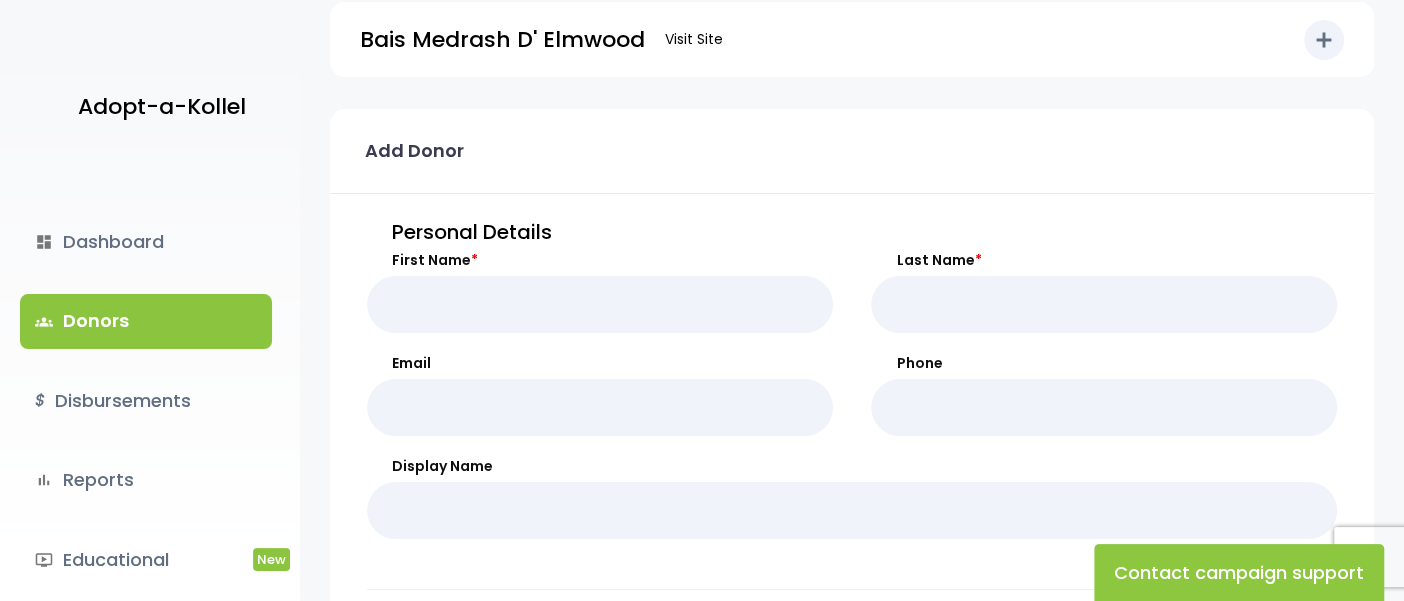 scroll, scrollTop: 0, scrollLeft: 0, axis: both 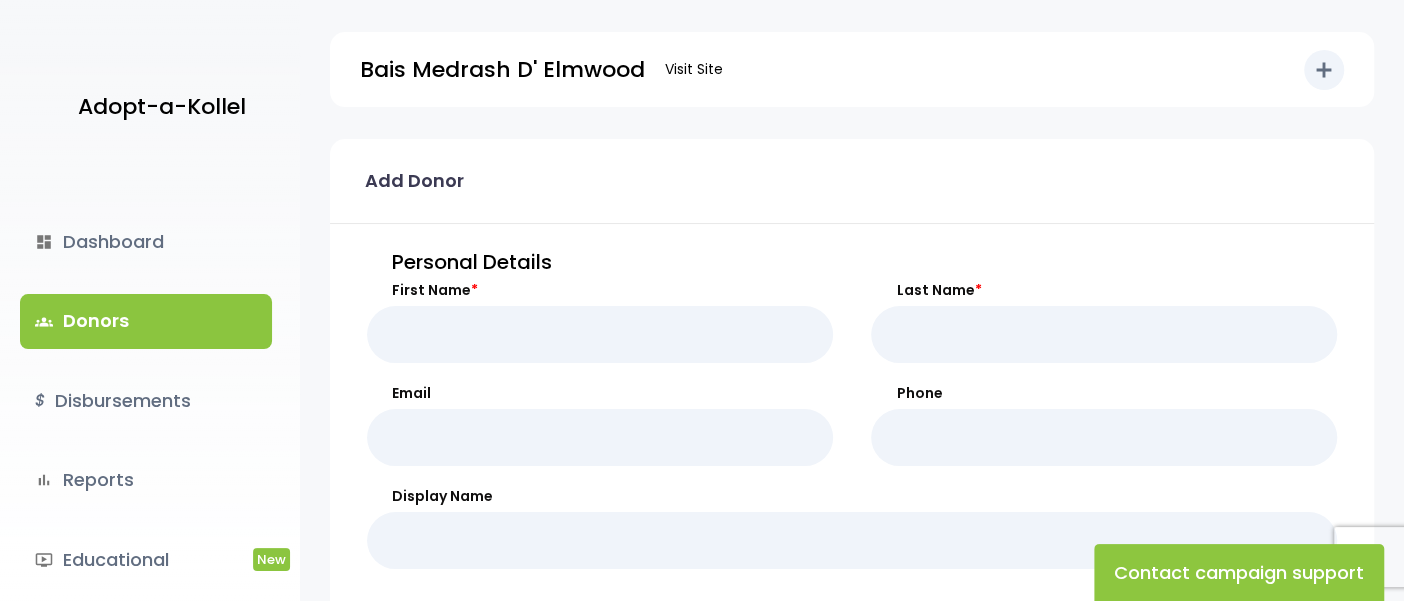click on "groups Donors" at bounding box center (146, 321) 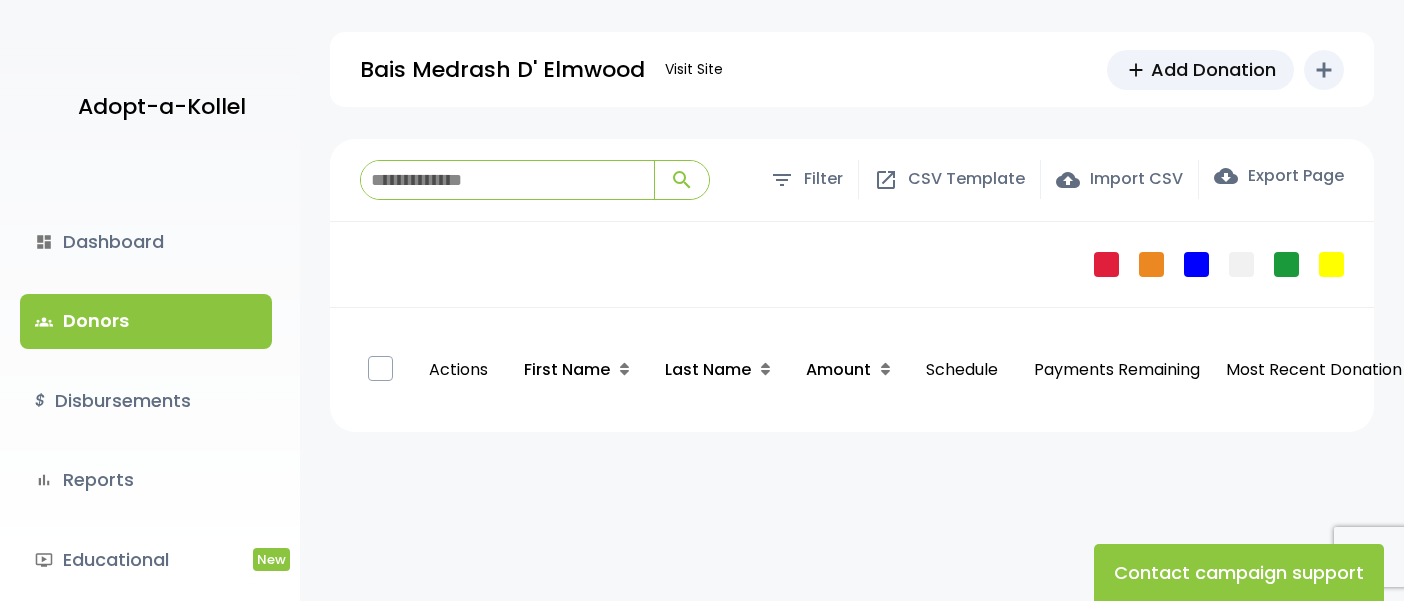 scroll, scrollTop: 0, scrollLeft: 0, axis: both 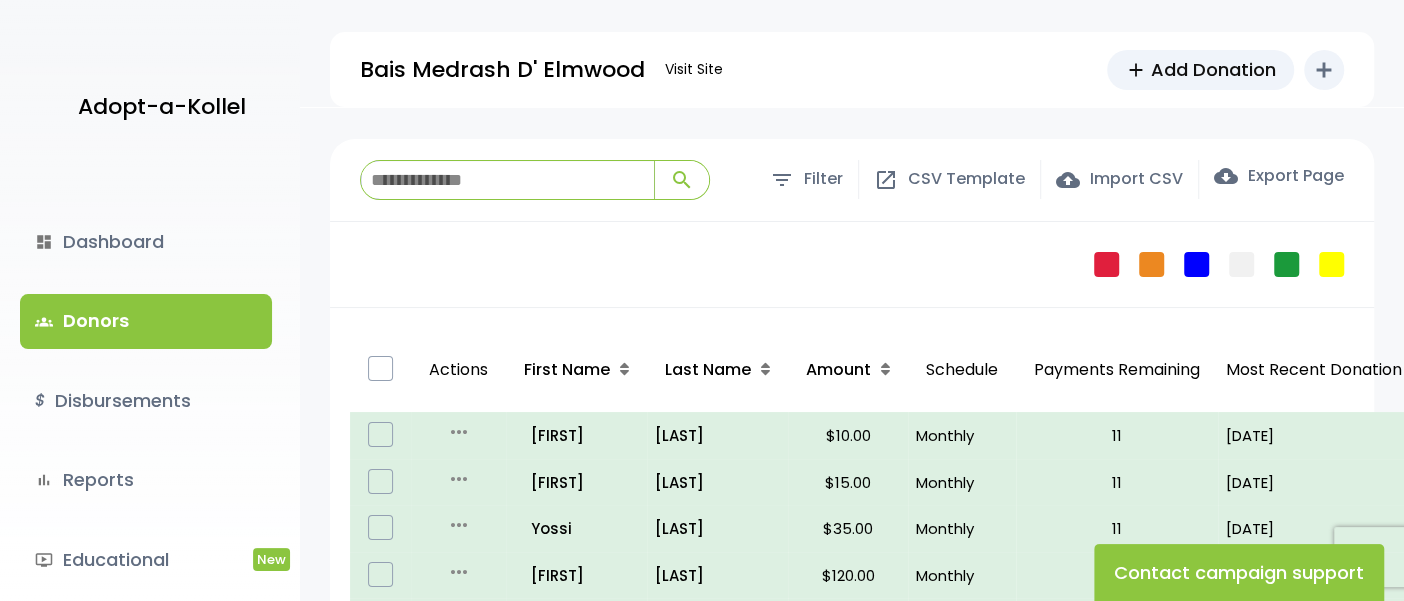 click at bounding box center (507, 180) 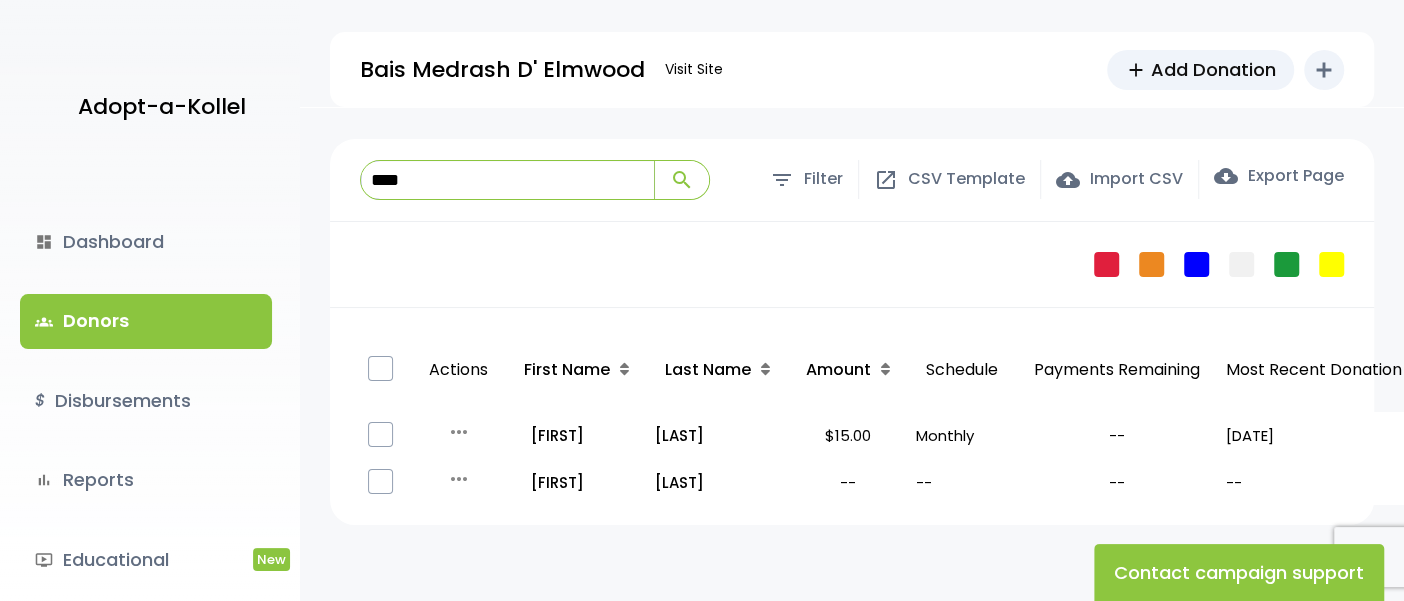 type on "****" 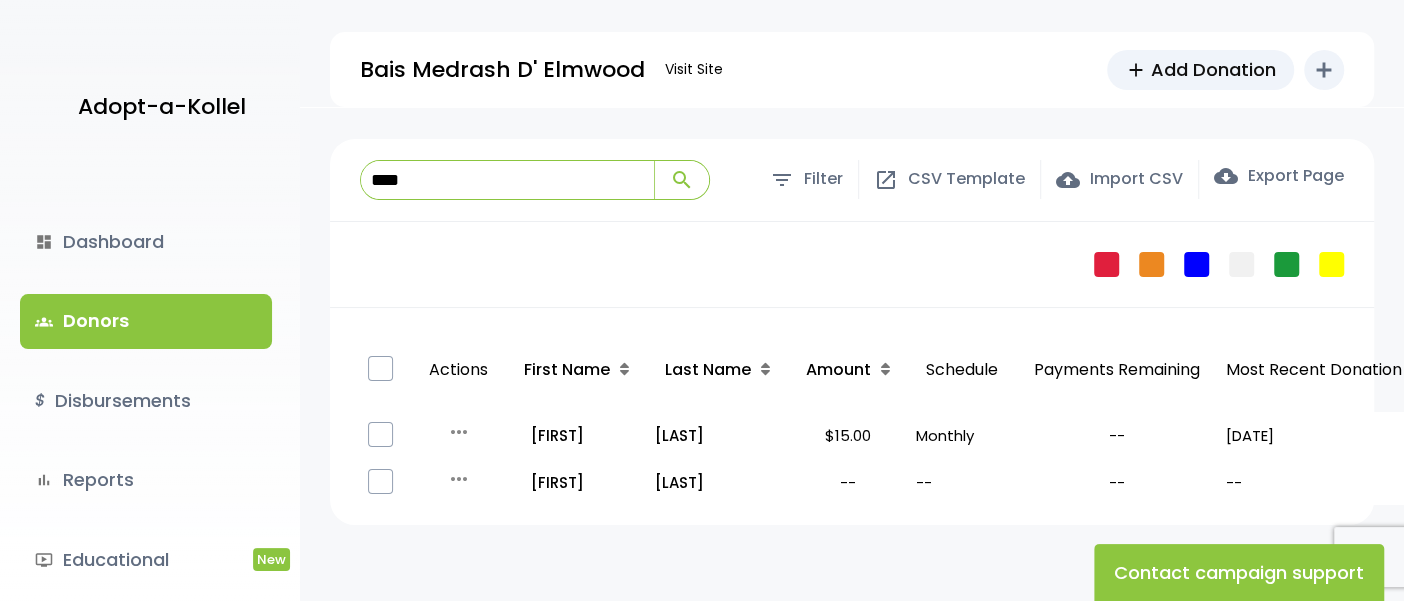 click on "Bais Medrash D' Elmwood
Visit Site
add Add Donation
add
Shortcuts
person
Donor
attach_money
Donation
attach_money
AddDisbursements
manage_accounts
User" at bounding box center [852, 69] 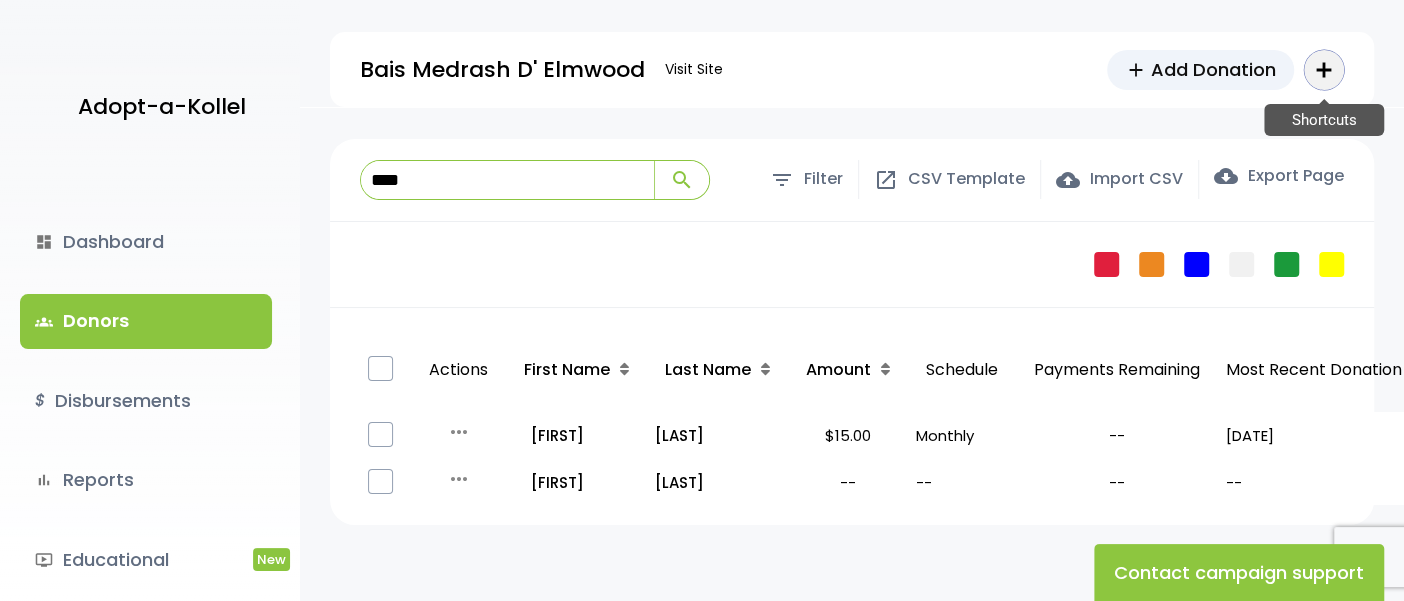 click on "add" at bounding box center (1324, 70) 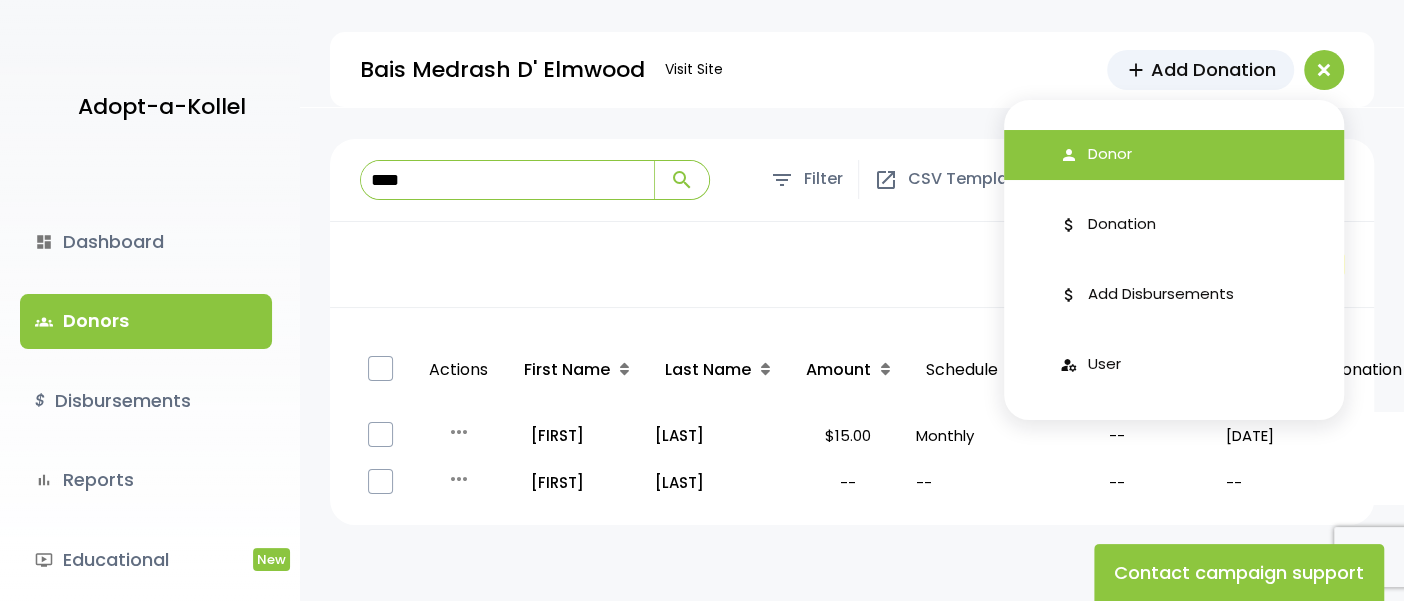 click on "Donor" at bounding box center (1110, 154) 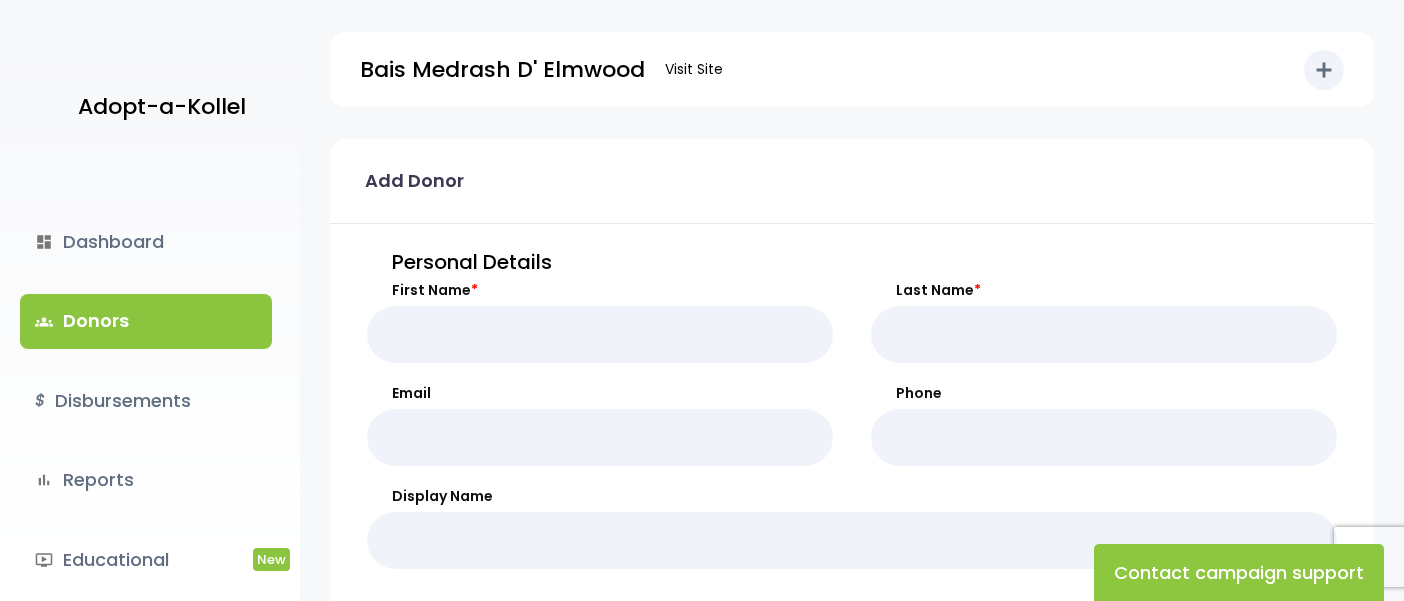 scroll, scrollTop: 0, scrollLeft: 0, axis: both 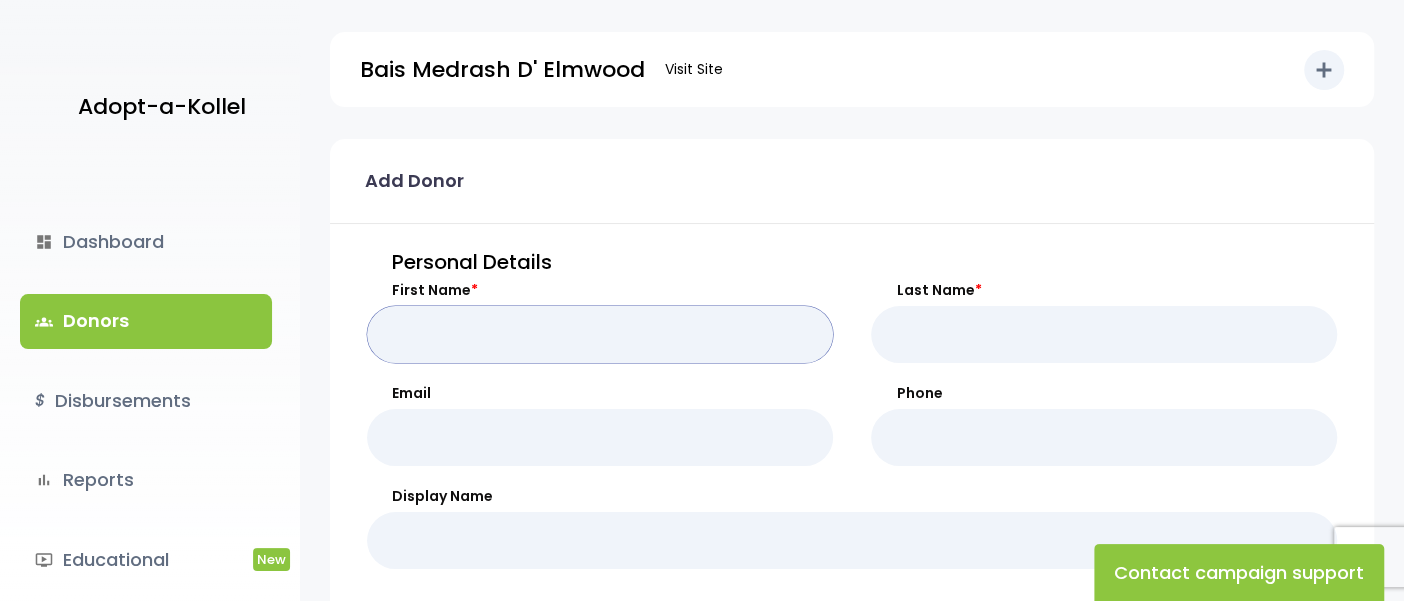 click on "First Name  *" at bounding box center (600, 334) 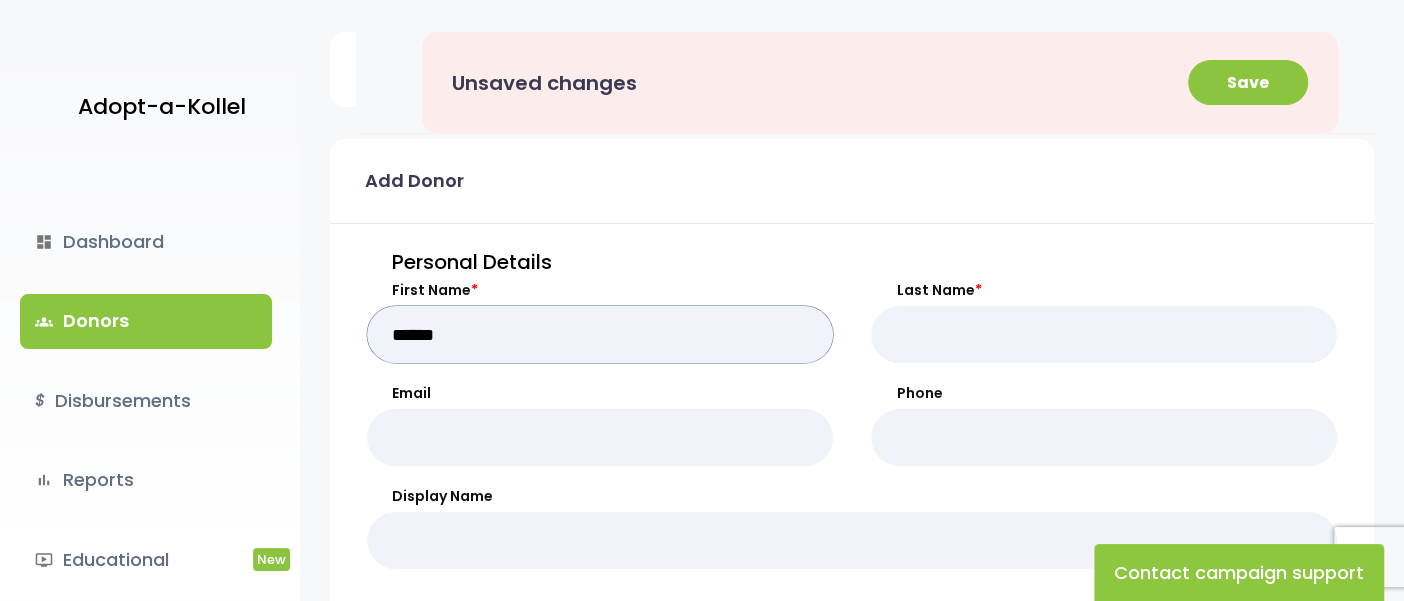 type on "******" 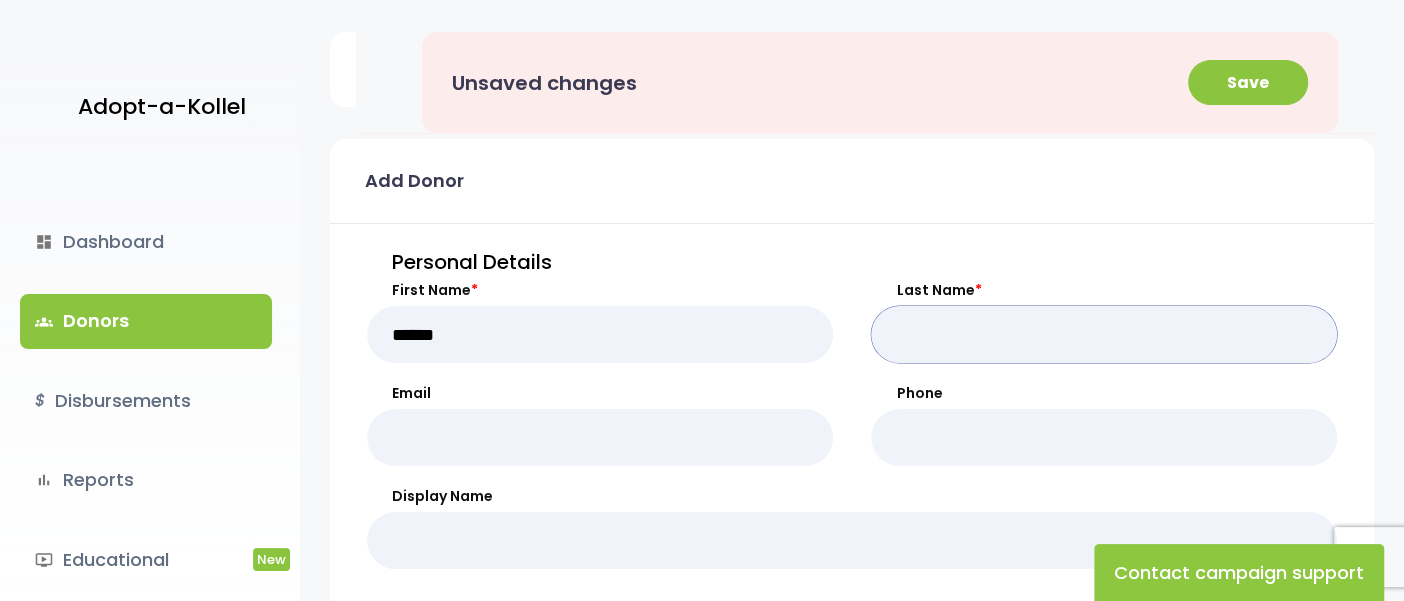click on "Last Name  *" at bounding box center [1104, 334] 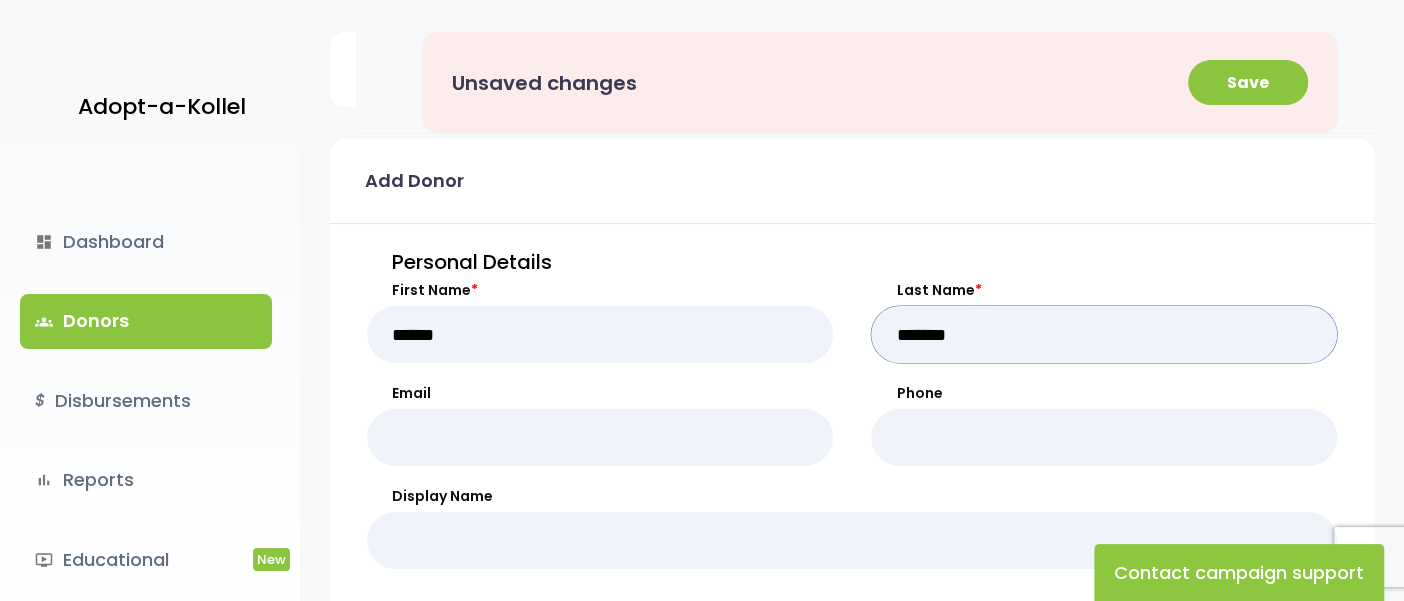 type on "*******" 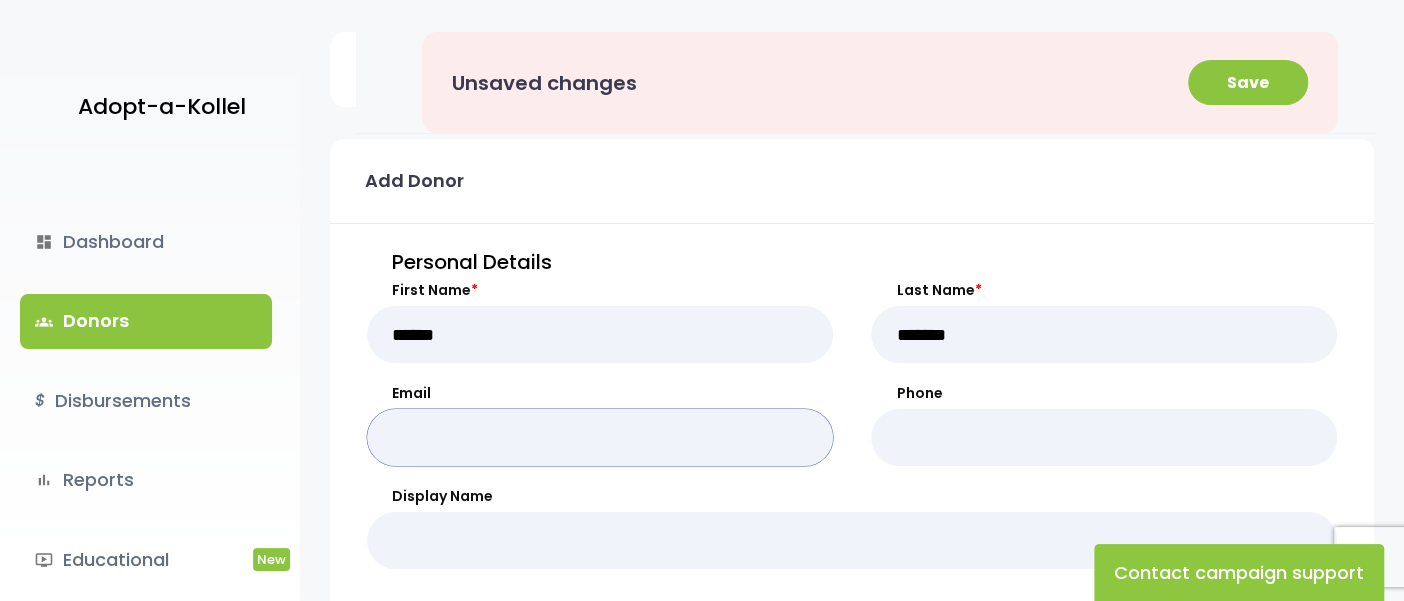 click on "Email" at bounding box center [600, 437] 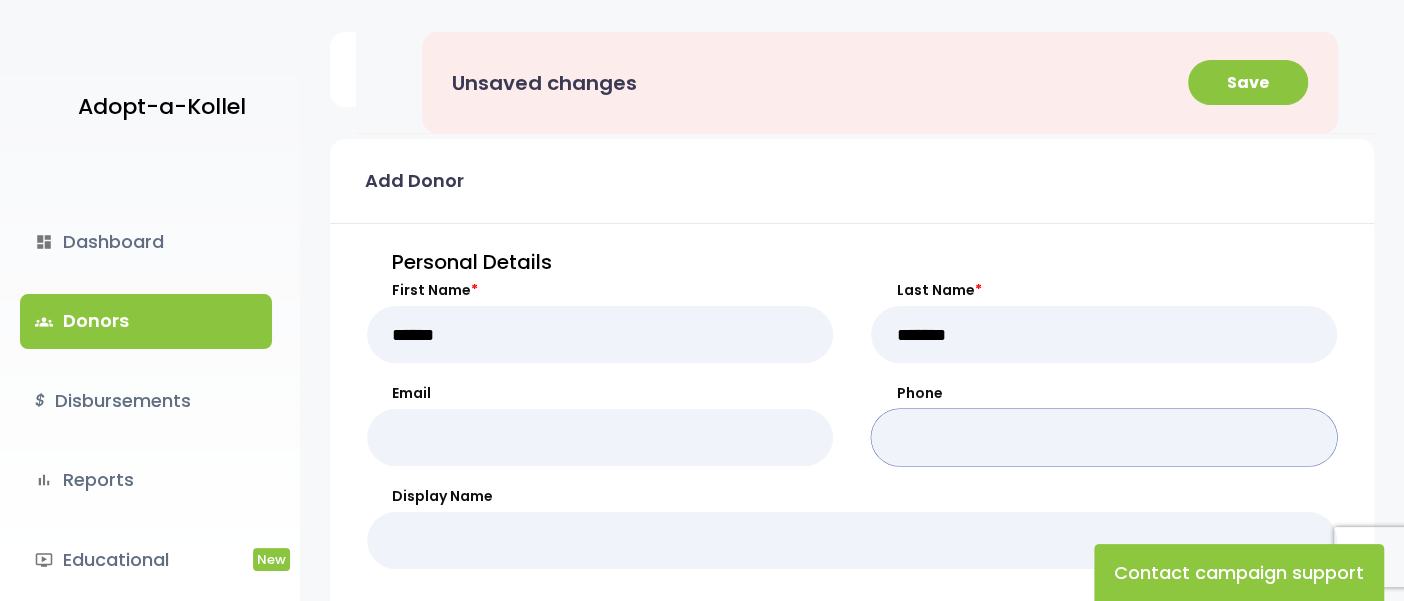 click on "Phone" at bounding box center [1104, 437] 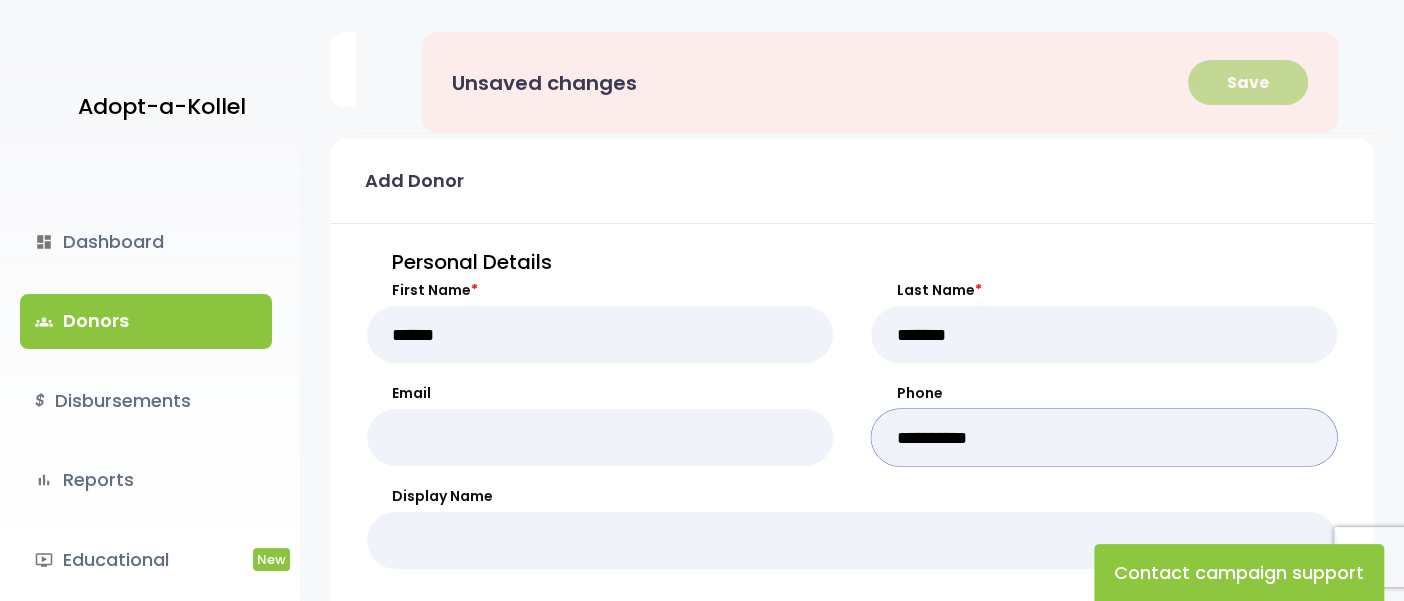 type on "**********" 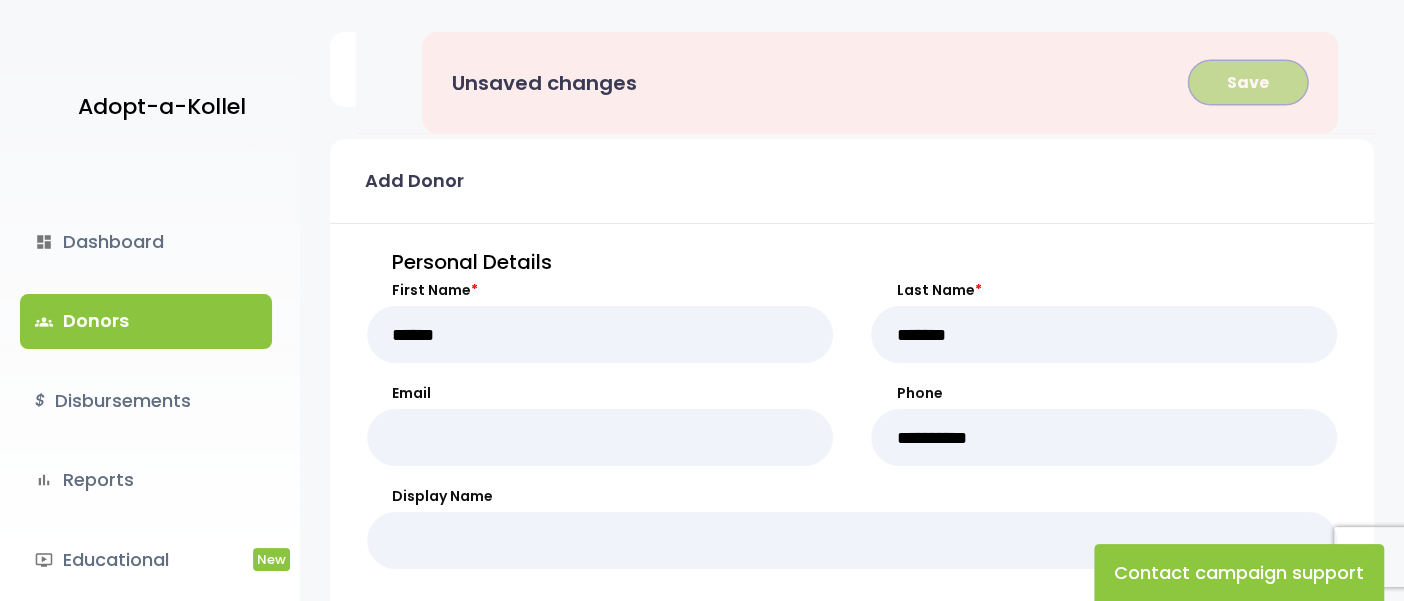 click on "Save" at bounding box center [1248, 82] 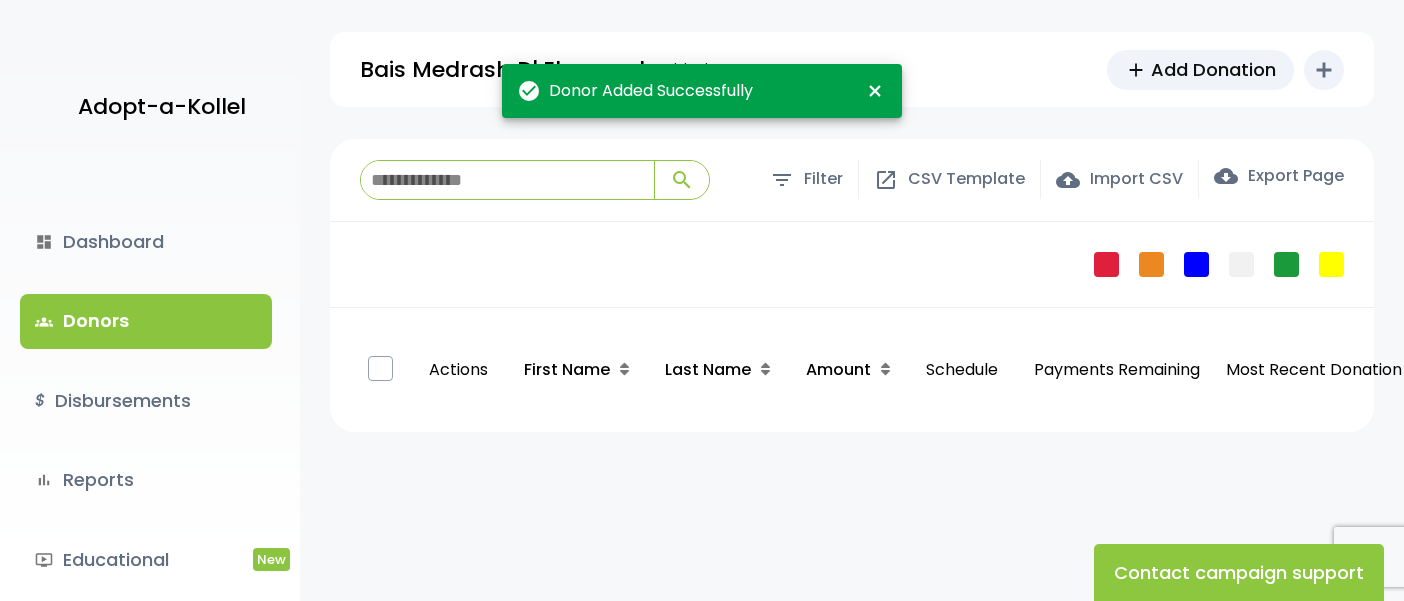 scroll, scrollTop: 0, scrollLeft: 0, axis: both 